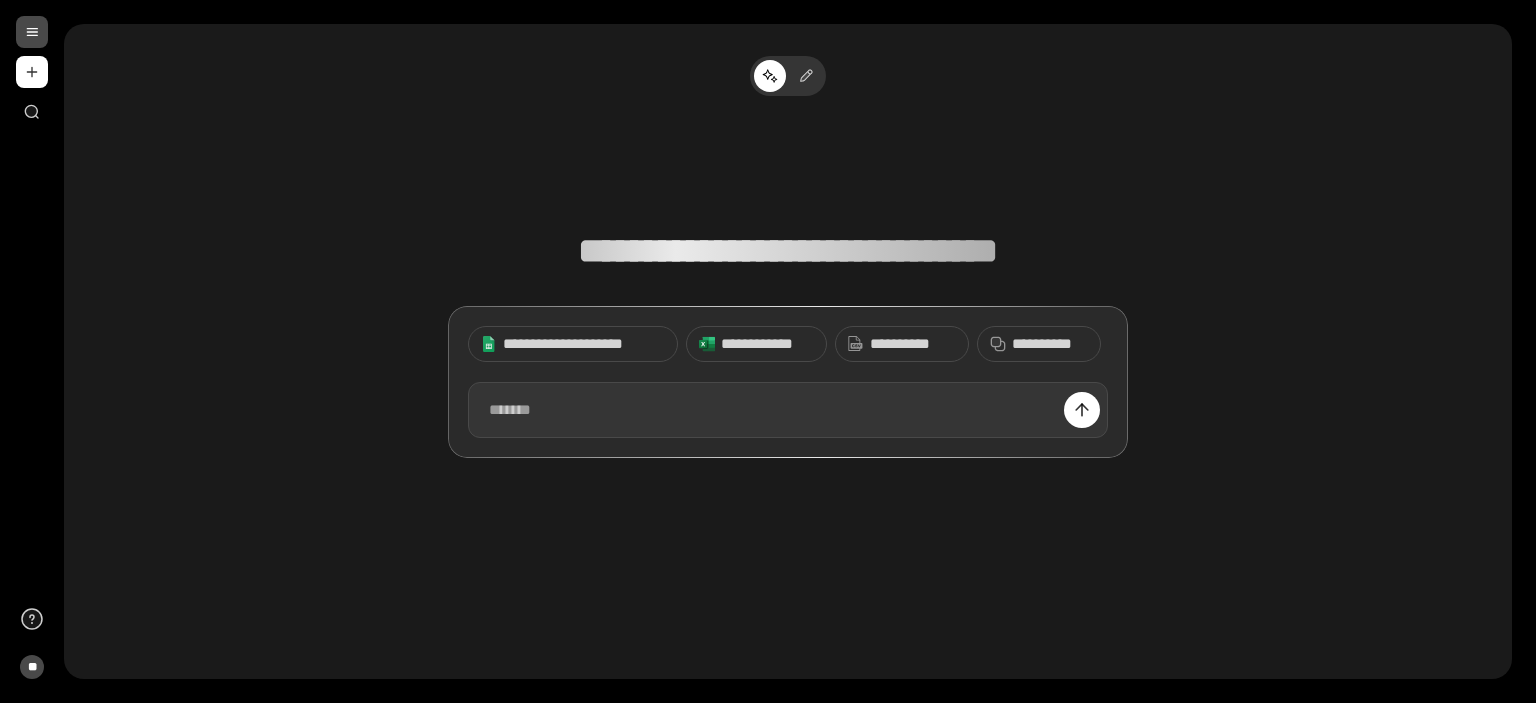 scroll, scrollTop: 0, scrollLeft: 0, axis: both 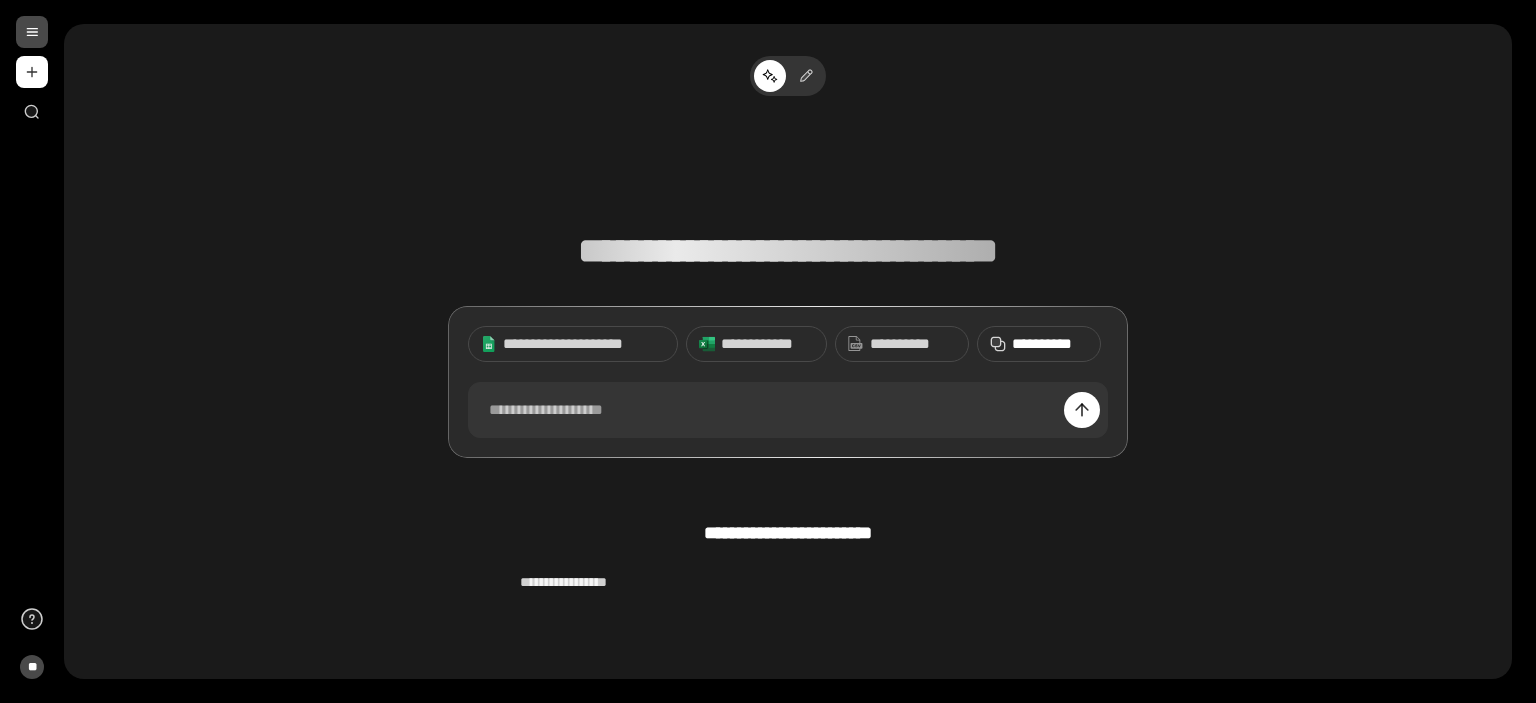 click on "**********" at bounding box center (1050, 344) 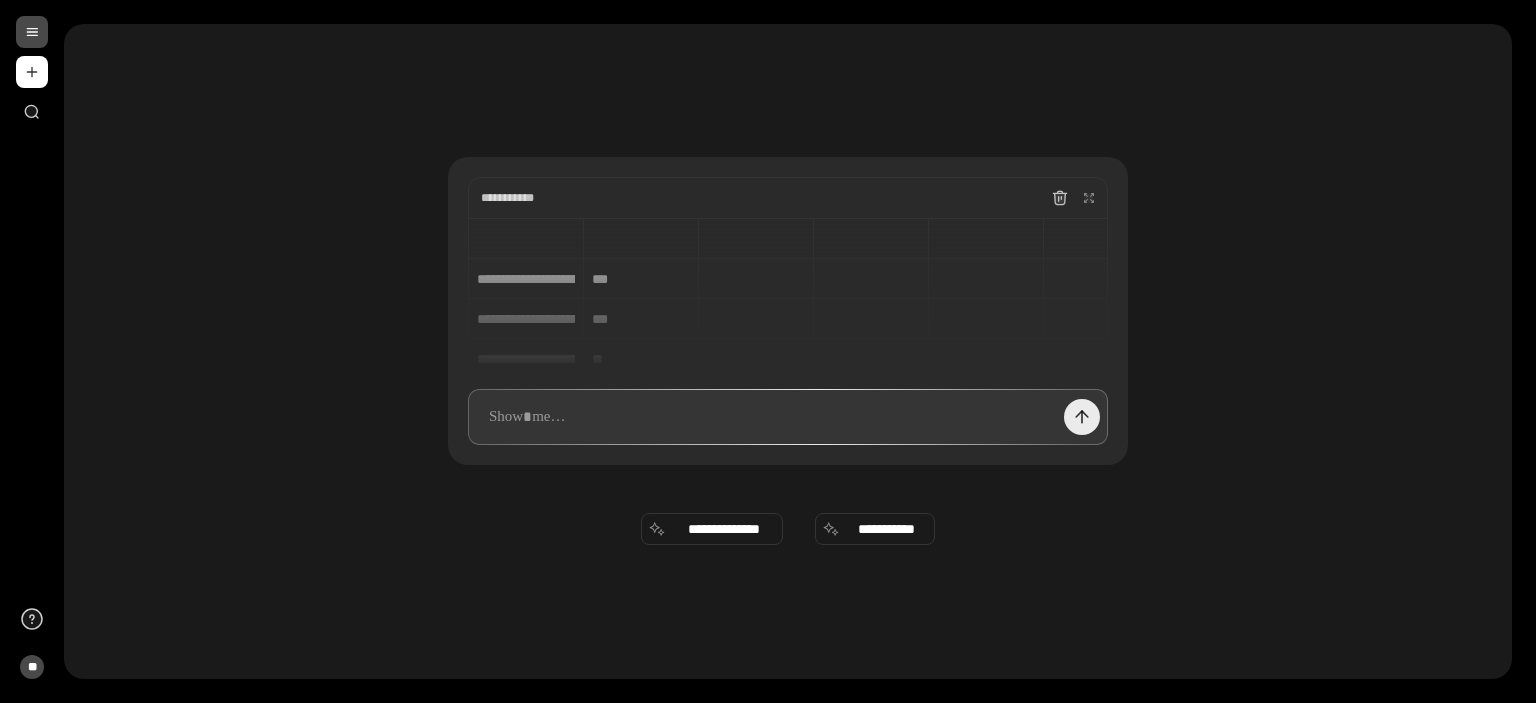click at bounding box center [1082, 417] 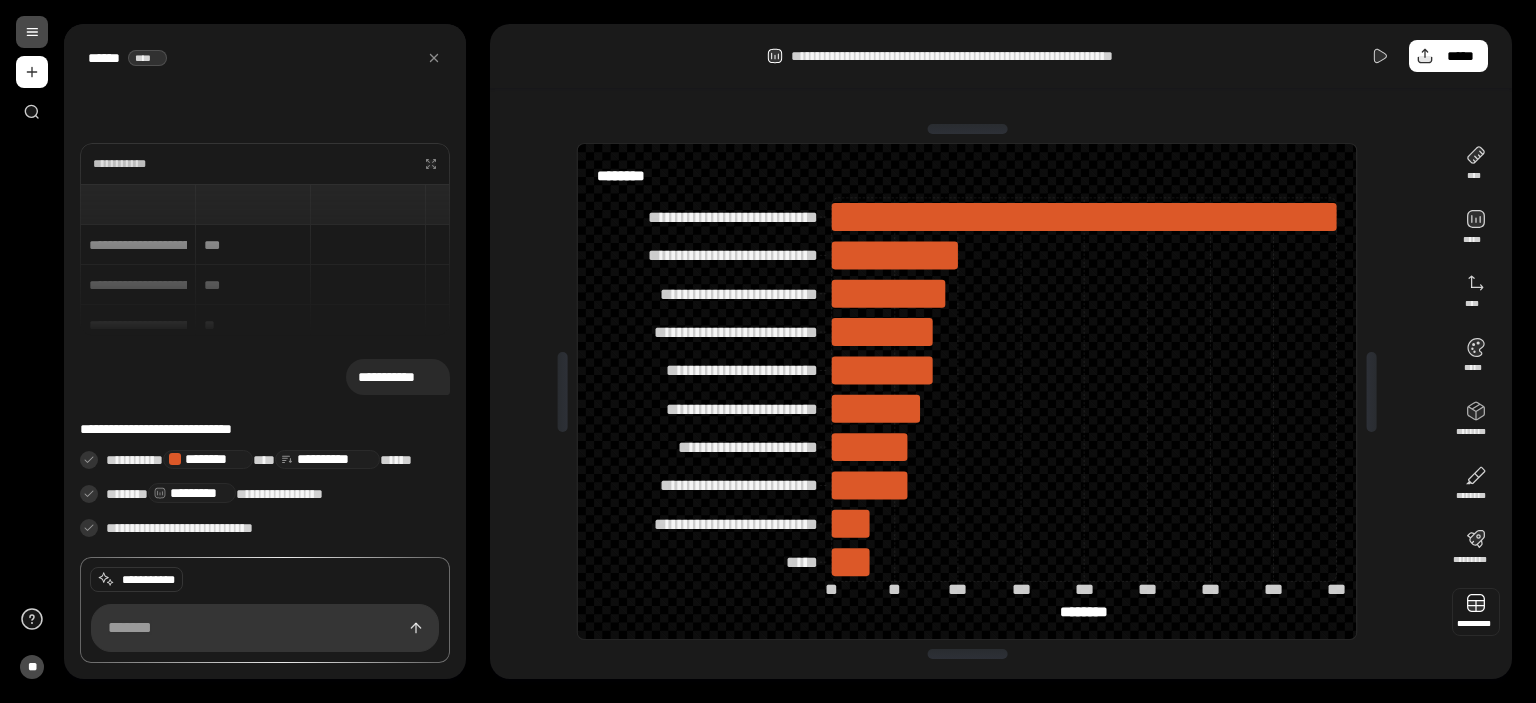 click at bounding box center [1476, 612] 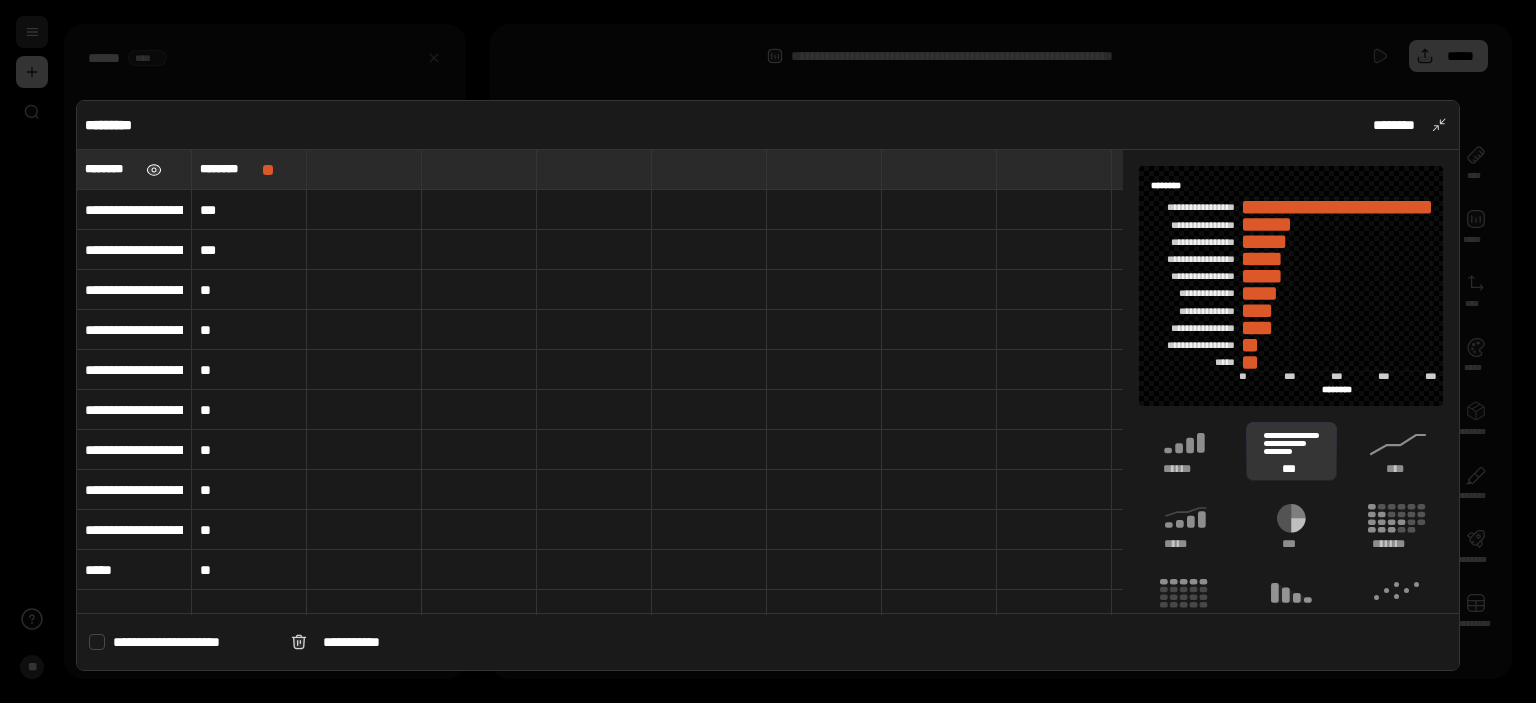 click at bounding box center (154, 170) 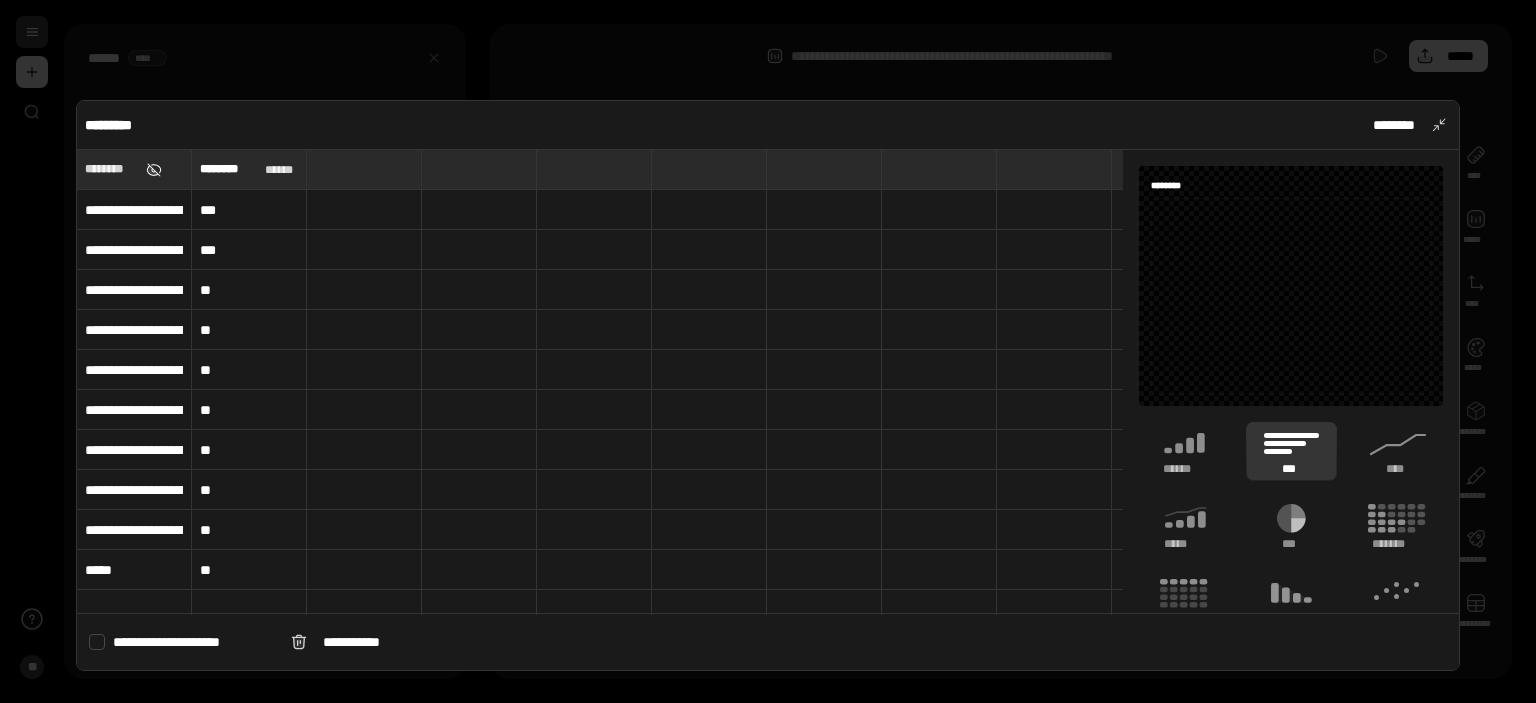 click at bounding box center [154, 170] 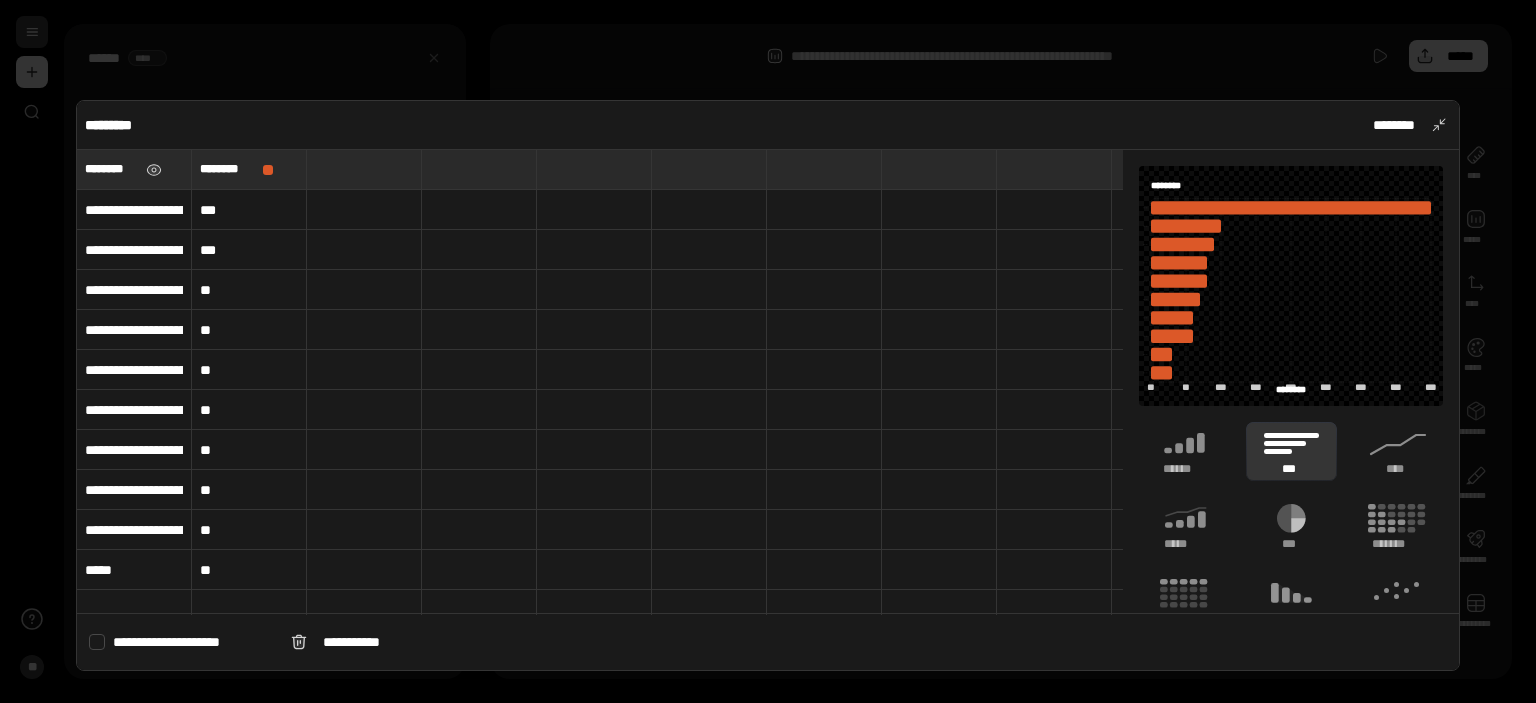 type on "********" 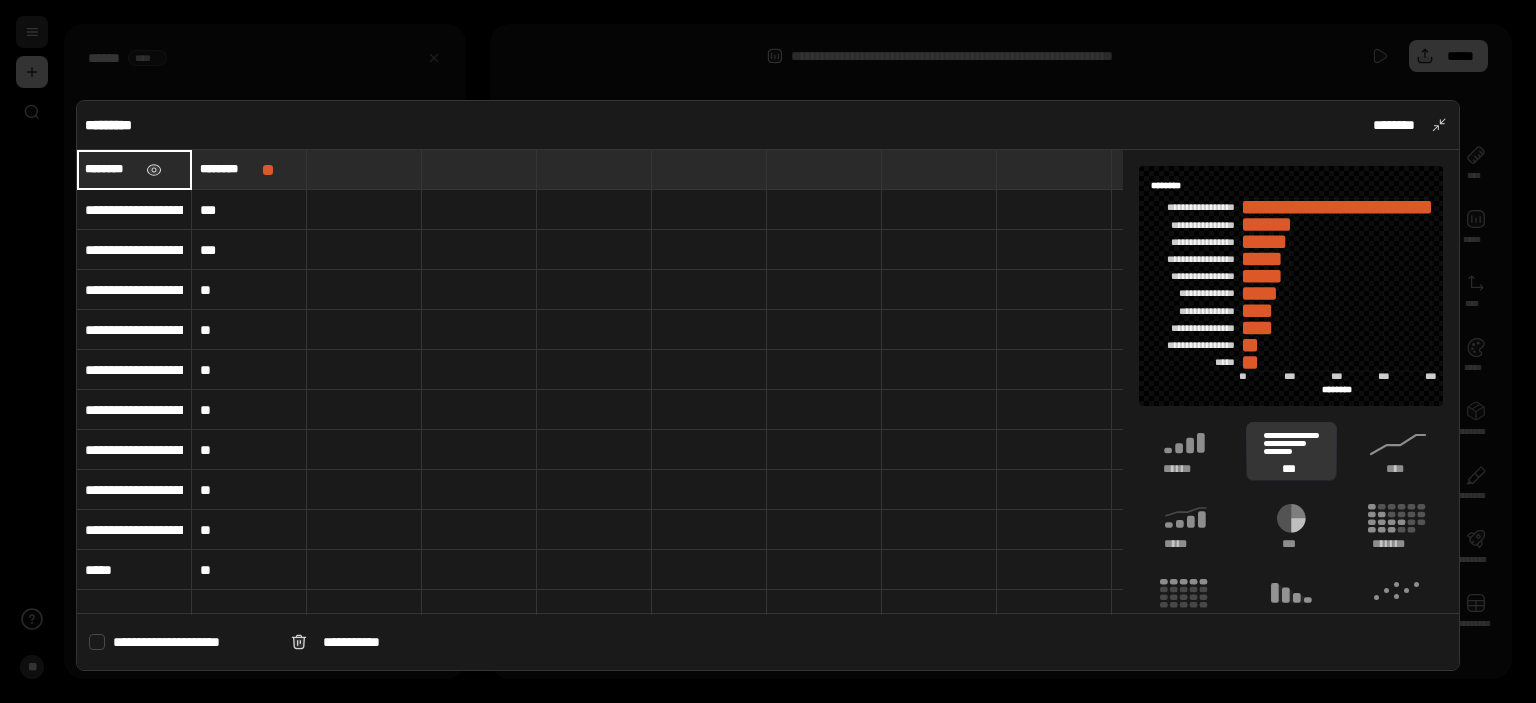 click on "********" at bounding box center [134, 169] 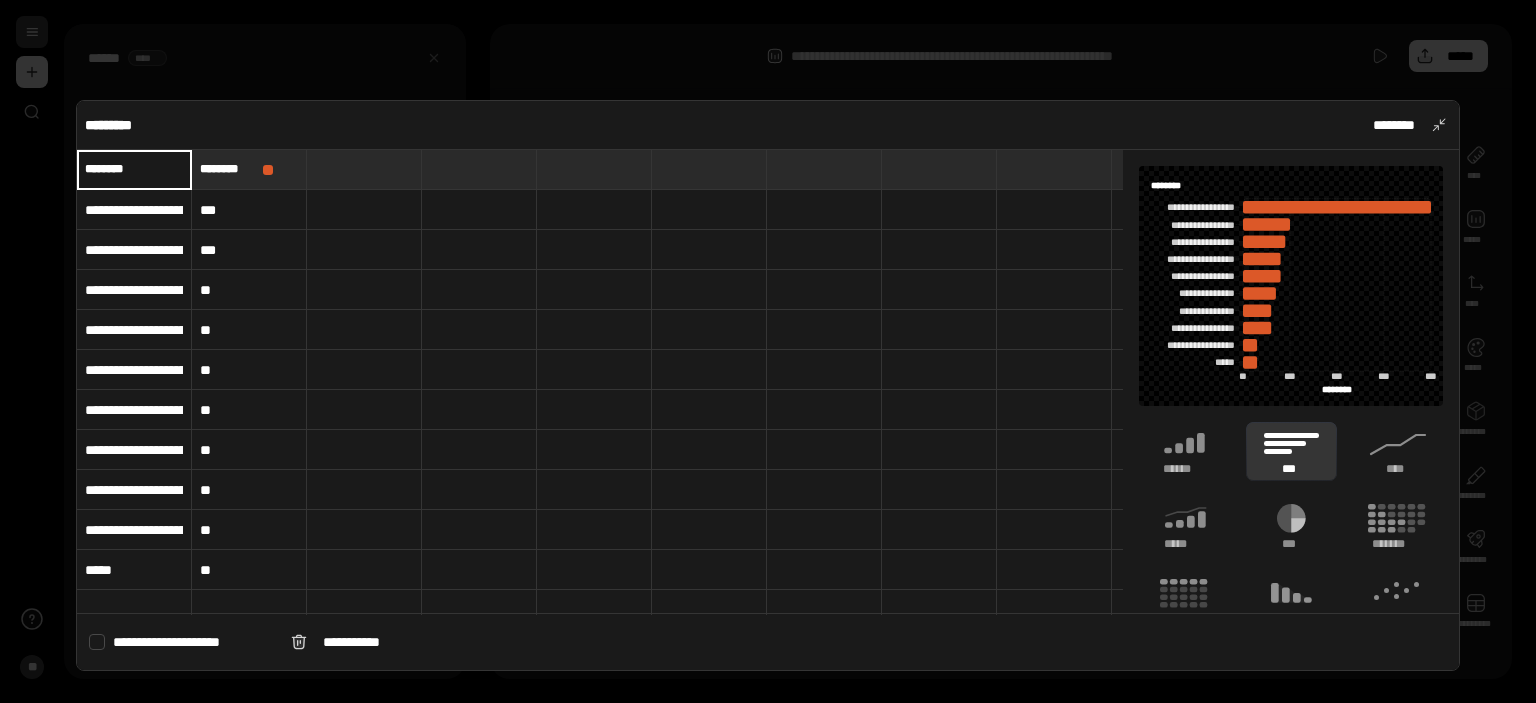 click on "********" at bounding box center (134, 169) 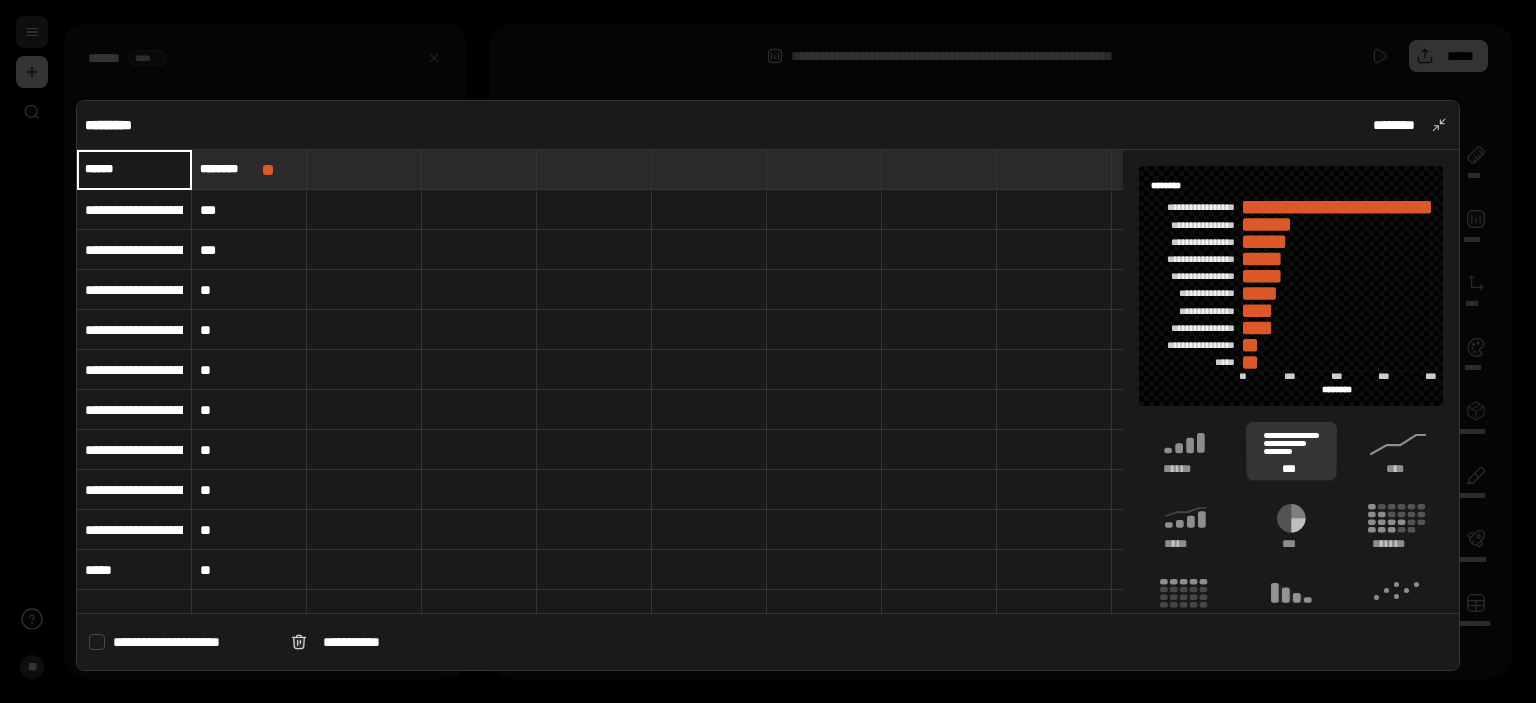 type on "******" 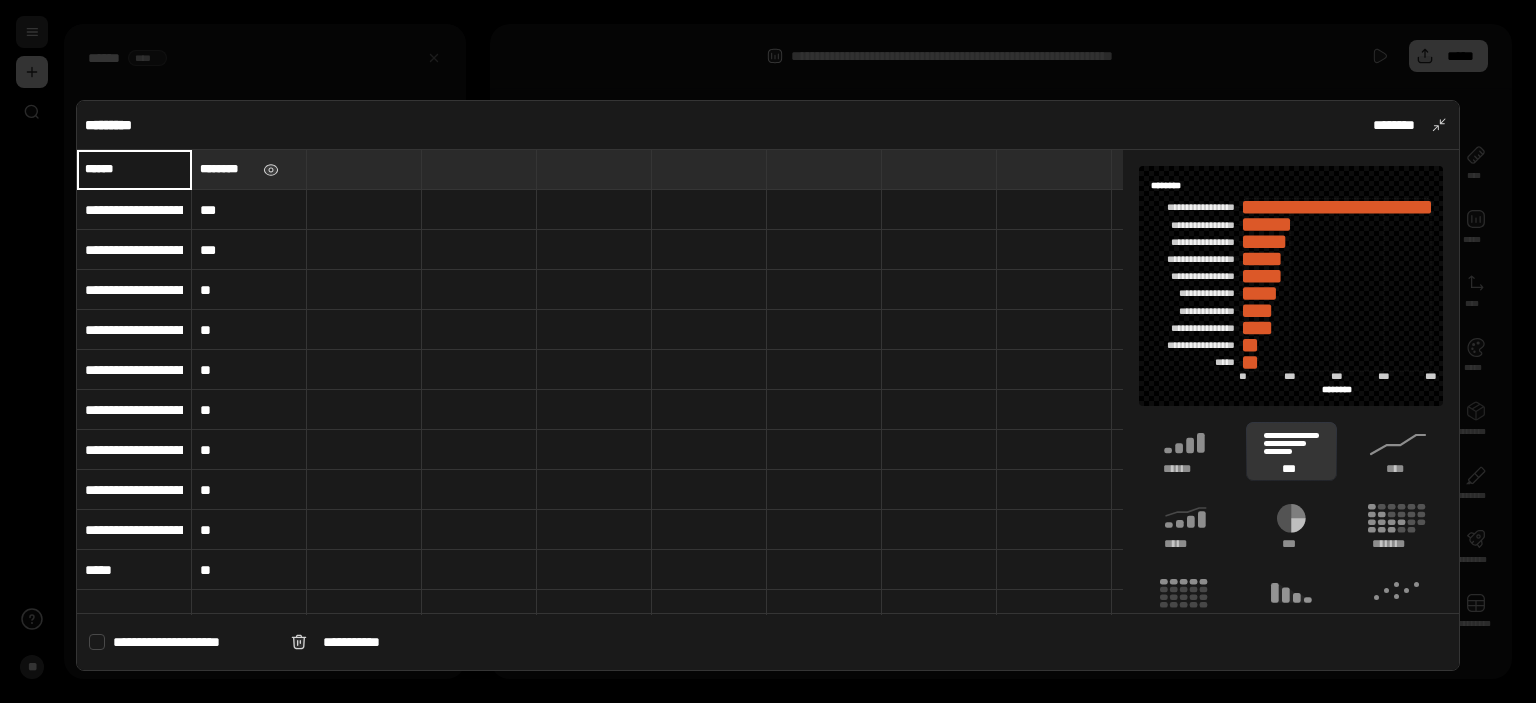 click on "********" at bounding box center (227, 169) 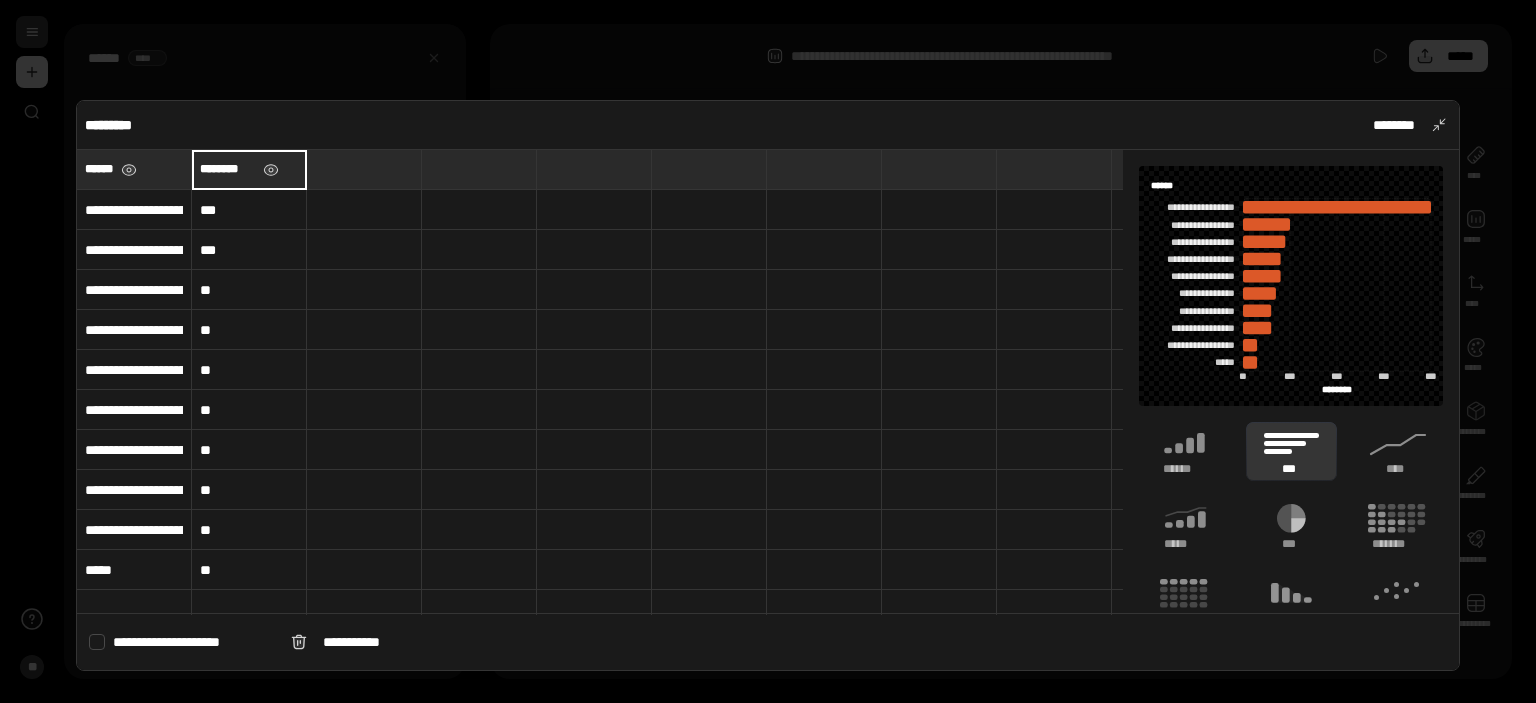 type on "******" 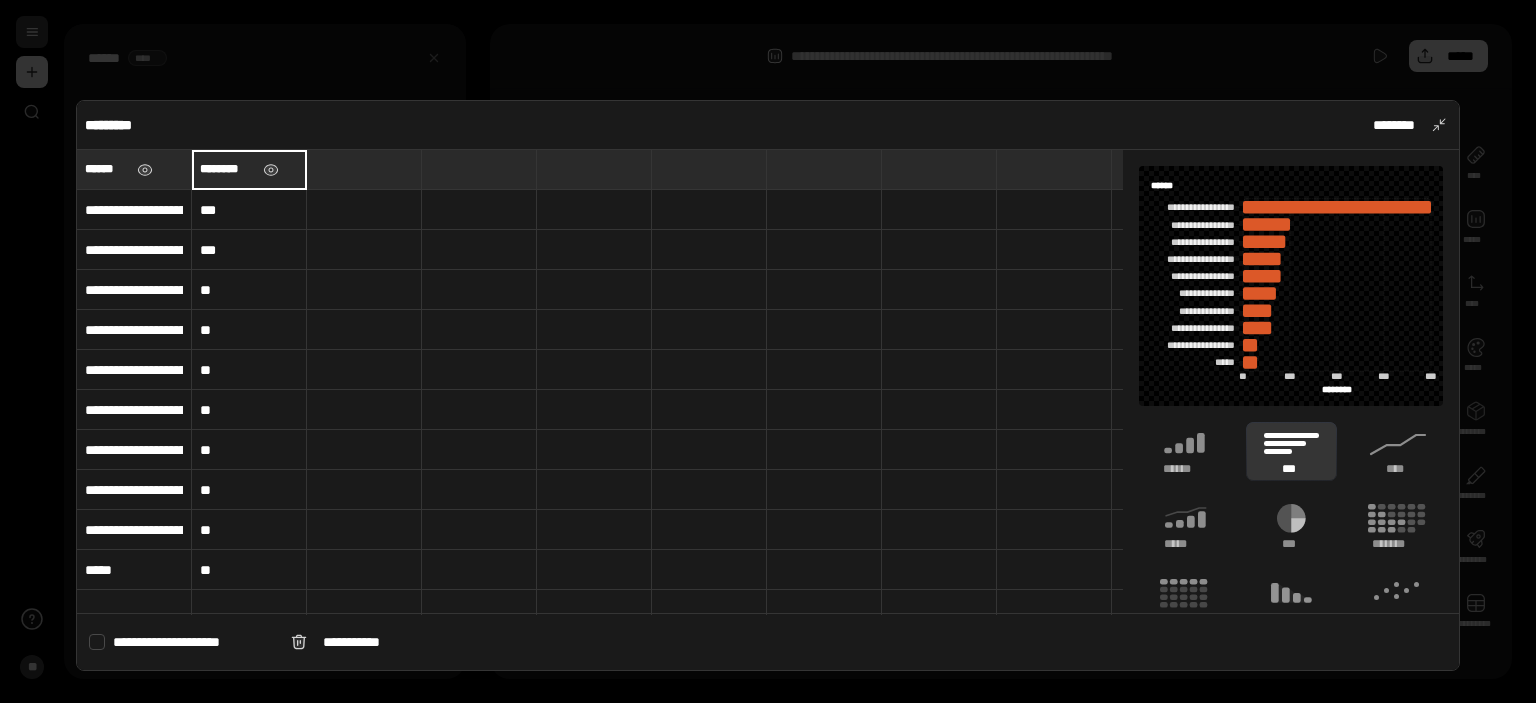click on "********" at bounding box center [249, 169] 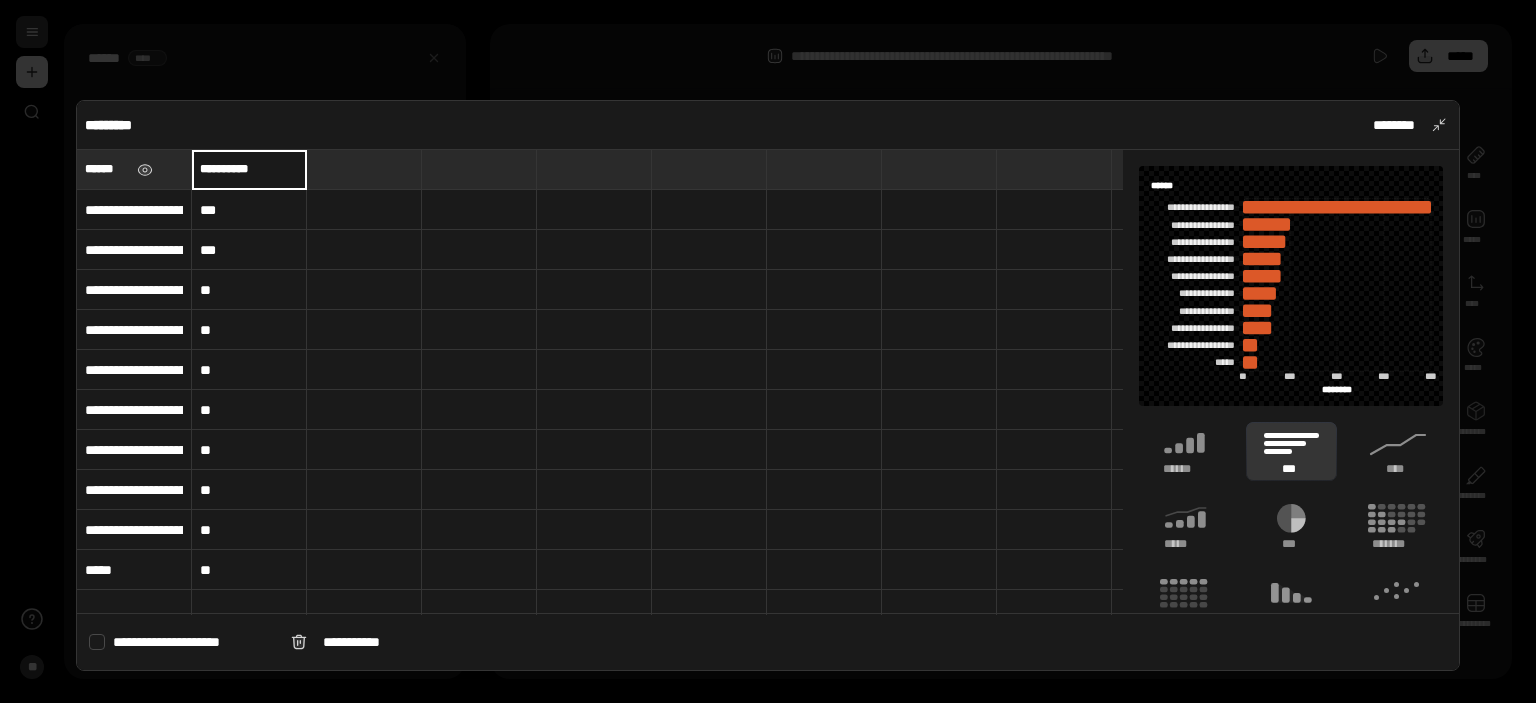 type on "**********" 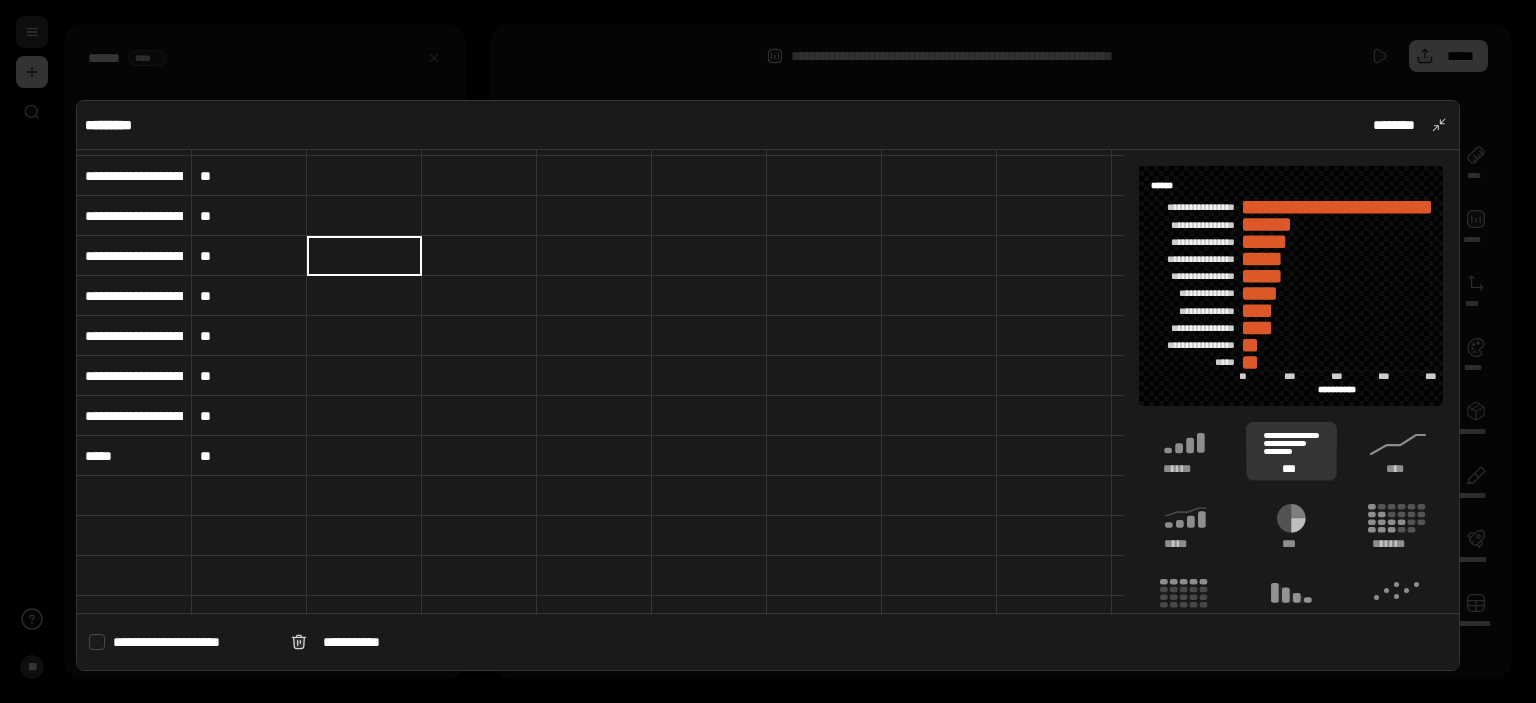 scroll, scrollTop: 0, scrollLeft: 0, axis: both 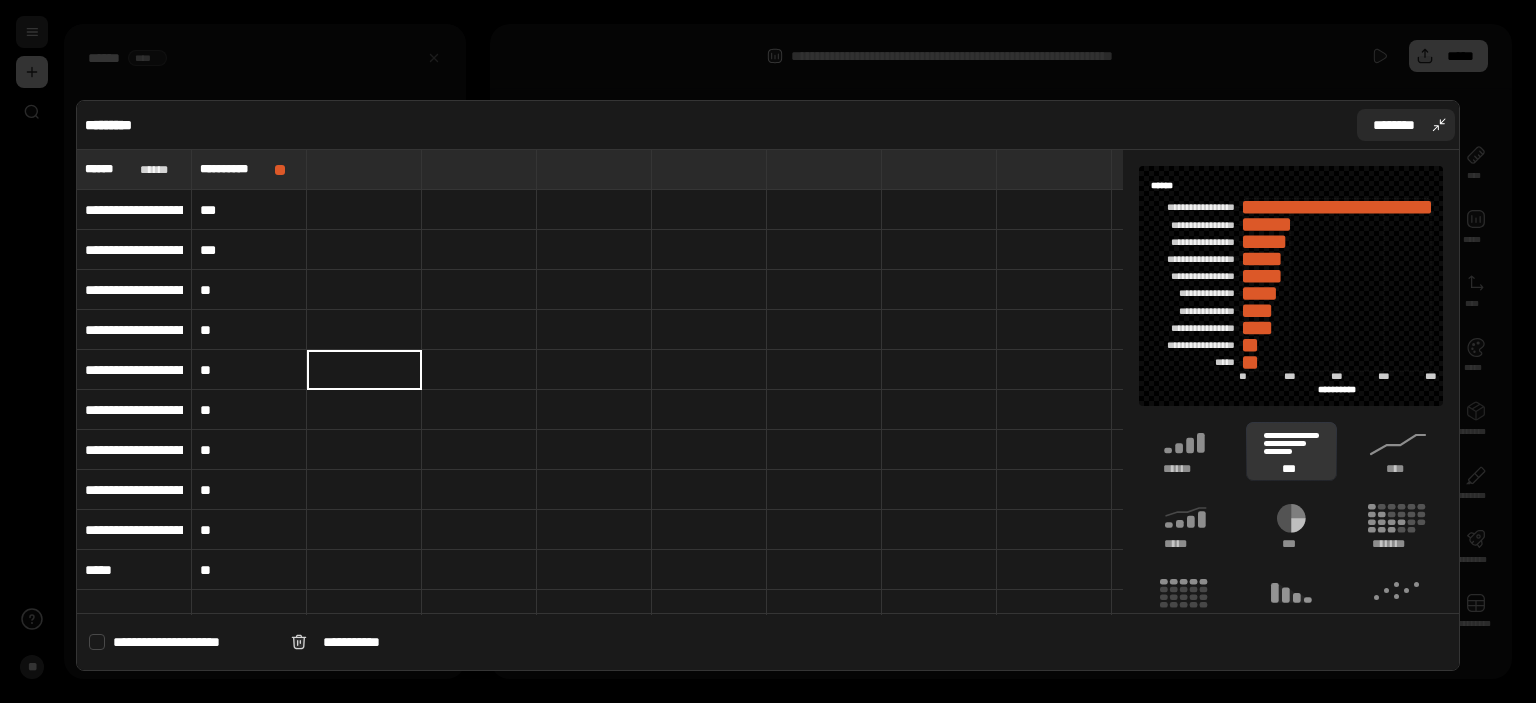 click on "********" at bounding box center (1406, 125) 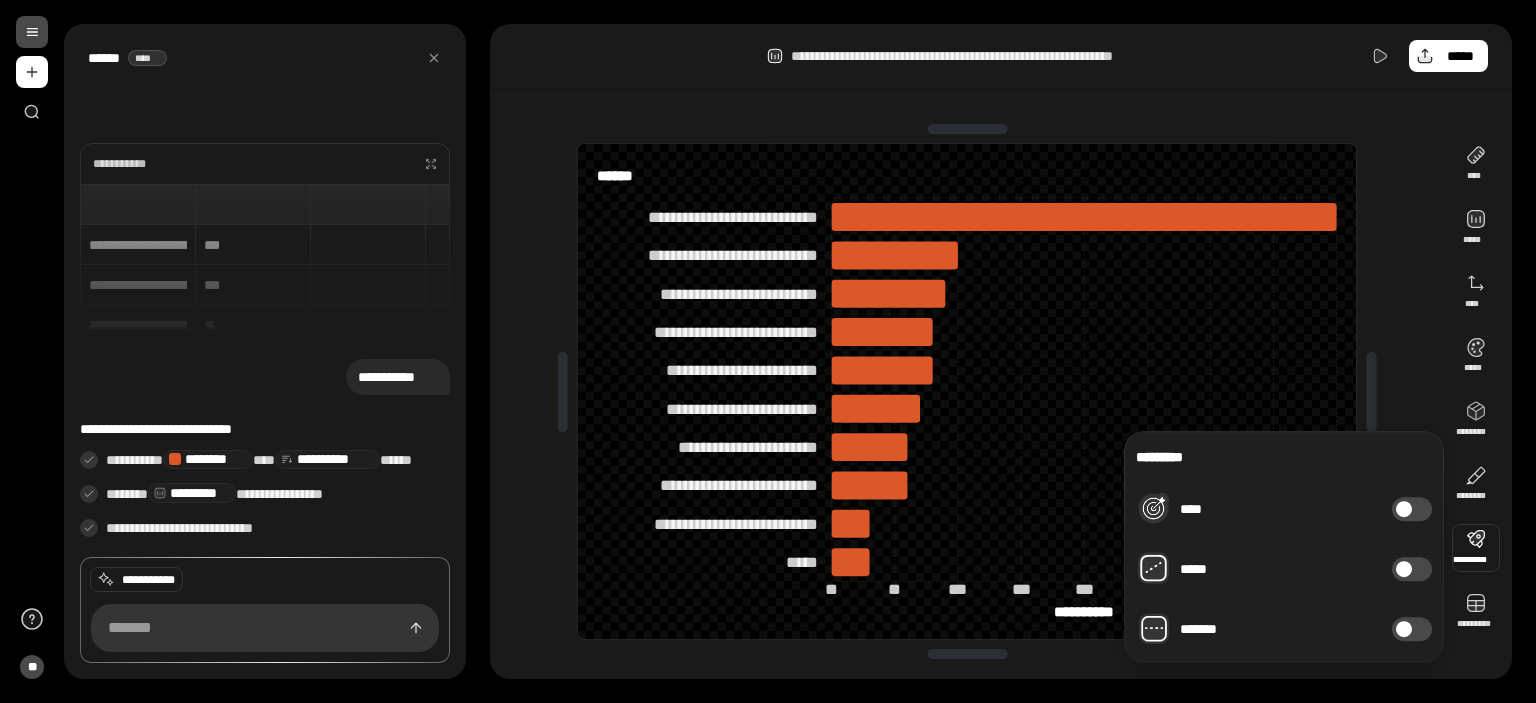 click on "****" at bounding box center (1412, 509) 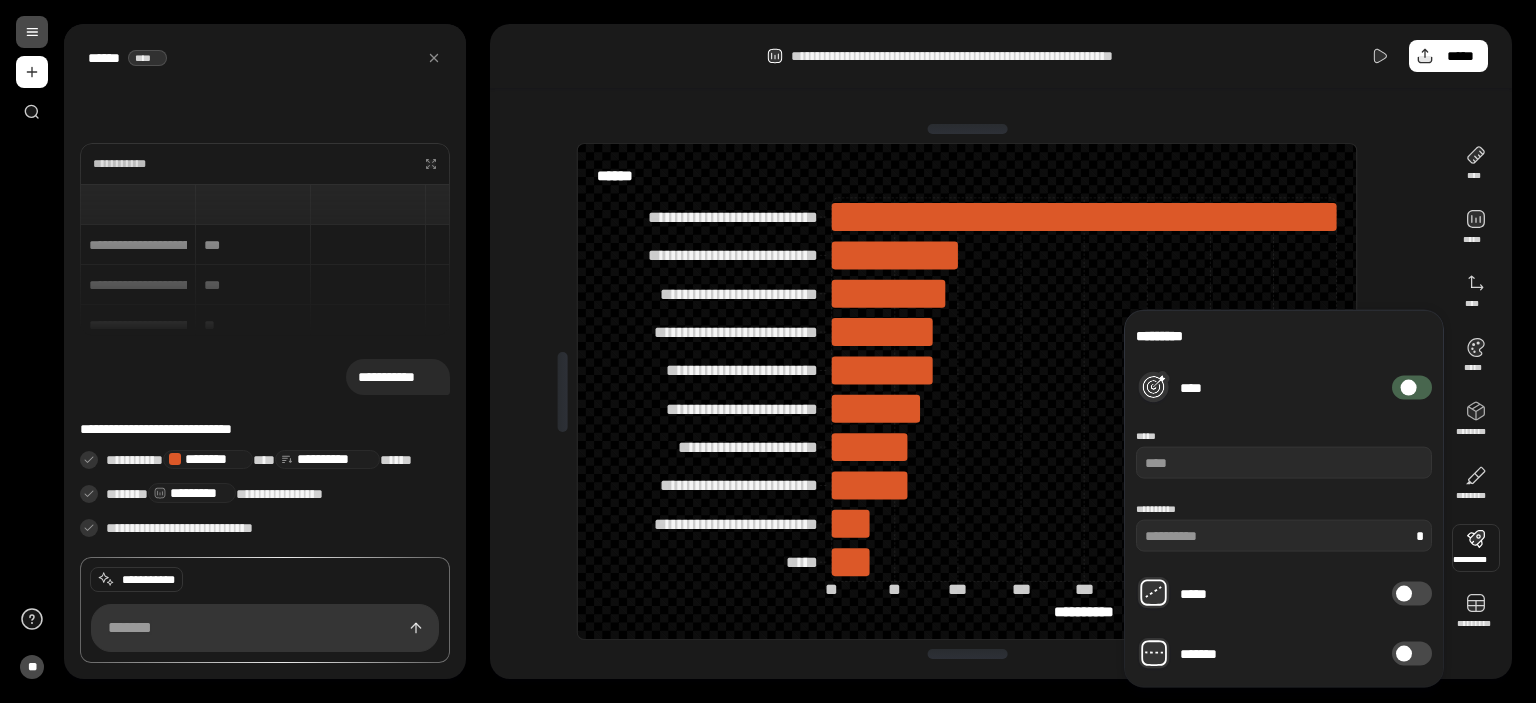 type on "**" 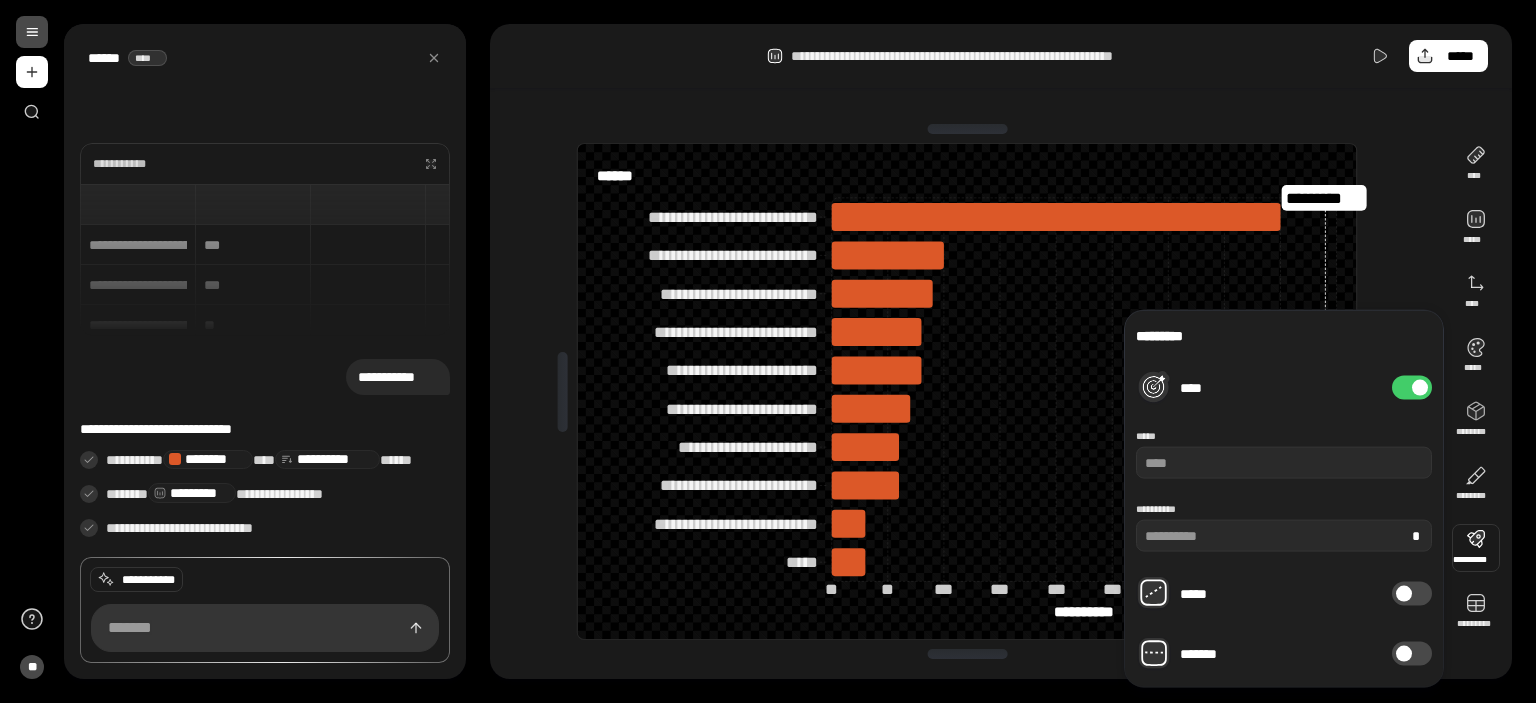 click on "****" at bounding box center [1412, 388] 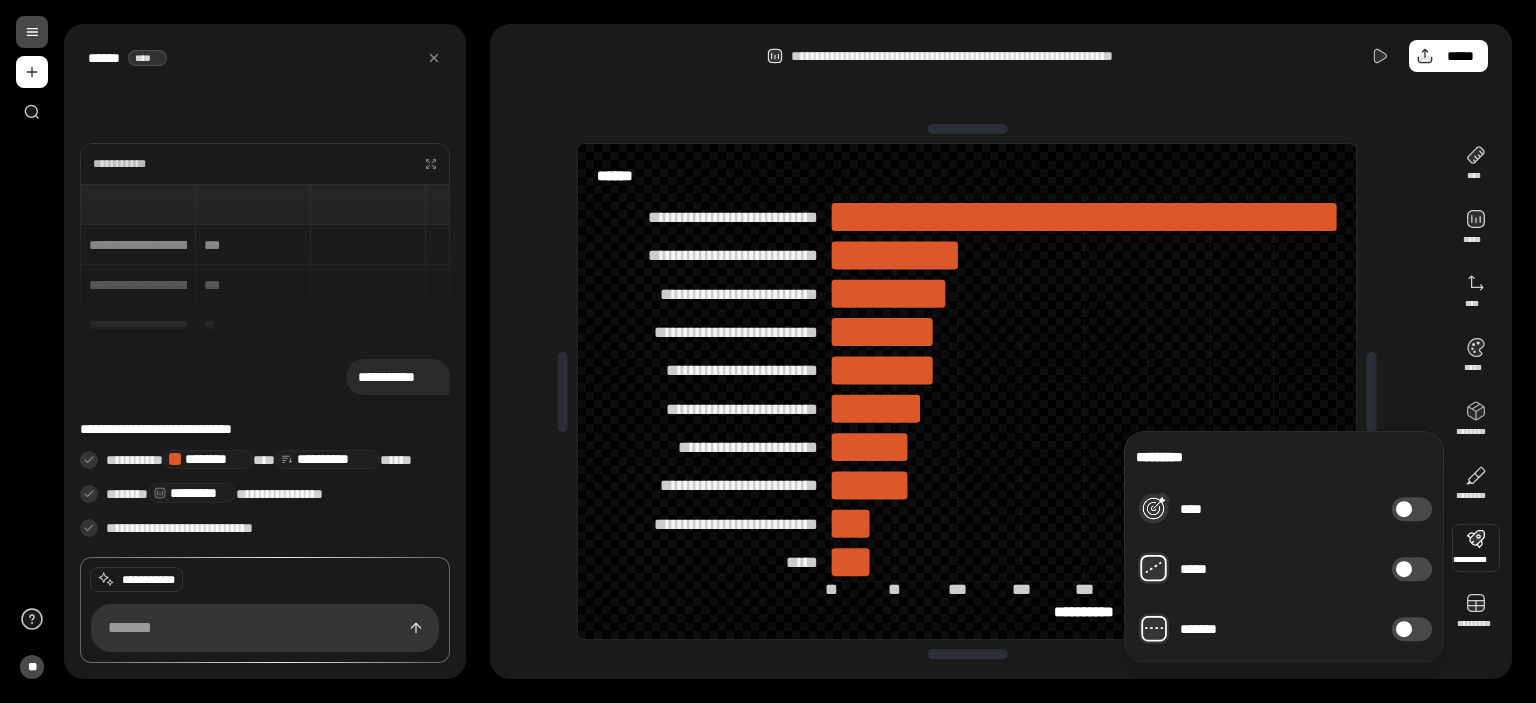 click at bounding box center [1404, 569] 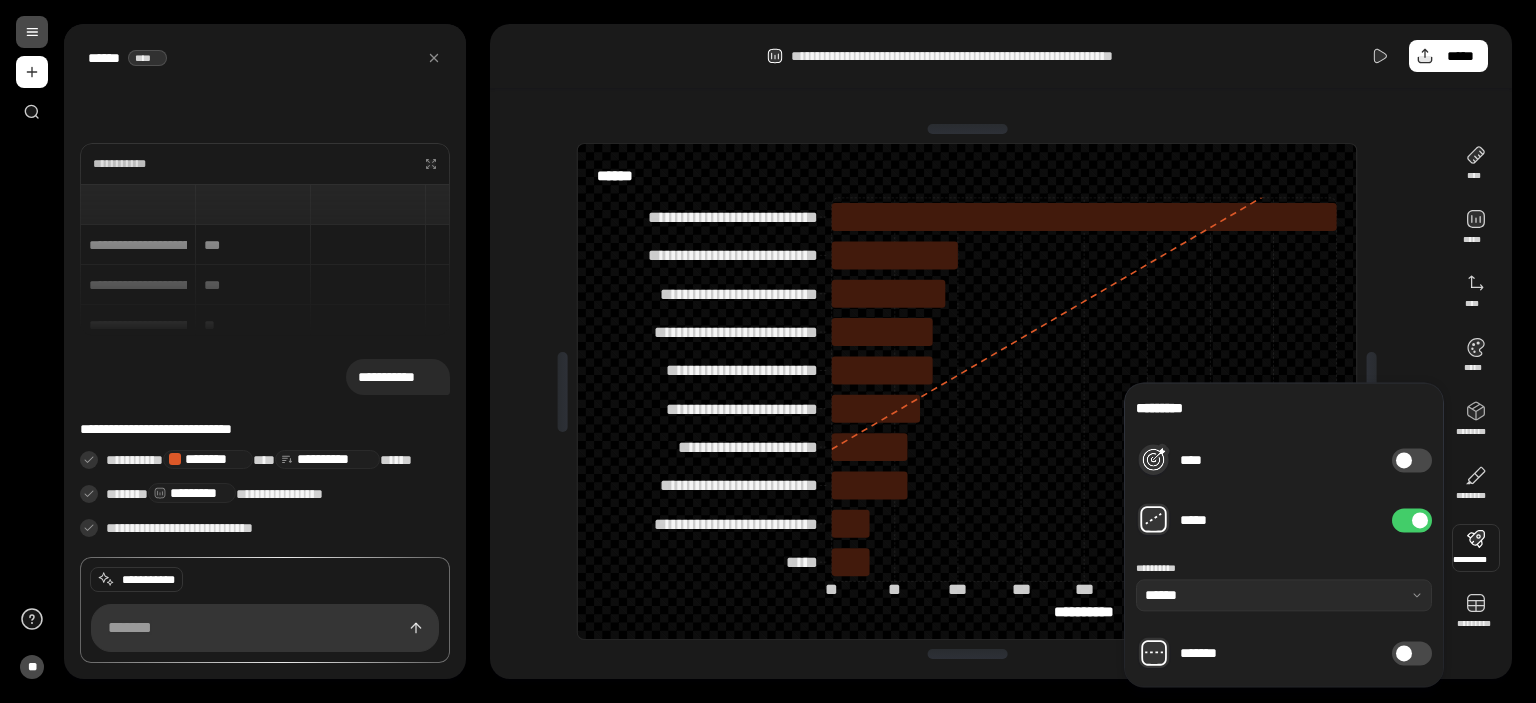 click on "**********" at bounding box center [1284, 568] 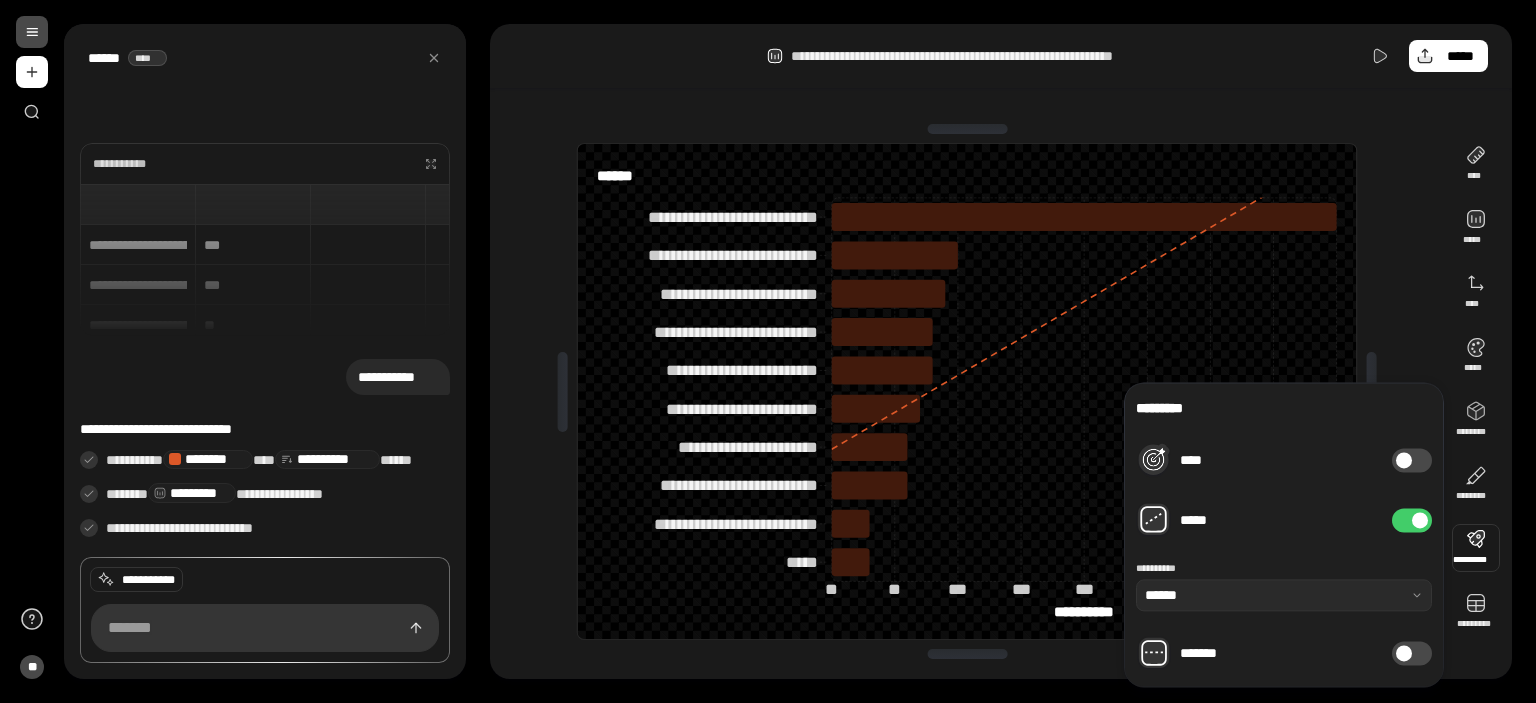 click on "*****" at bounding box center [1412, 520] 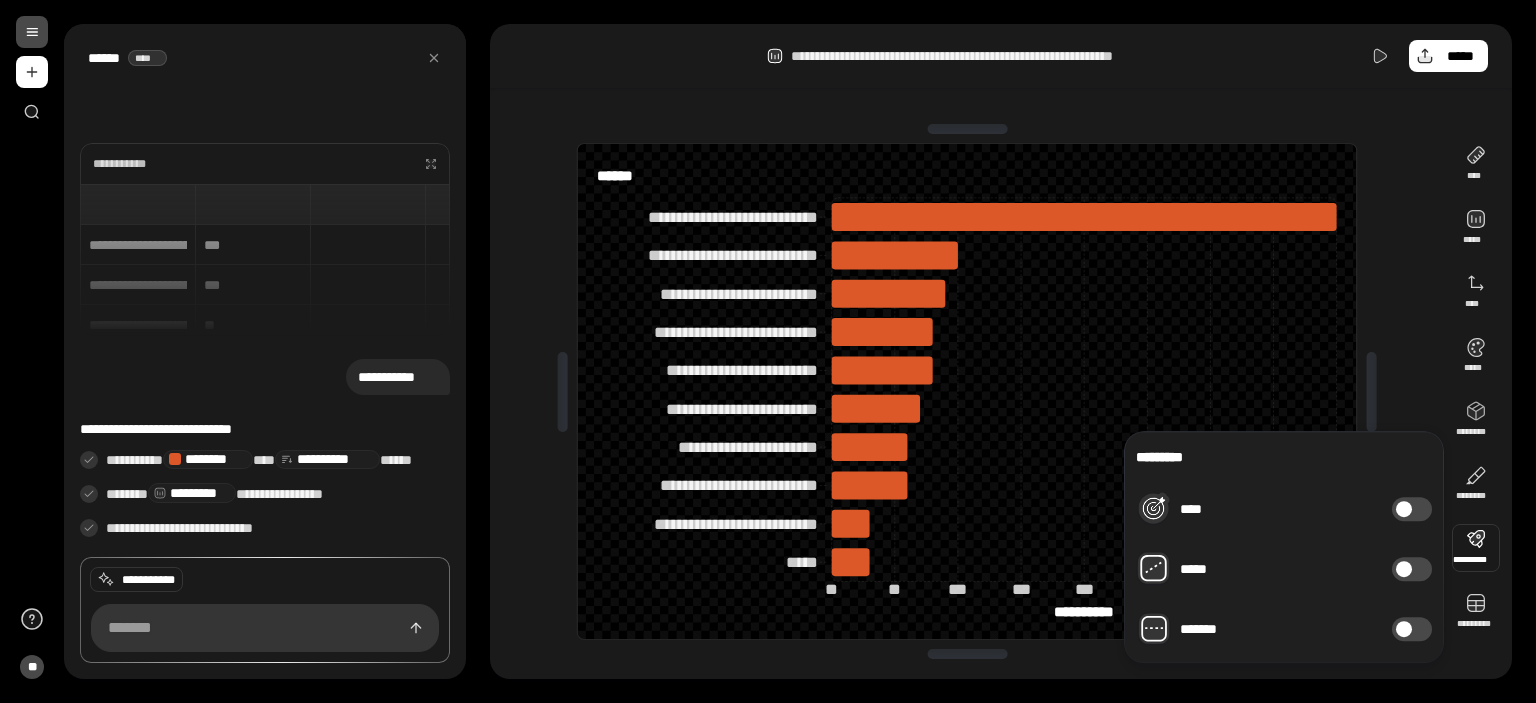 click on "*******" at bounding box center (1412, 629) 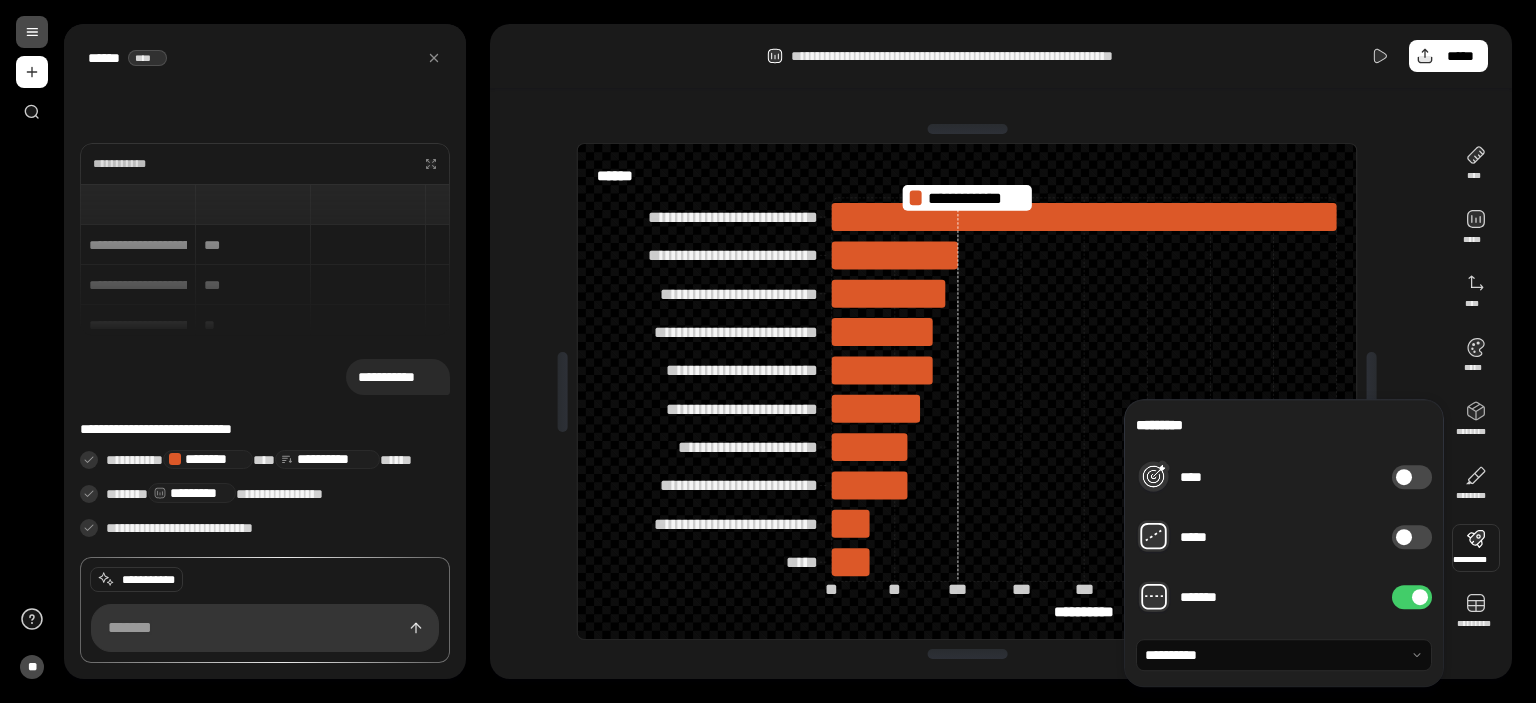 click at bounding box center [1284, 655] 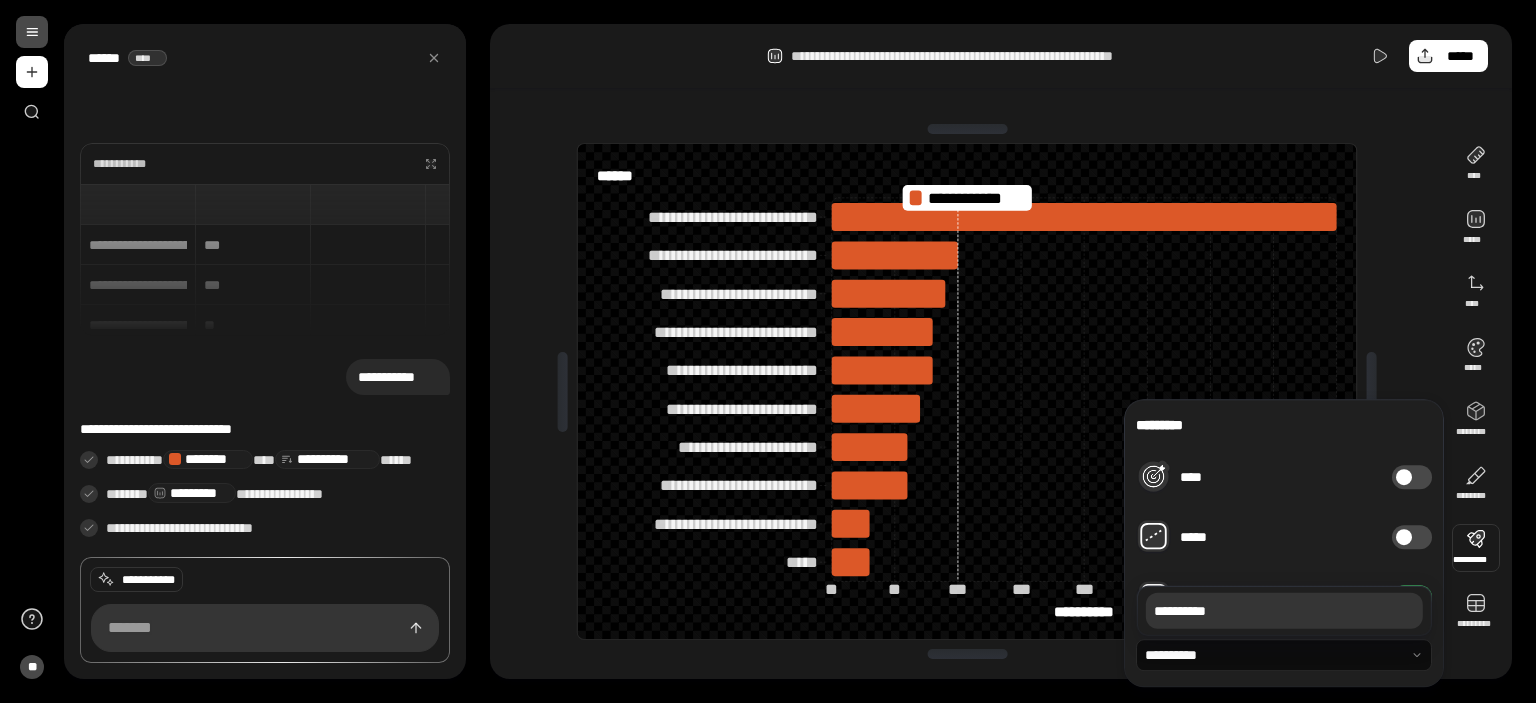 click at bounding box center (1284, 655) 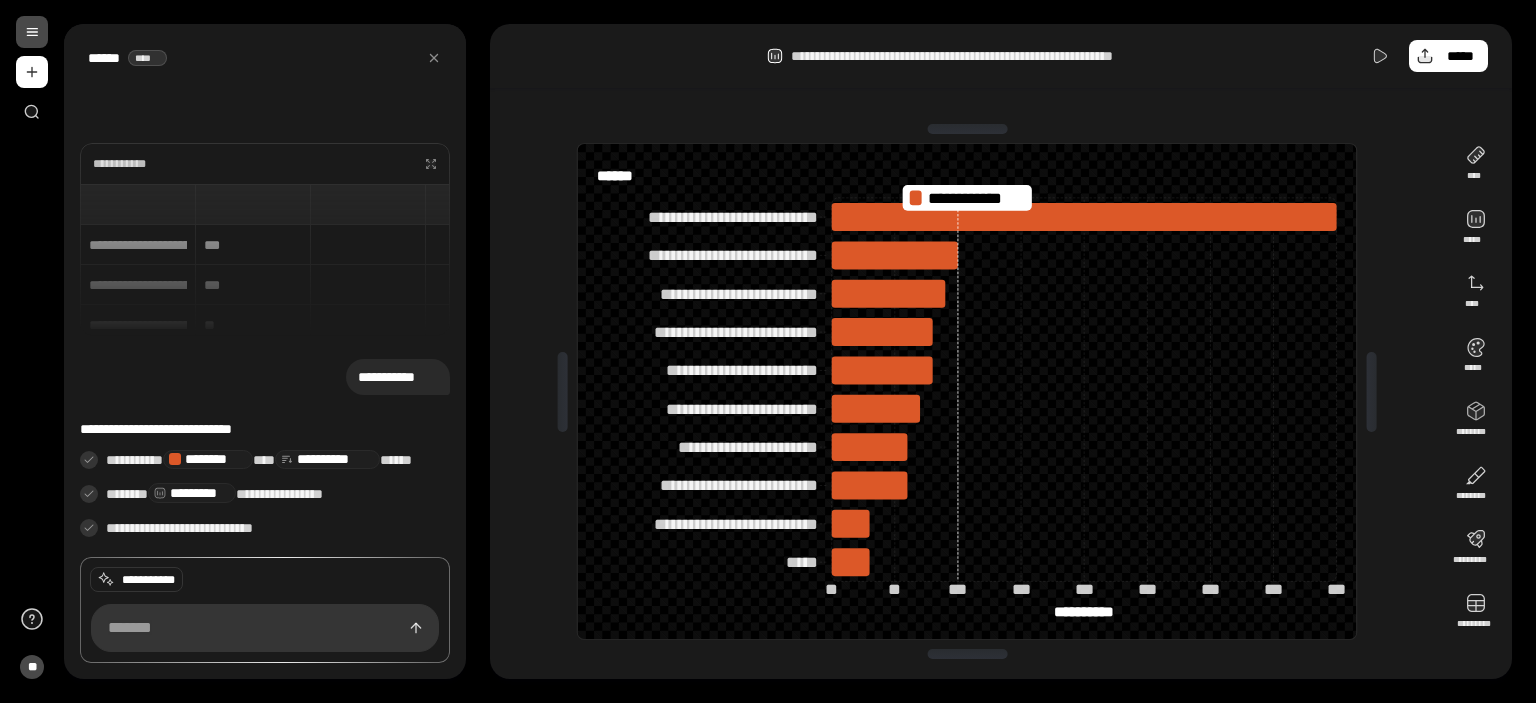 click on "**********" at bounding box center [967, 391] 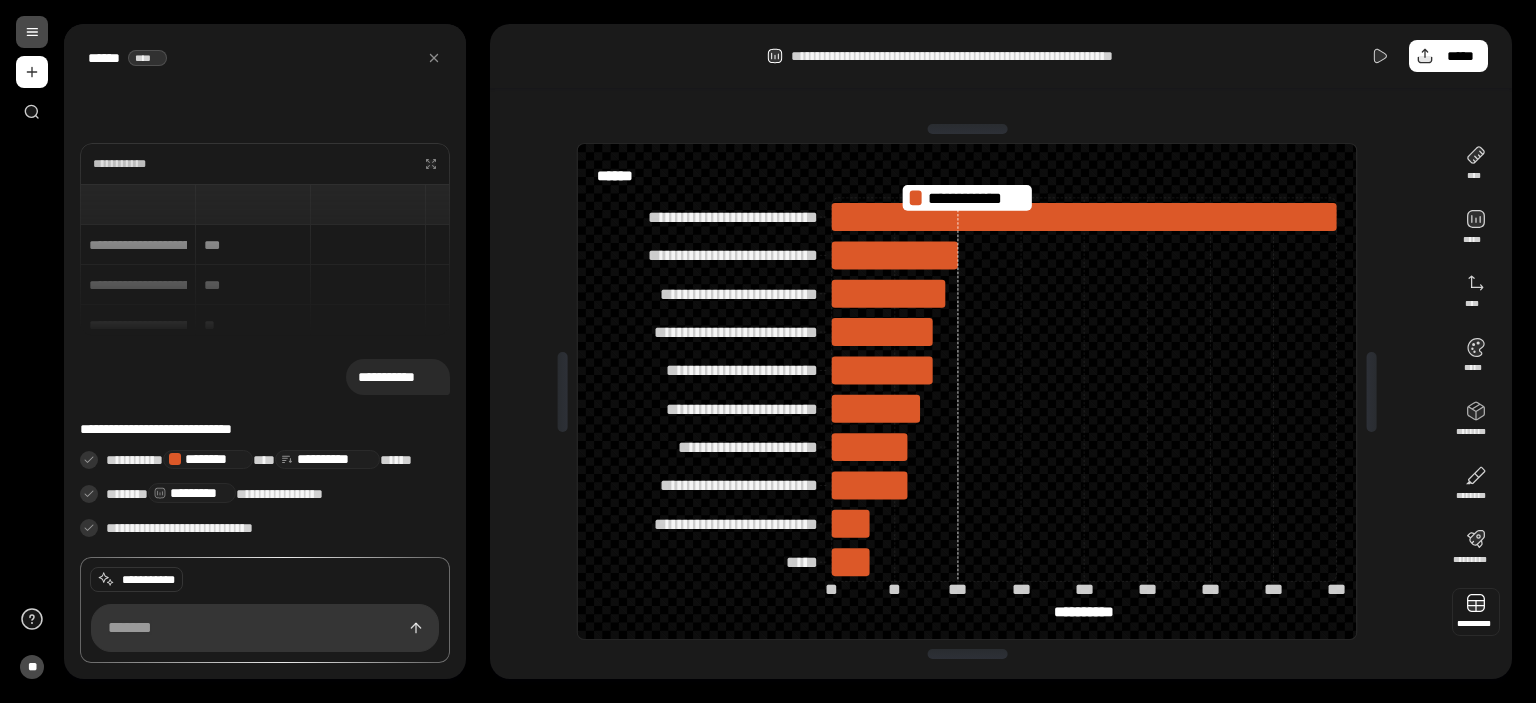 click at bounding box center [1476, 612] 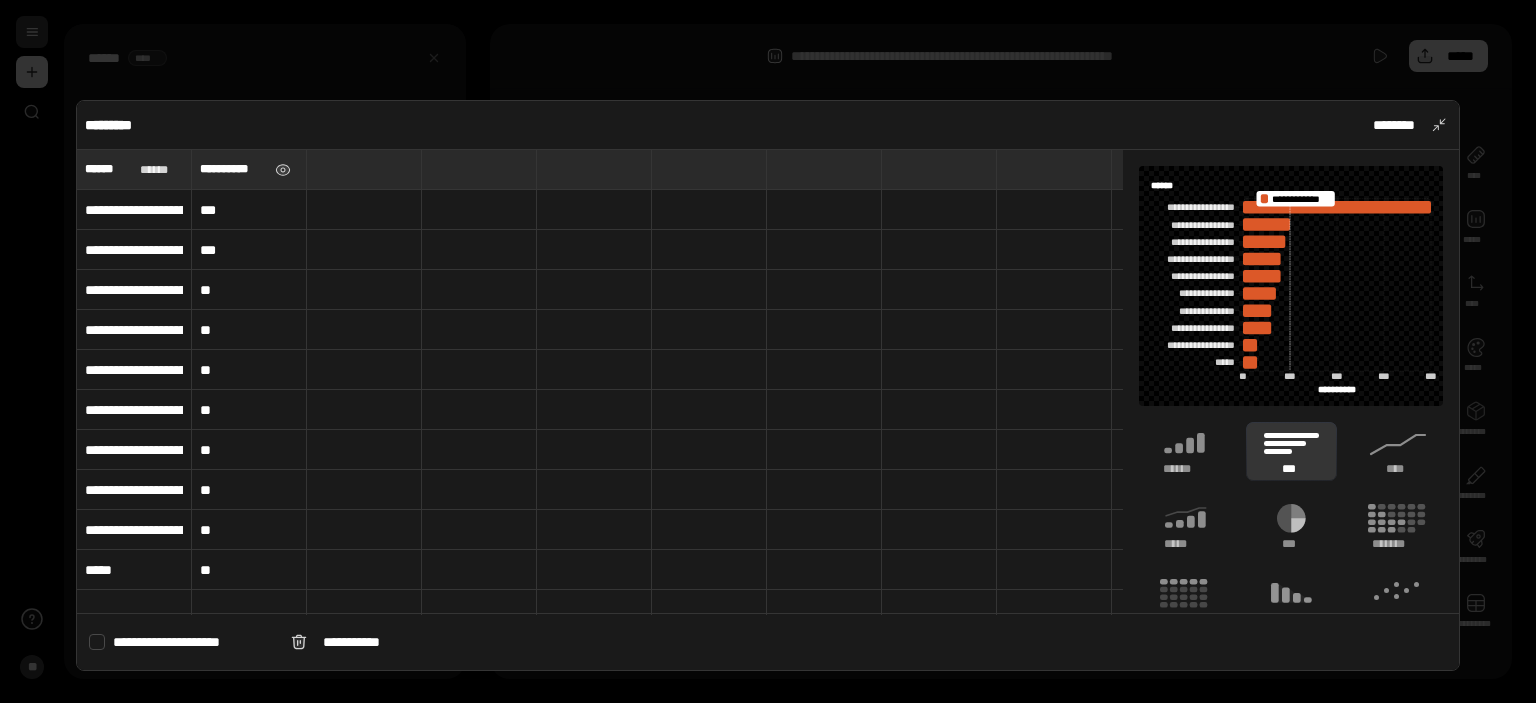 click on "**********" at bounding box center (233, 169) 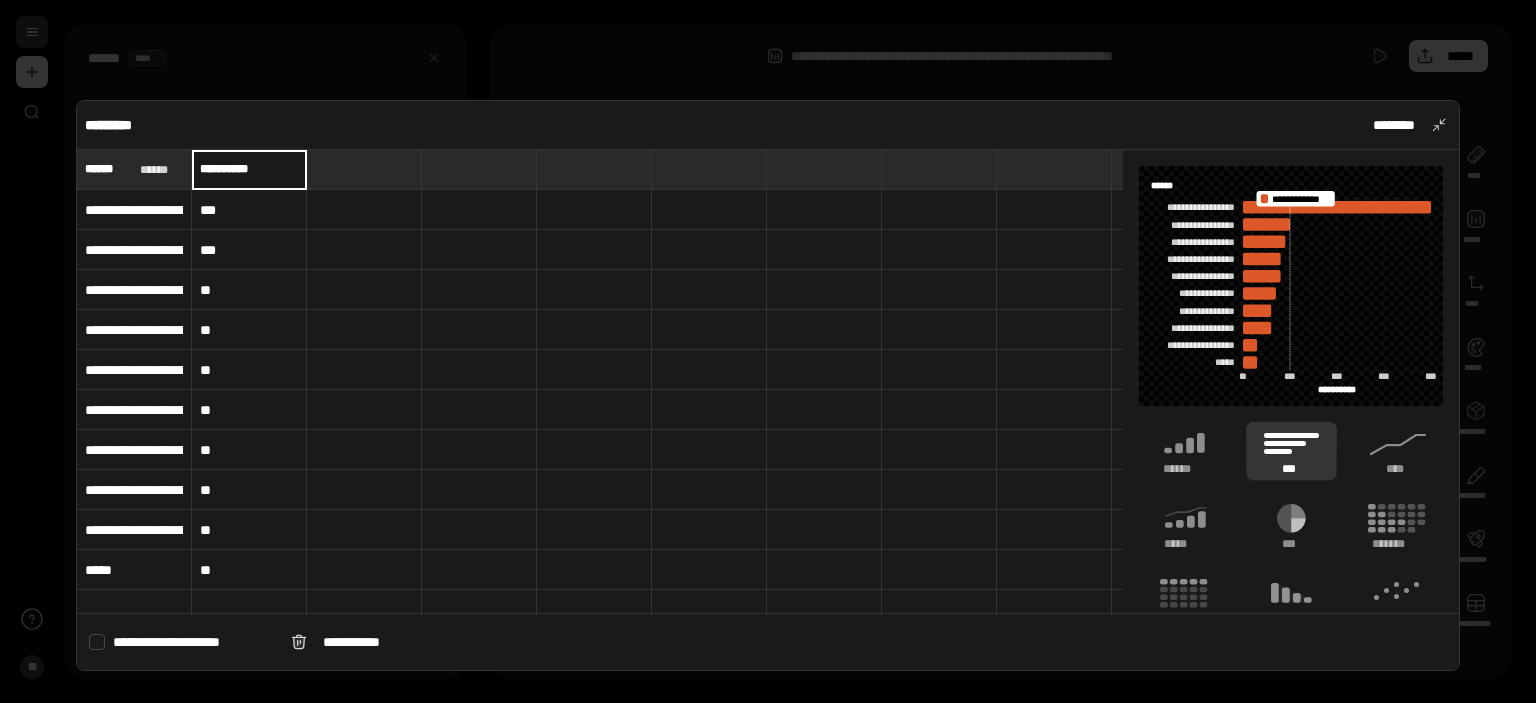 click on "**********" at bounding box center [249, 169] 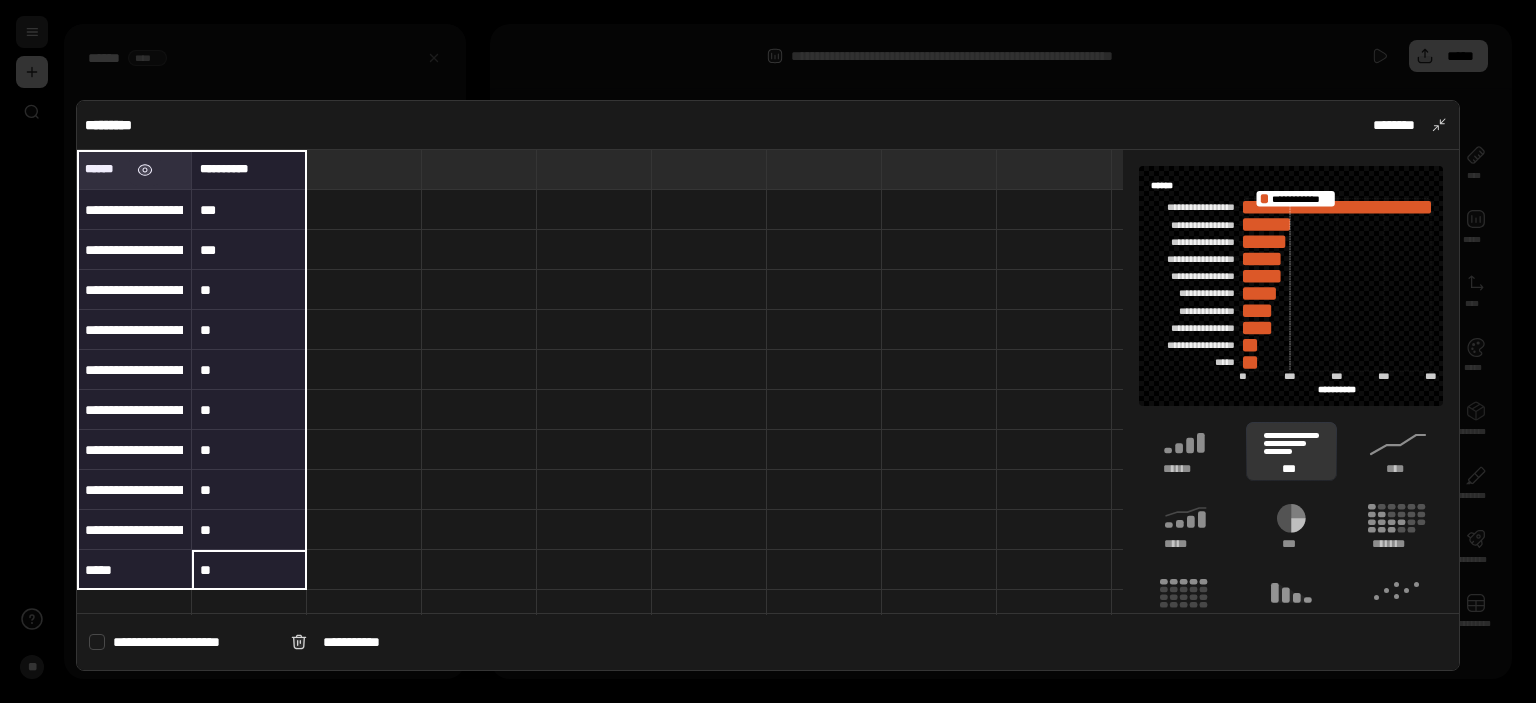 drag, startPoint x: 251, startPoint y: 577, endPoint x: 130, endPoint y: 178, distance: 416.94363 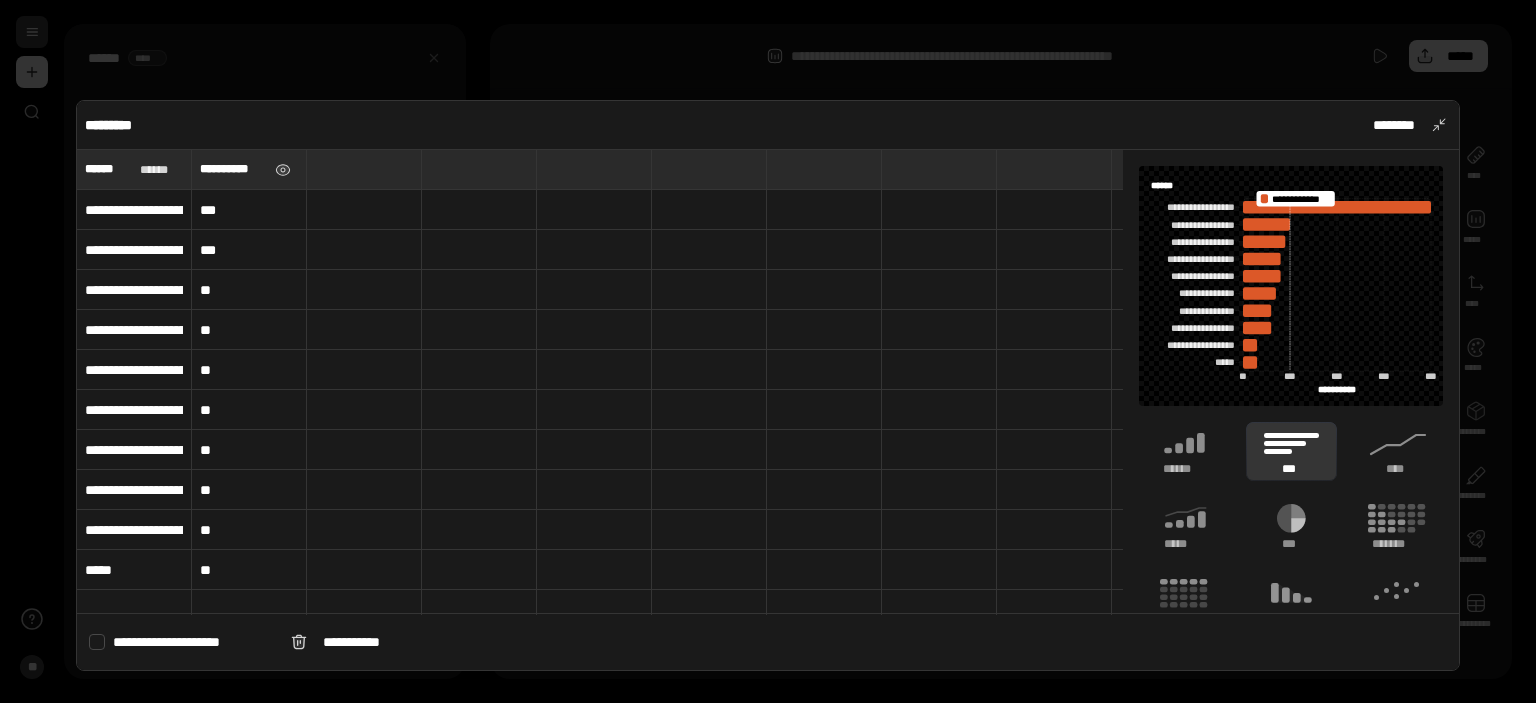 click on "**********" at bounding box center (233, 169) 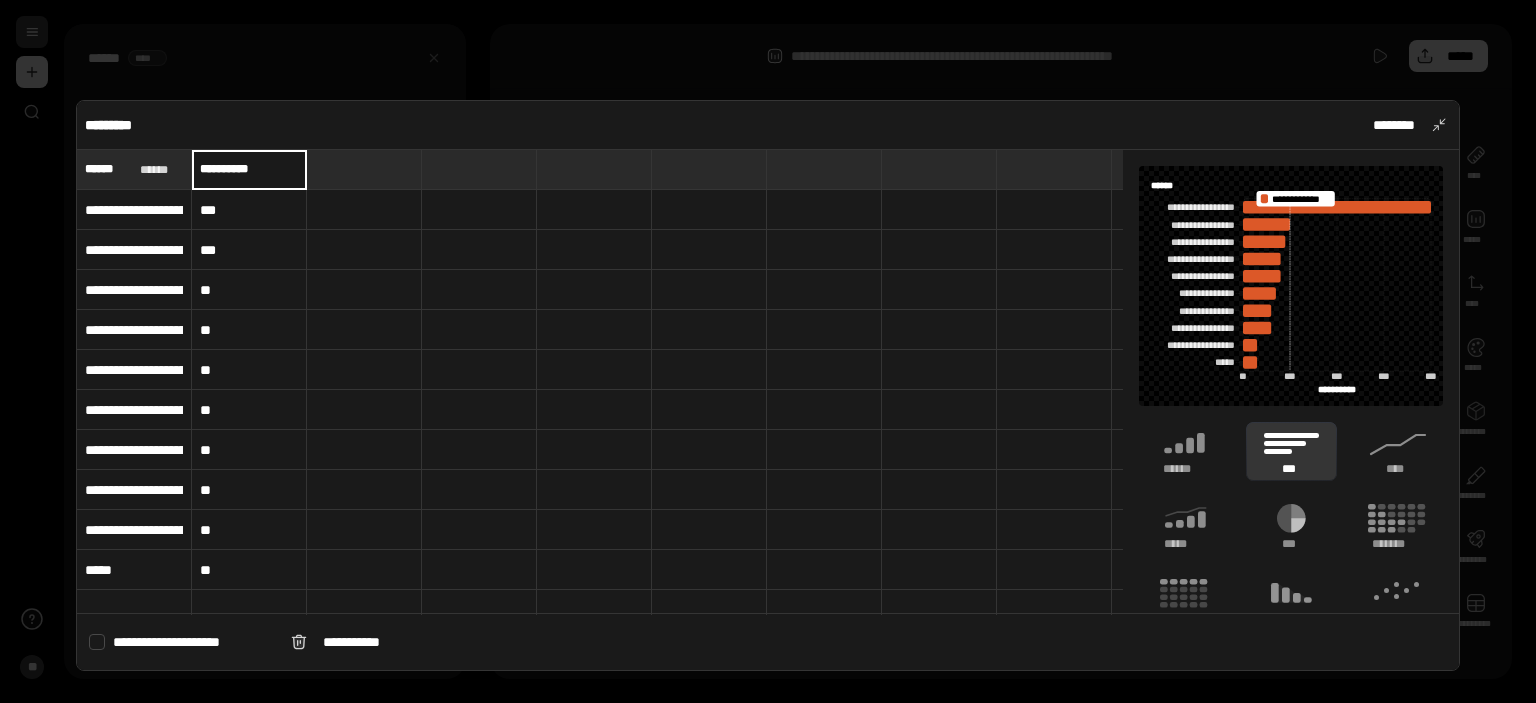 click on "**********" at bounding box center (249, 169) 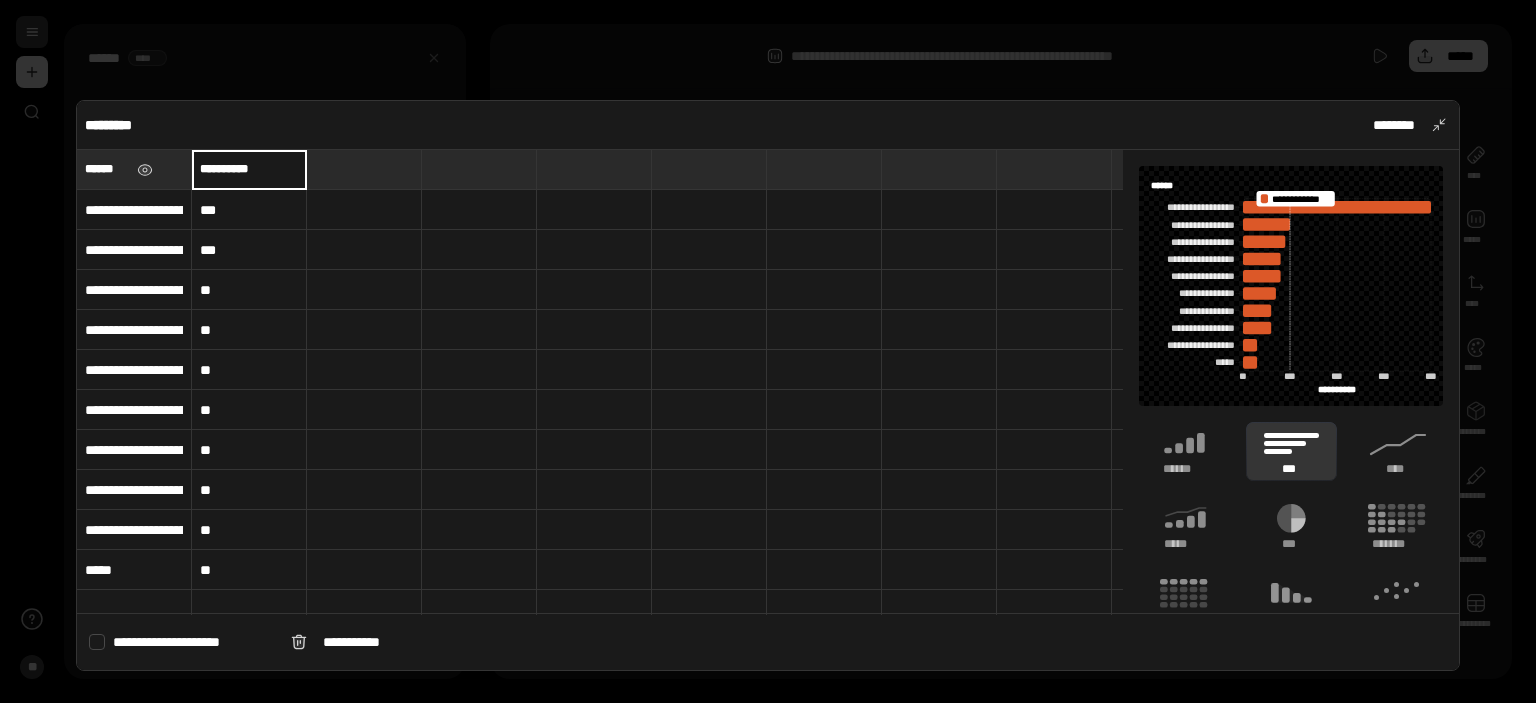 click on "******" at bounding box center (107, 169) 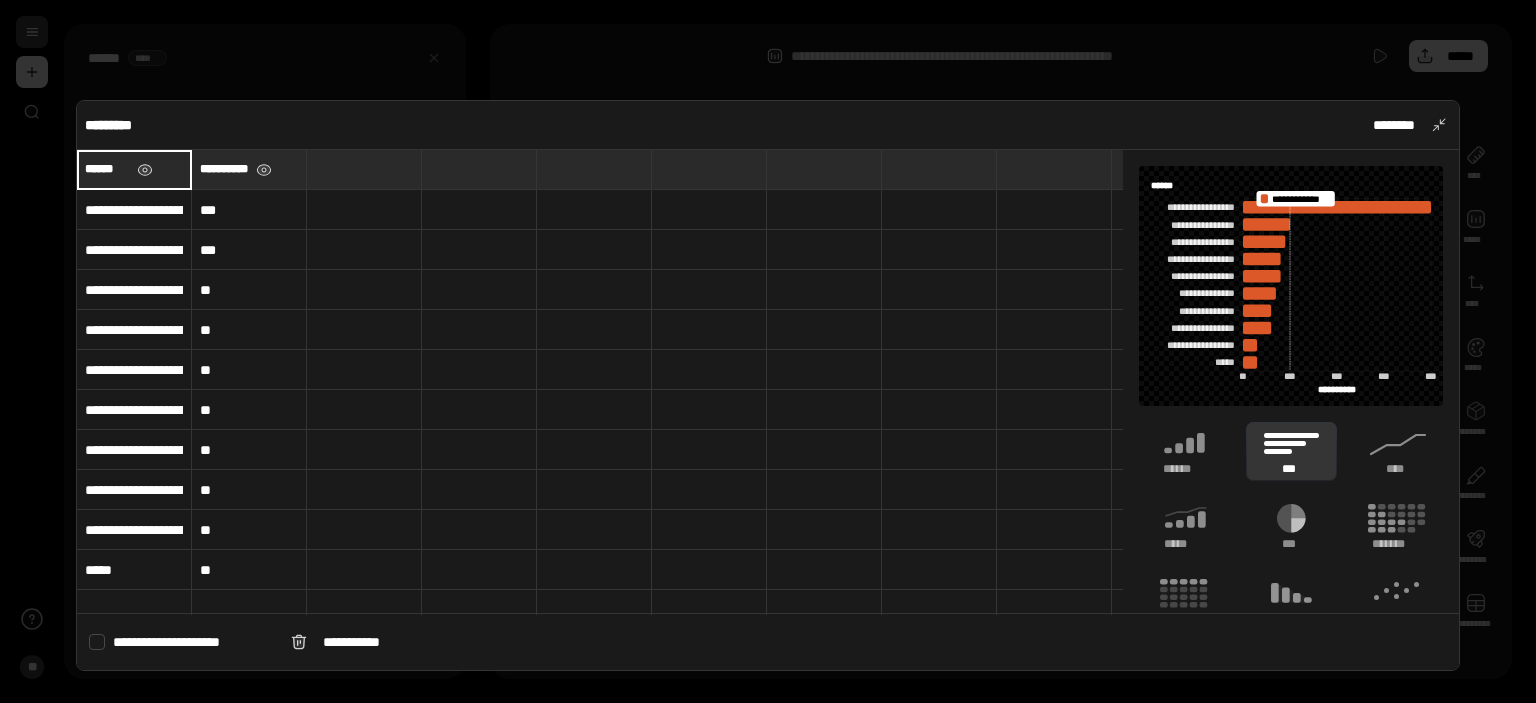 type on "**********" 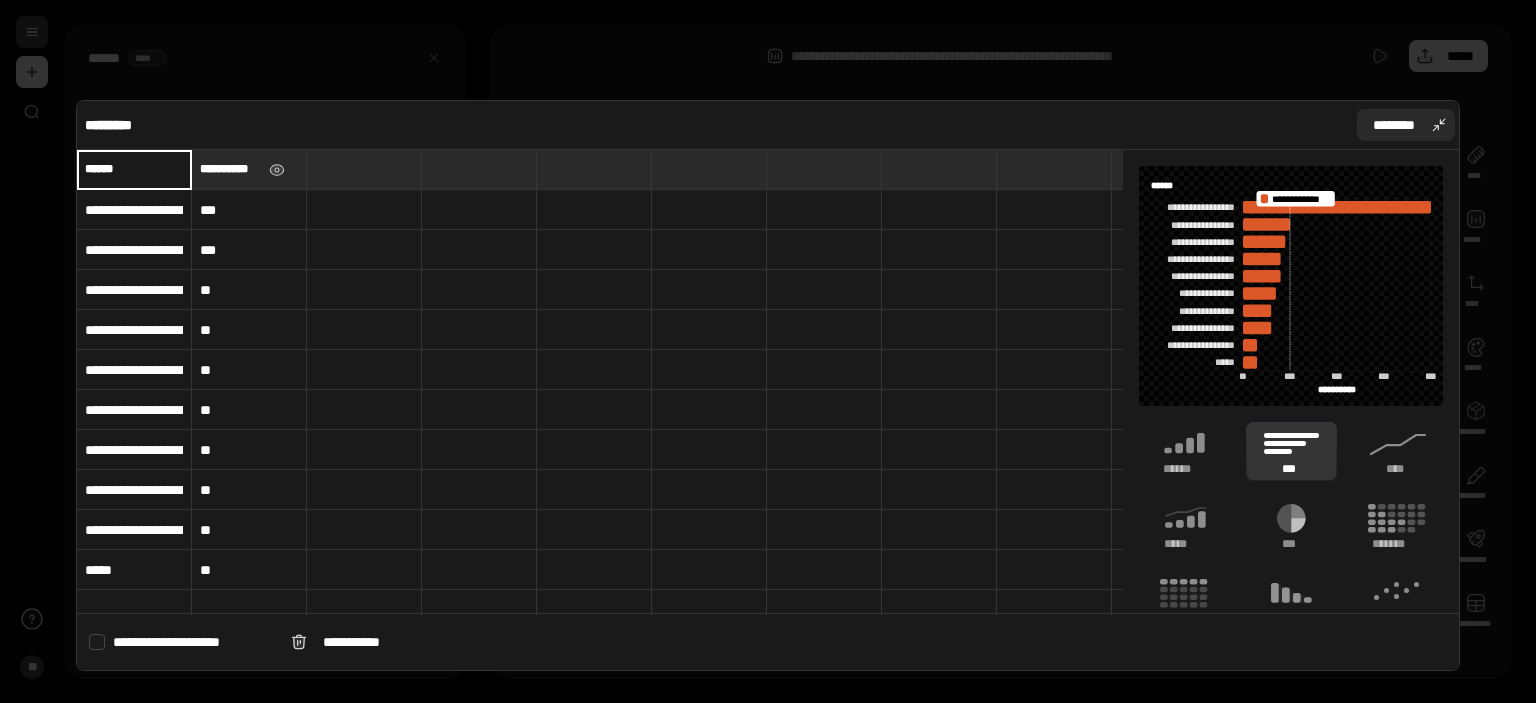 type on "******" 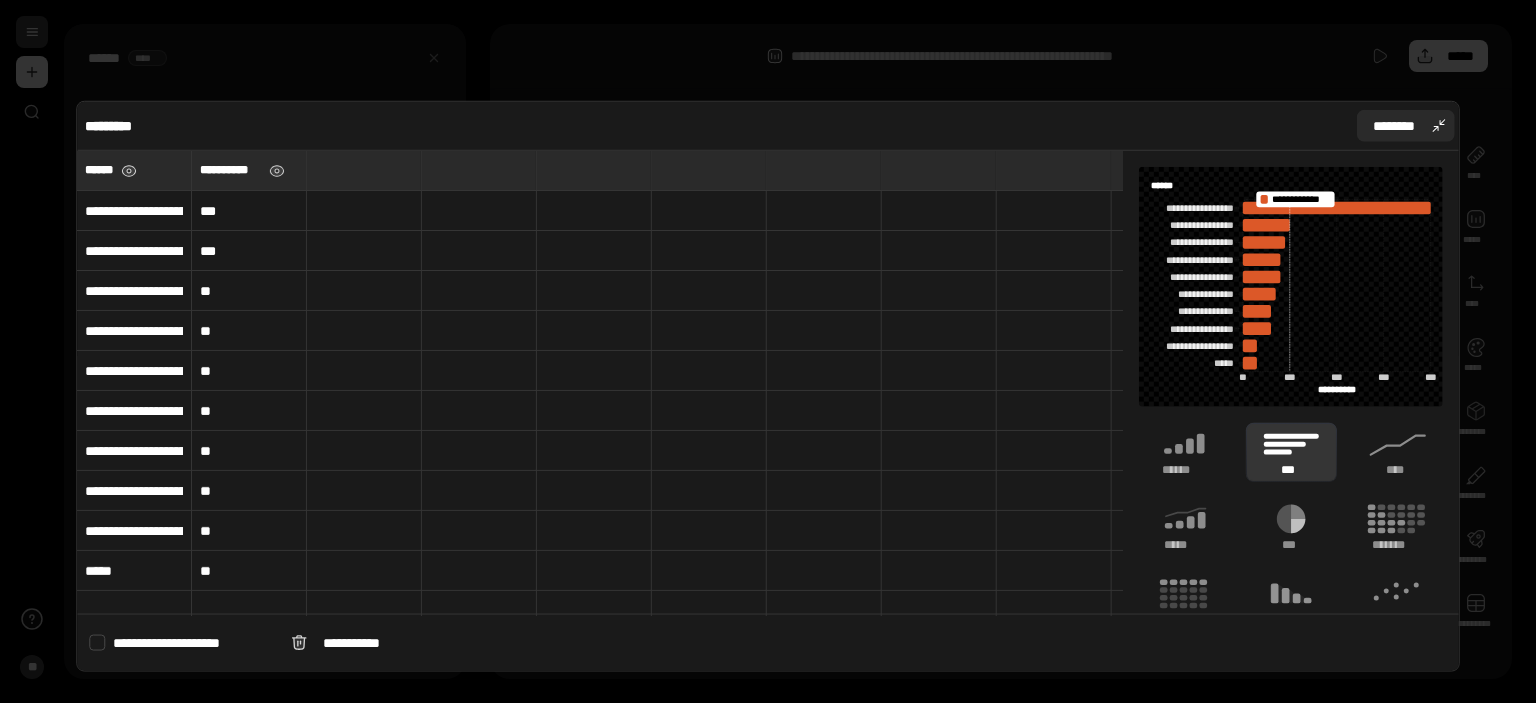 type on "******" 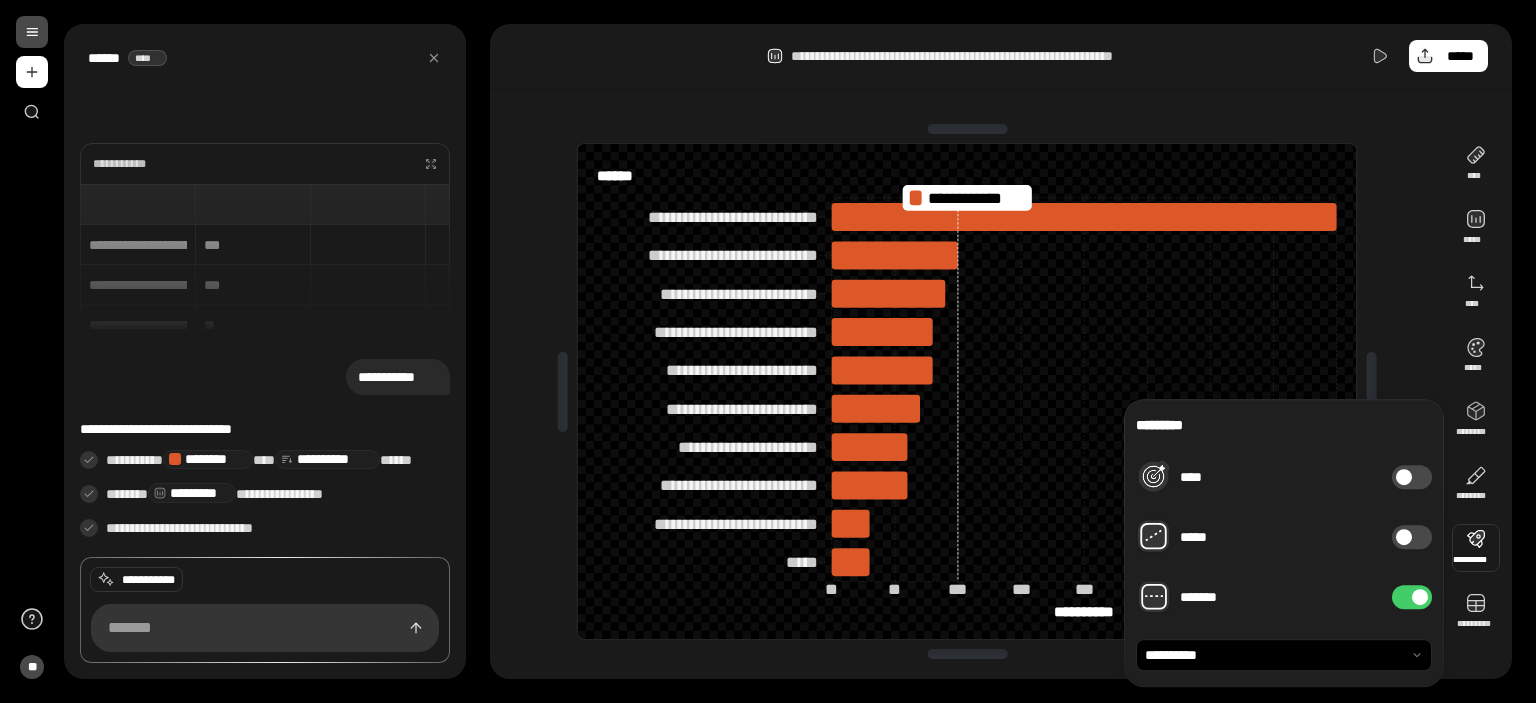 click at bounding box center (1476, 548) 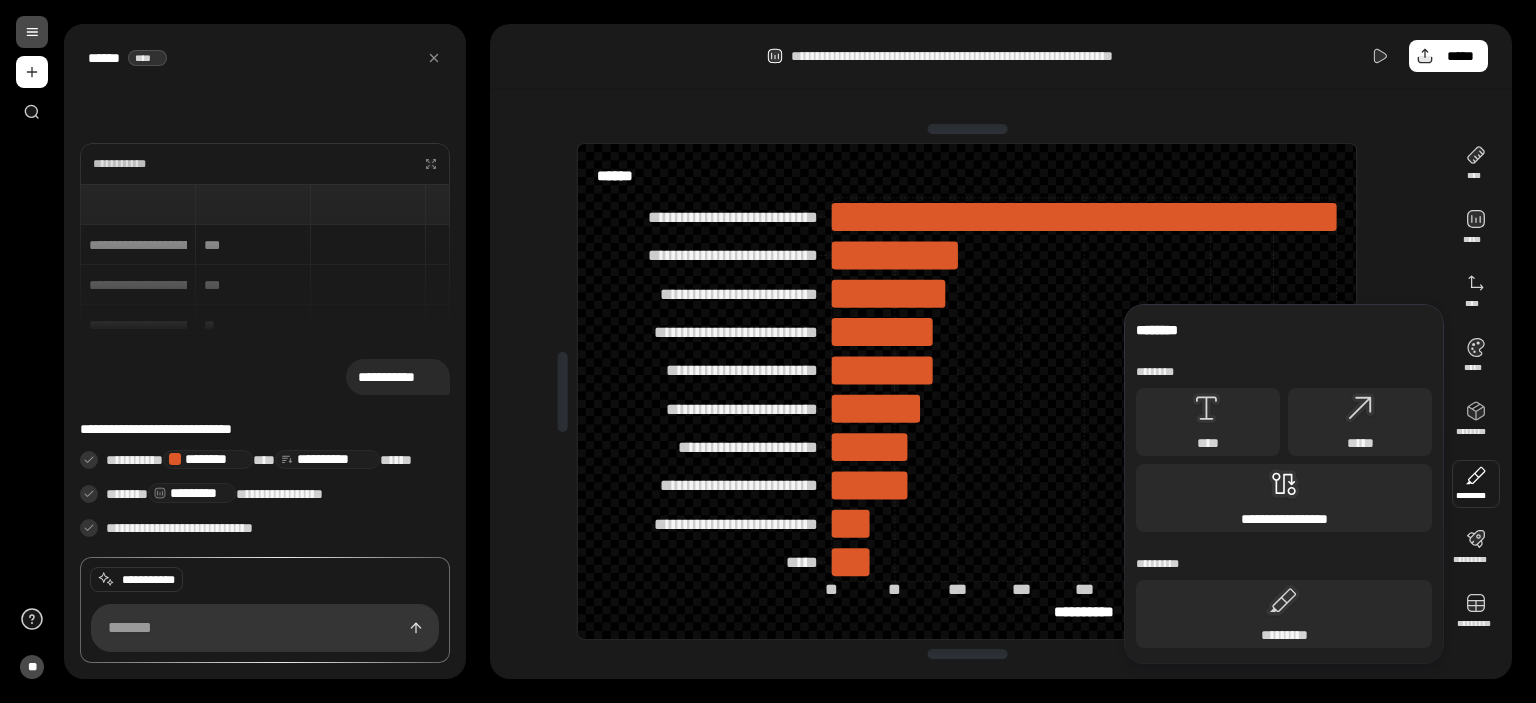 click on "**********" at bounding box center (1284, 498) 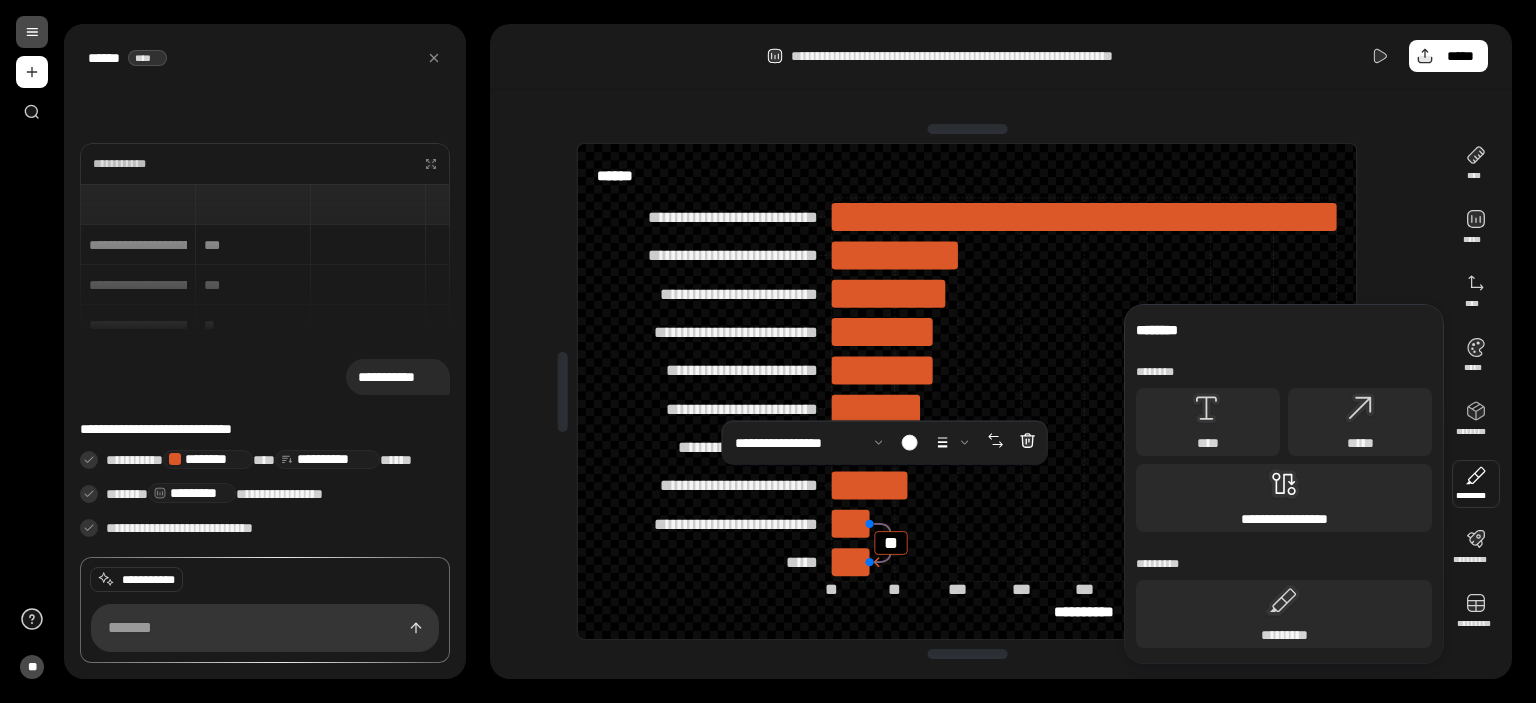 click on "**********" at bounding box center [1284, 498] 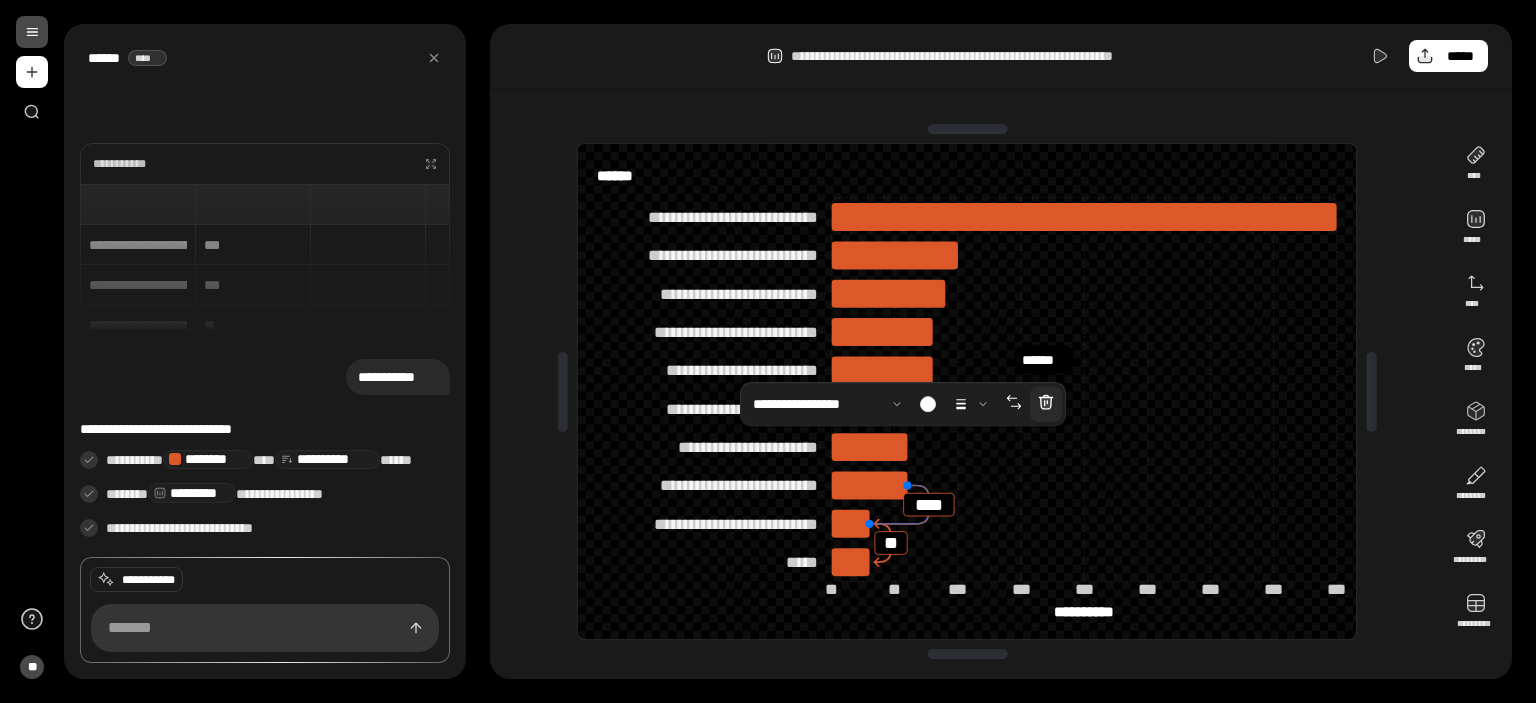 click 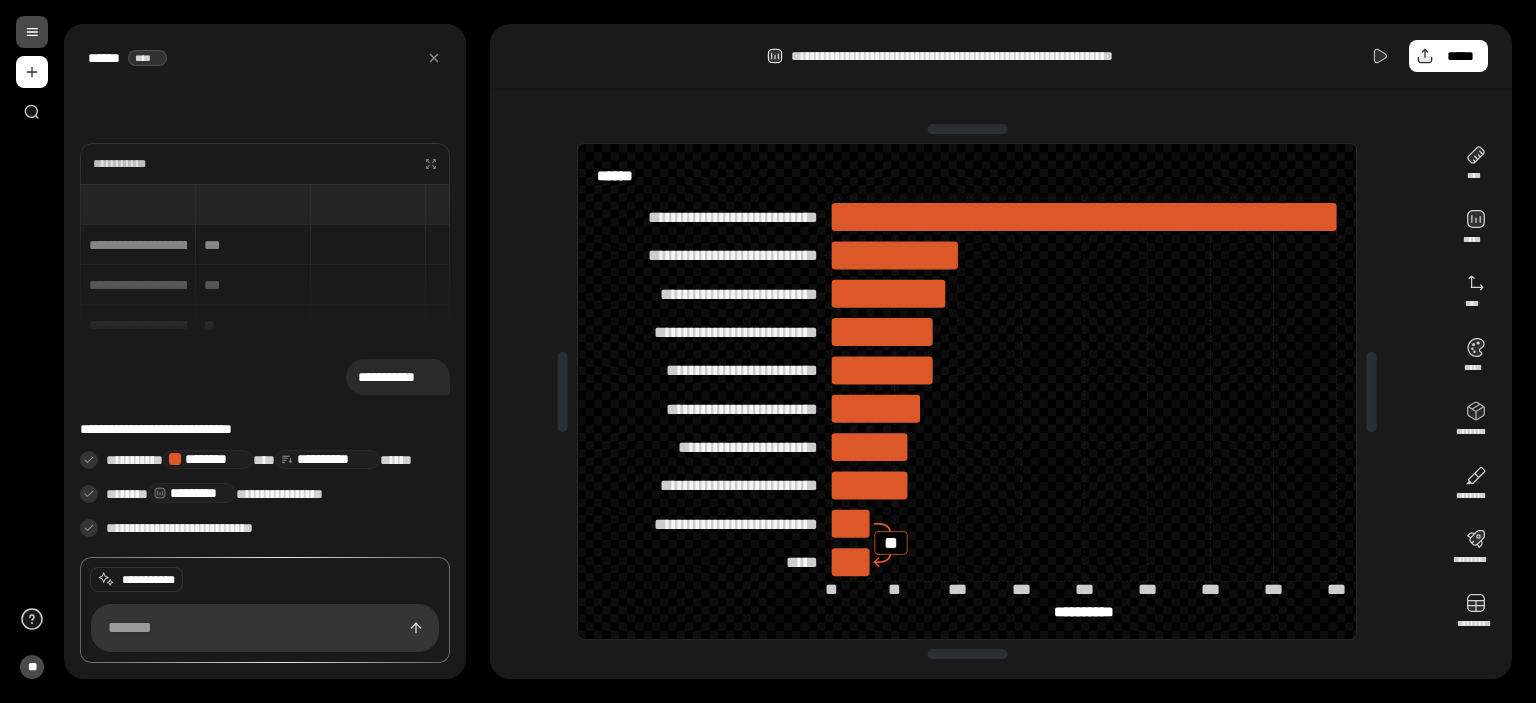 click on "**********" at bounding box center (768, 351) 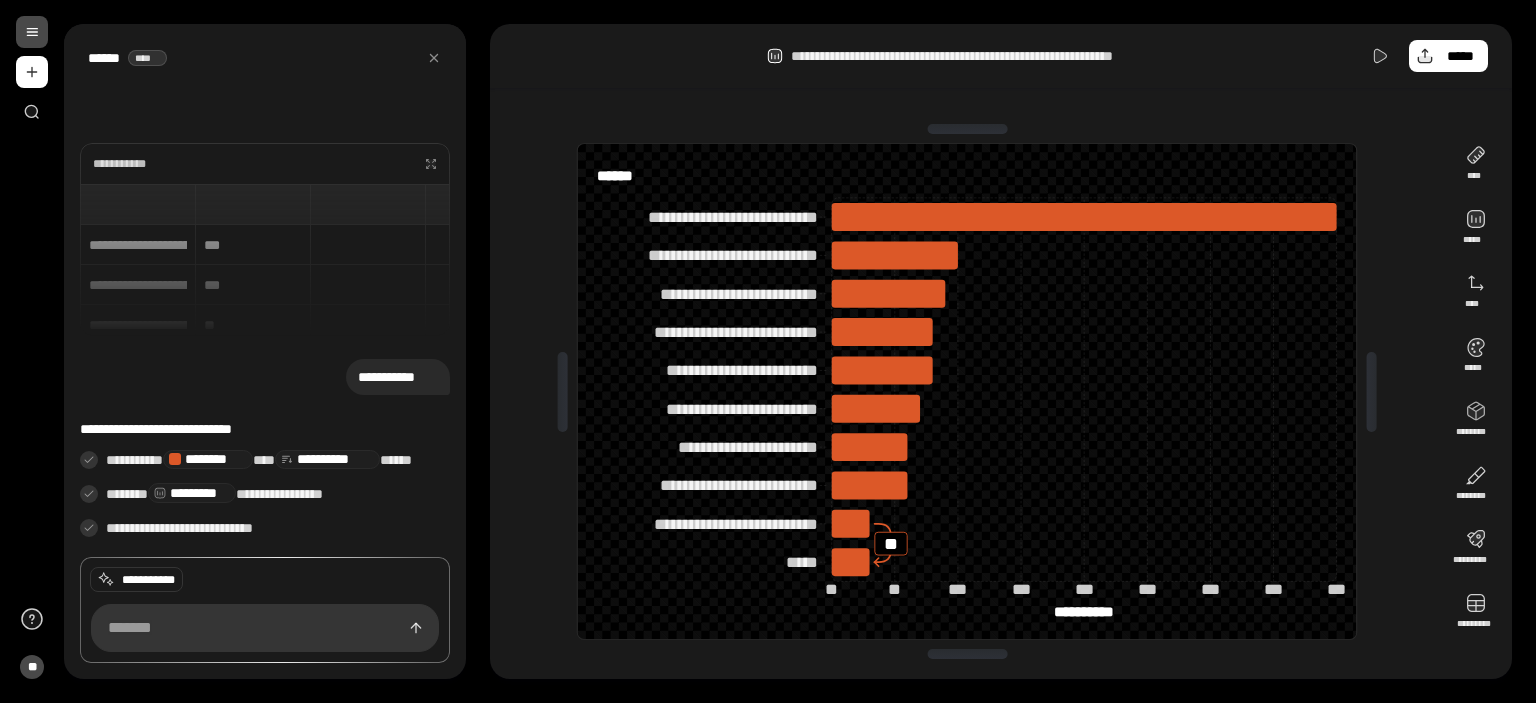 click on "**********" at bounding box center [768, 351] 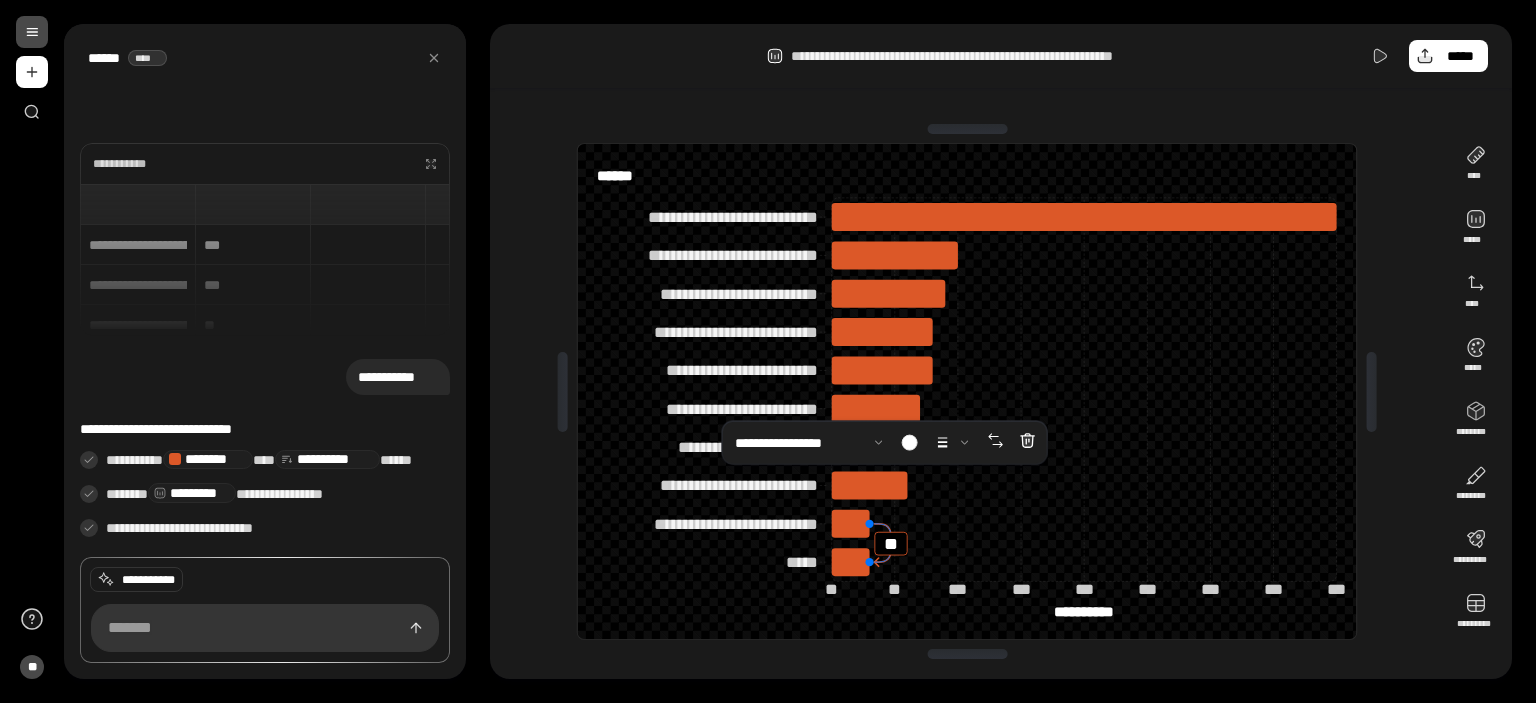 click 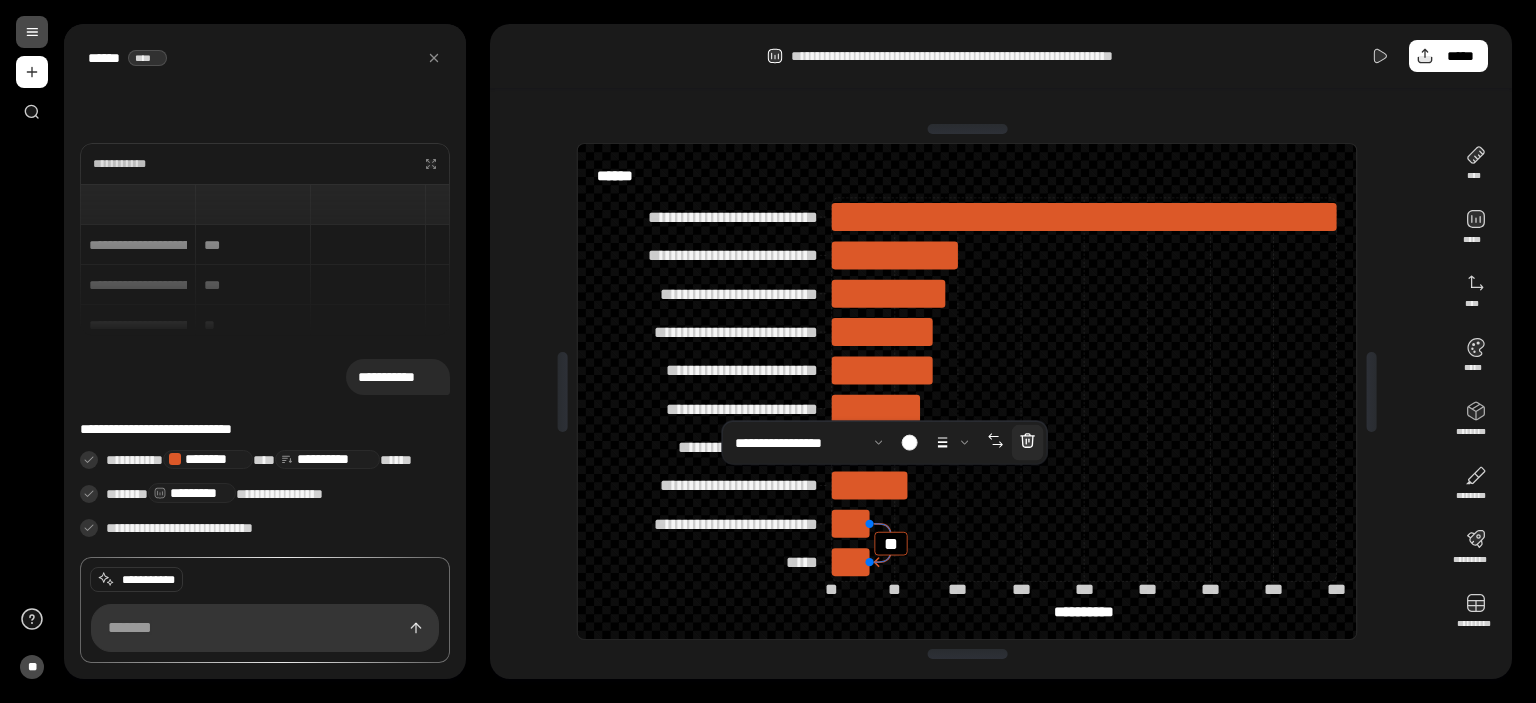 click 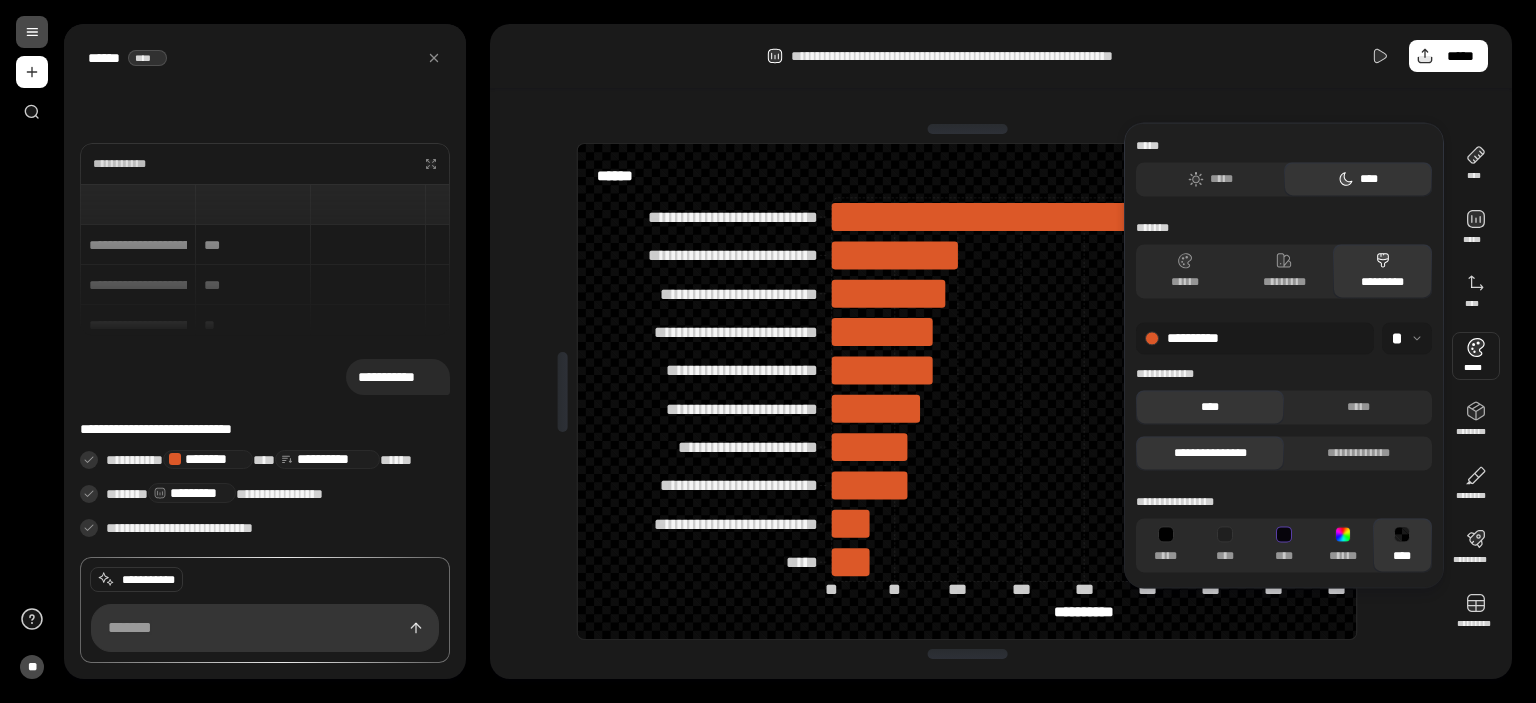 click at bounding box center (1476, 356) 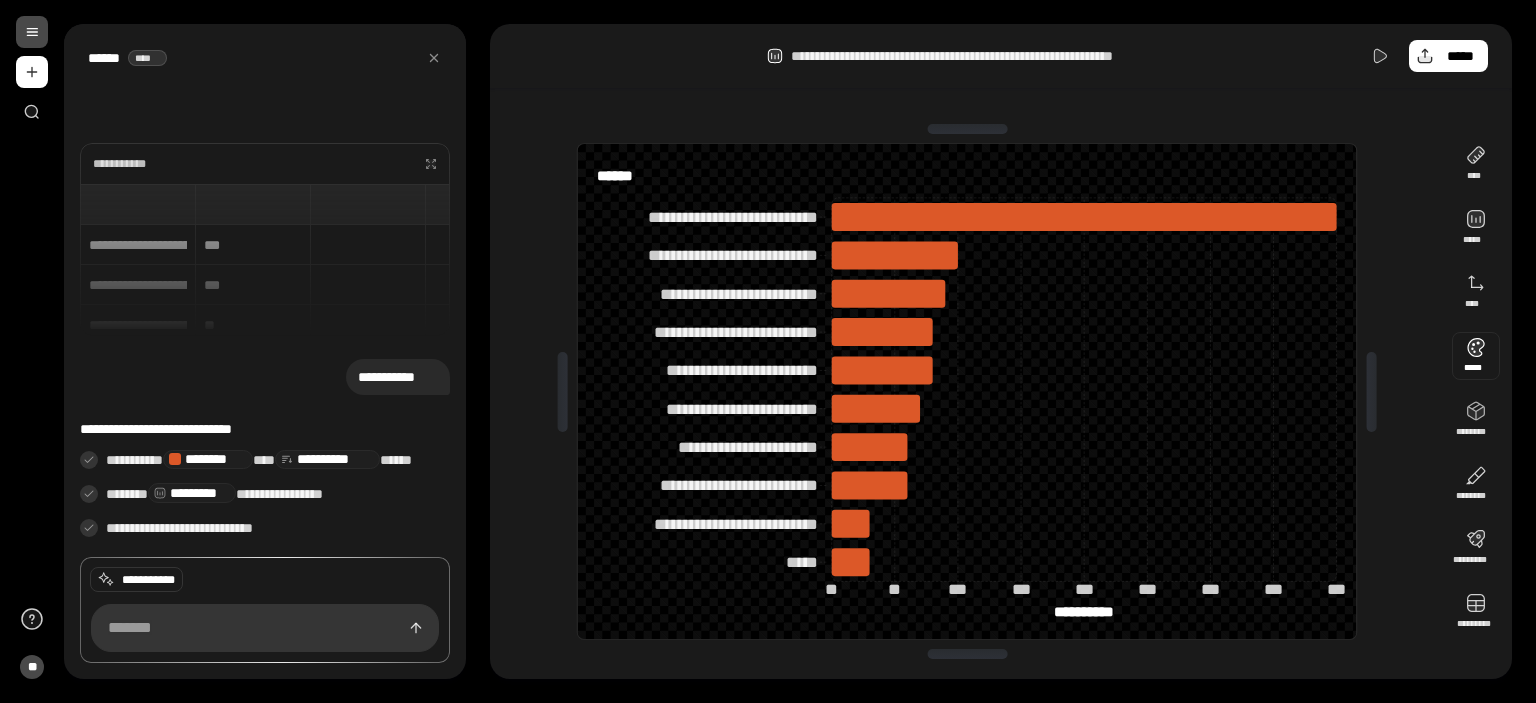 click at bounding box center [1476, 356] 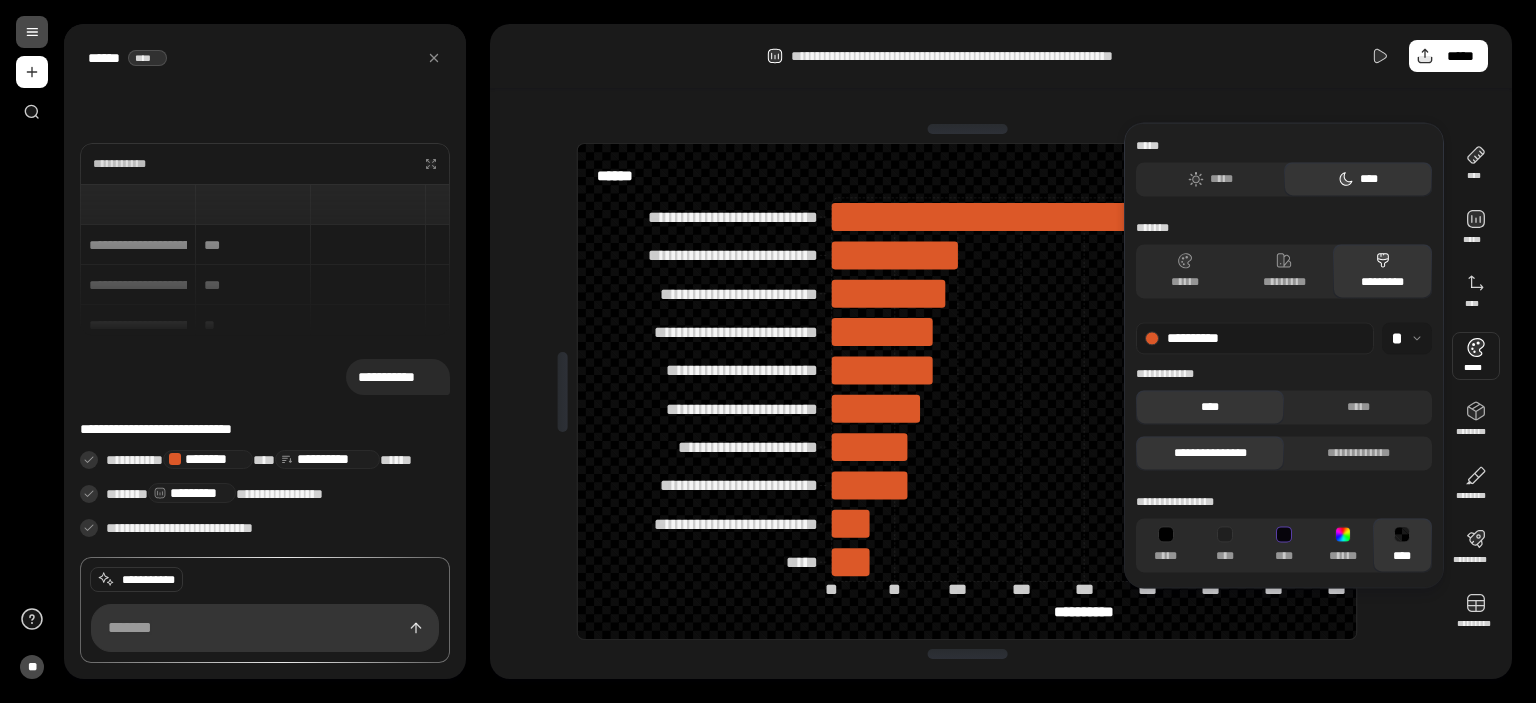 click on "**********" at bounding box center (1255, 339) 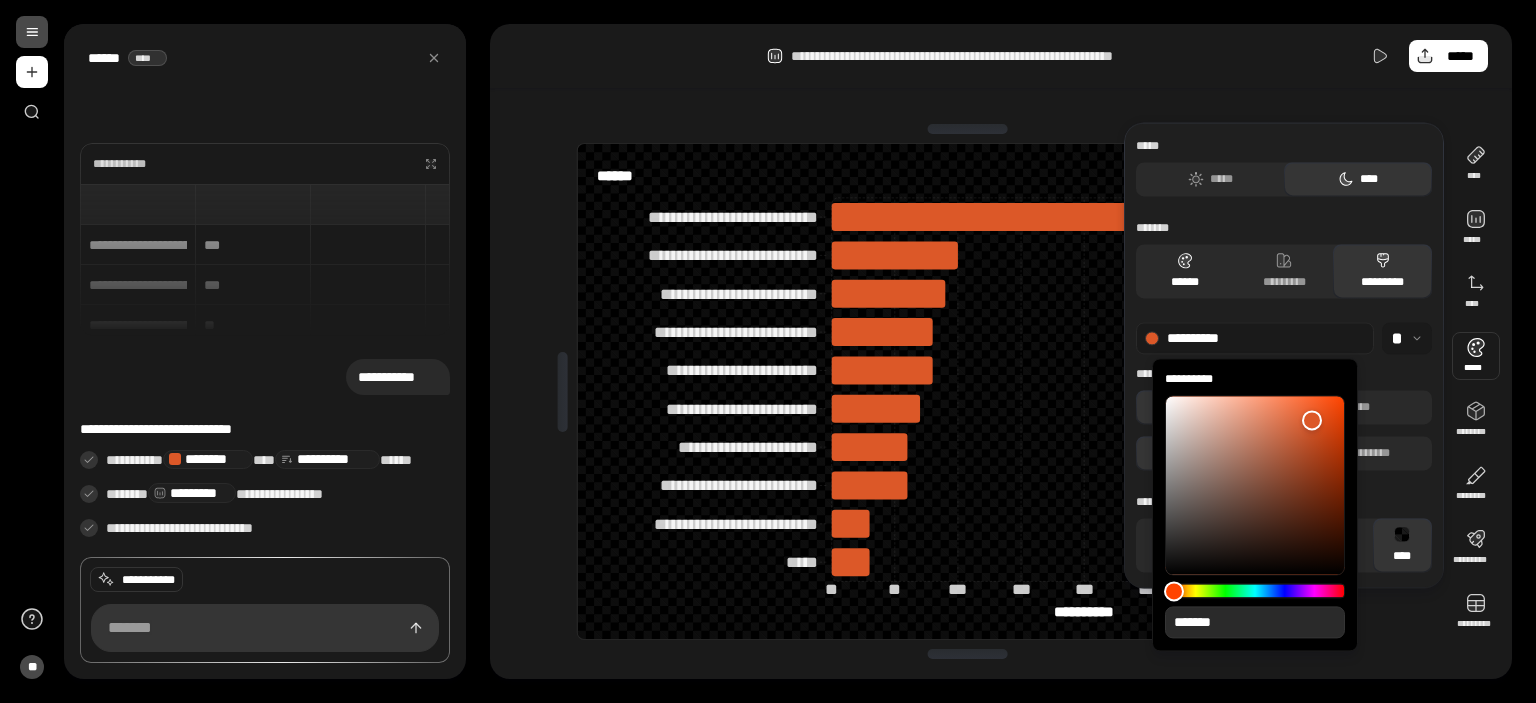 click on "******" at bounding box center (1185, 271) 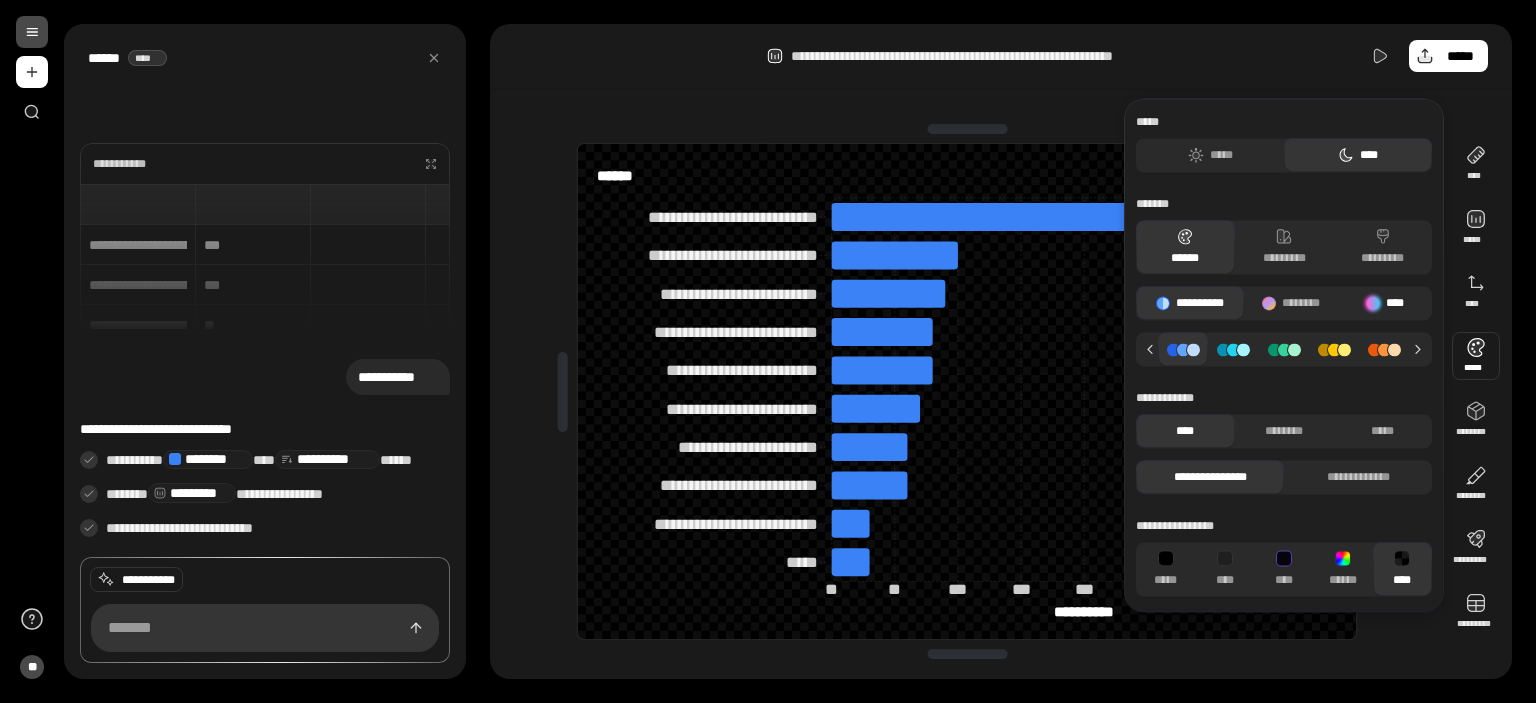 click at bounding box center (1373, 303) 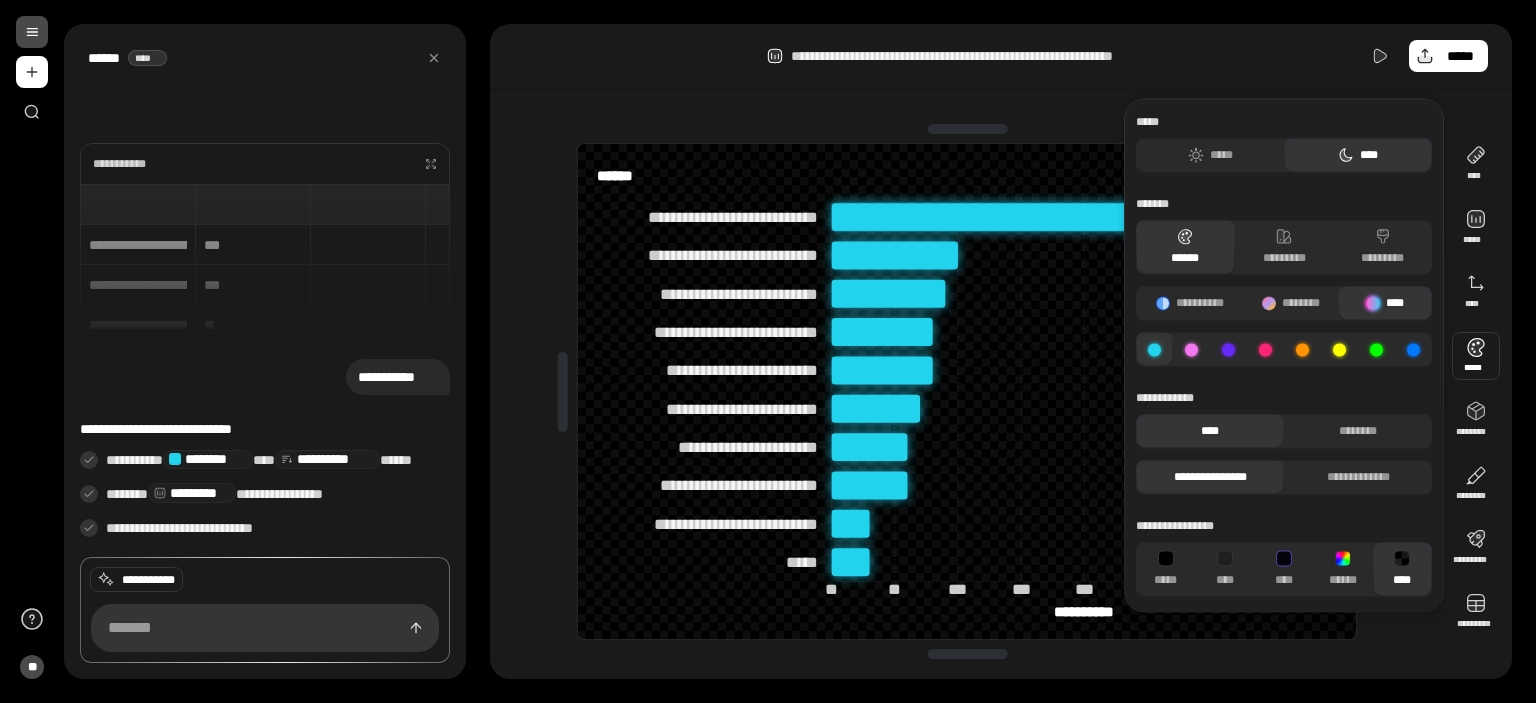 click at bounding box center [1302, 349] 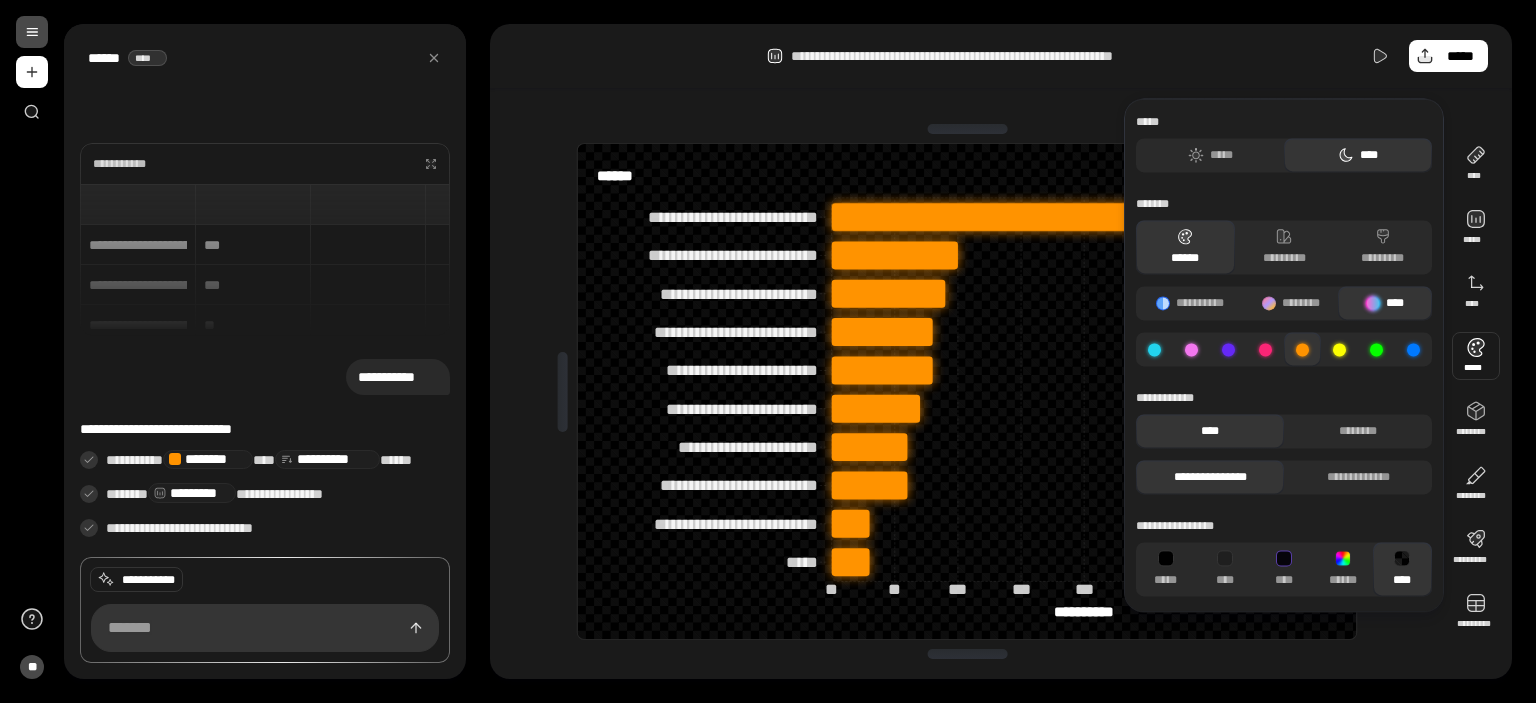 click 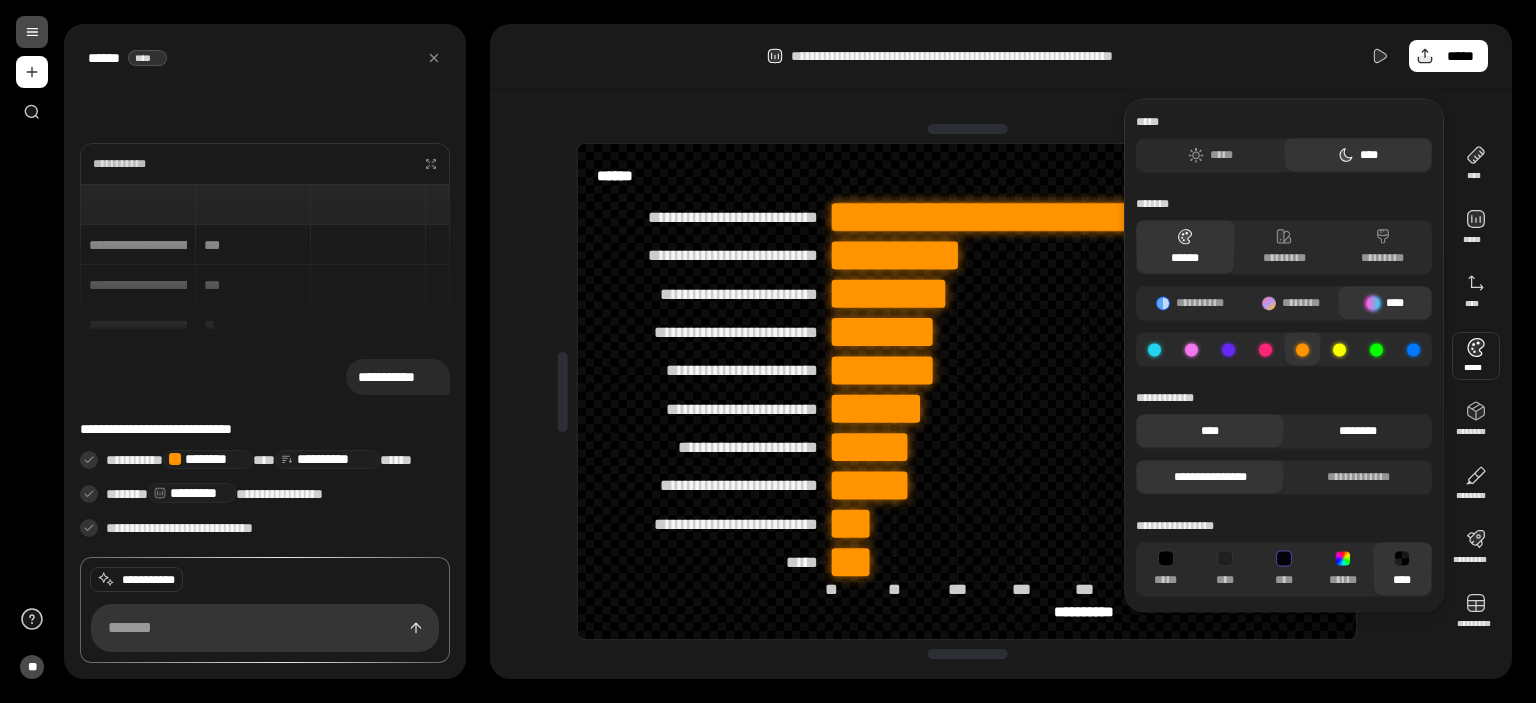 click on "********" at bounding box center [1358, 431] 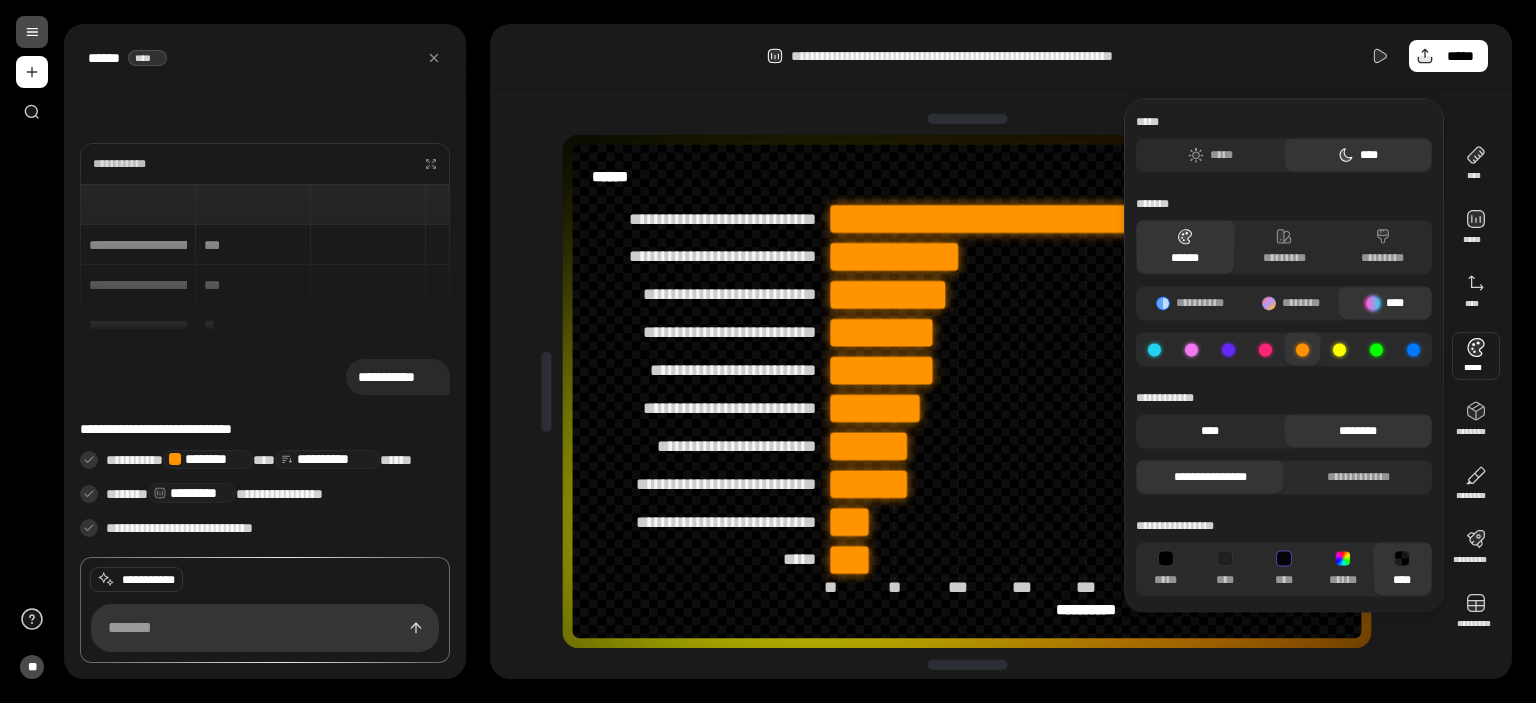 click on "****" at bounding box center [1210, 431] 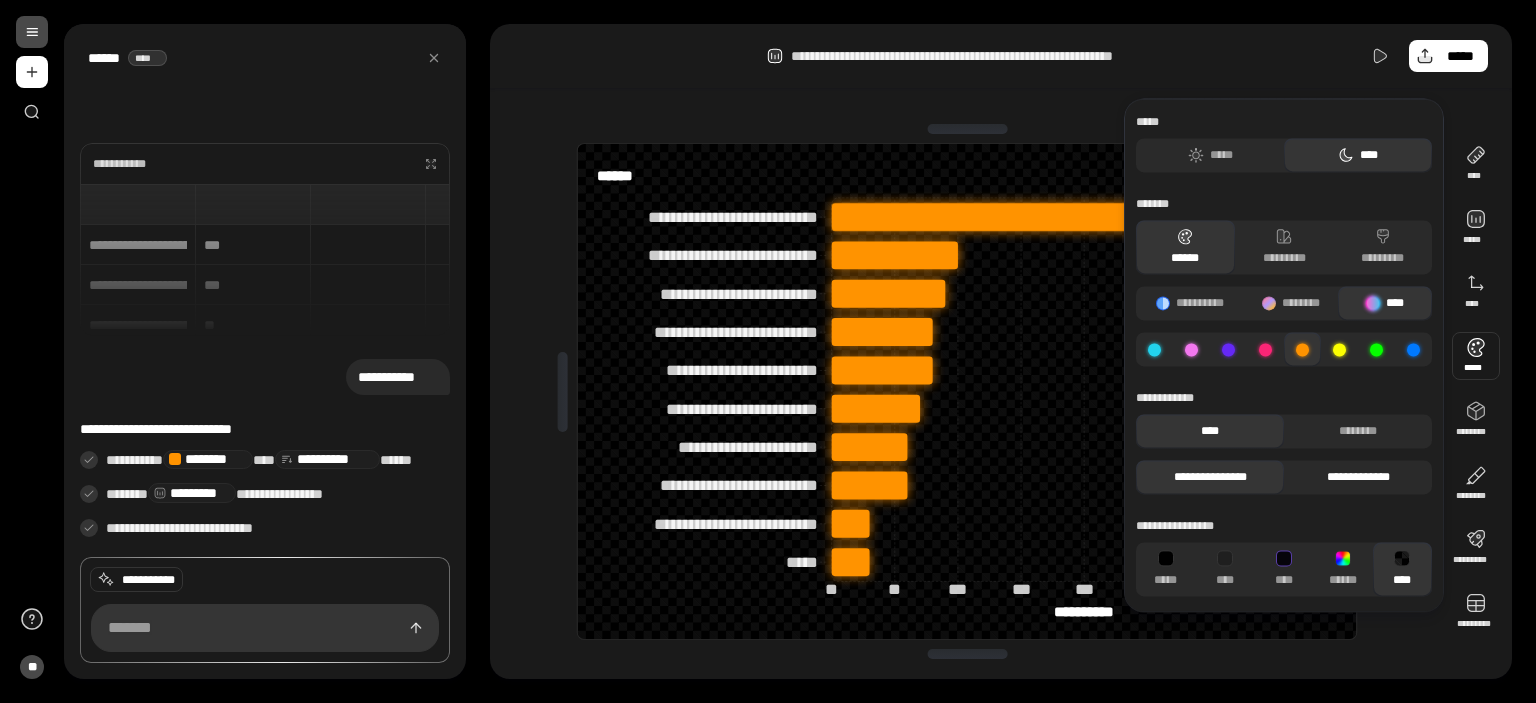 click on "**********" at bounding box center (1358, 477) 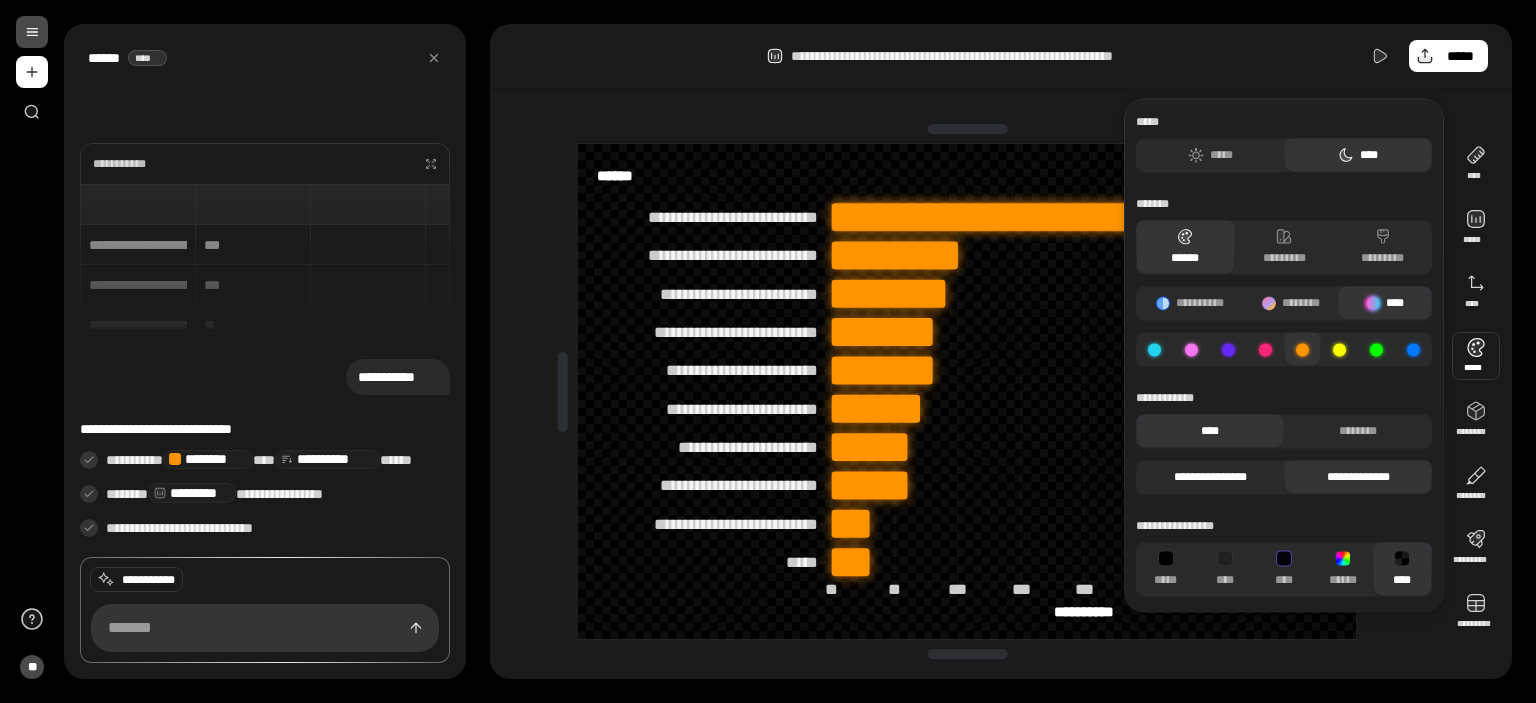 click on "**********" at bounding box center [1210, 477] 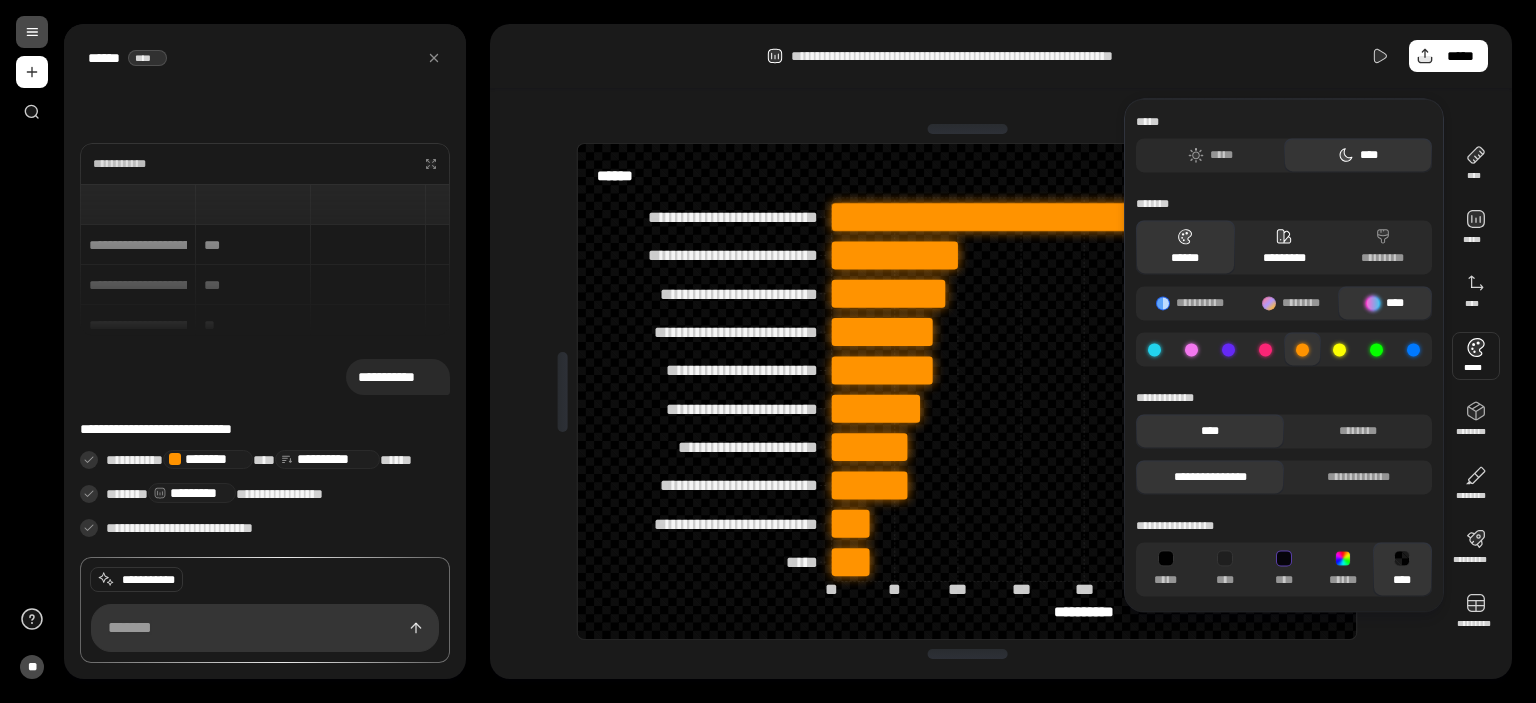 click on "*********" at bounding box center (1284, 247) 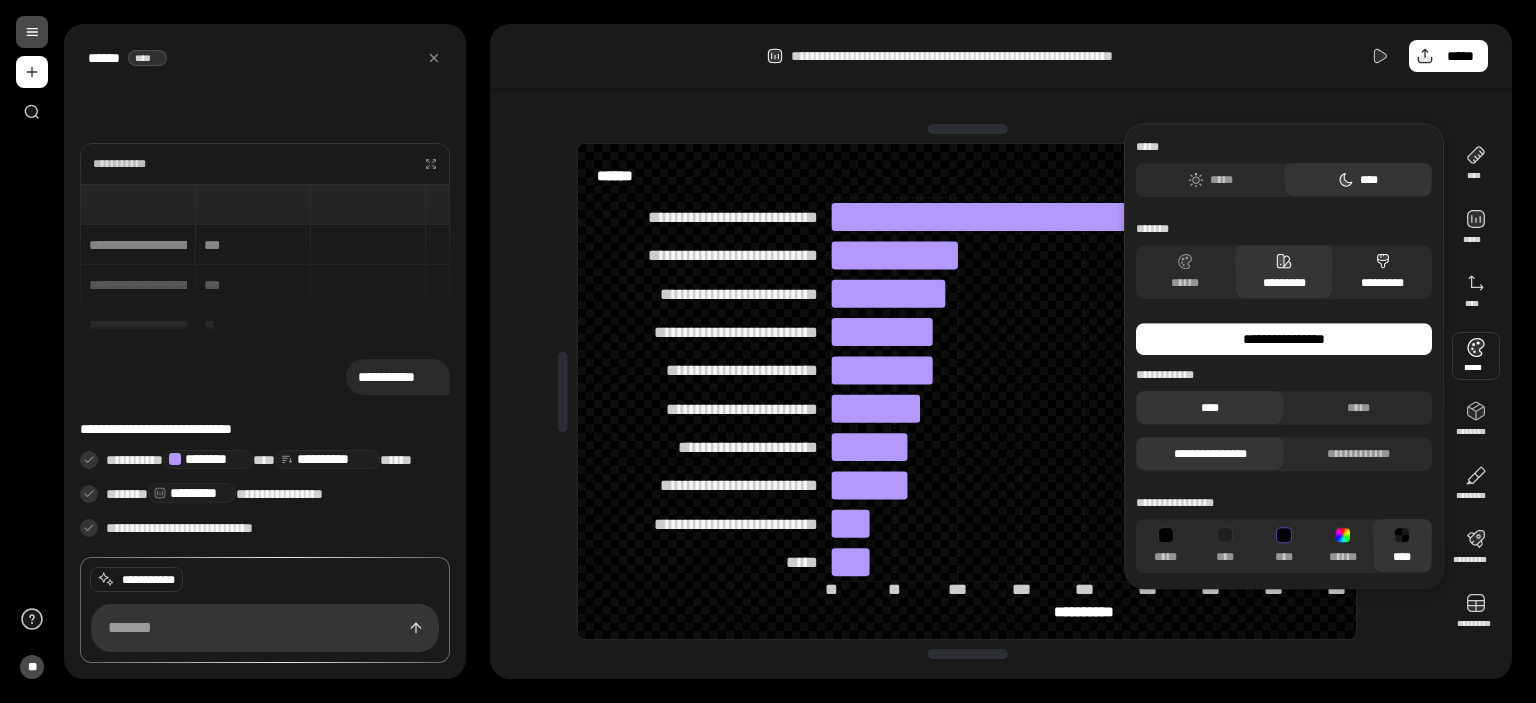 click on "*********" at bounding box center (1382, 272) 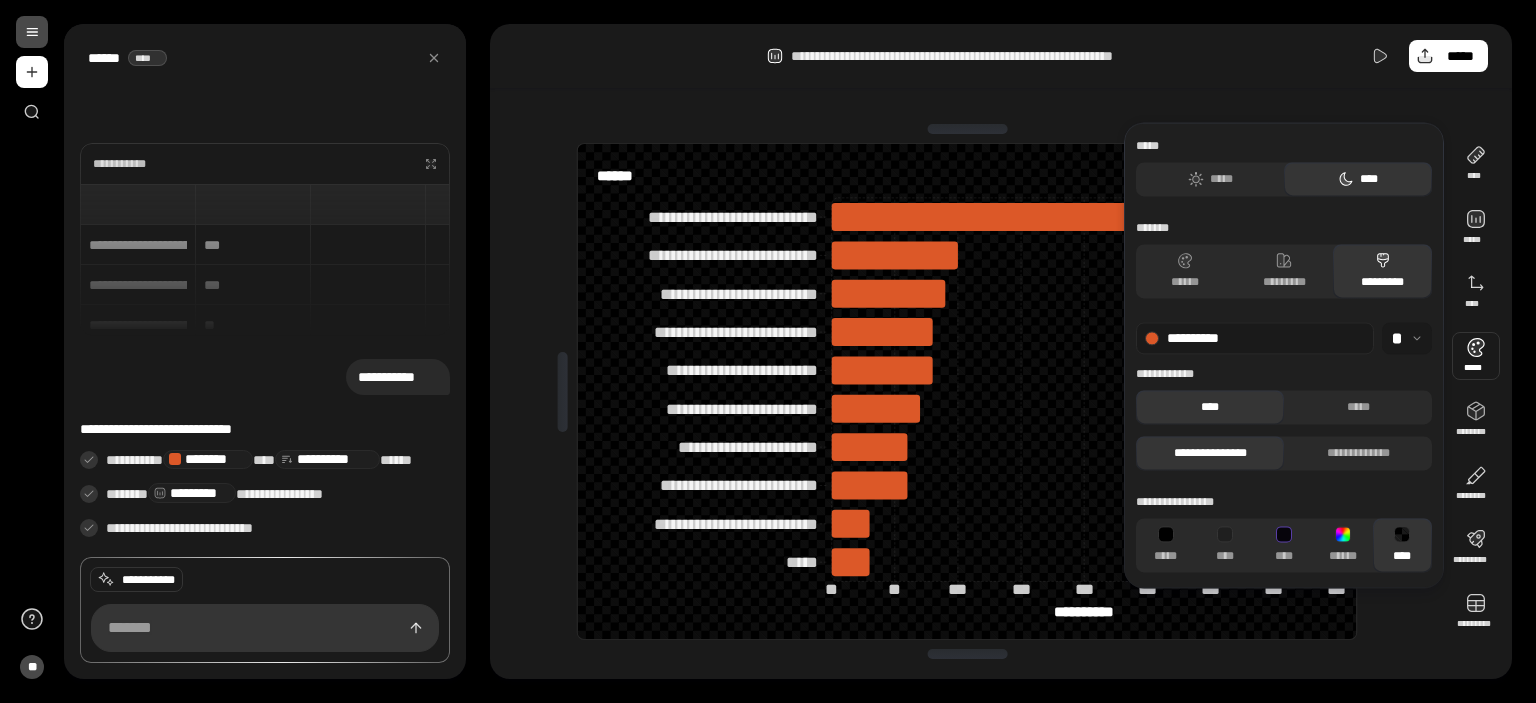 click on "**********" at bounding box center [1255, 339] 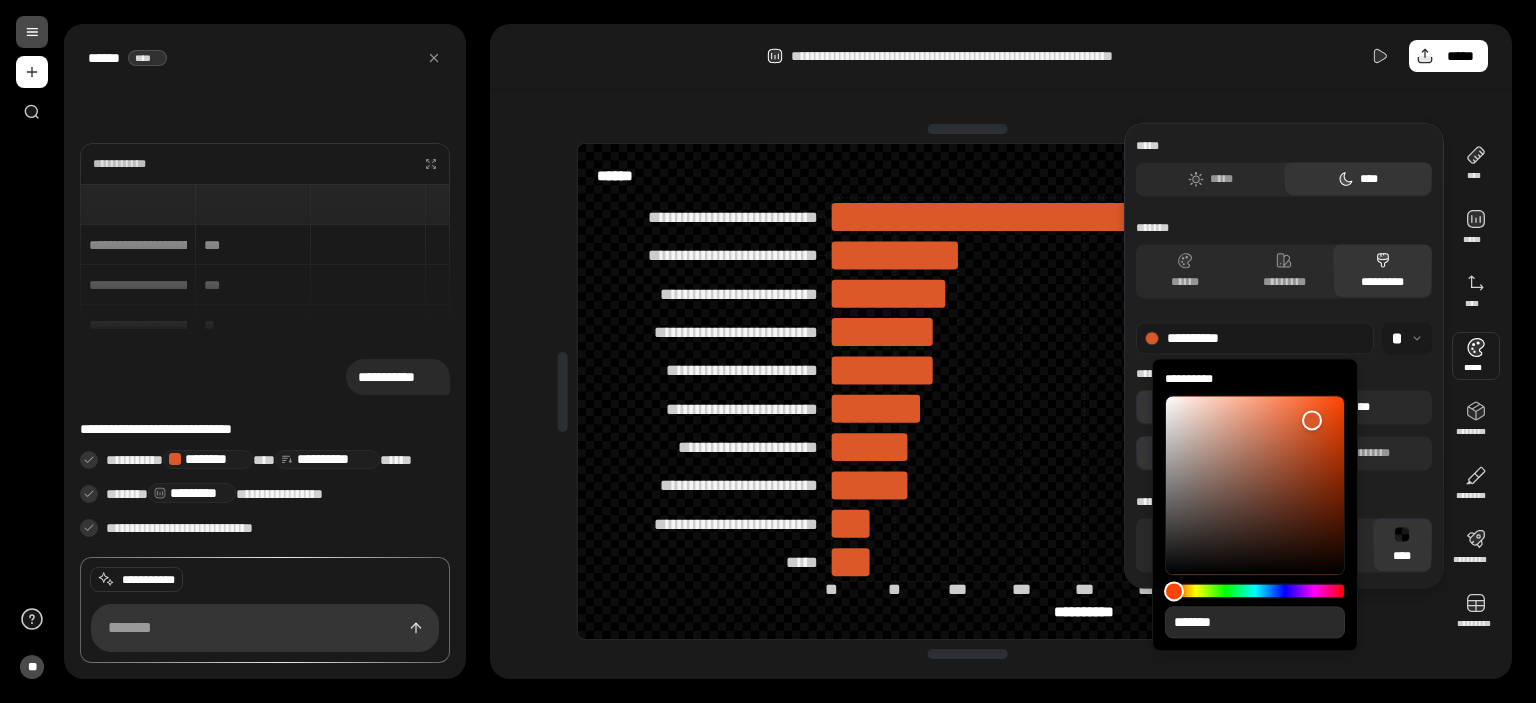 type on "**" 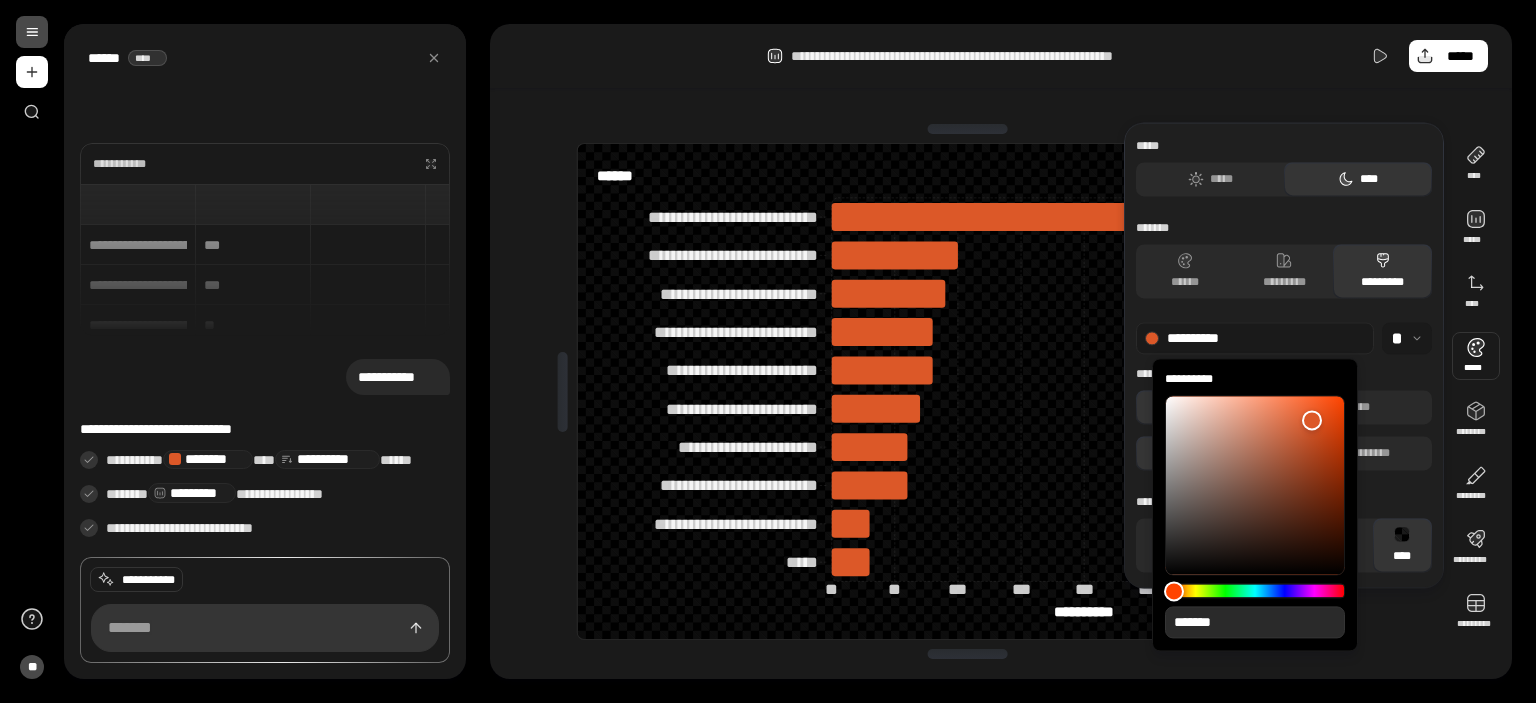 click on "**********" at bounding box center [1284, 396] 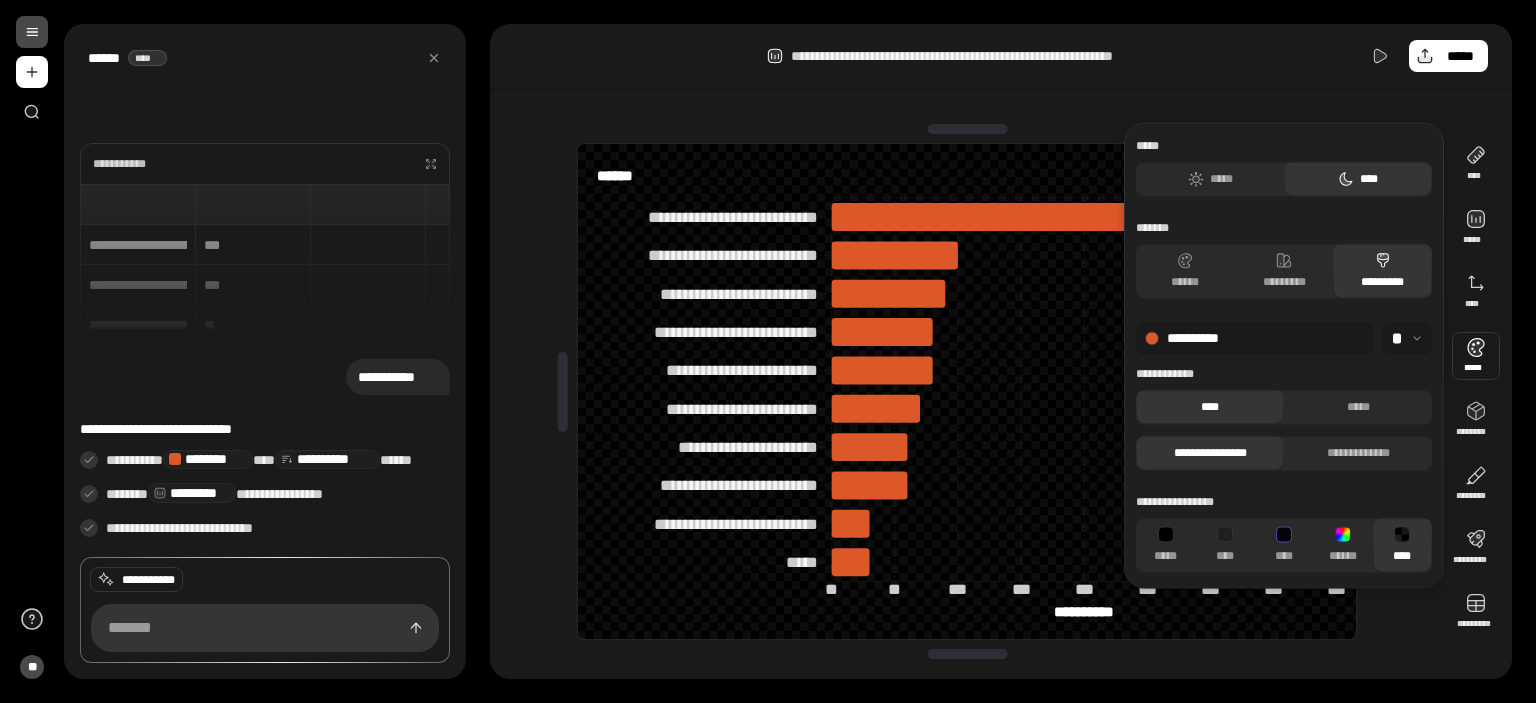 click at bounding box center [1407, 338] 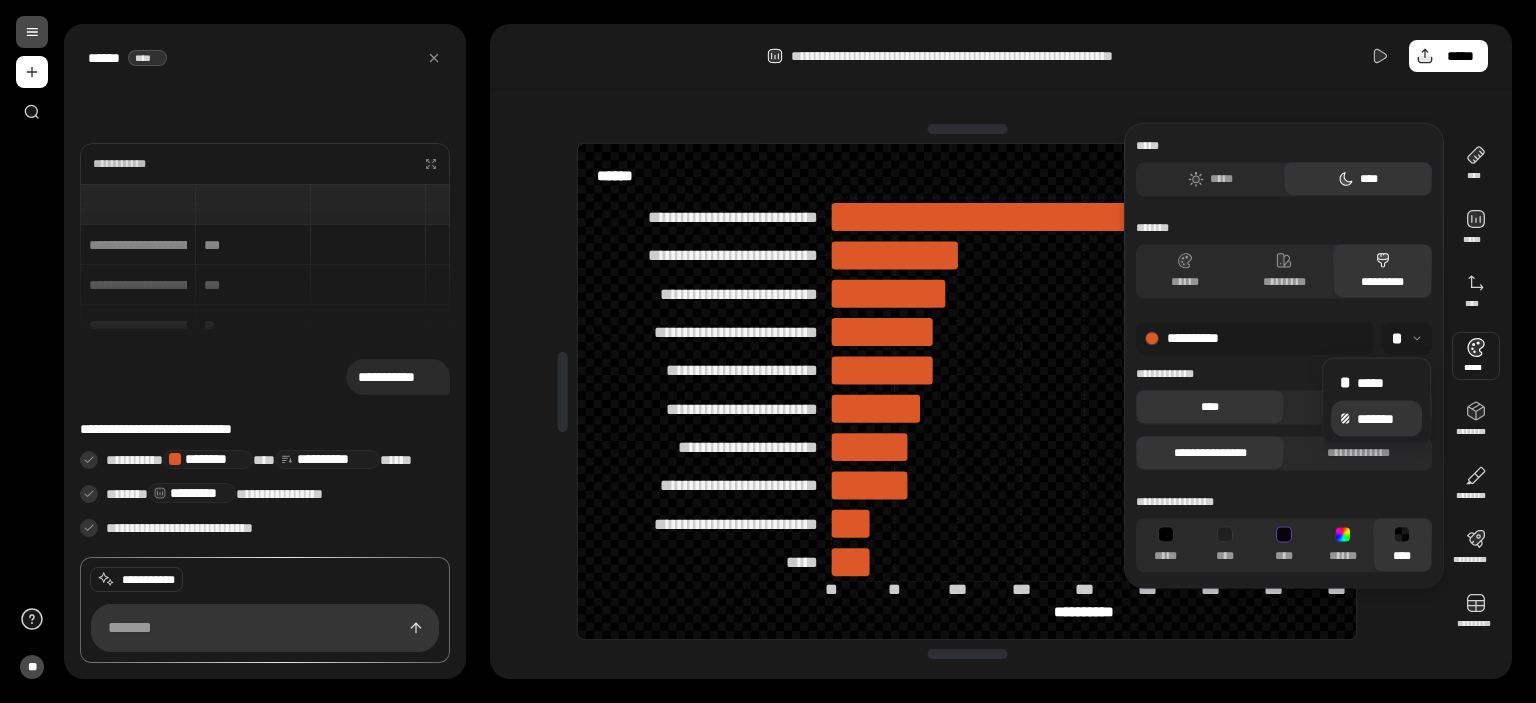 click on "*******" at bounding box center [1385, 419] 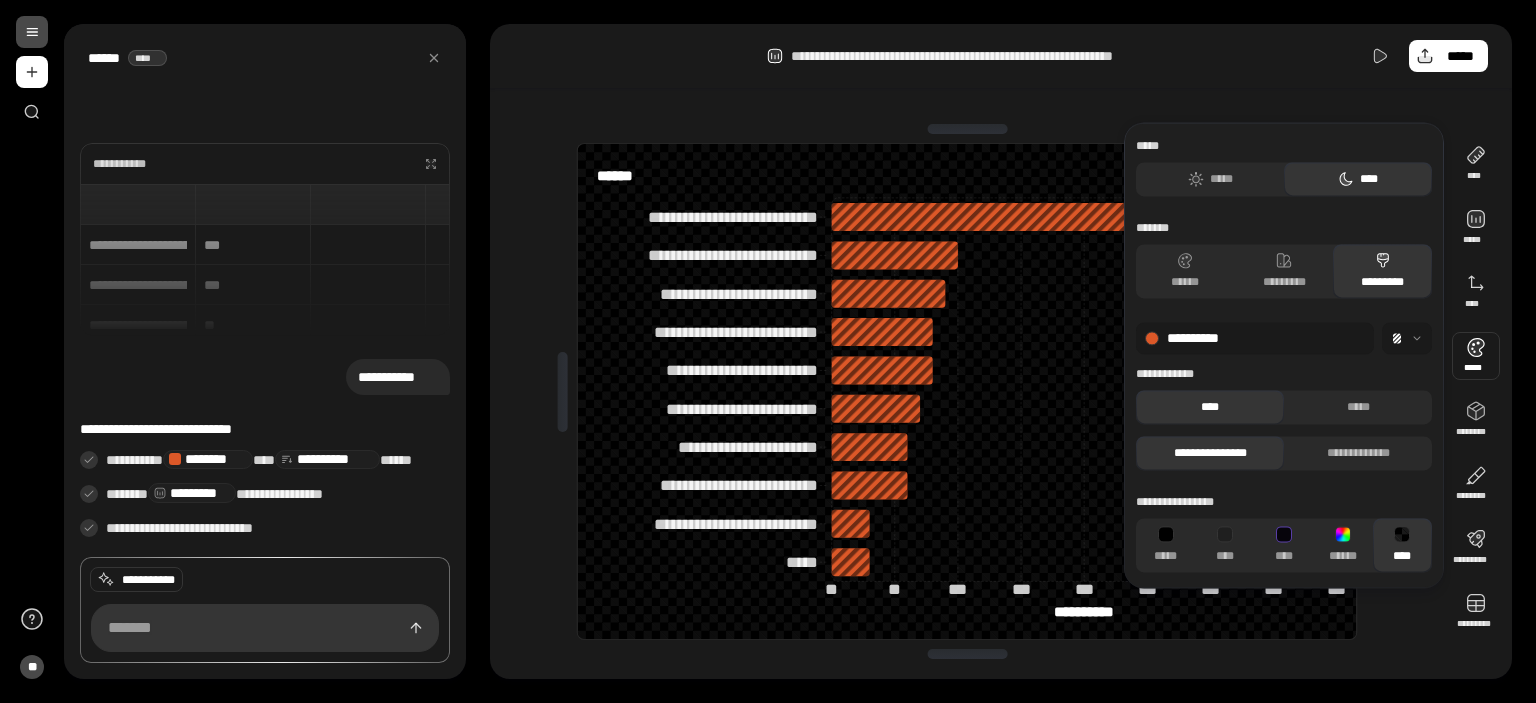 click at bounding box center (1407, 338) 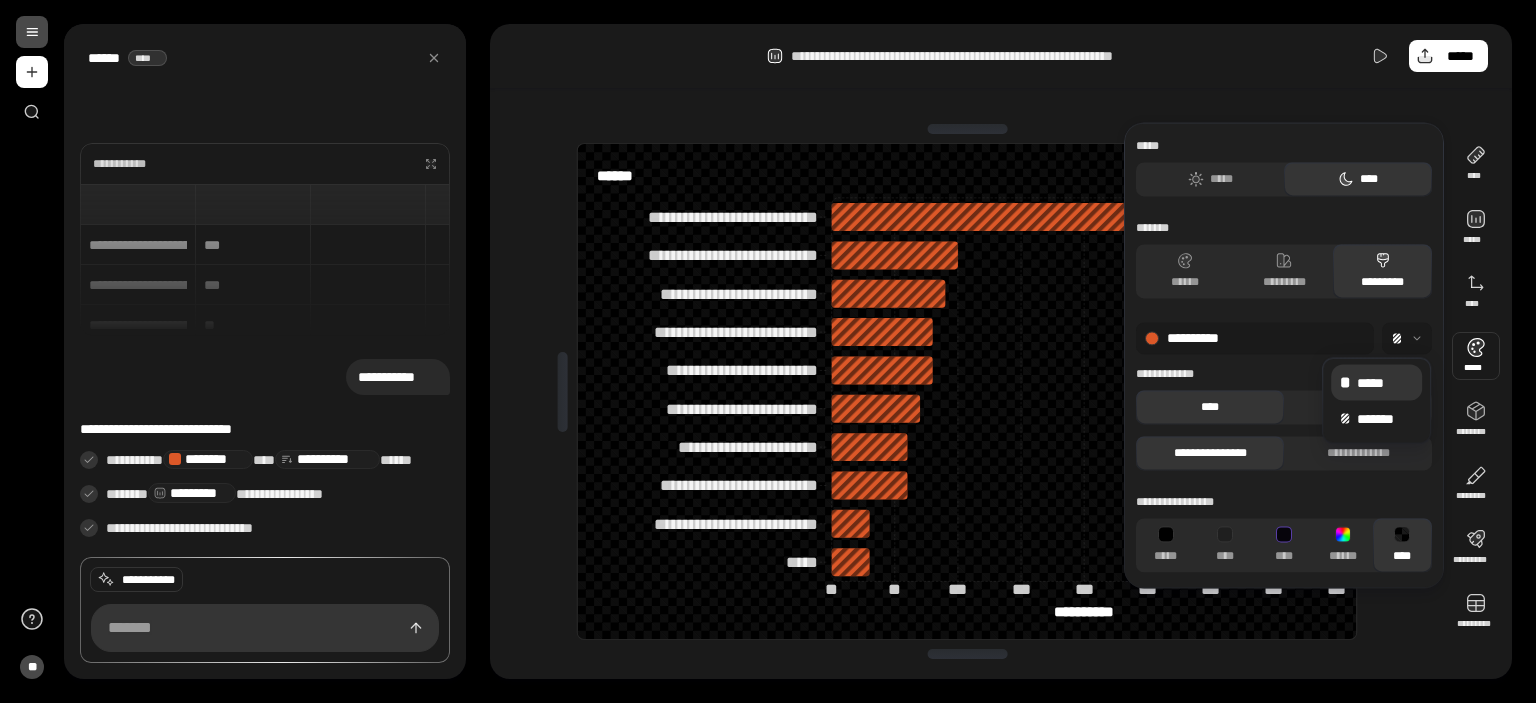 click on "*****" at bounding box center (1385, 383) 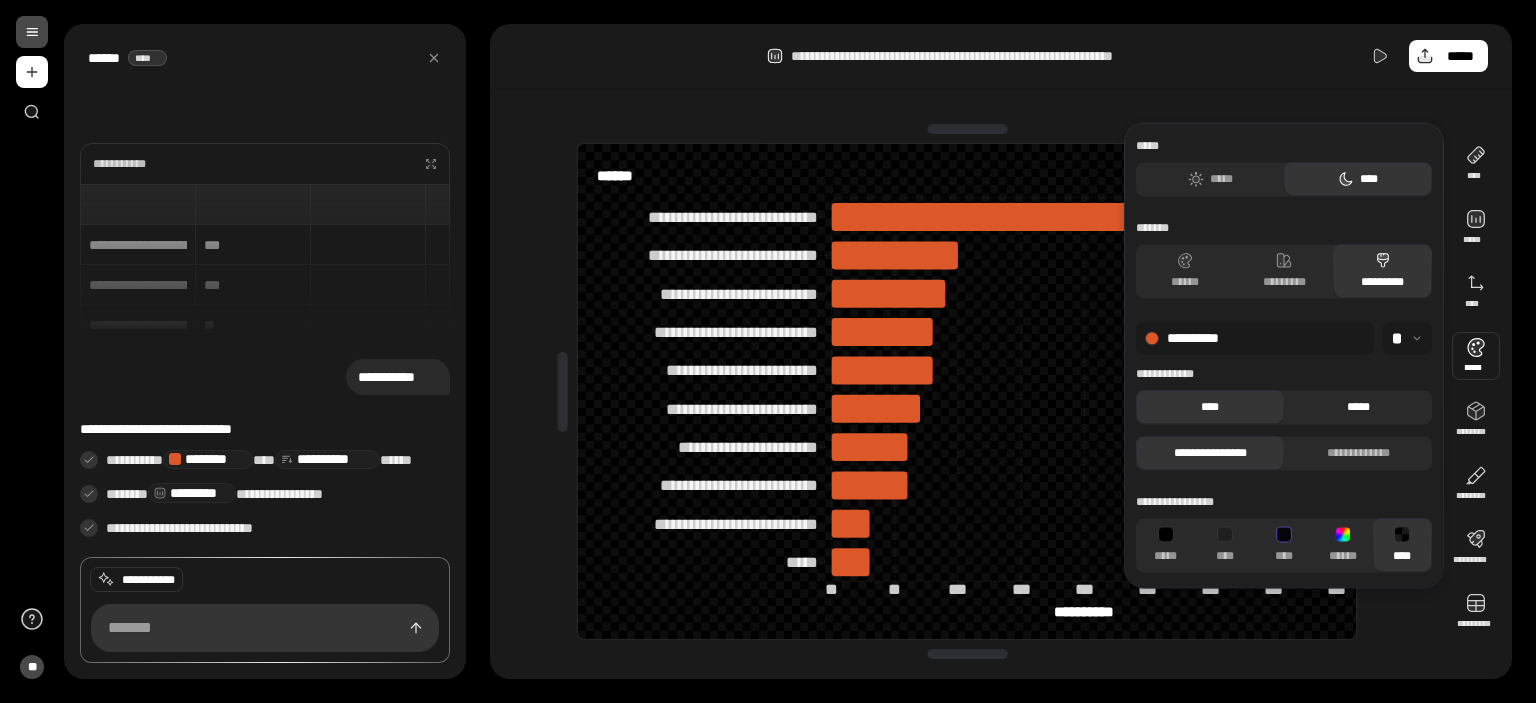 click on "*****" at bounding box center [1358, 407] 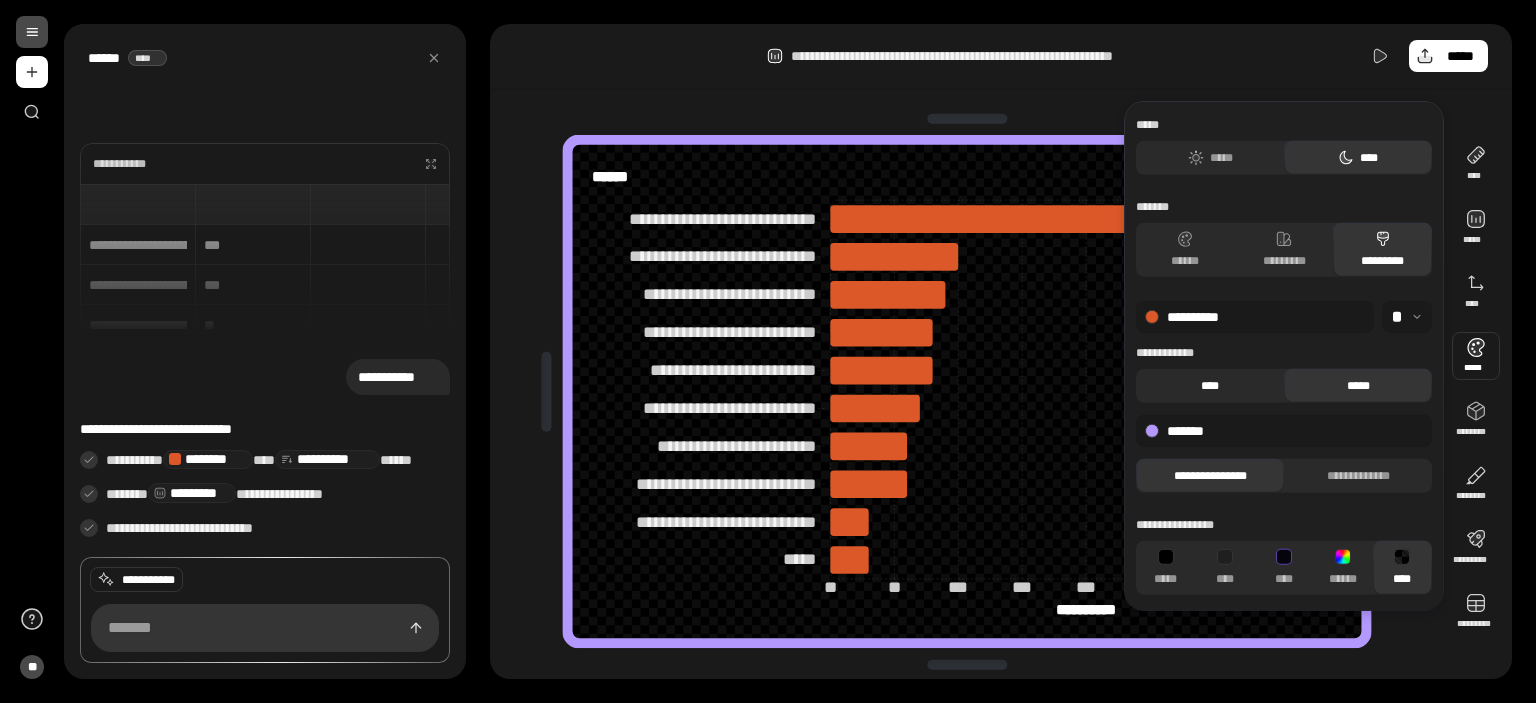 click on "****" at bounding box center [1210, 386] 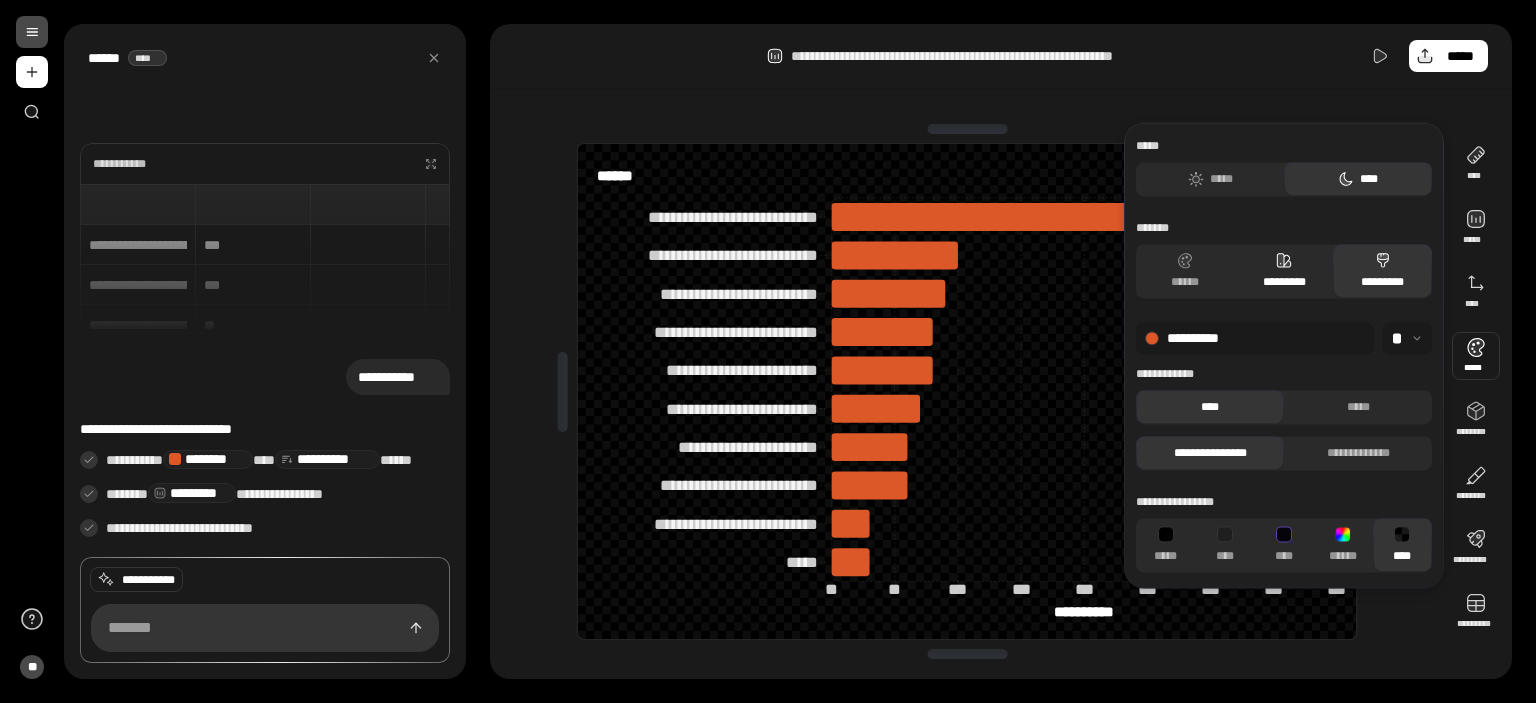 click 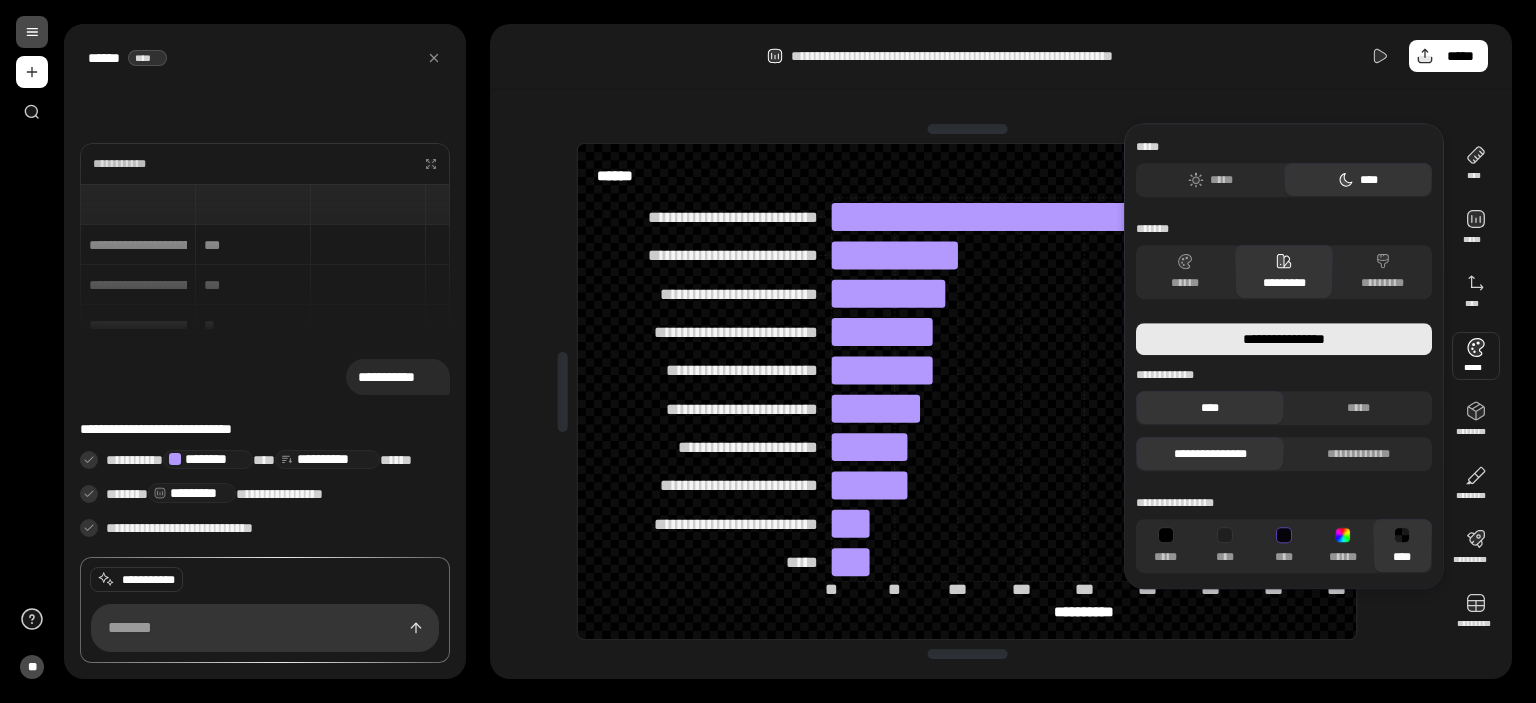 click on "**********" at bounding box center (1284, 339) 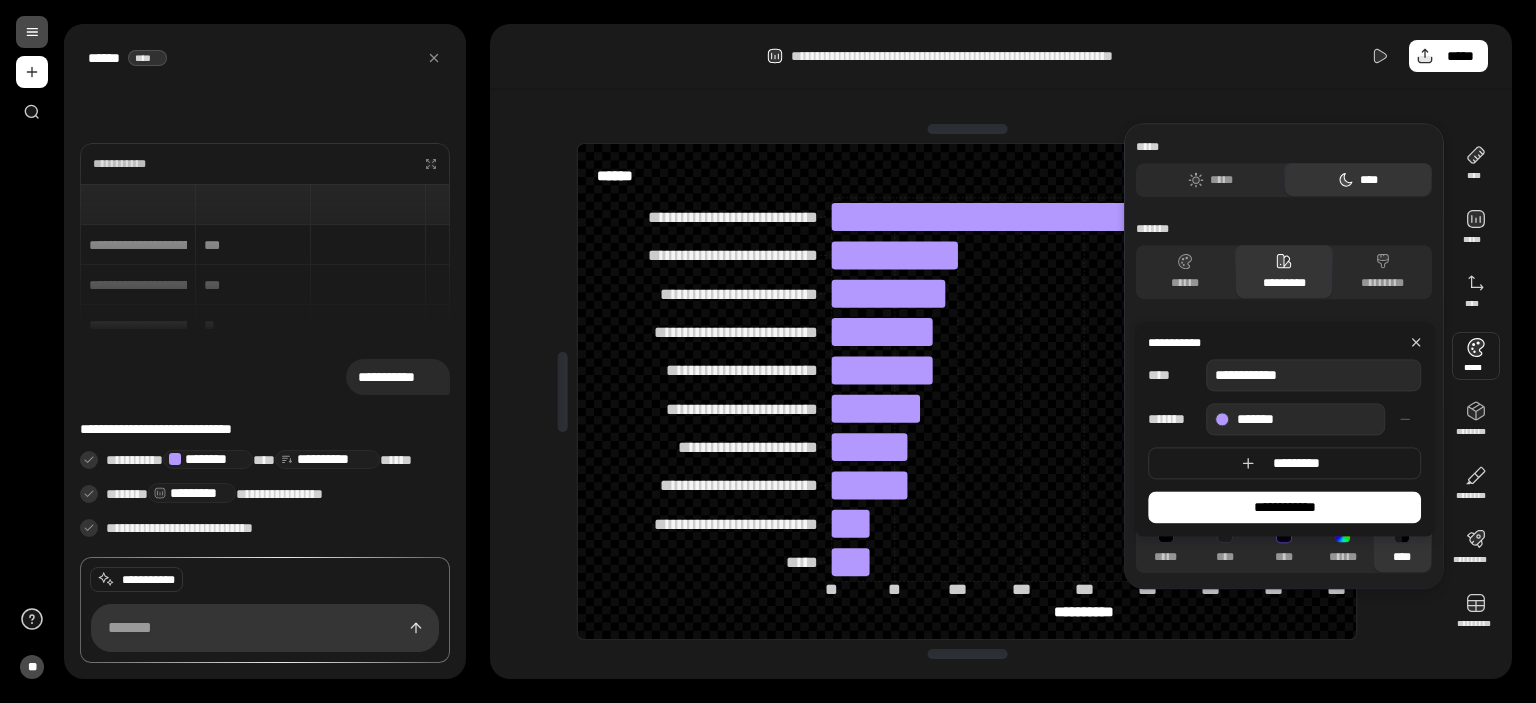 type on "**********" 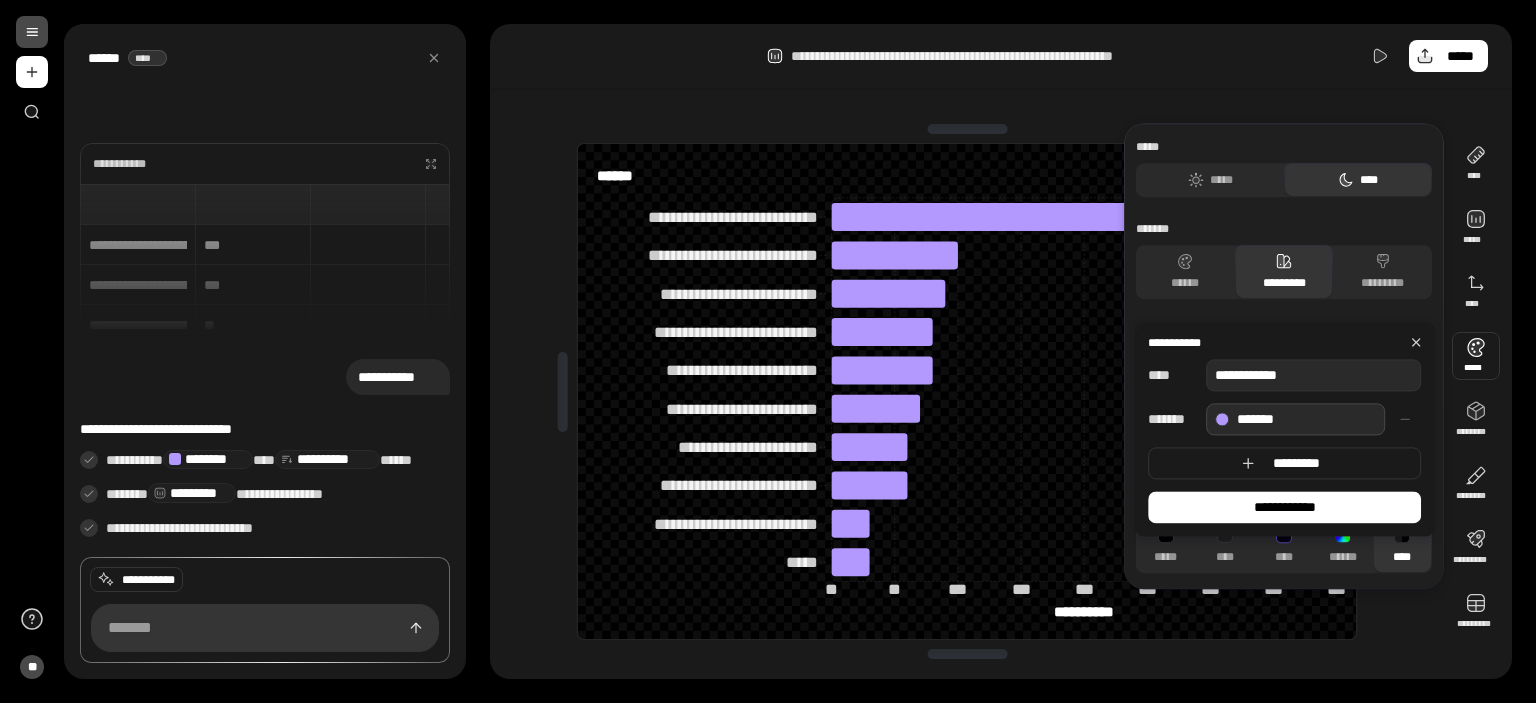 click on "*******" at bounding box center (1295, 420) 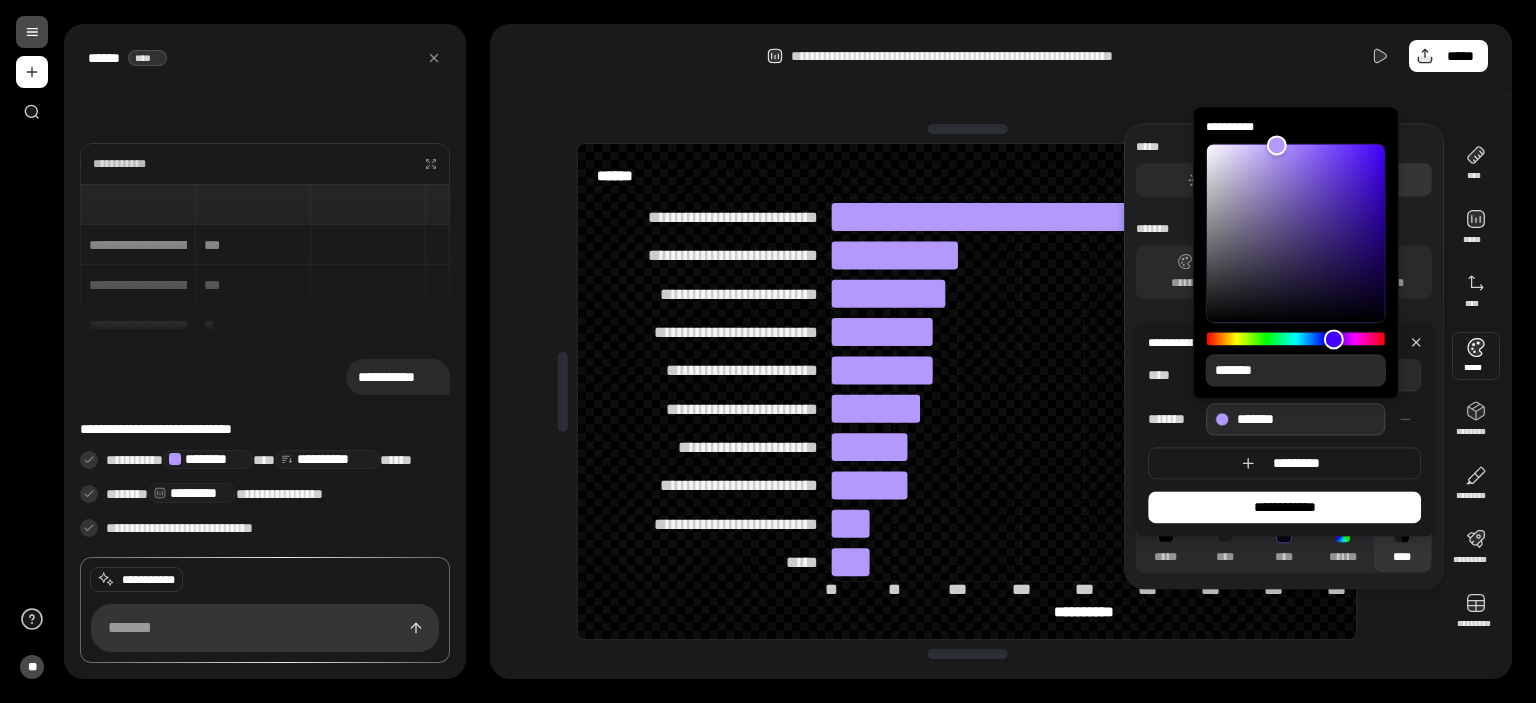 click on "*******" at bounding box center [1295, 420] 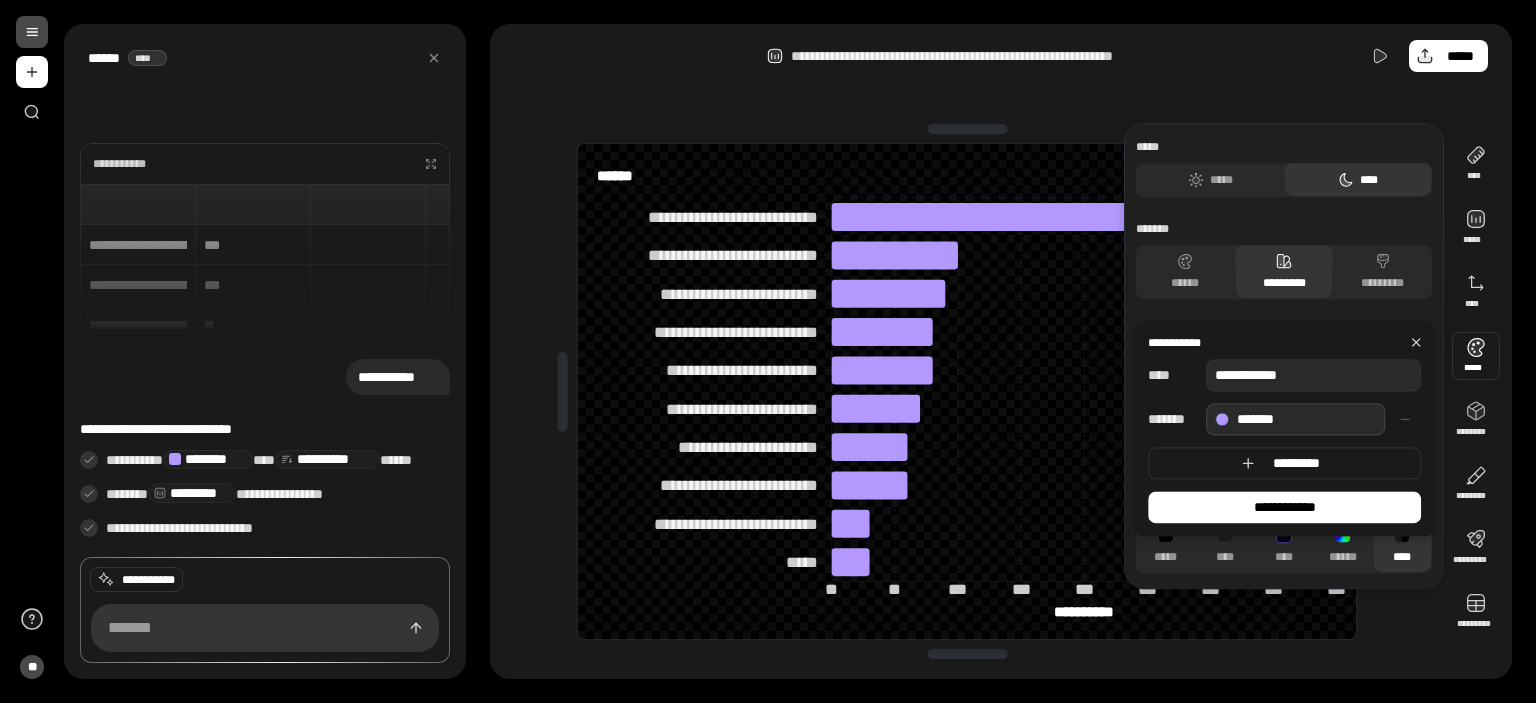 click on "*******" at bounding box center (1295, 420) 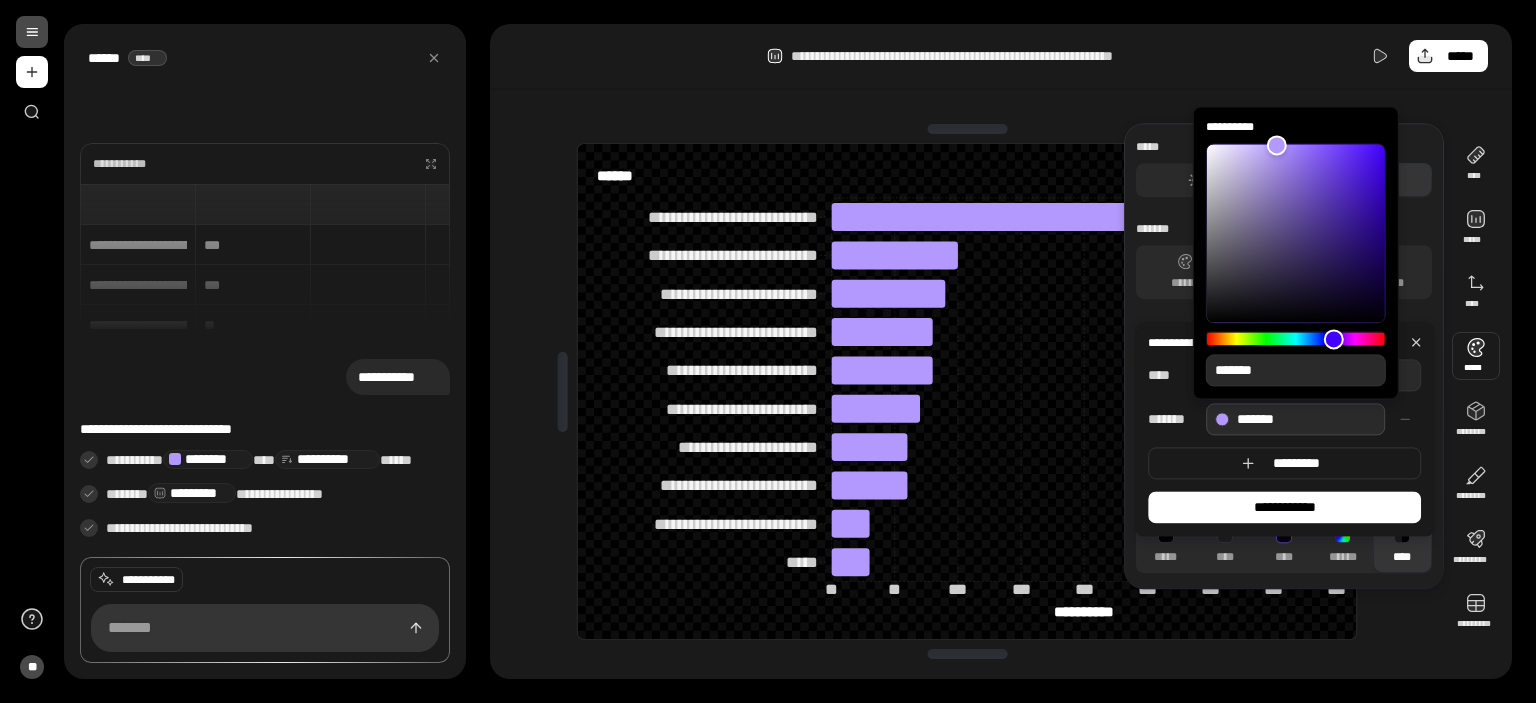 click on "*******" at bounding box center [1296, 370] 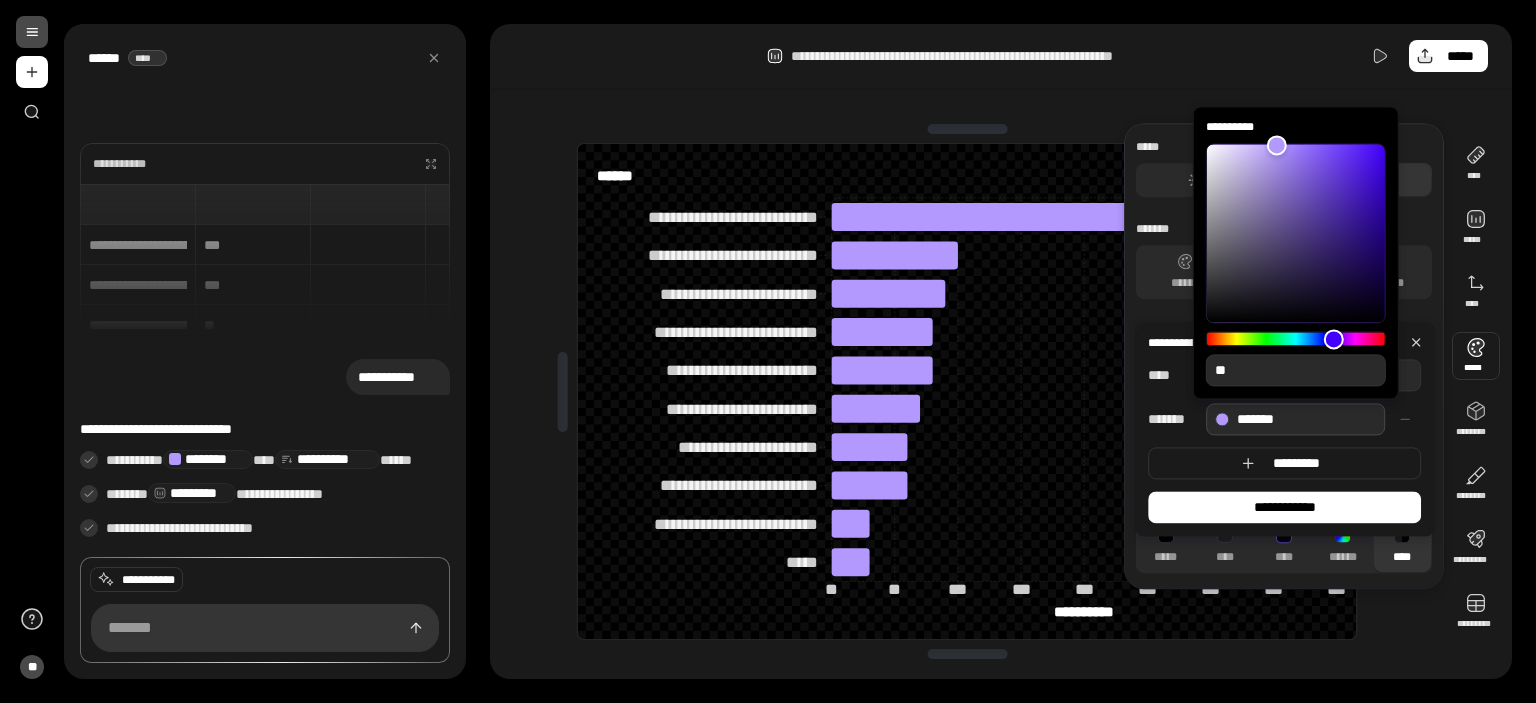 type on "**" 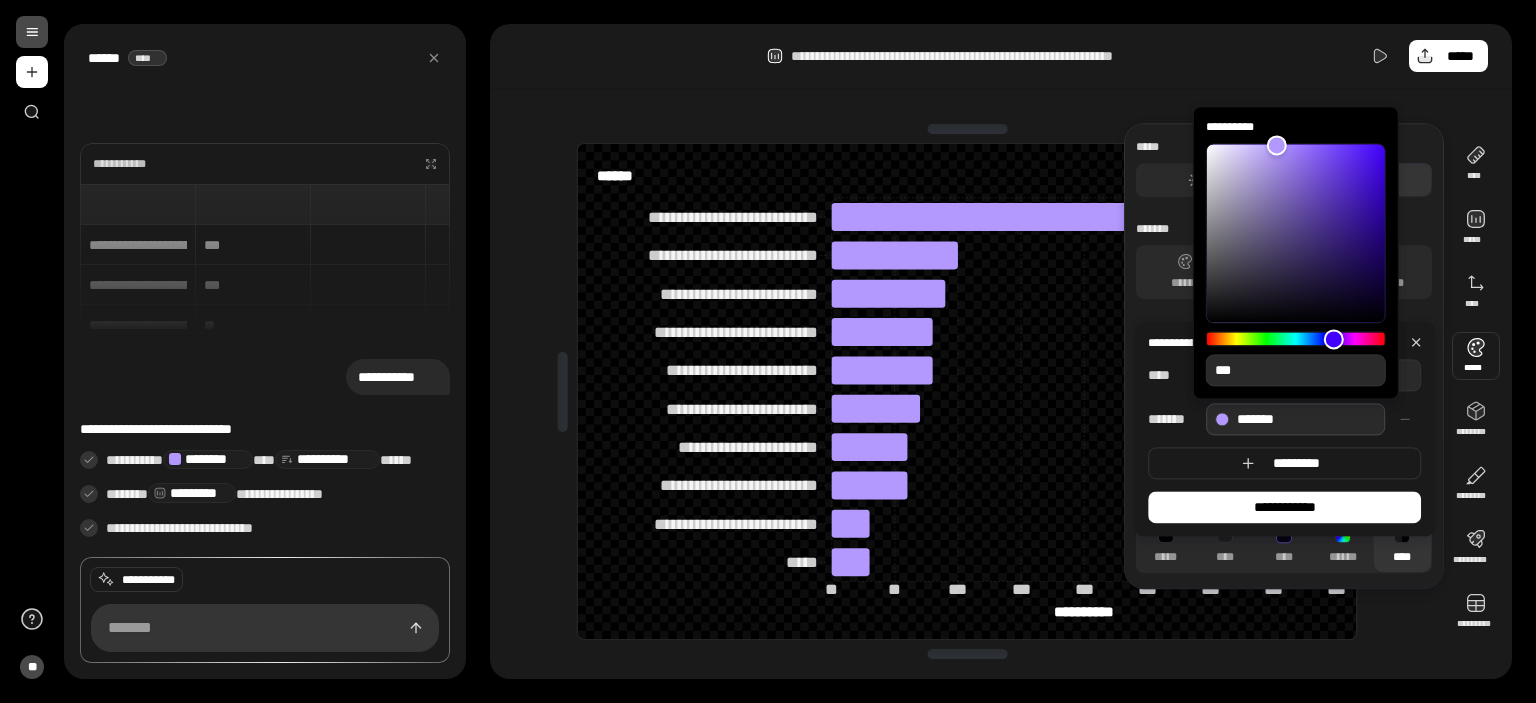 type on "**" 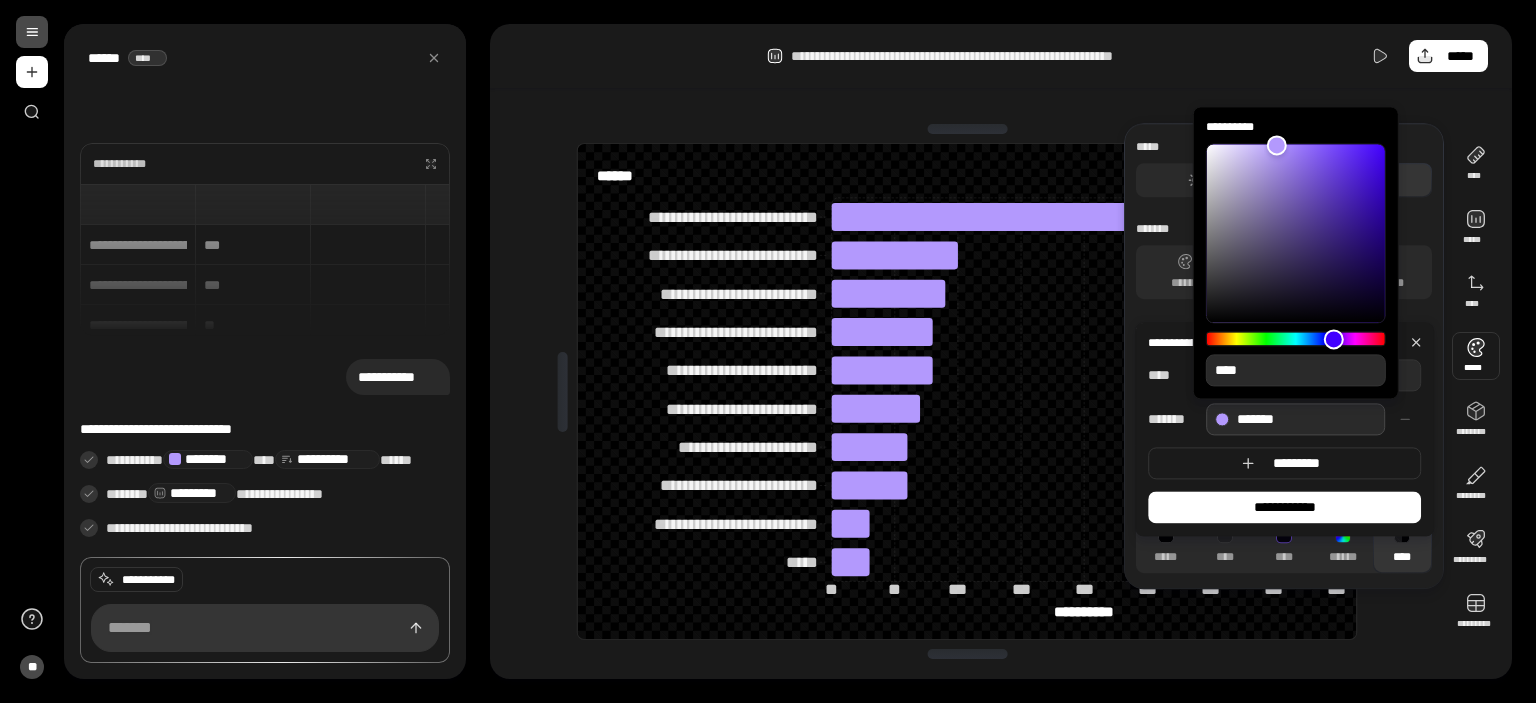 type on "**" 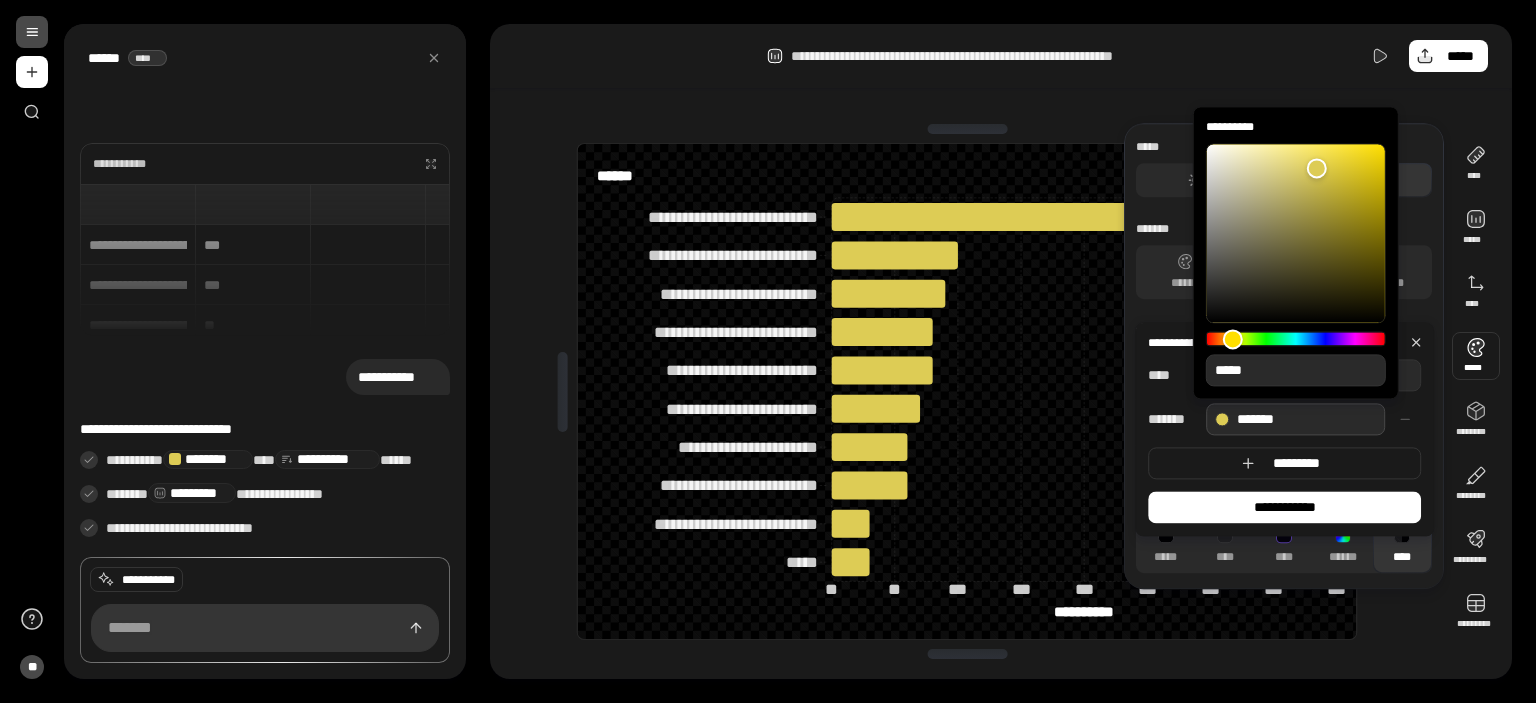 type on "**" 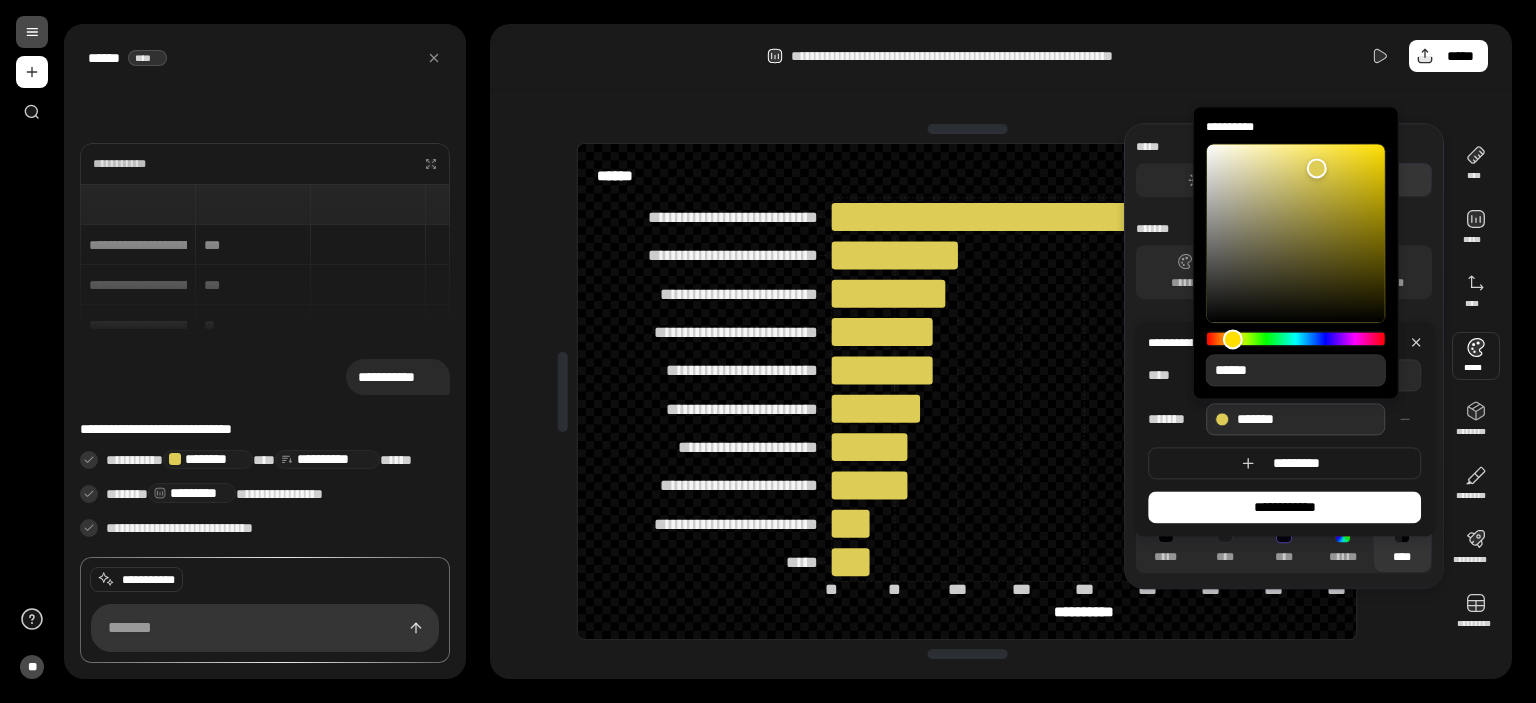 type on "**" 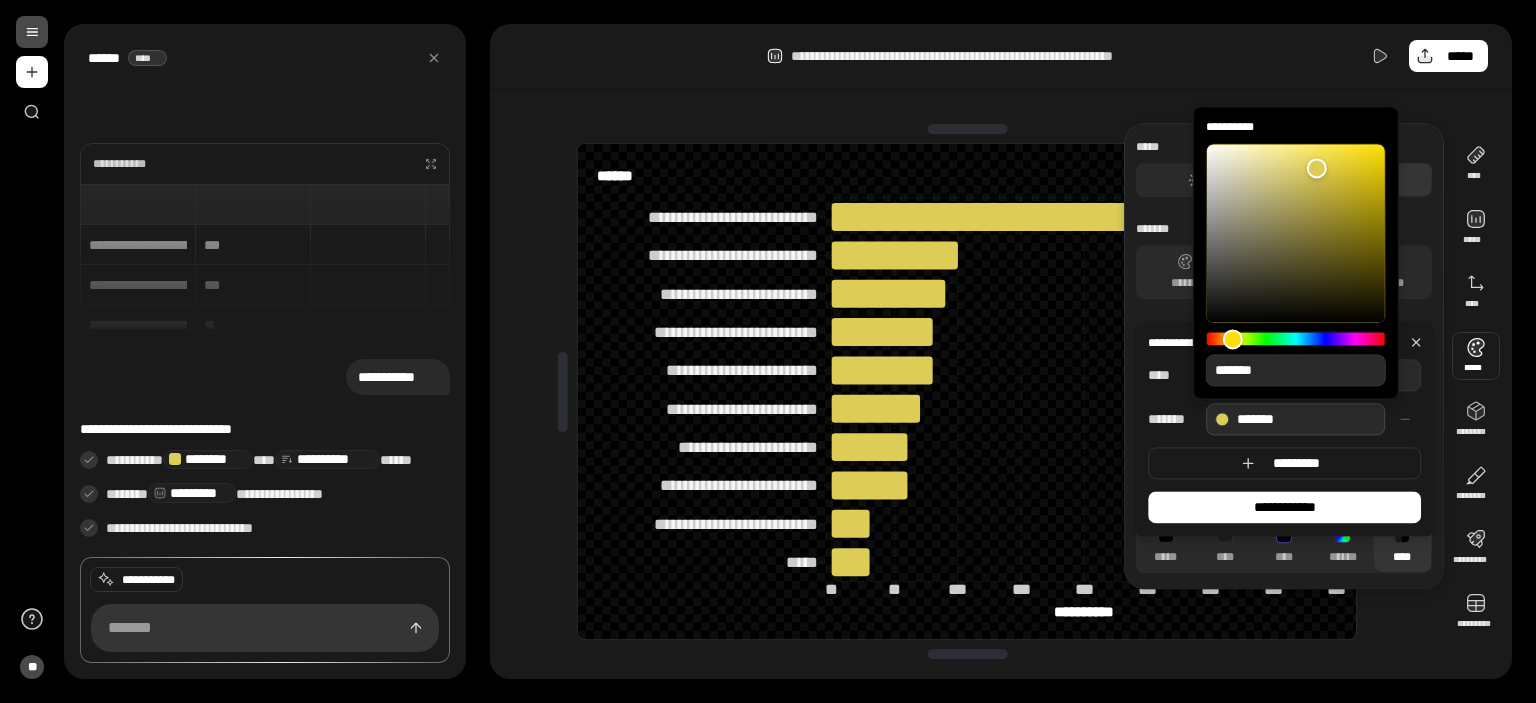 type on "**" 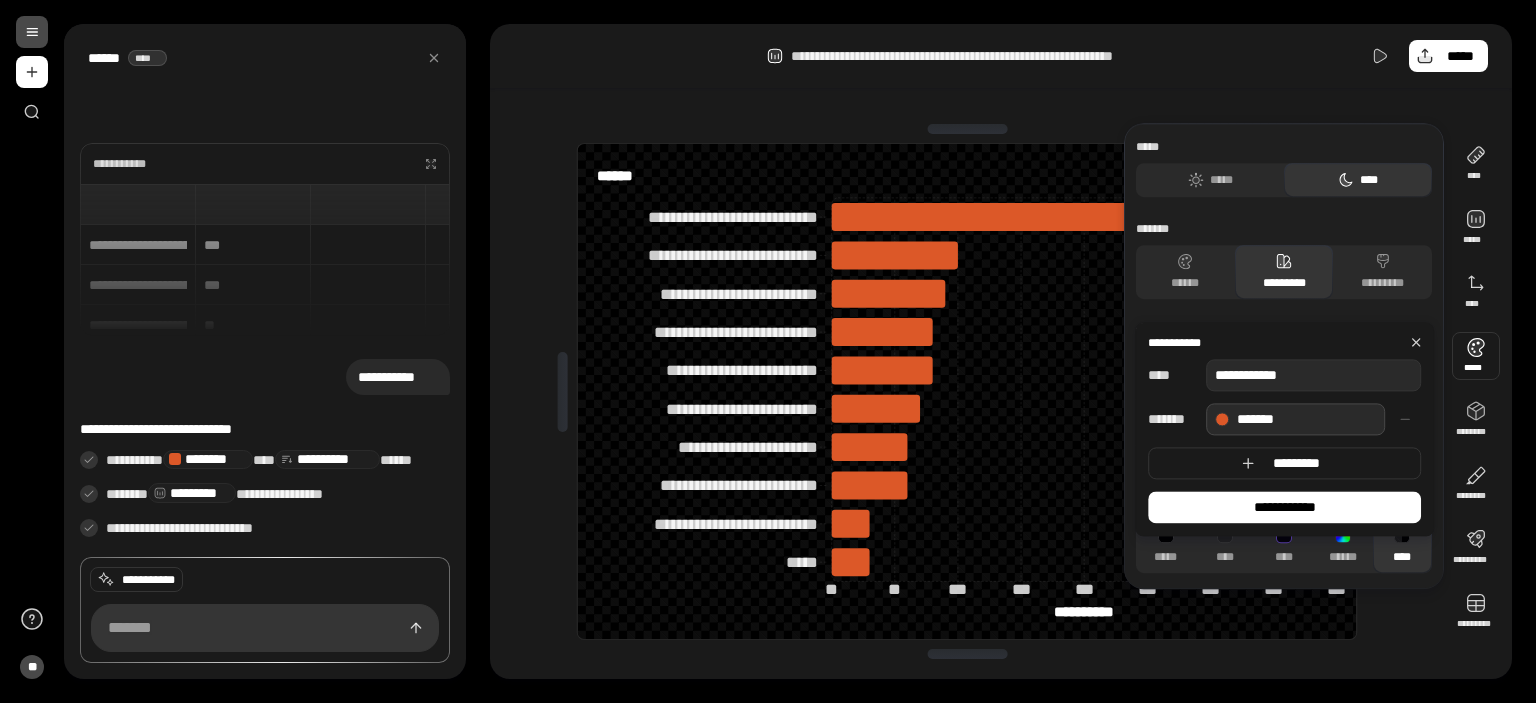 click on "**********" at bounding box center [967, 391] 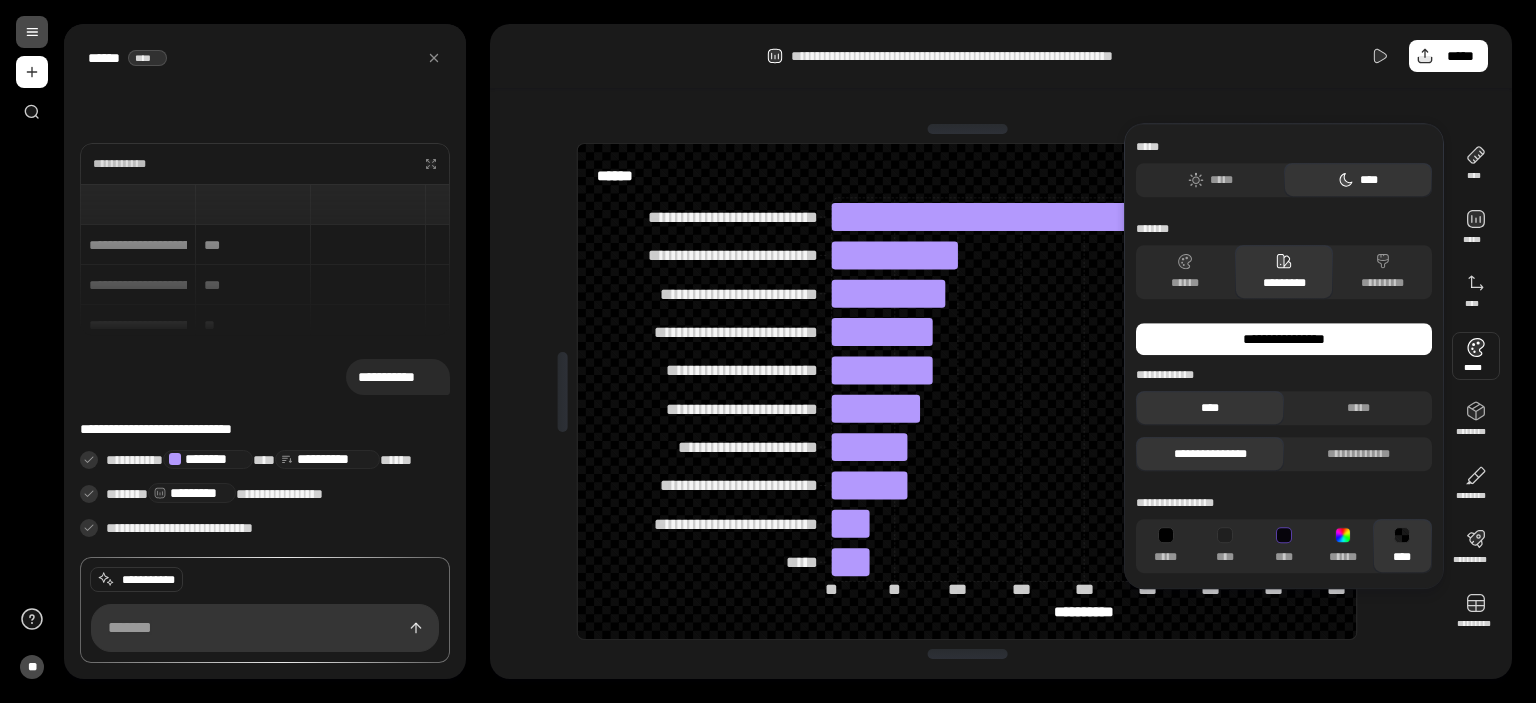 click at bounding box center [1476, 356] 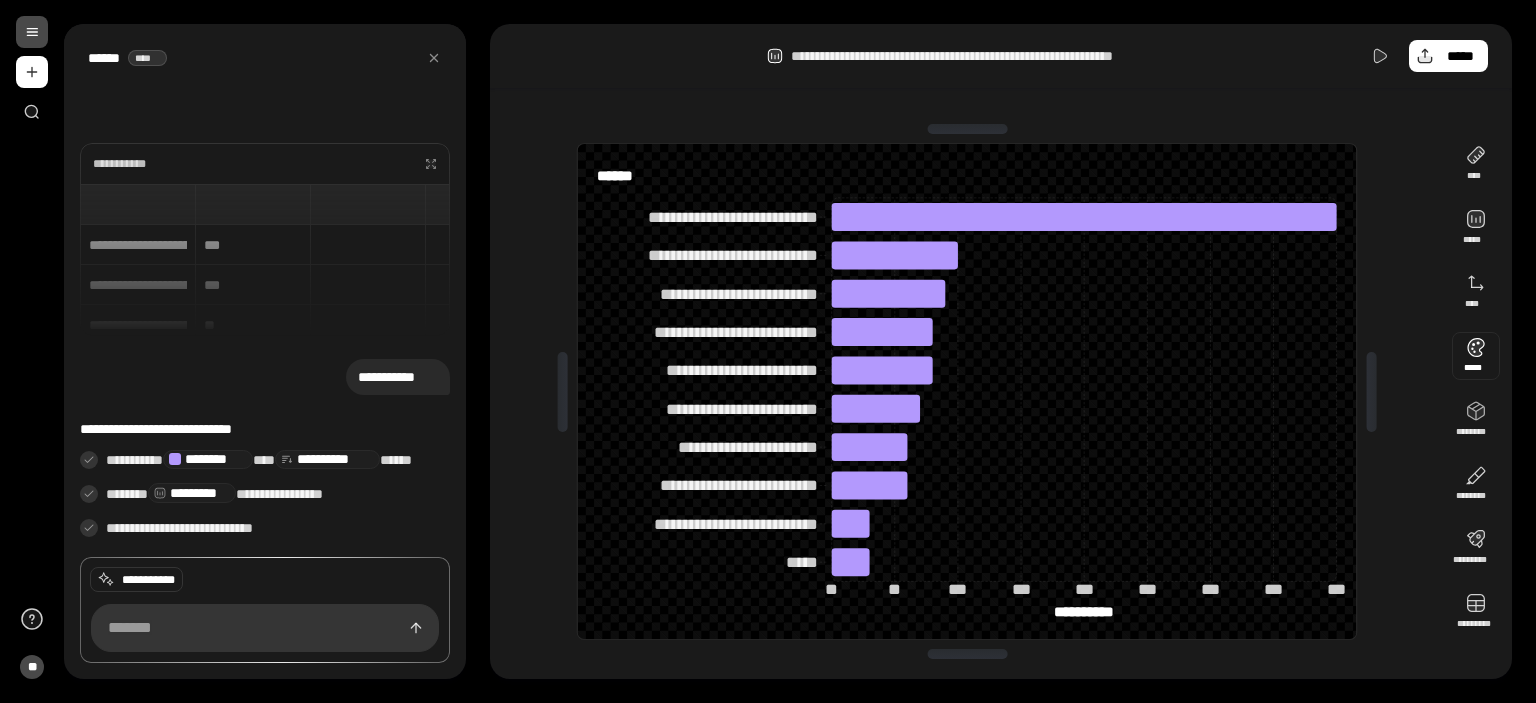 click at bounding box center [1476, 356] 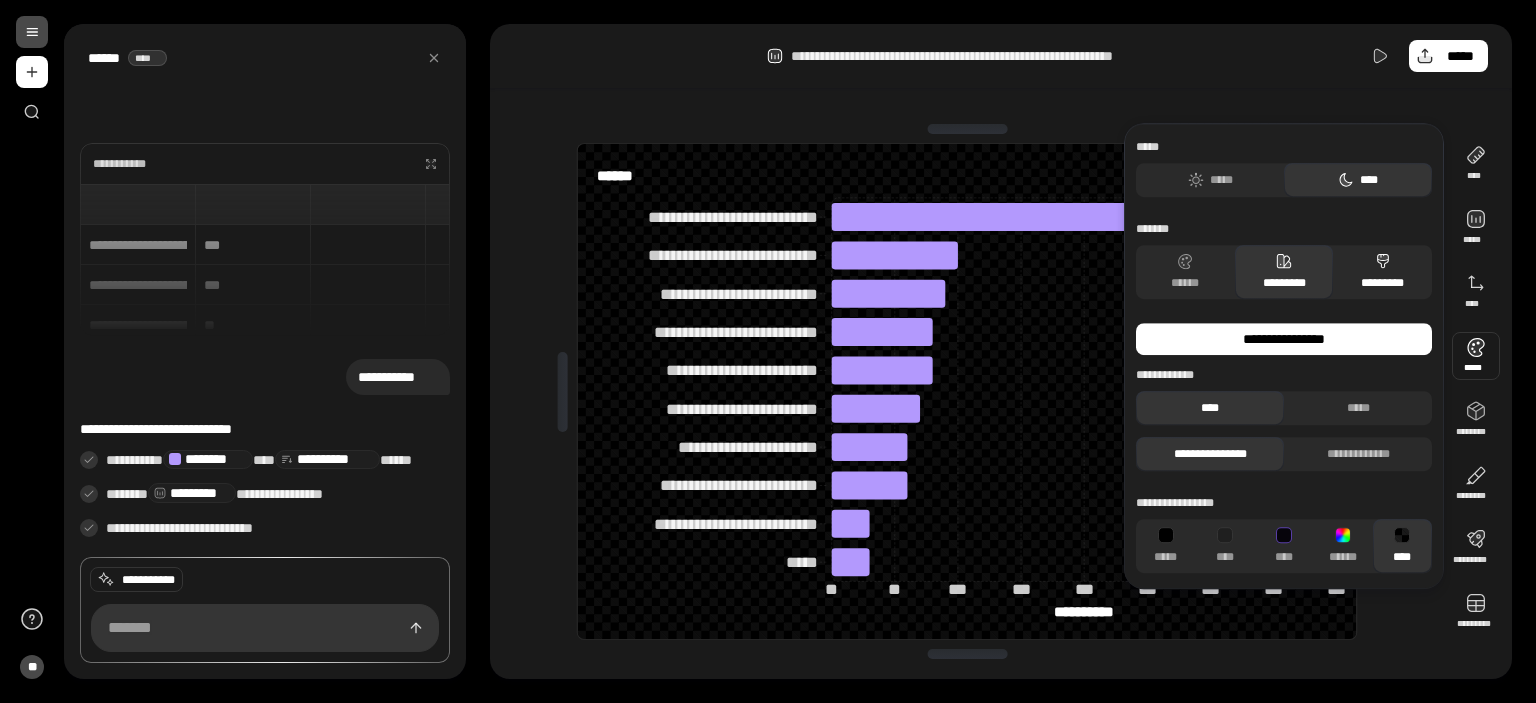 click on "*********" at bounding box center (1382, 272) 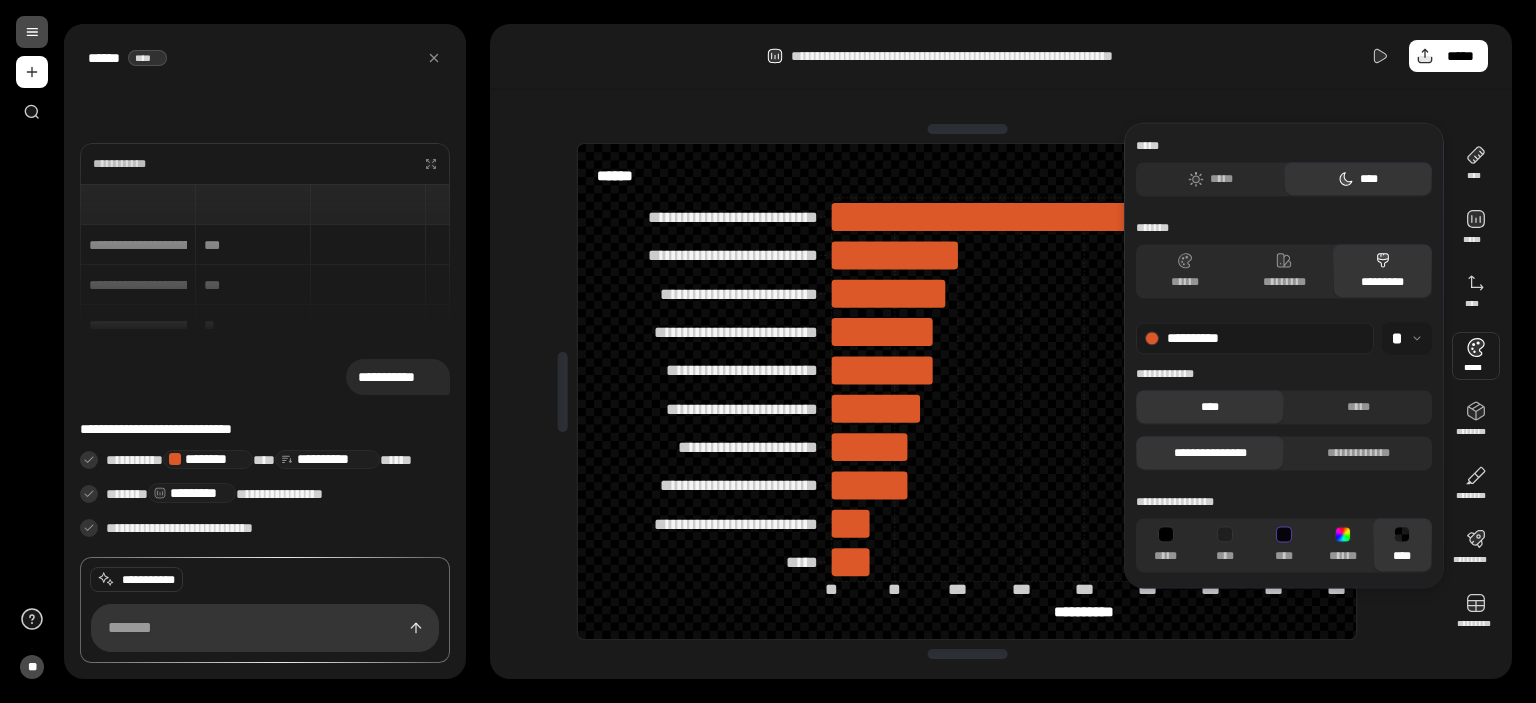 click on "**********" at bounding box center (1255, 339) 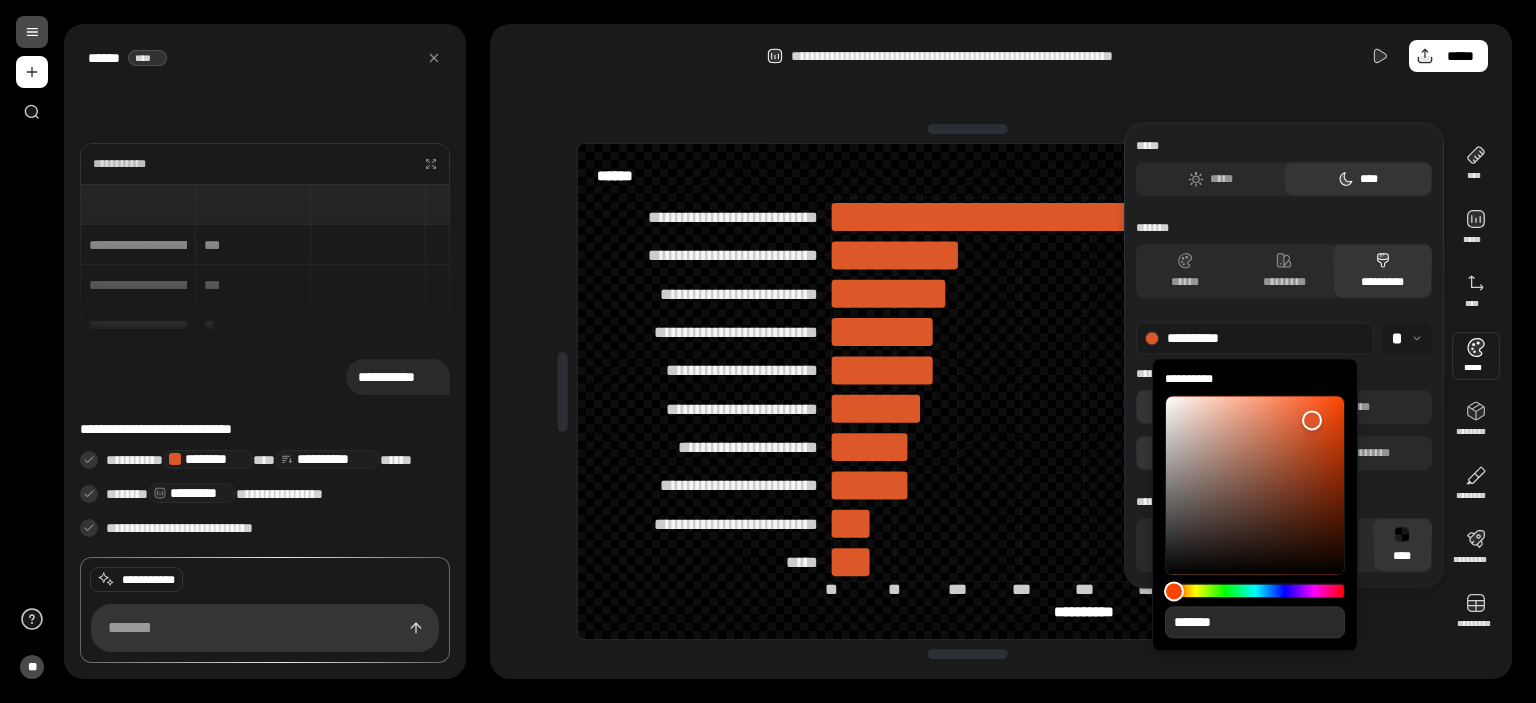 type on "**" 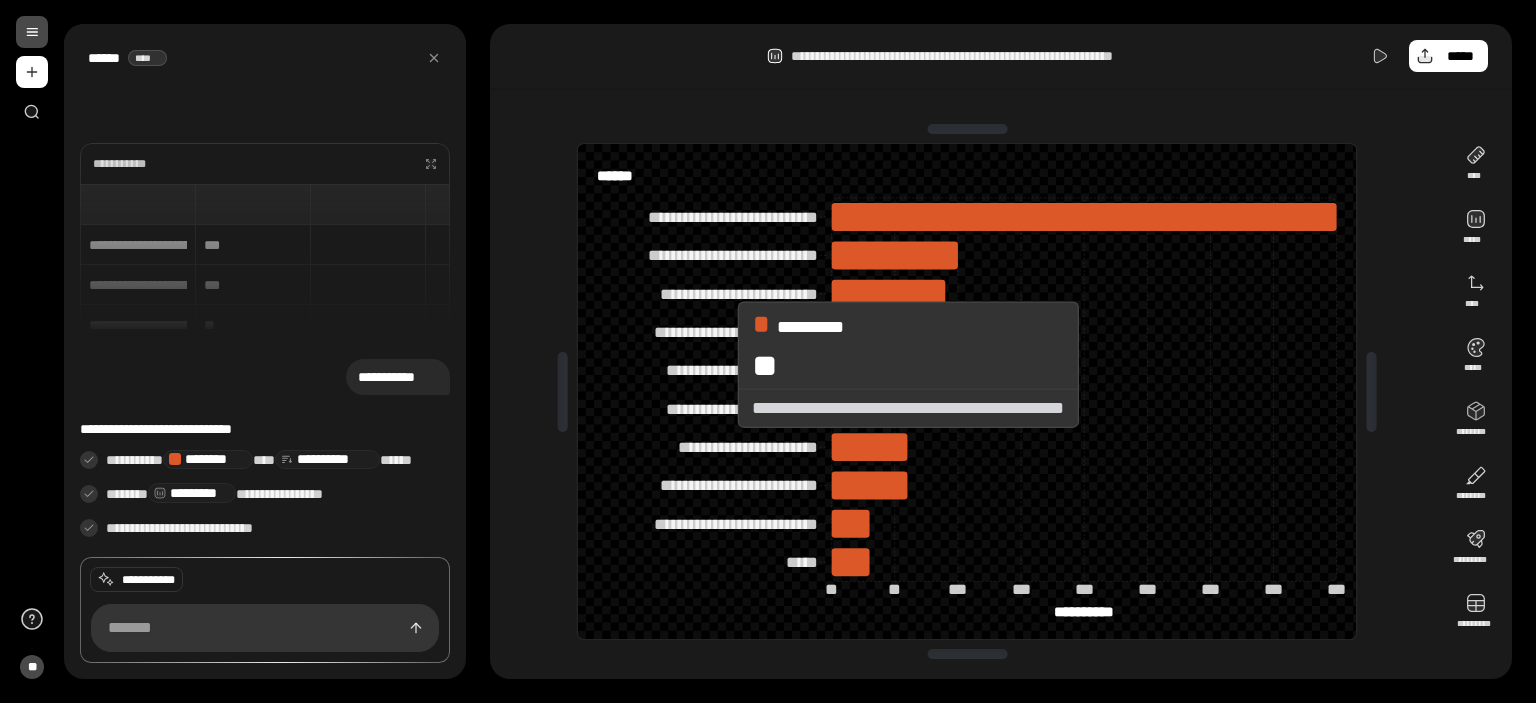 click 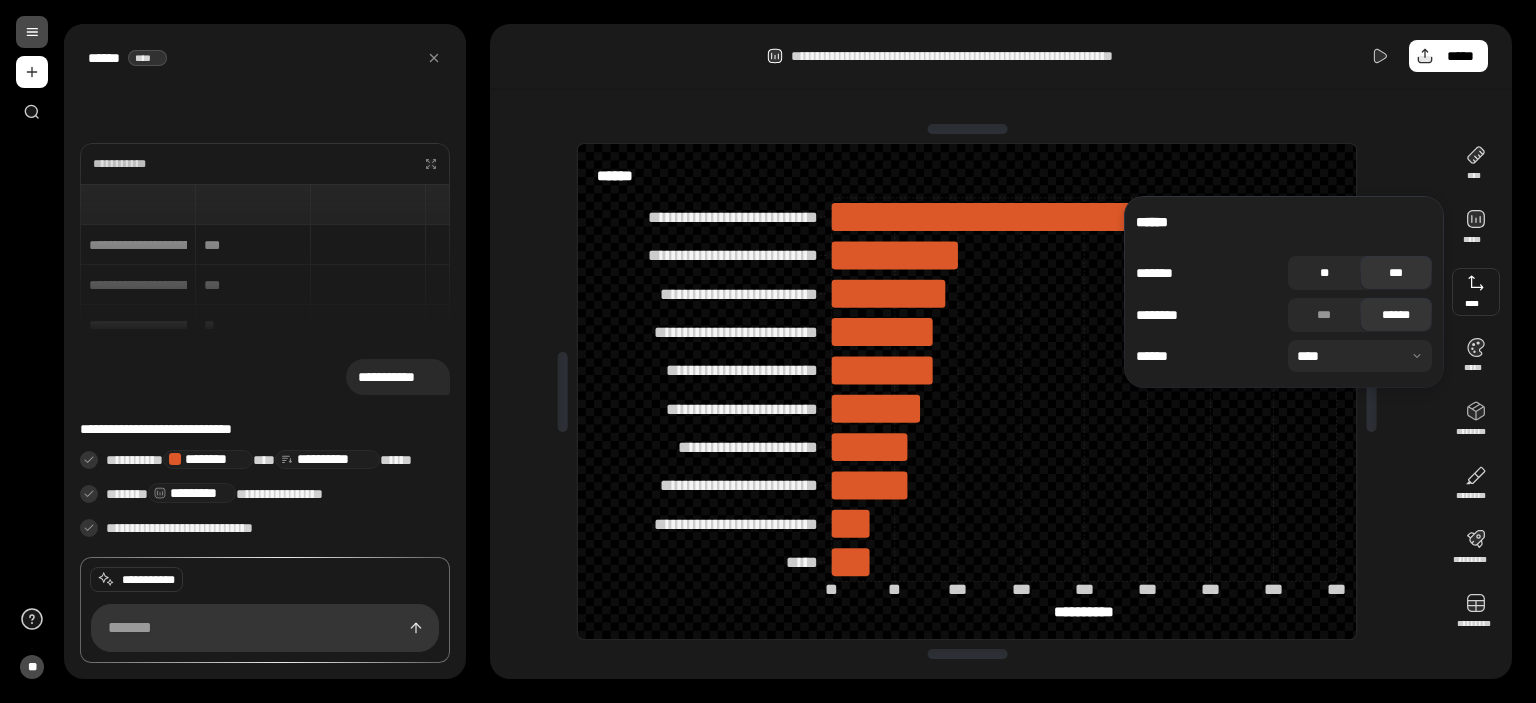 click on "**" at bounding box center [1324, 273] 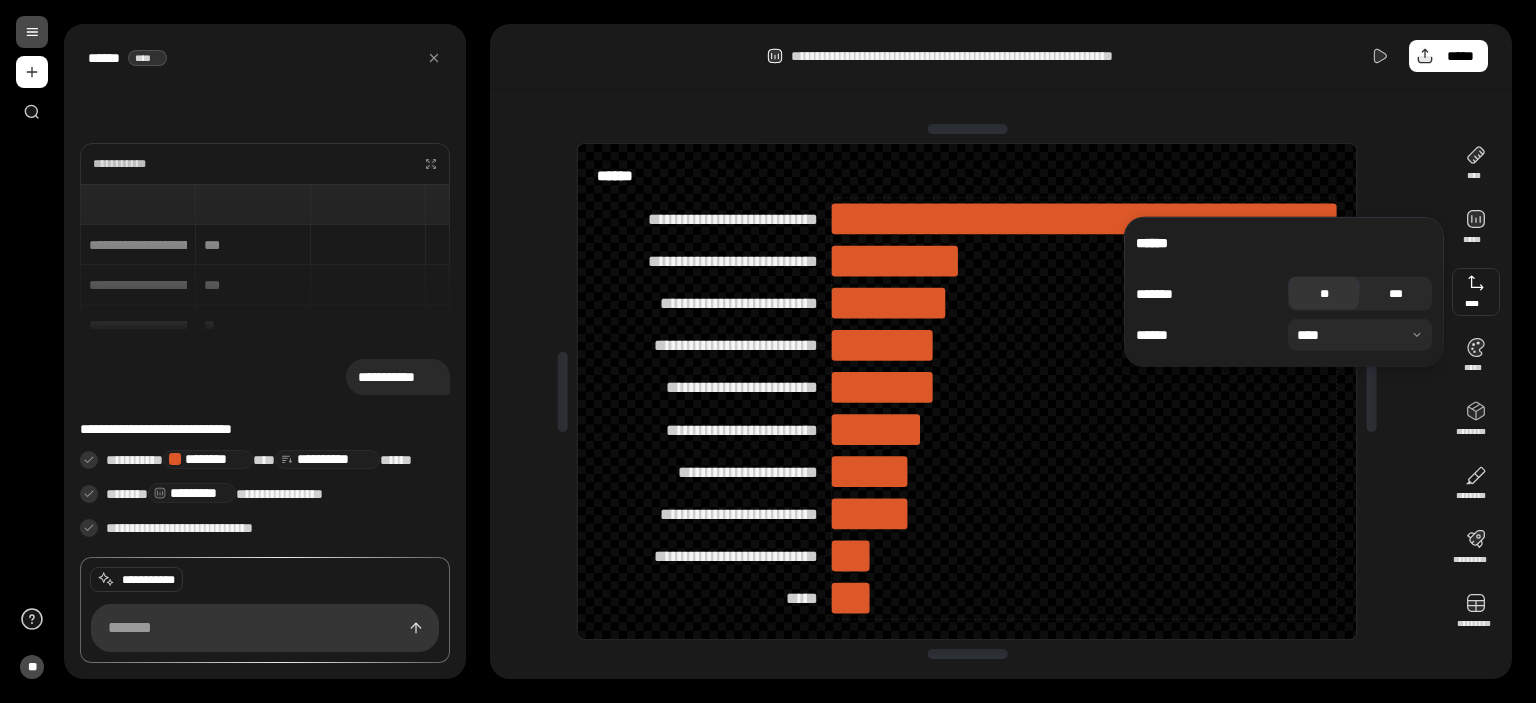click on "***" at bounding box center (1396, 294) 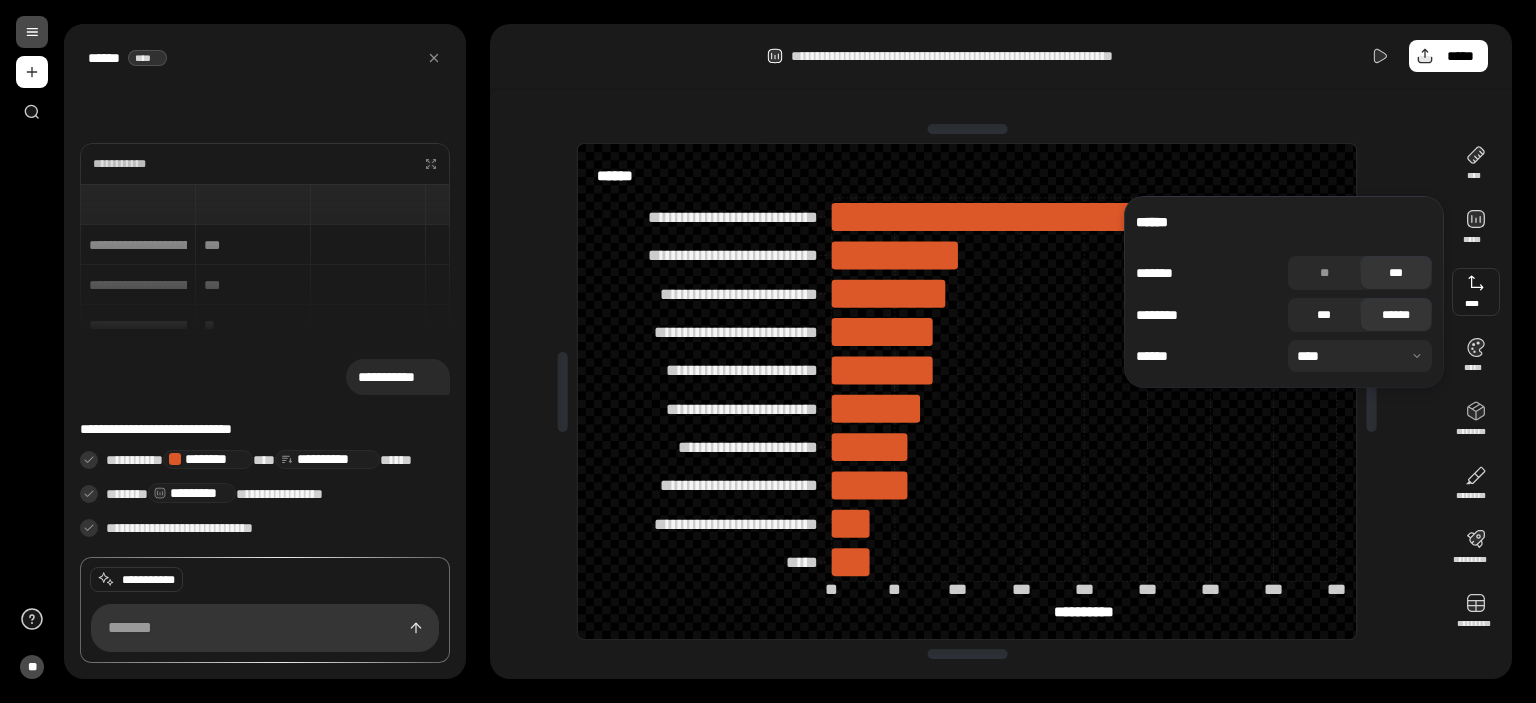 click on "***" at bounding box center (1324, 315) 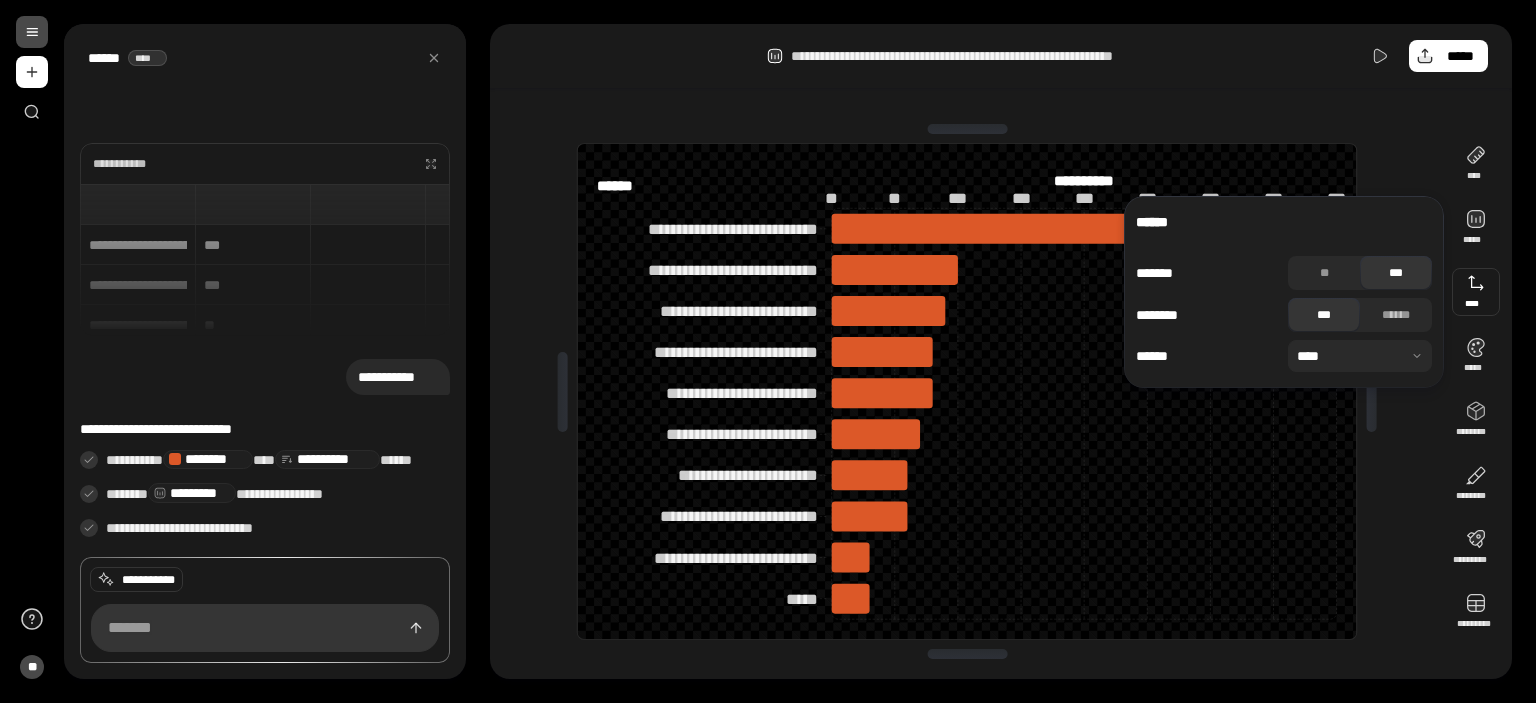 click on "***" at bounding box center (1324, 315) 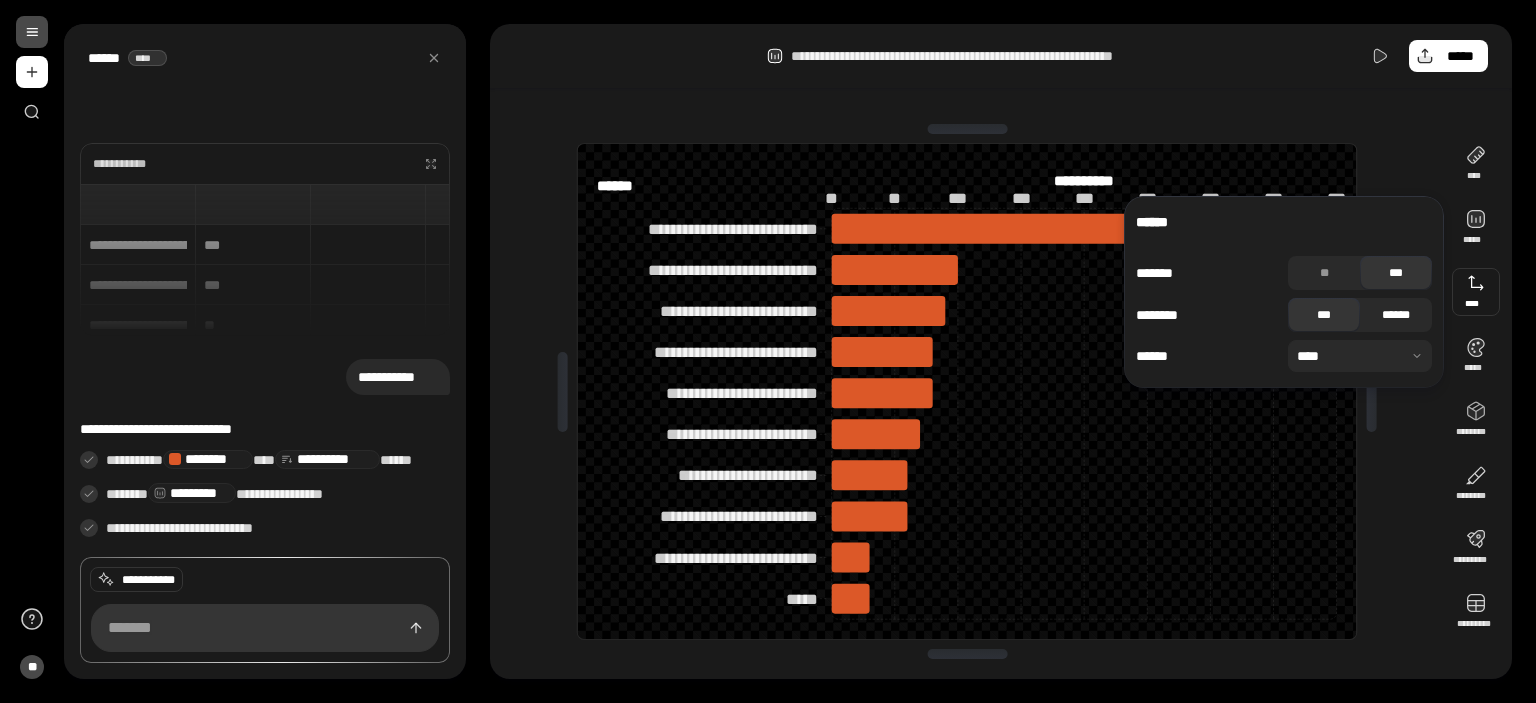 click on "******" at bounding box center (1396, 315) 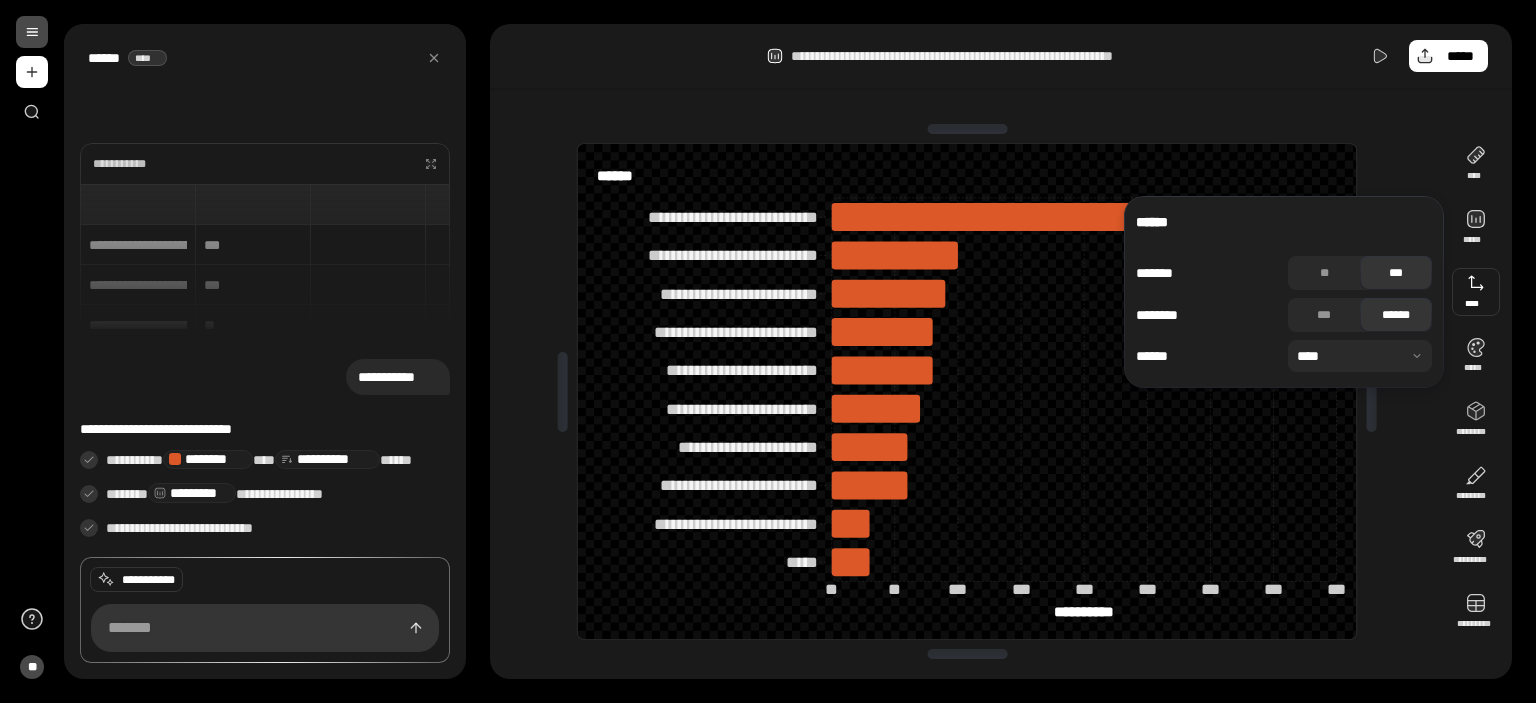 click at bounding box center (1360, 356) 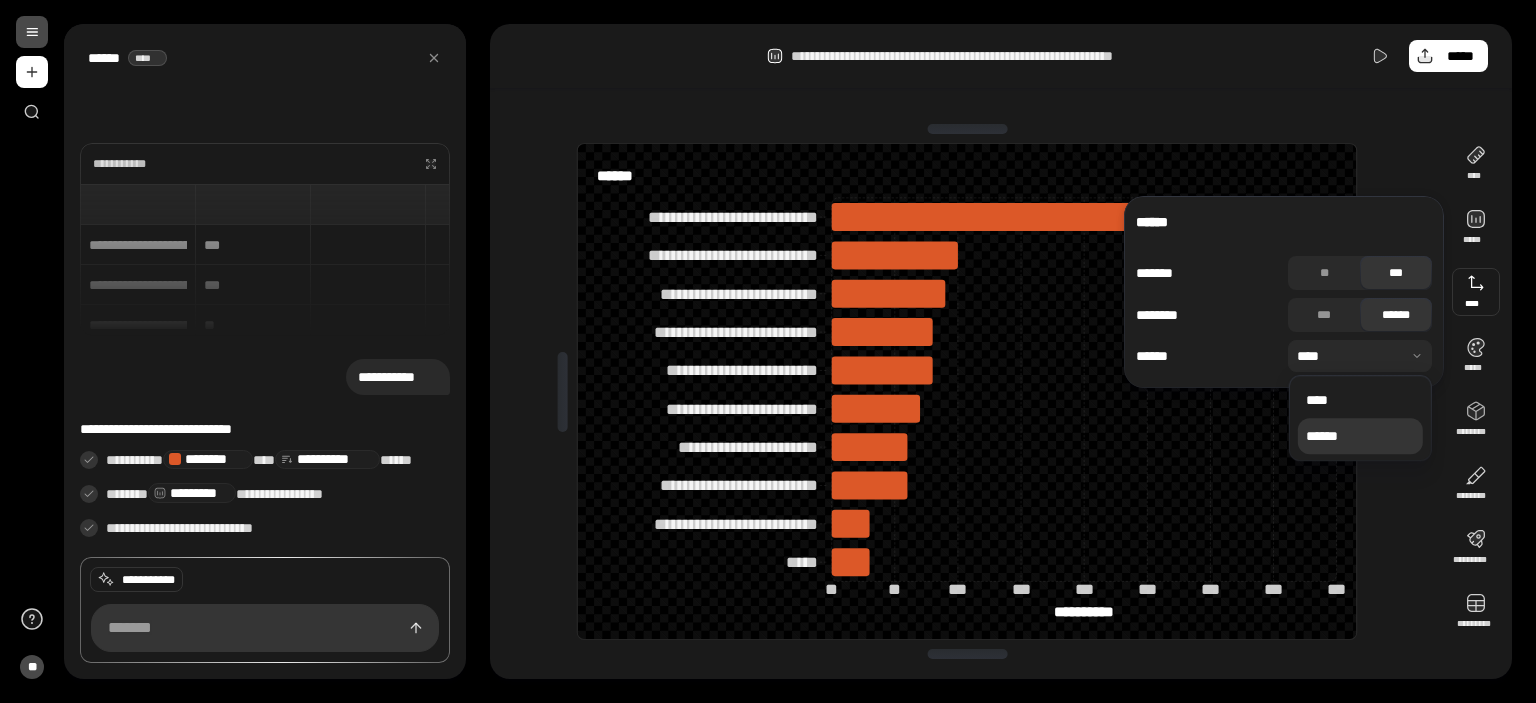 click on "******" at bounding box center (1360, 436) 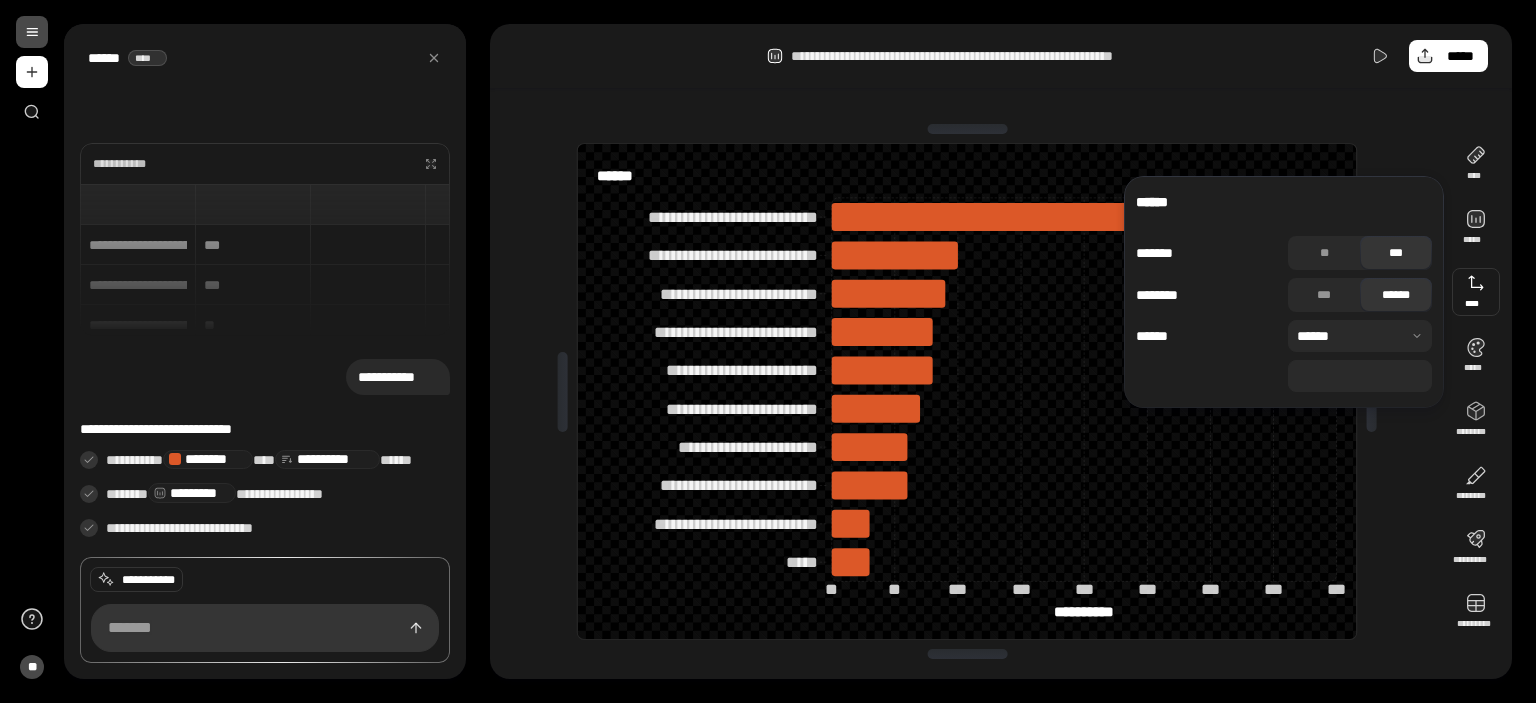 click at bounding box center [1360, 336] 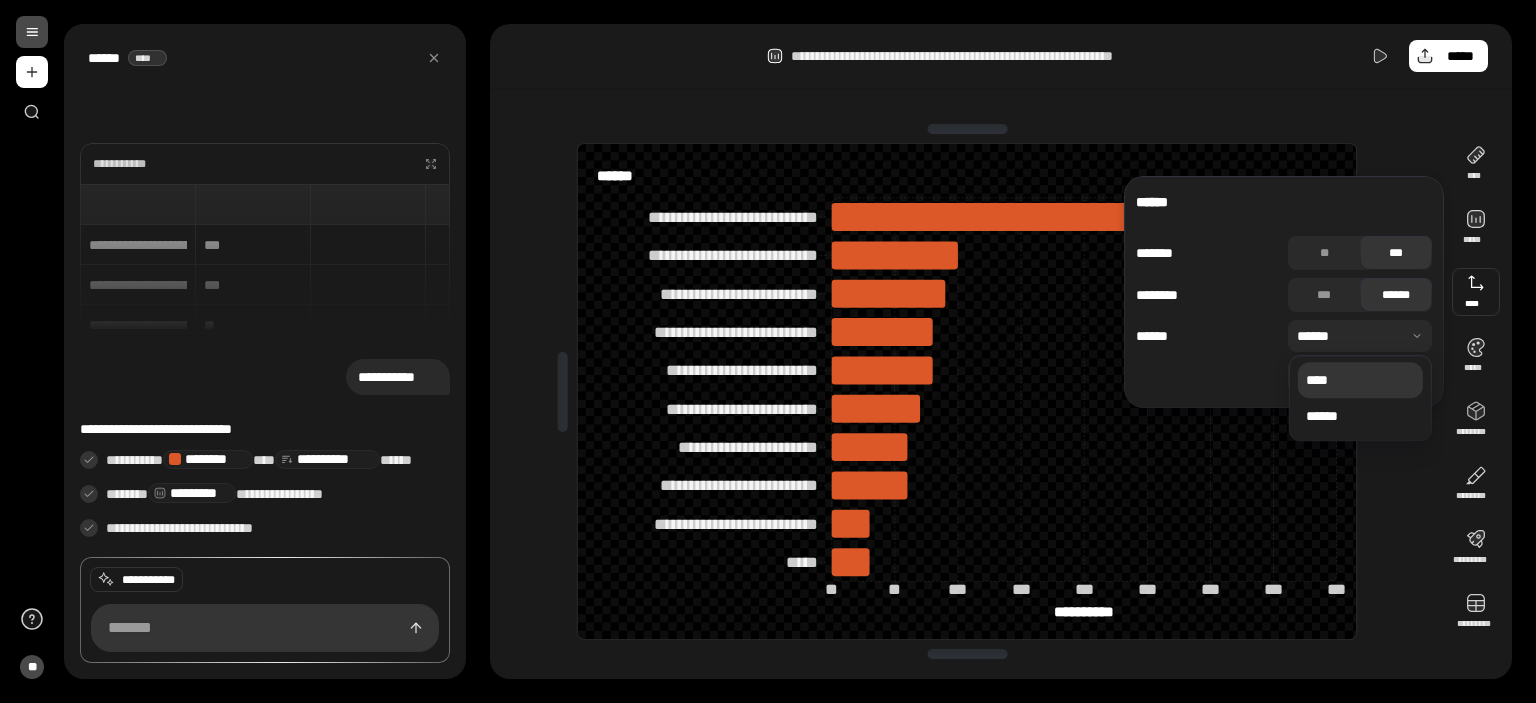 click on "****" at bounding box center [1360, 380] 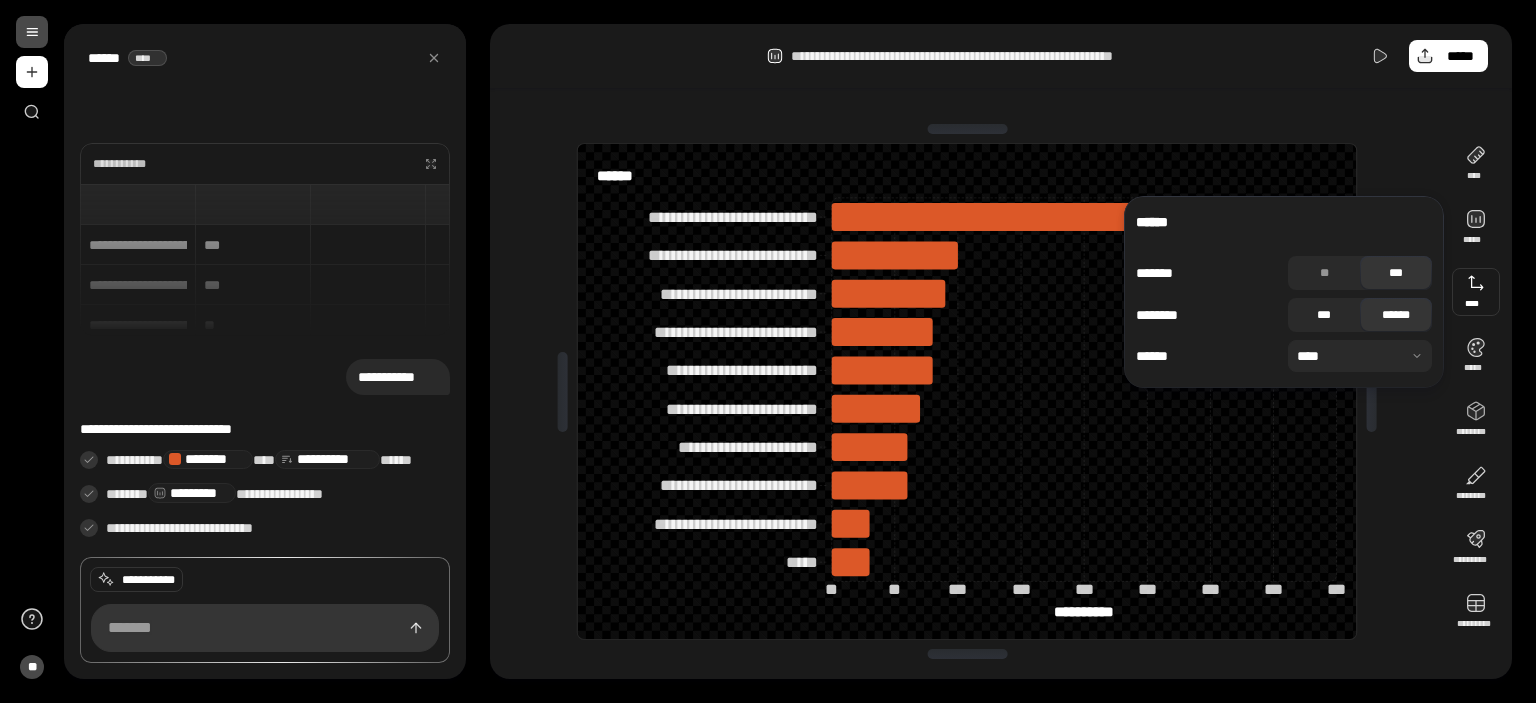 click on "***" at bounding box center (1324, 315) 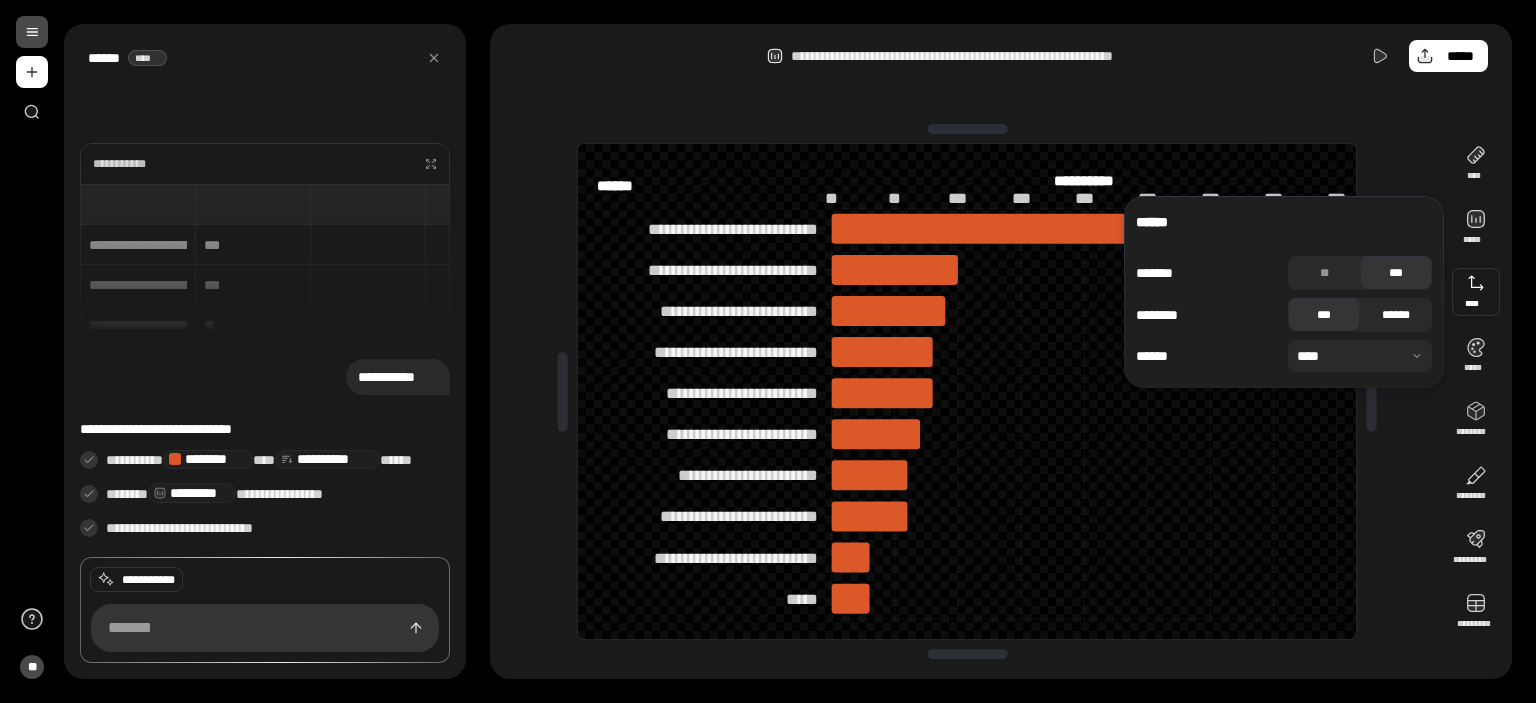 click on "******" at bounding box center [1396, 315] 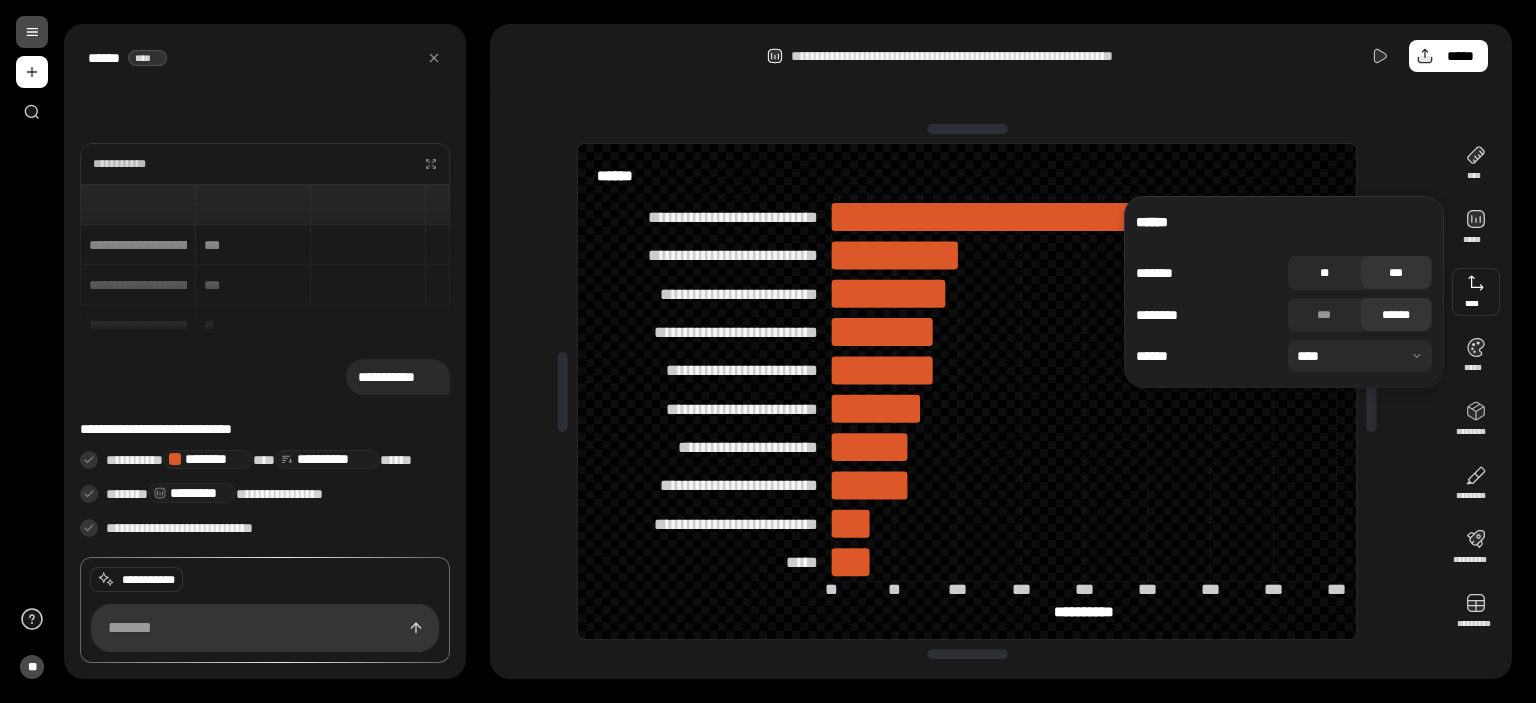 click on "**" at bounding box center [1324, 273] 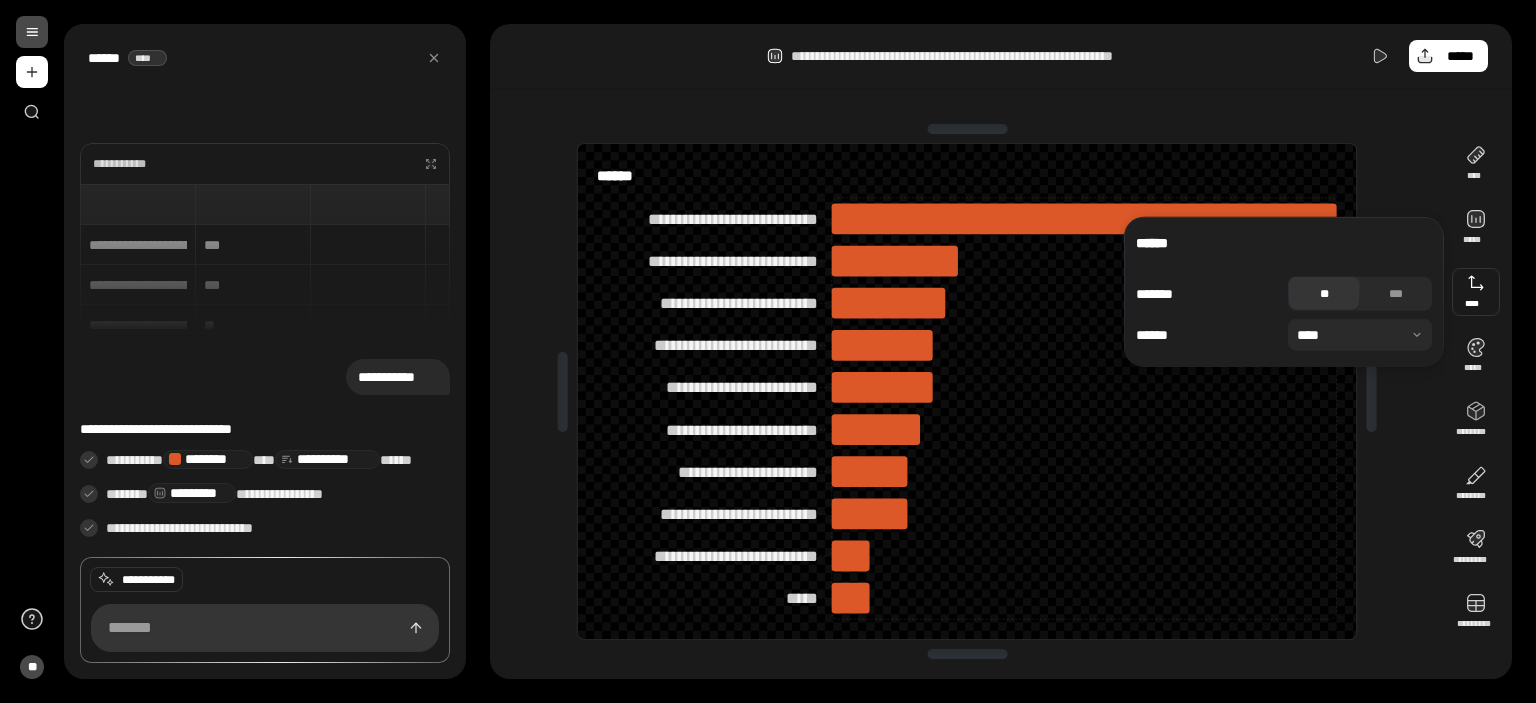 click at bounding box center [1324, 294] 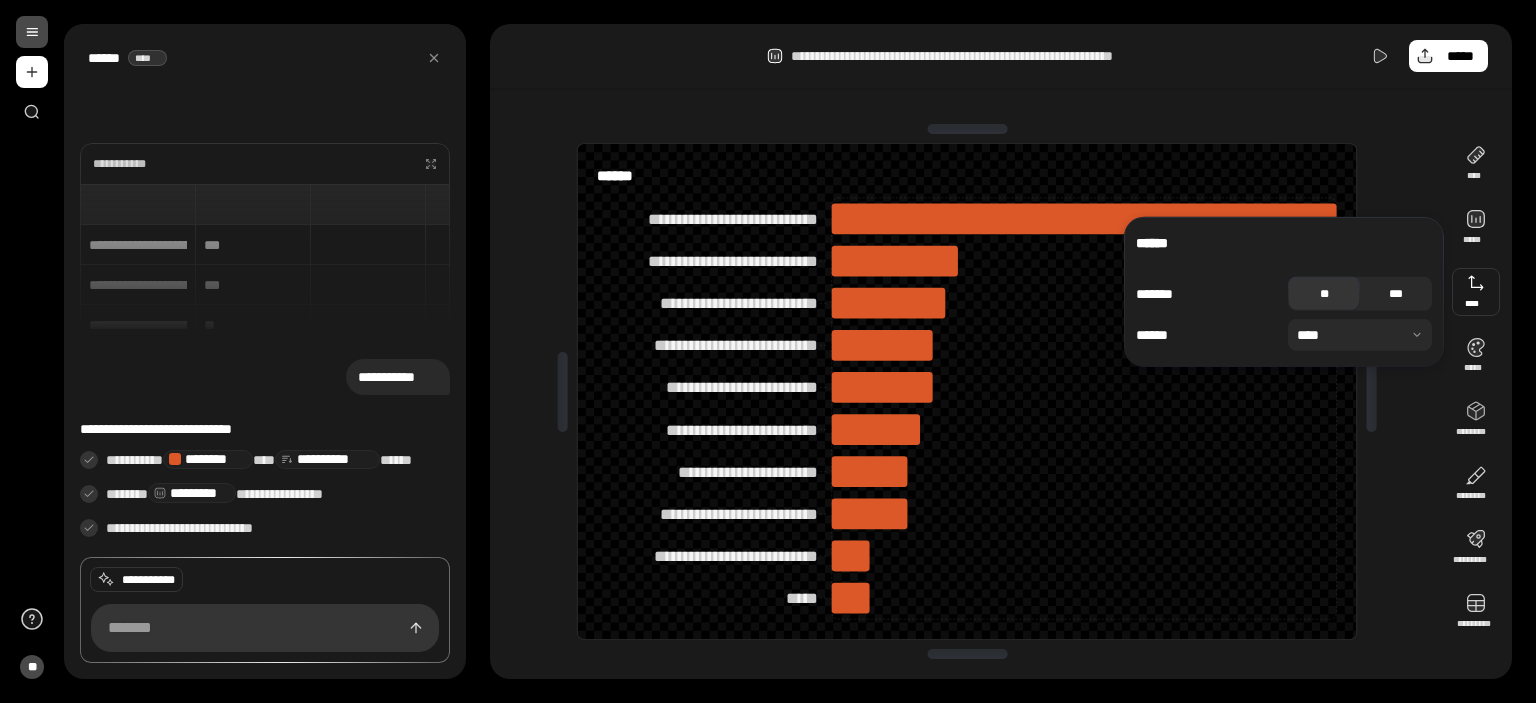 click on "***" at bounding box center [1396, 294] 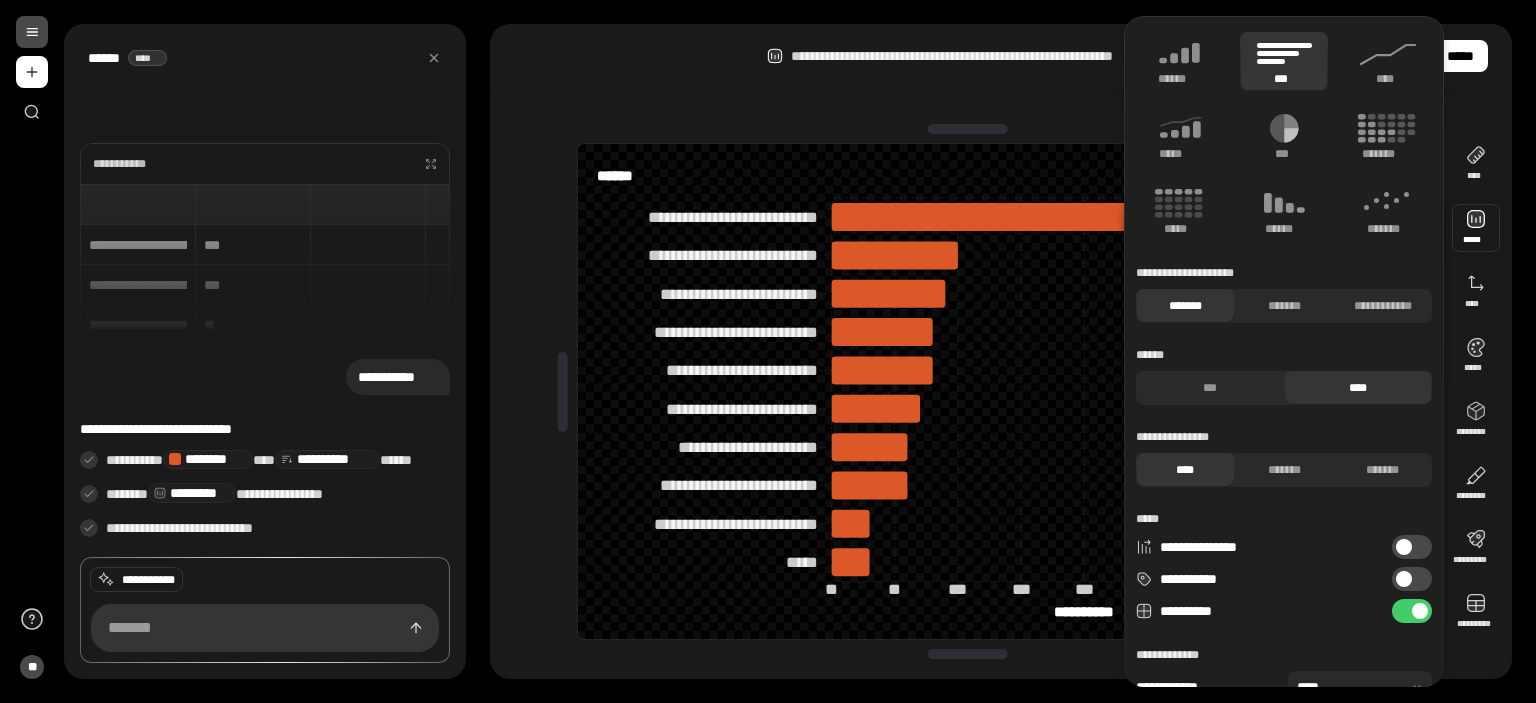 click at bounding box center [1476, 228] 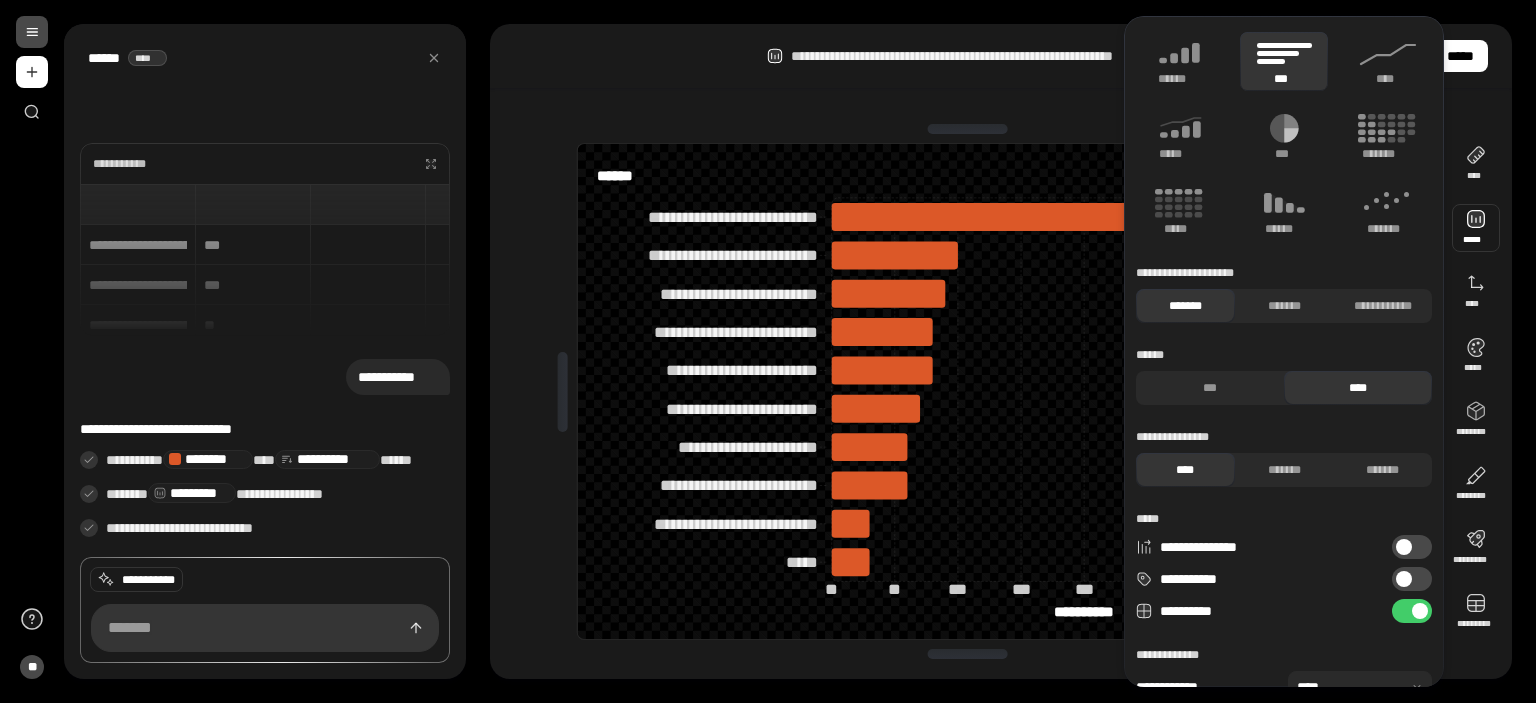 click on "**********" at bounding box center [1412, 611] 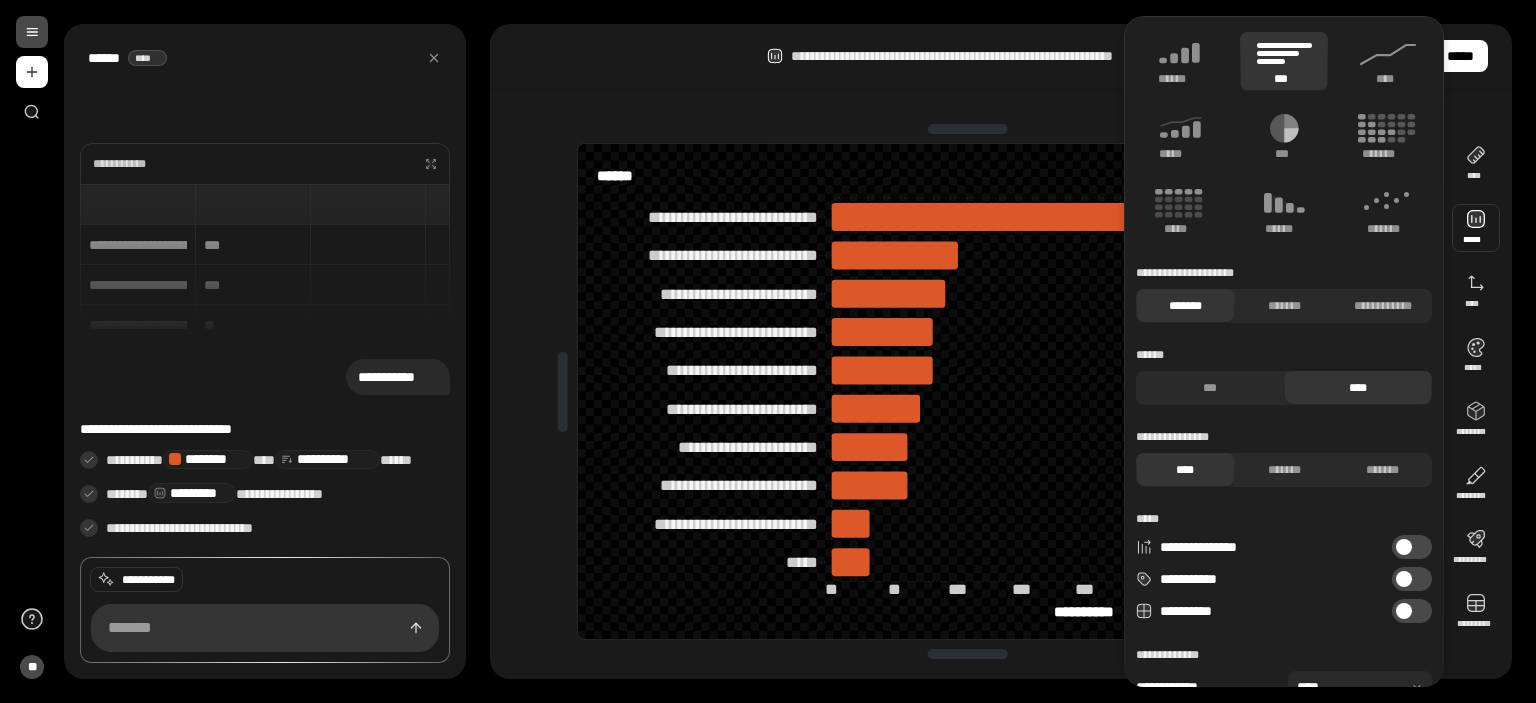 click at bounding box center (1404, 611) 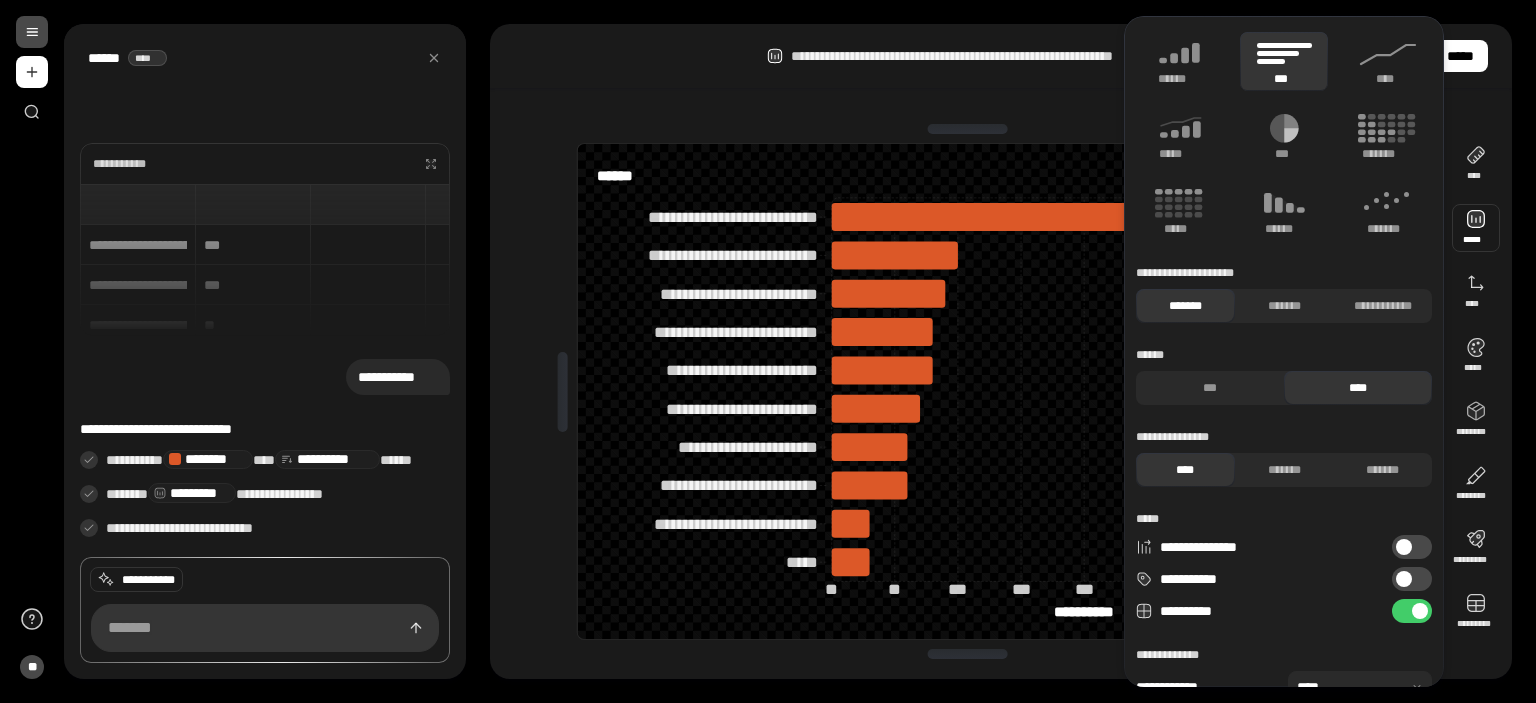 click on "**********" at bounding box center (1412, 579) 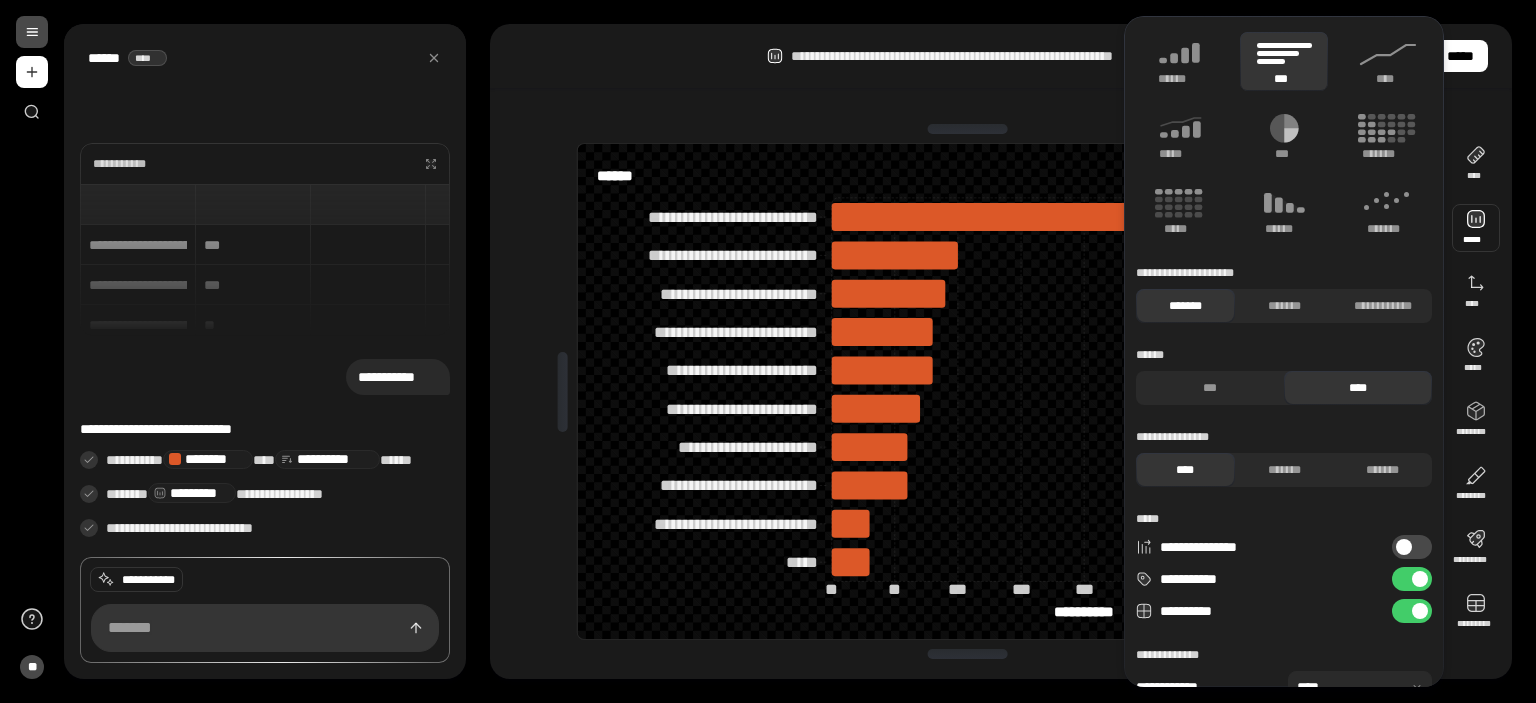 click on "**********" at bounding box center [1412, 579] 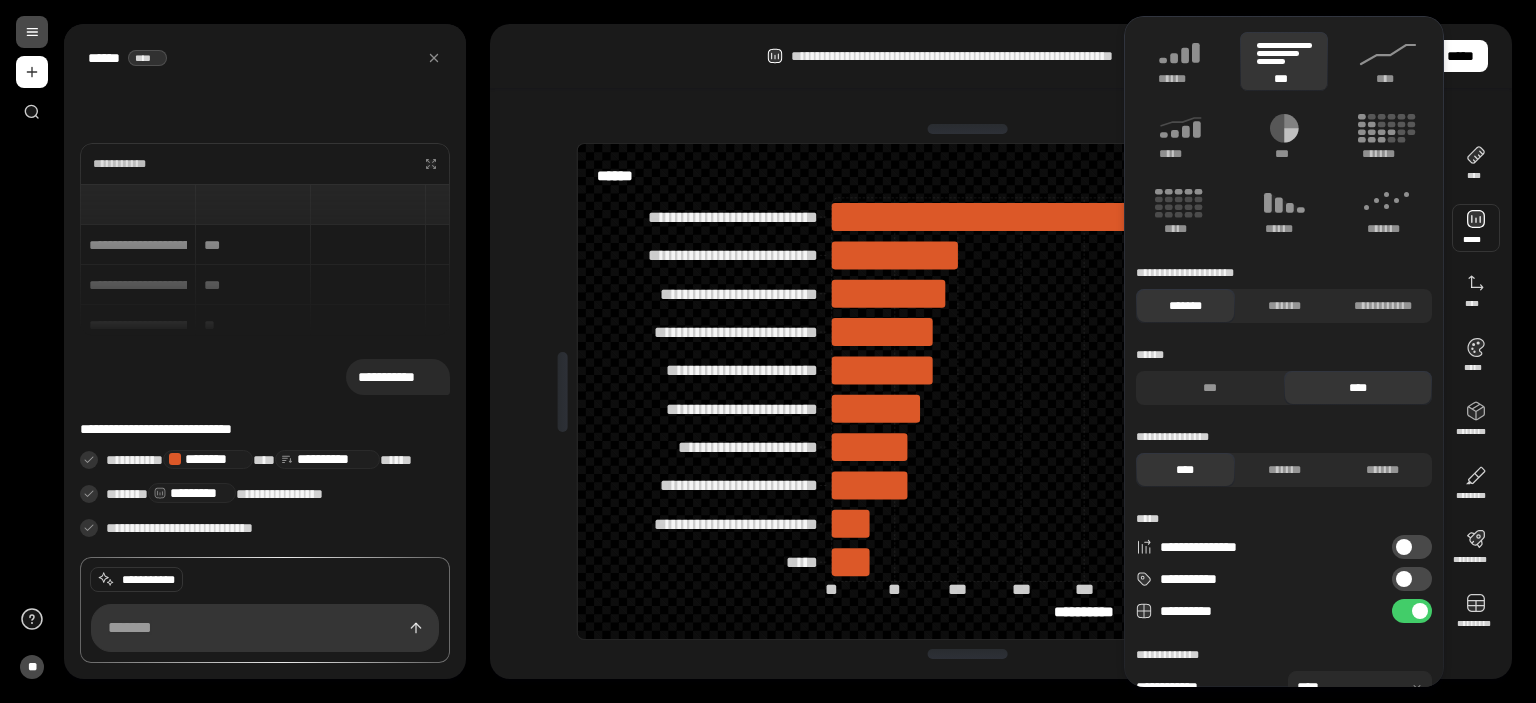 click at bounding box center (1404, 579) 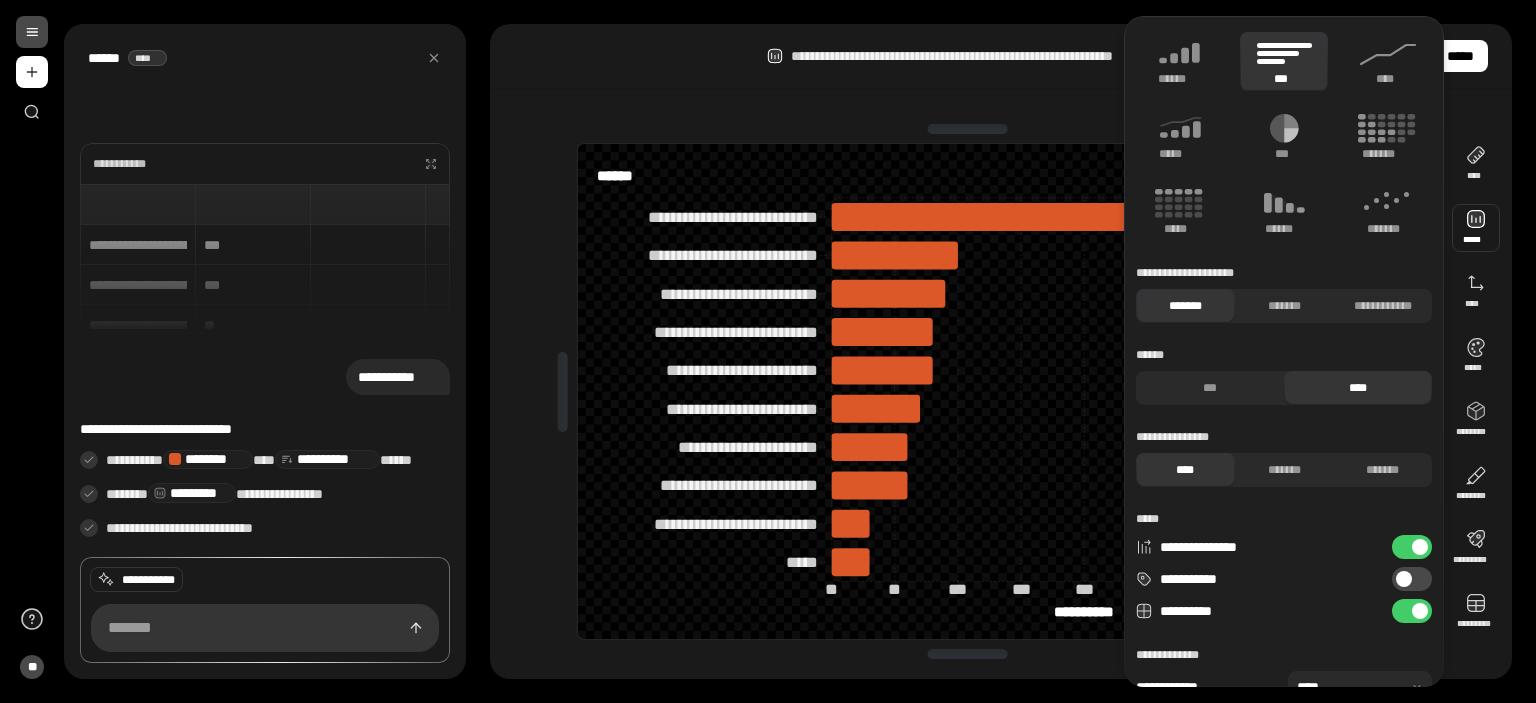 click on "**********" at bounding box center (1412, 547) 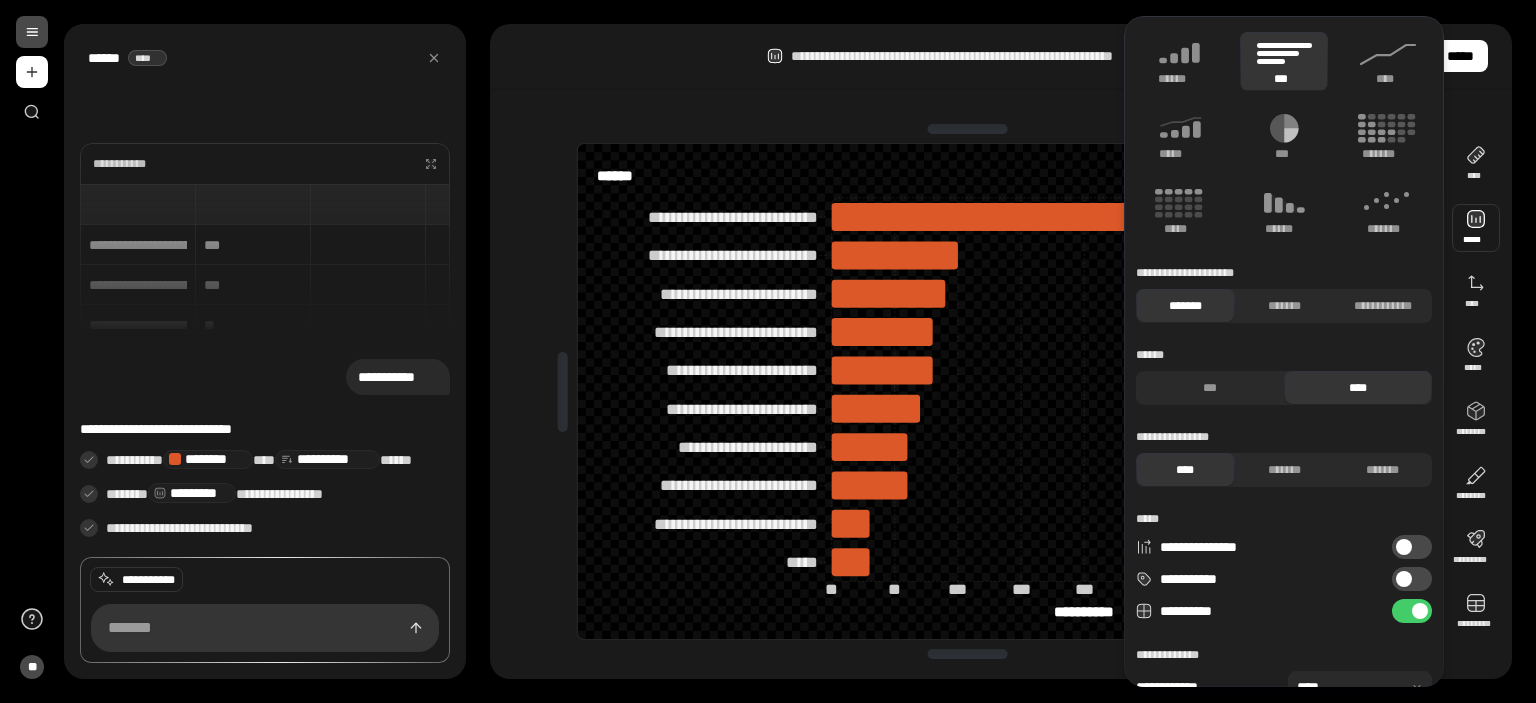 click at bounding box center [1404, 547] 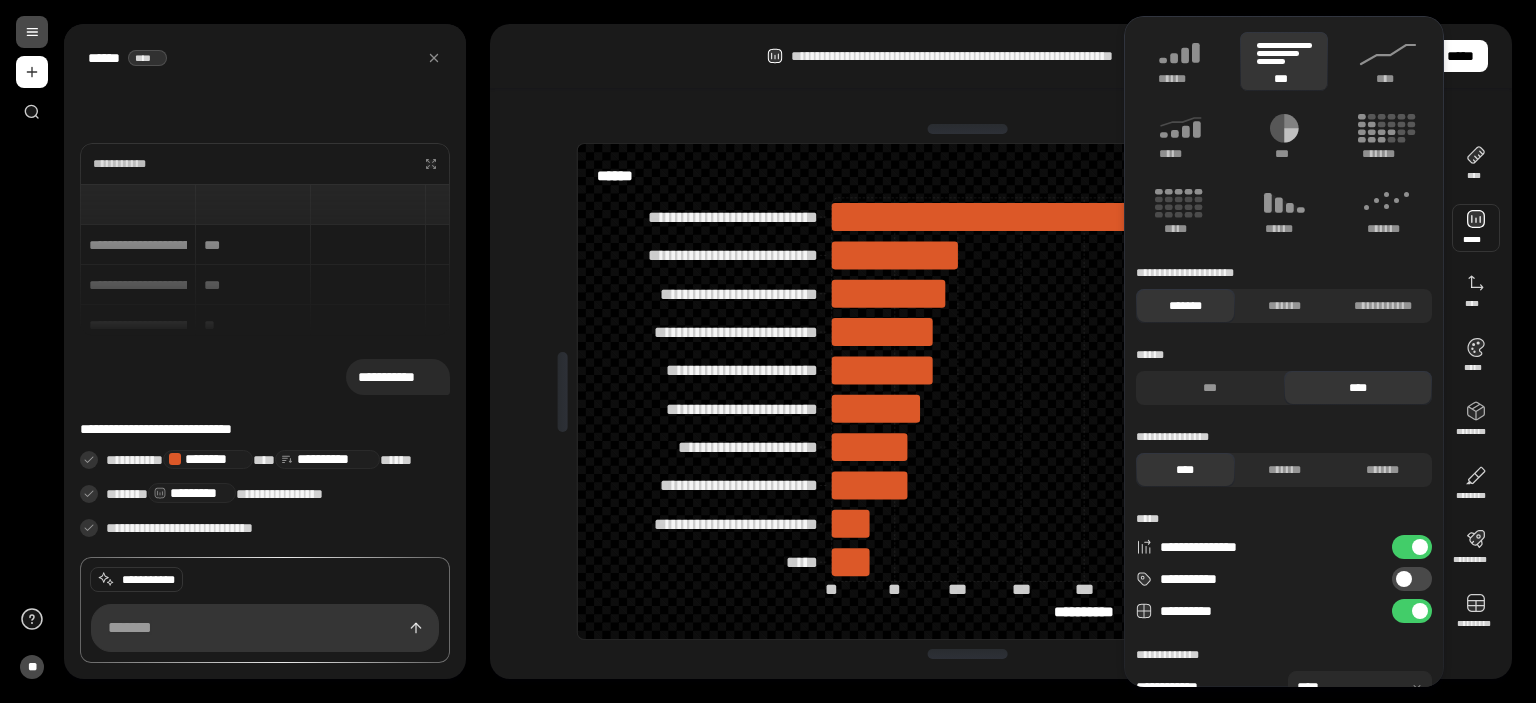 click on "**********" at bounding box center [1412, 547] 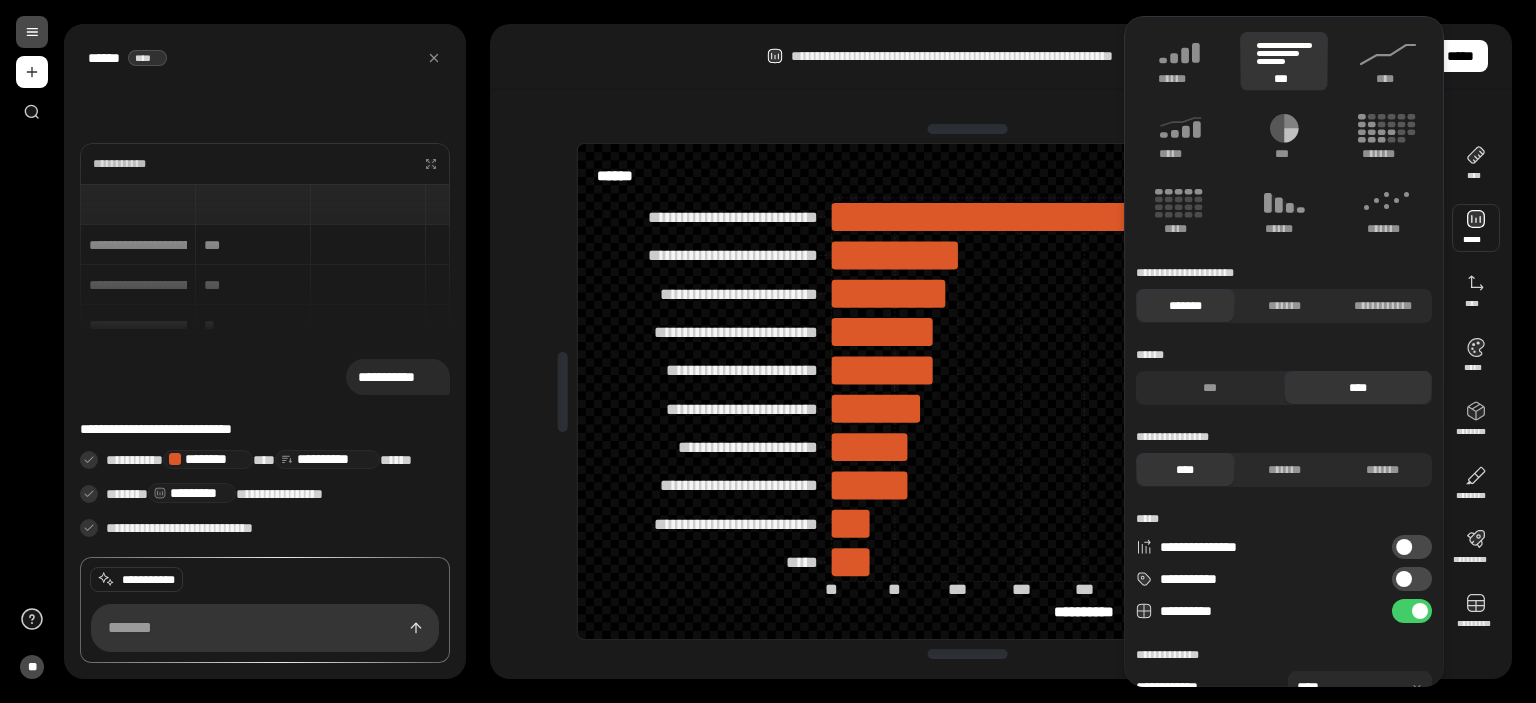 click at bounding box center (1404, 547) 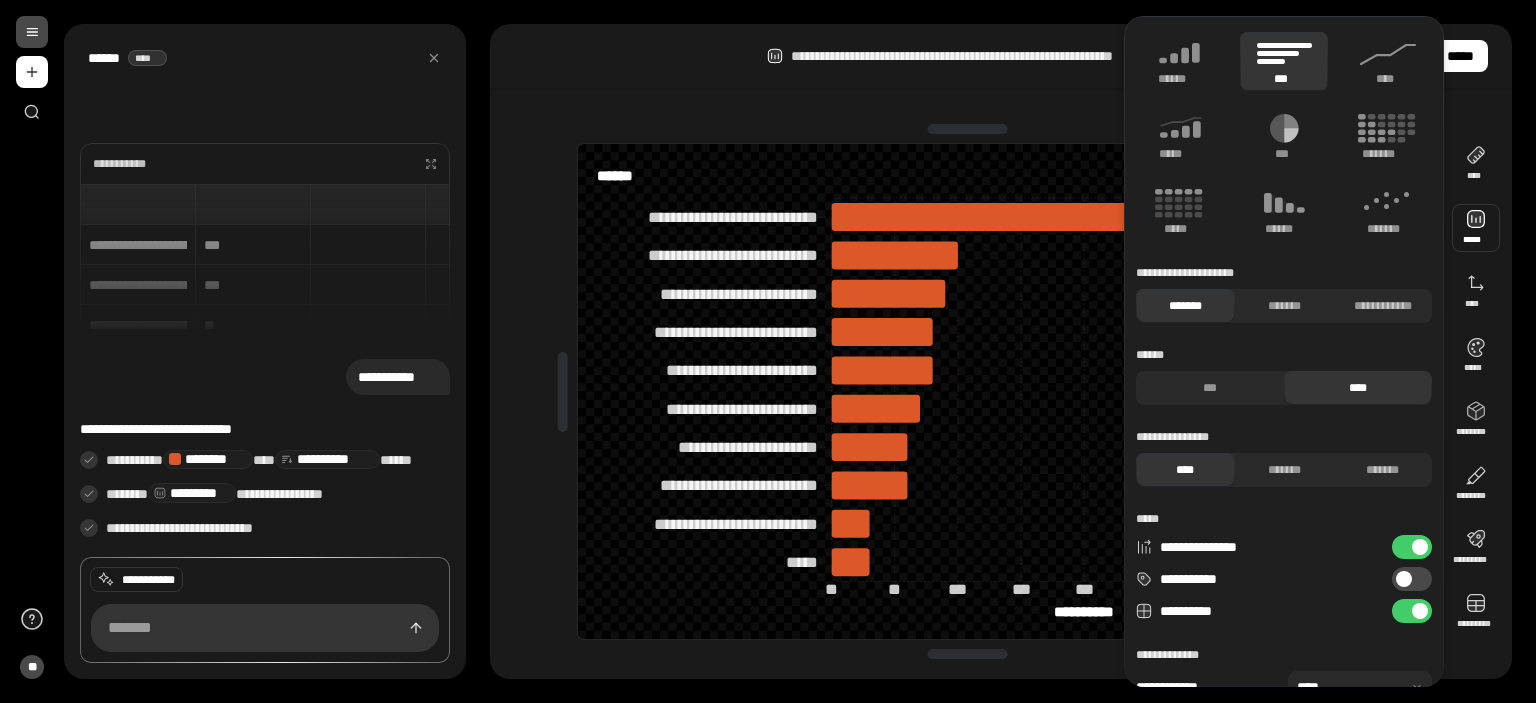 scroll, scrollTop: 74, scrollLeft: 0, axis: vertical 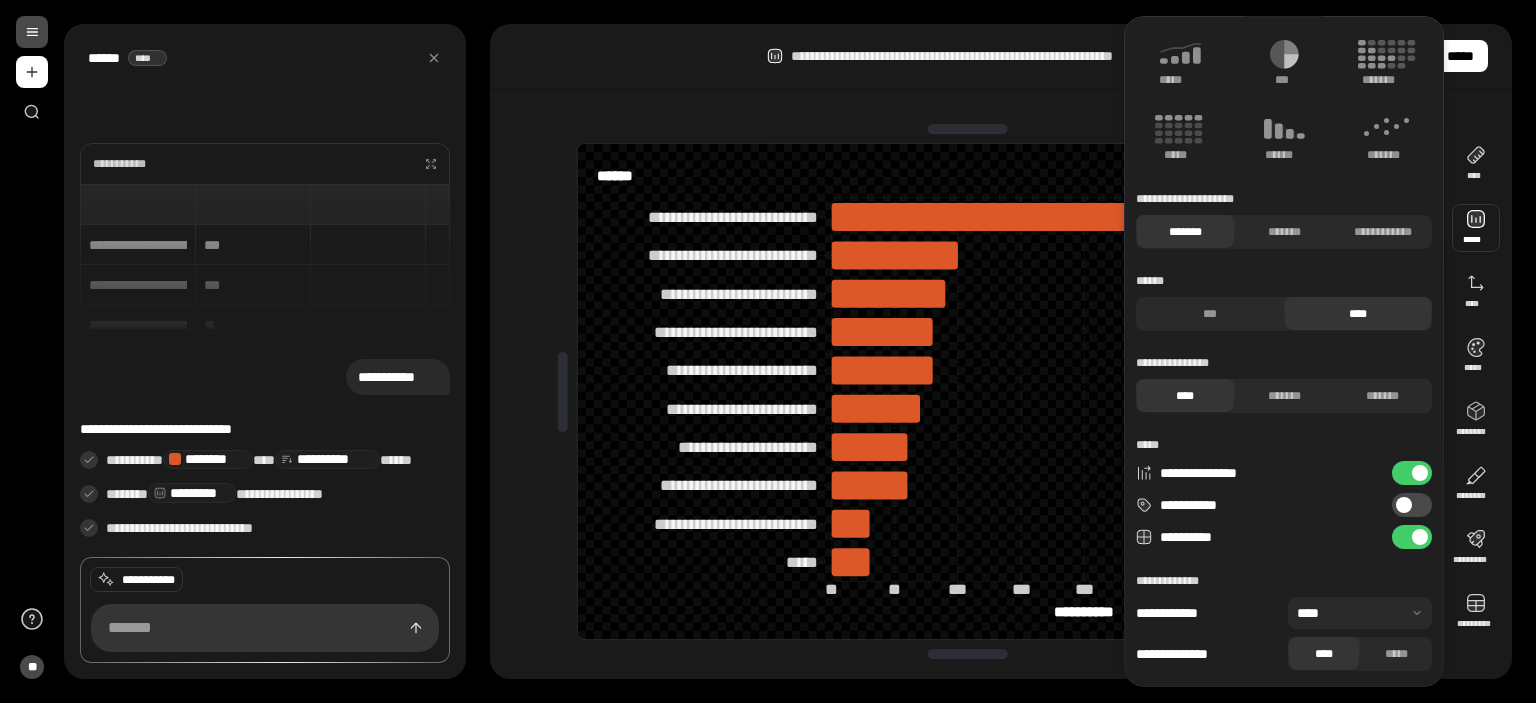 click on "**********" at bounding box center [1412, 473] 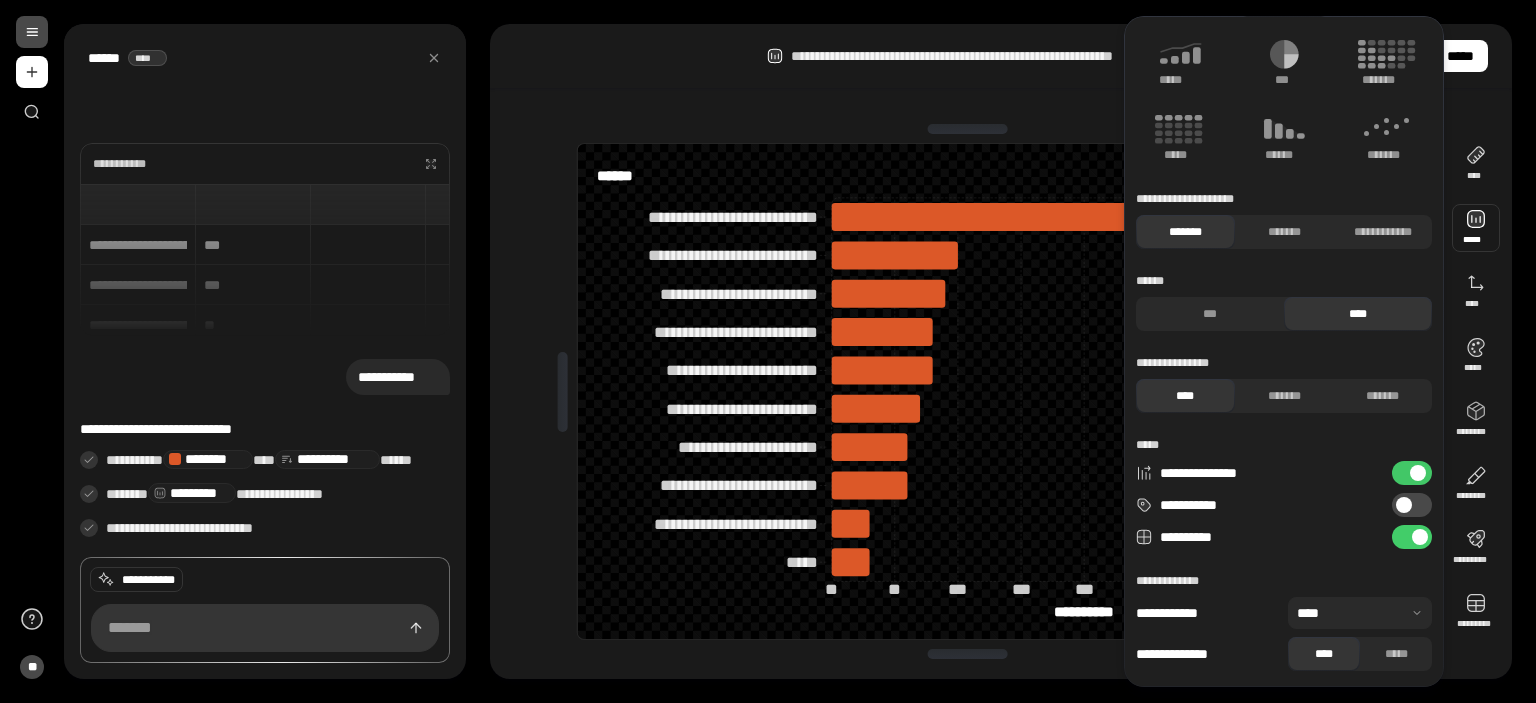 click on "**********" at bounding box center (1412, 473) 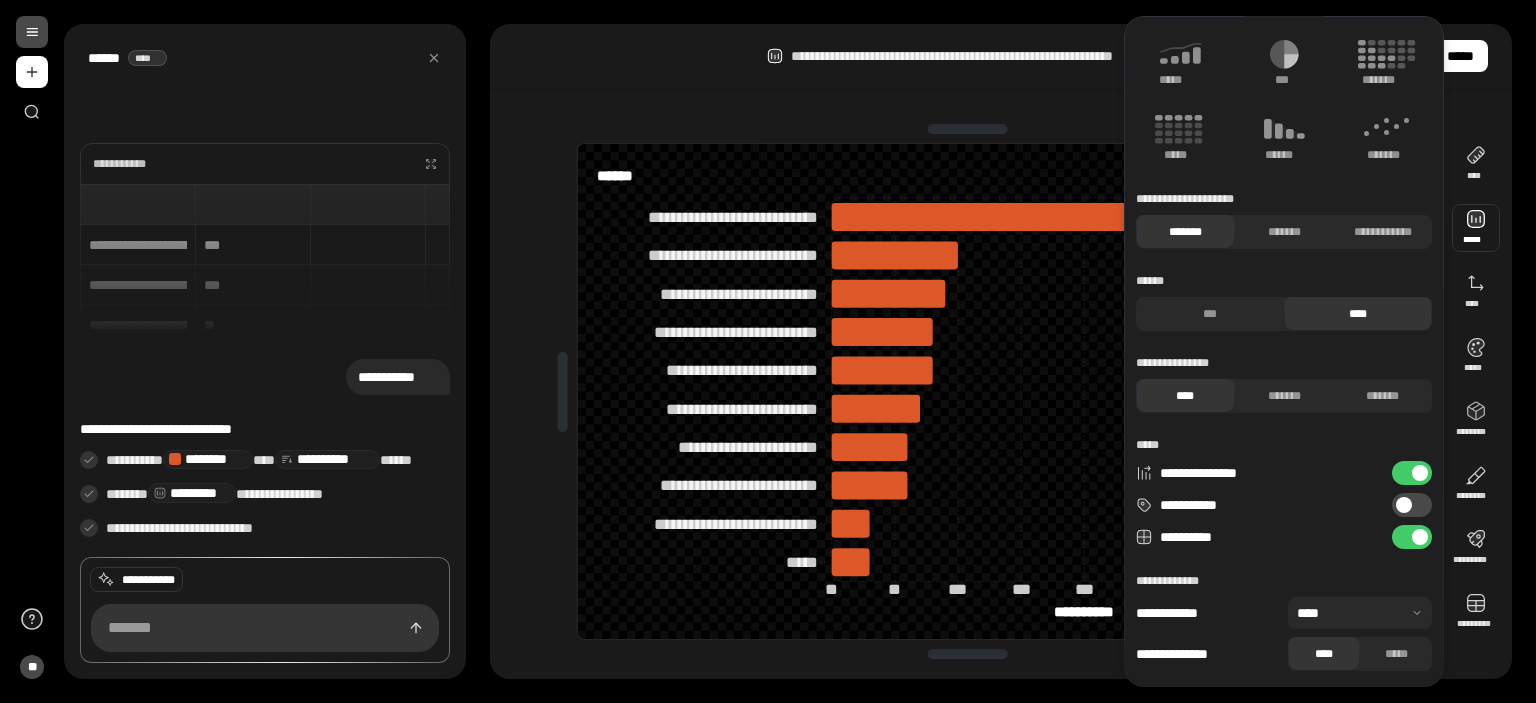 click on "**********" at bounding box center [1412, 473] 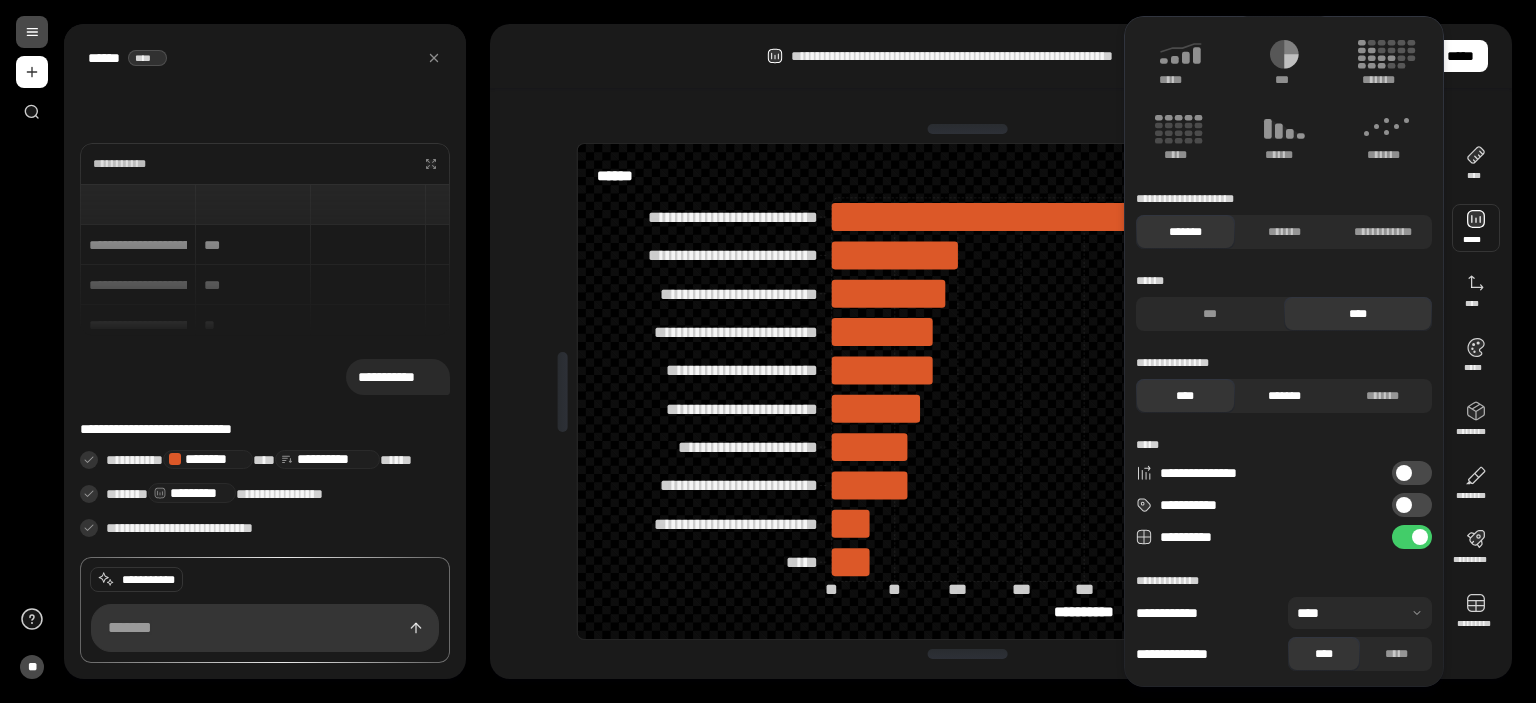 click on "*******" at bounding box center [1284, 396] 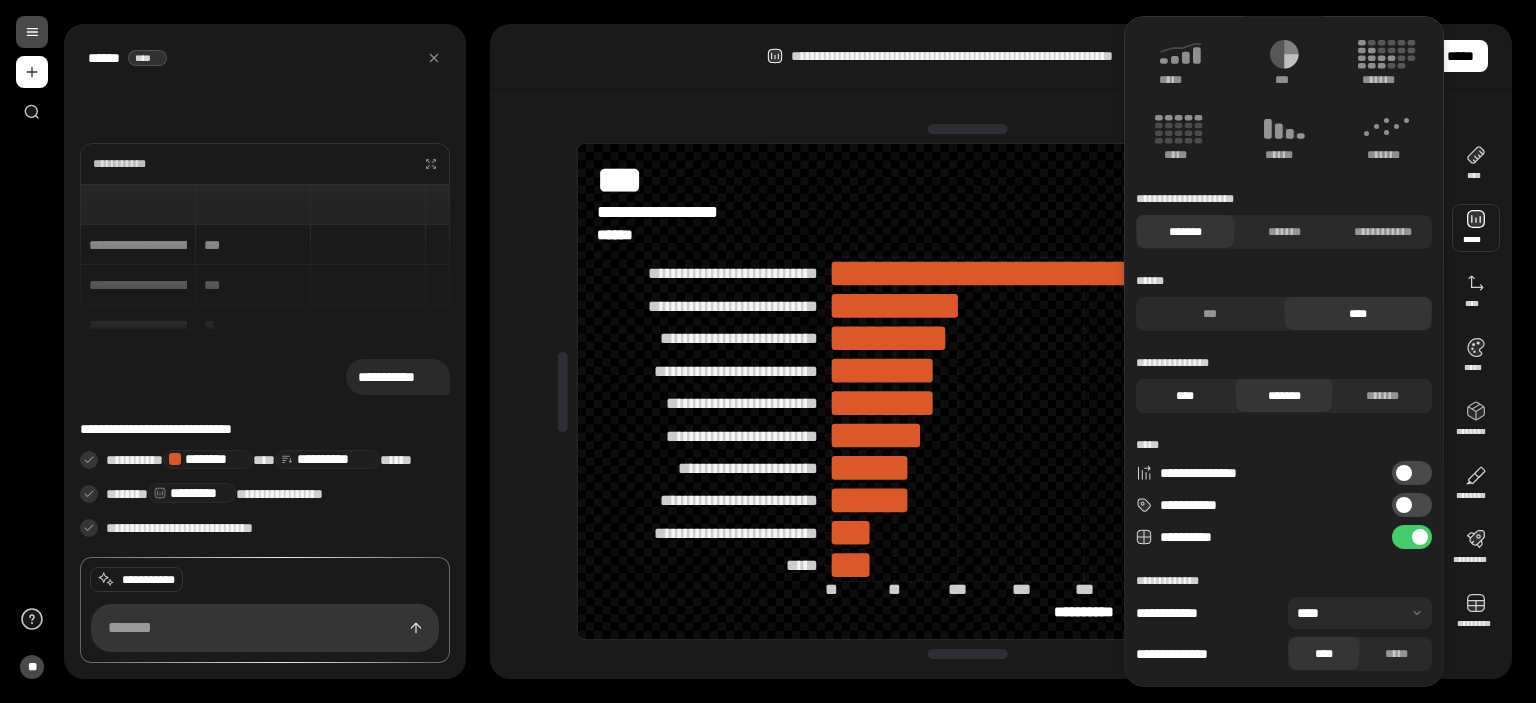 click on "****" at bounding box center (1185, 396) 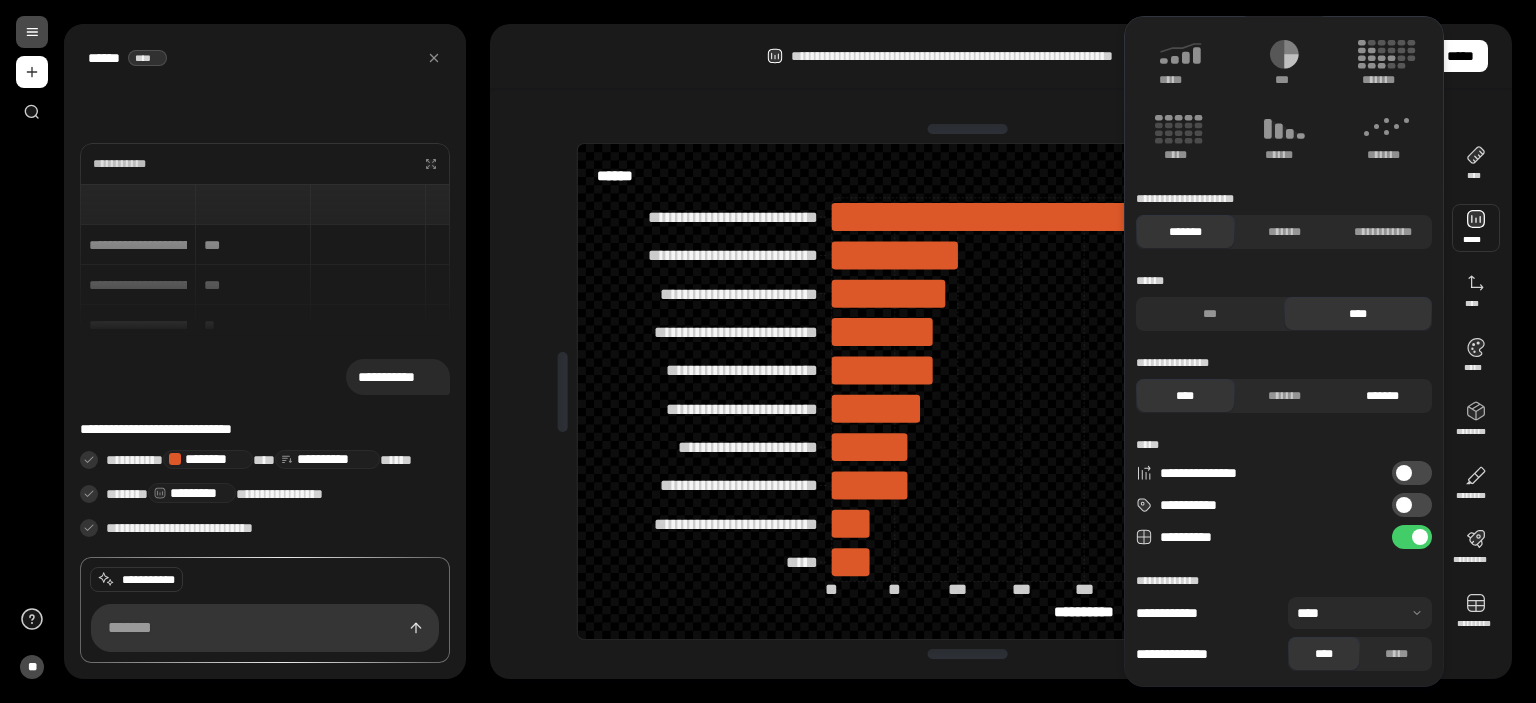 click on "*******" at bounding box center (1382, 396) 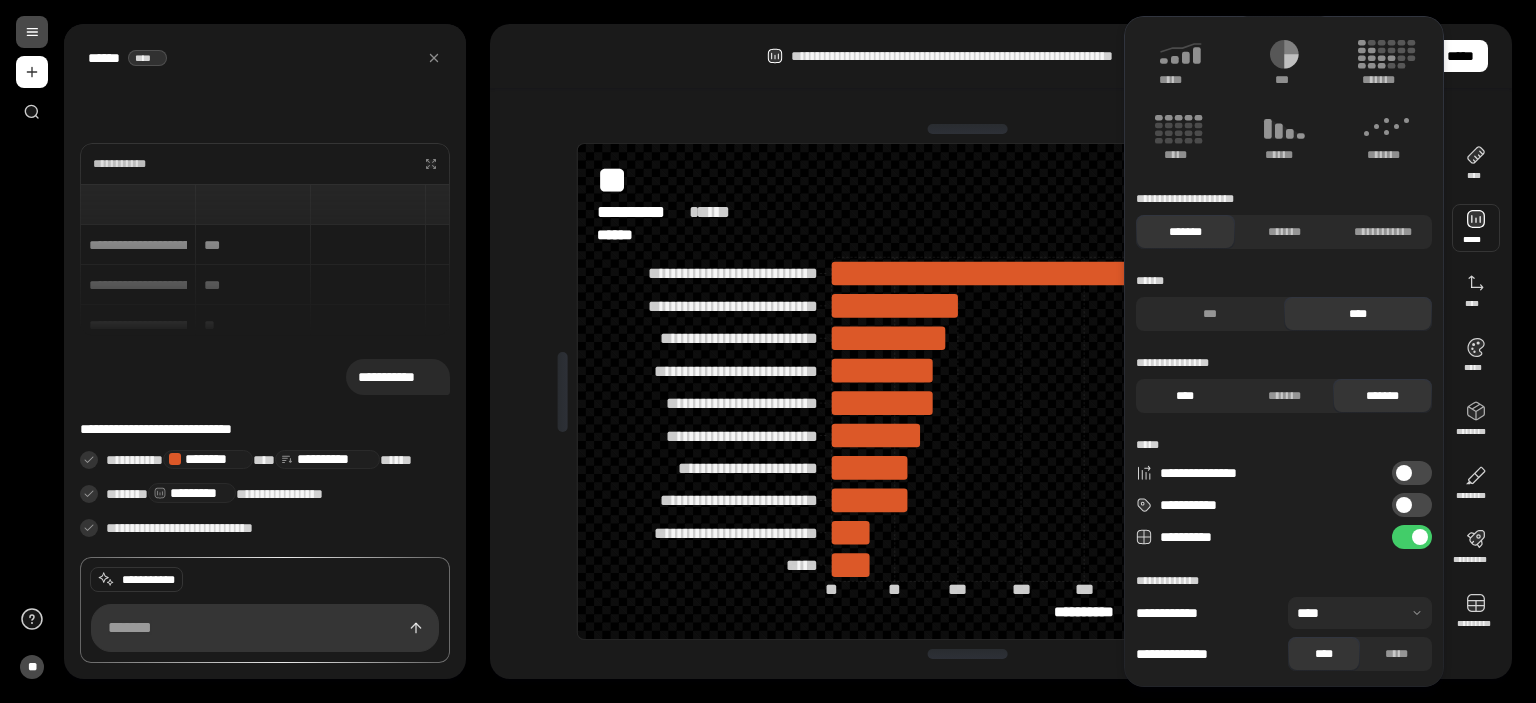 click on "****" at bounding box center [1185, 396] 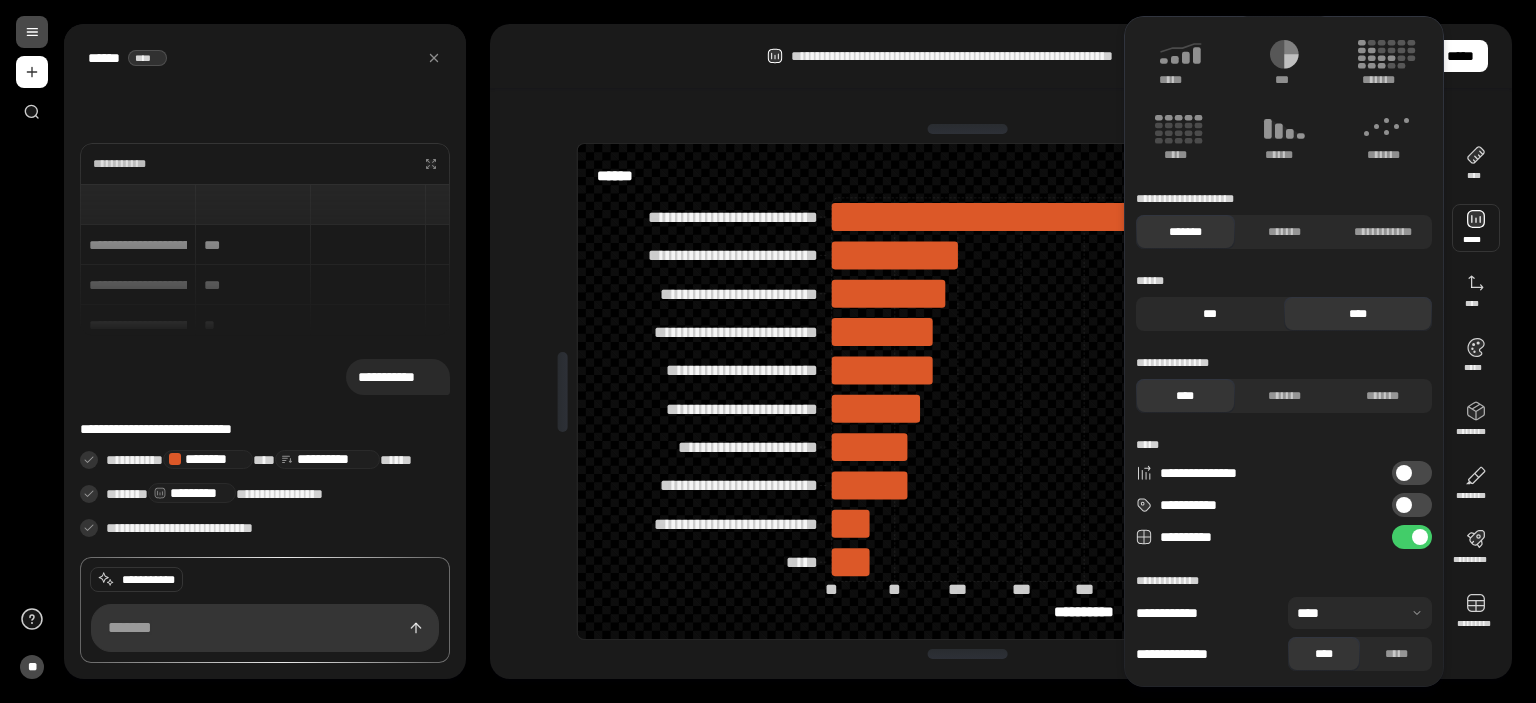 click on "***" at bounding box center [1210, 314] 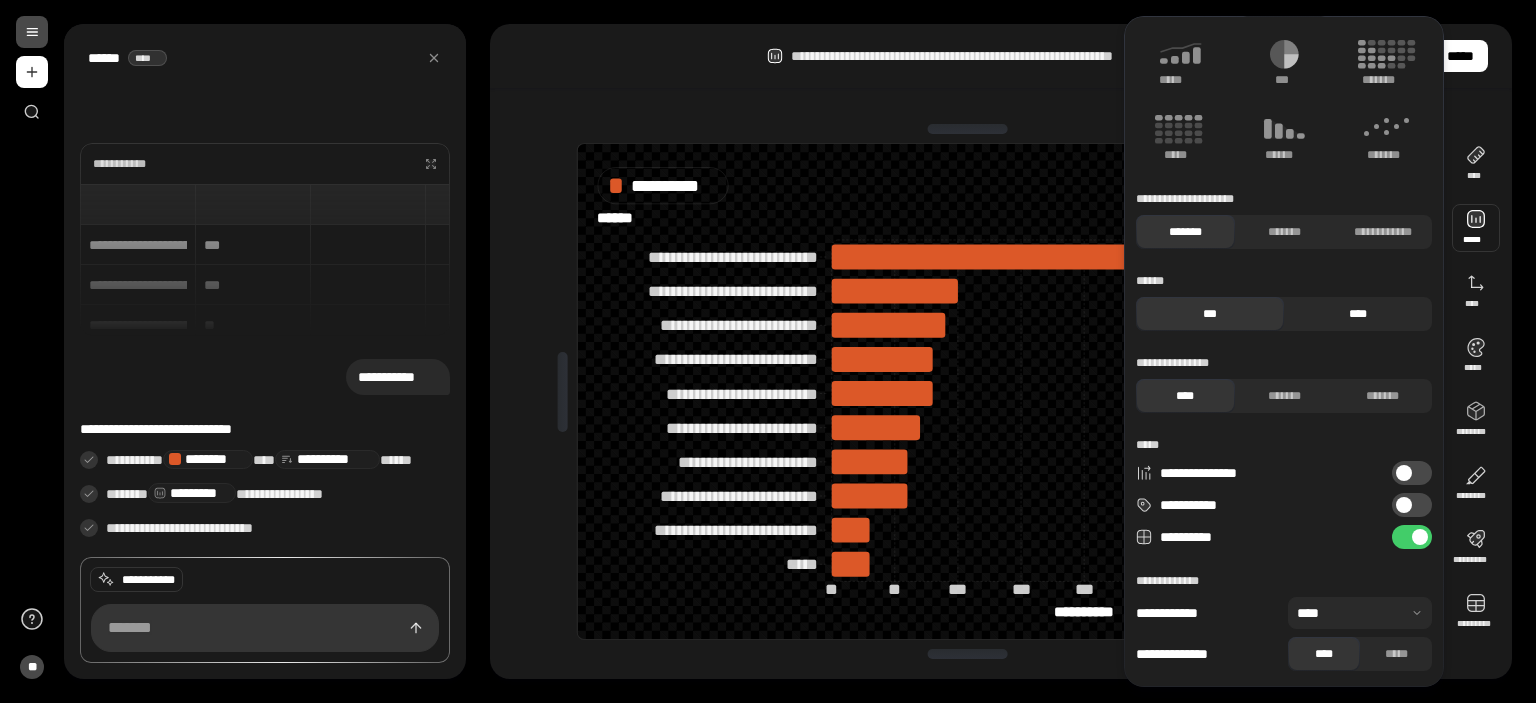 click on "****" at bounding box center (1358, 314) 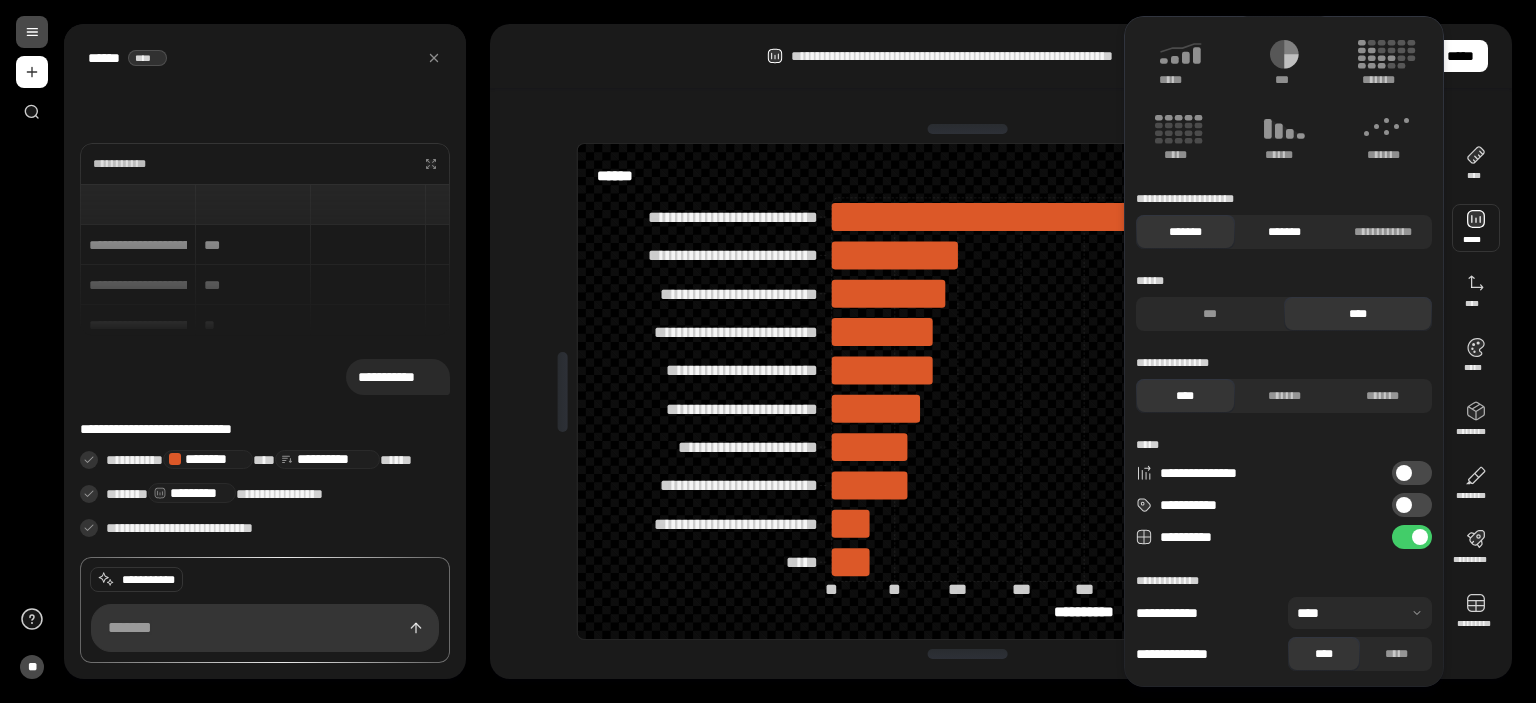 click on "*******" at bounding box center [1284, 232] 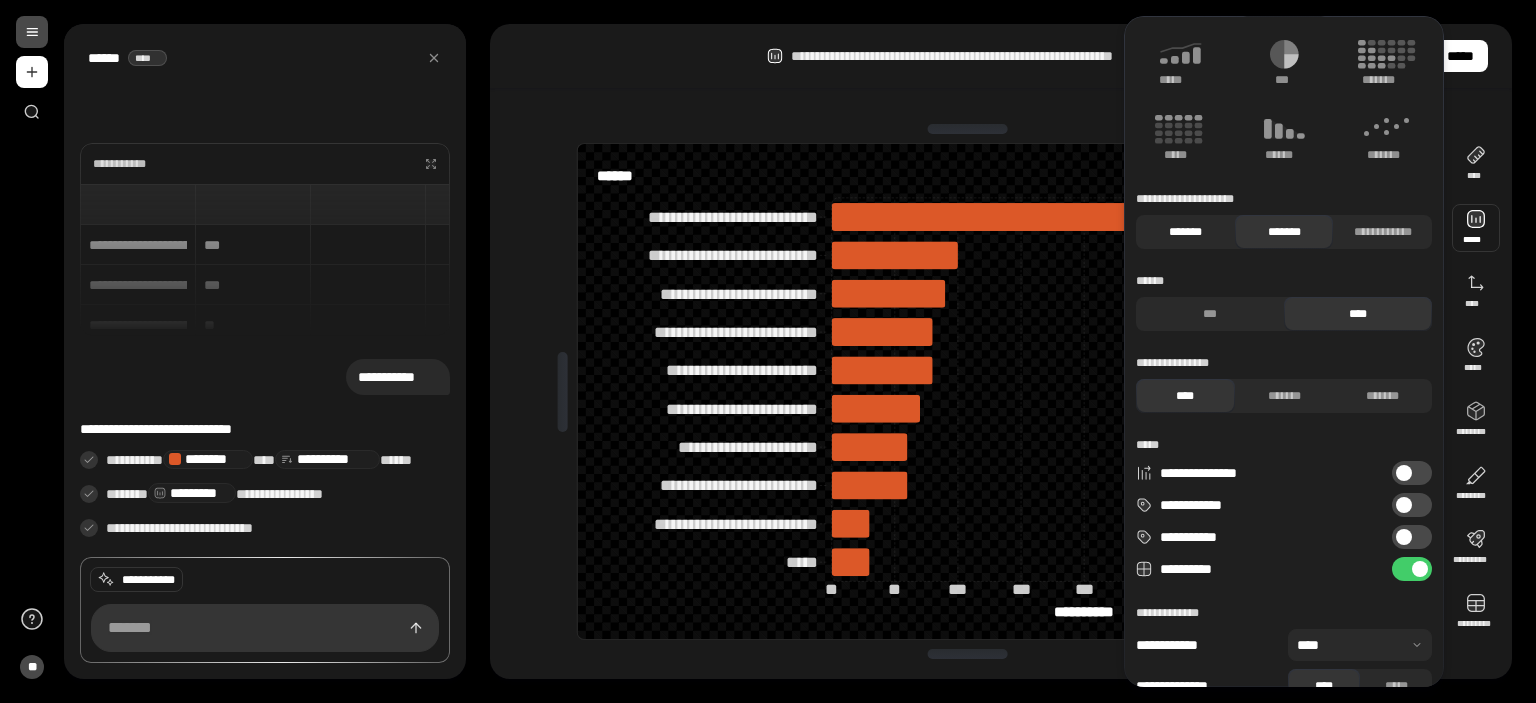 click on "*******" at bounding box center [1185, 232] 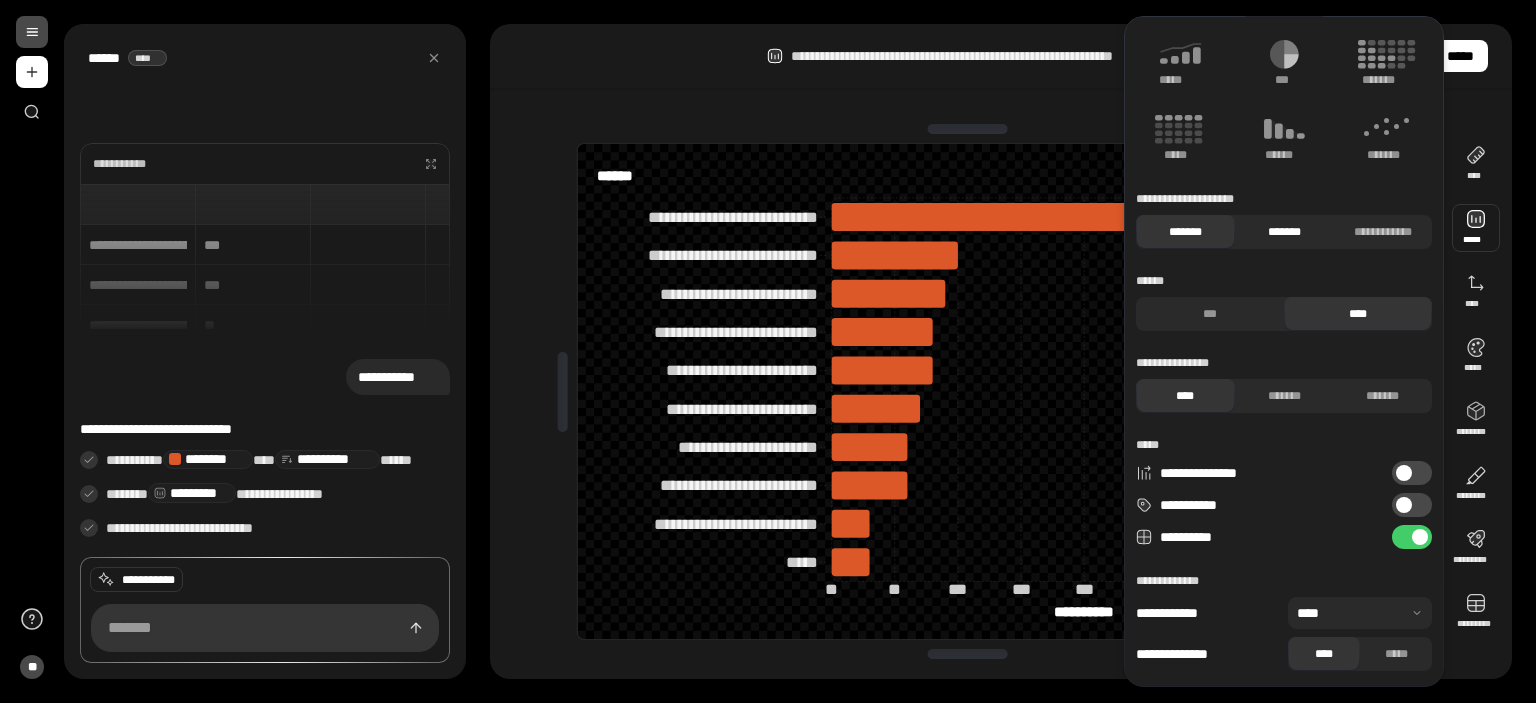 click on "*******" at bounding box center (1284, 232) 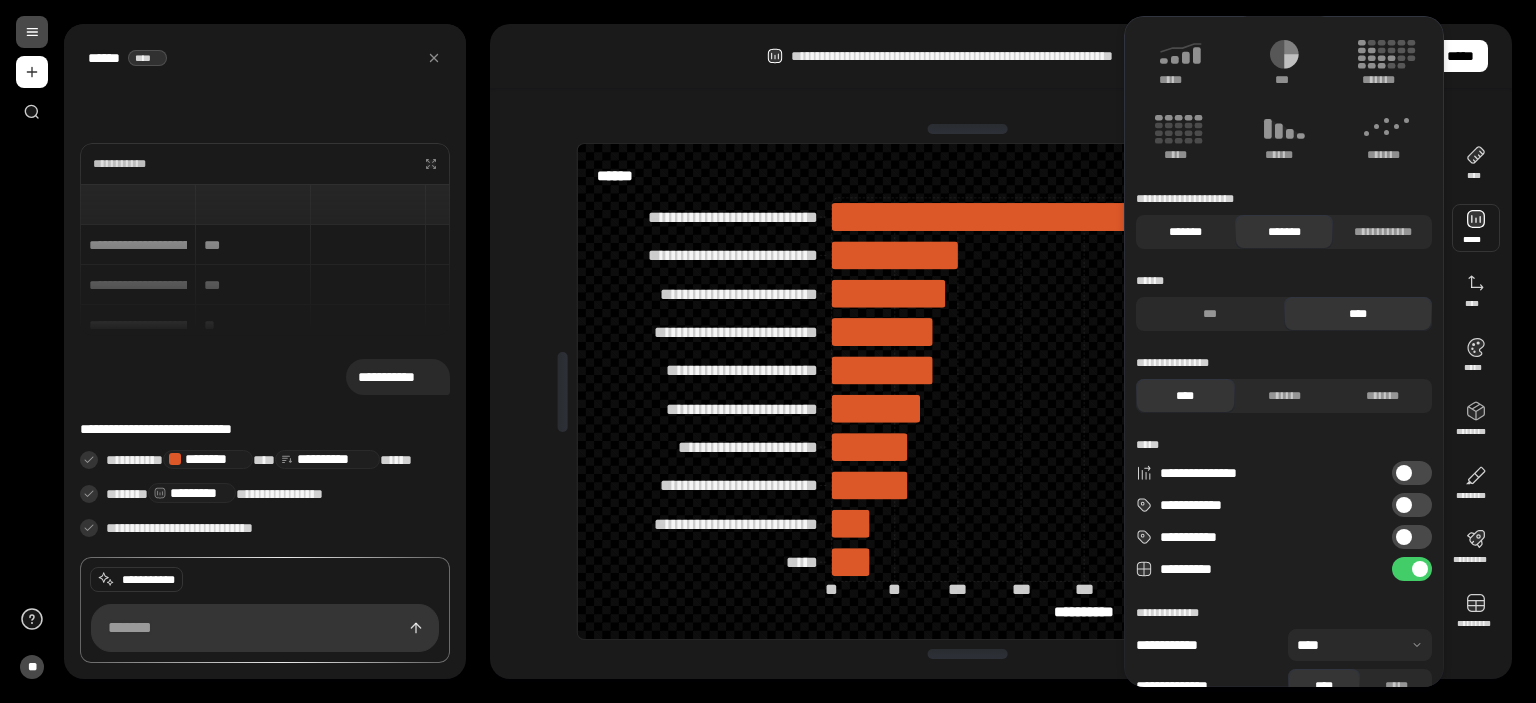 click on "*******" at bounding box center [1185, 232] 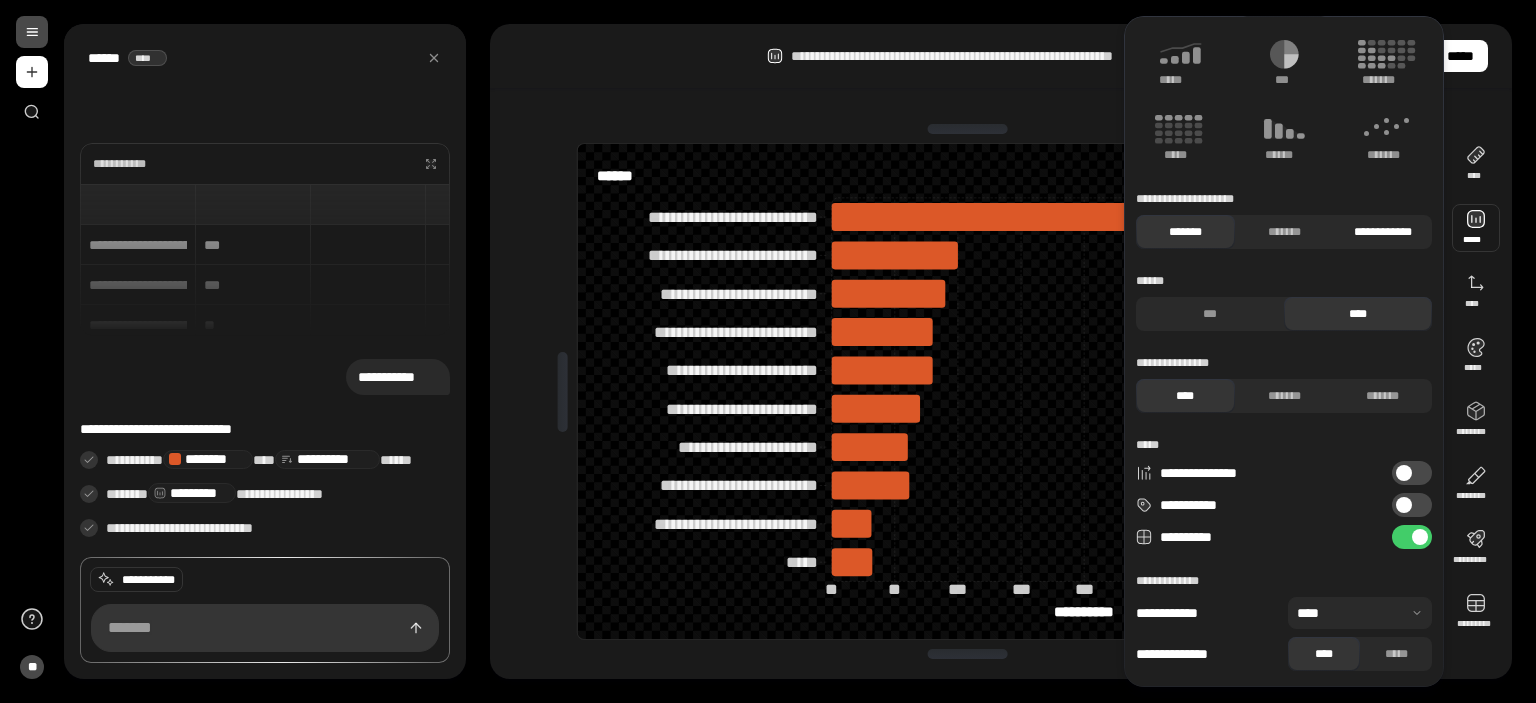 click on "**********" at bounding box center (1382, 232) 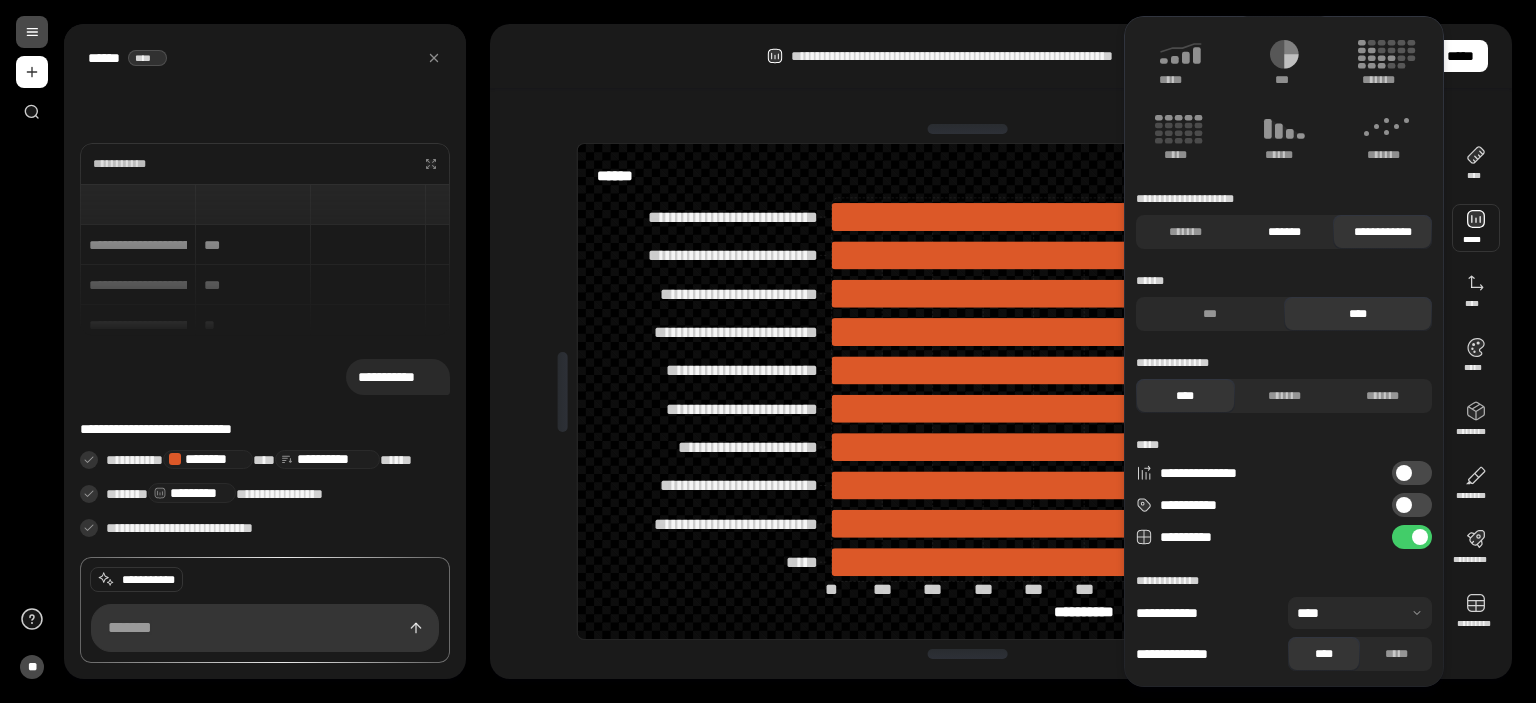 click on "*******" at bounding box center [1284, 232] 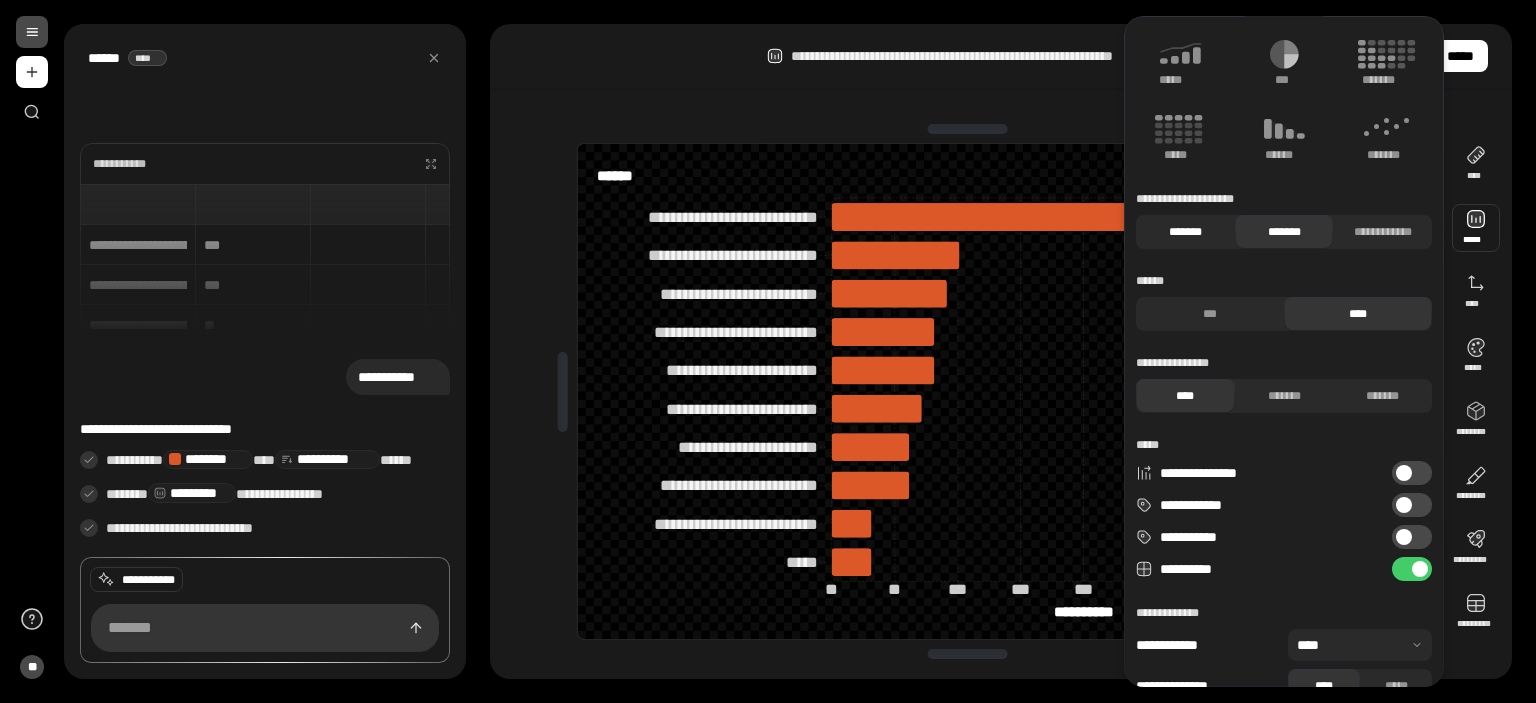 click on "*******" at bounding box center [1185, 232] 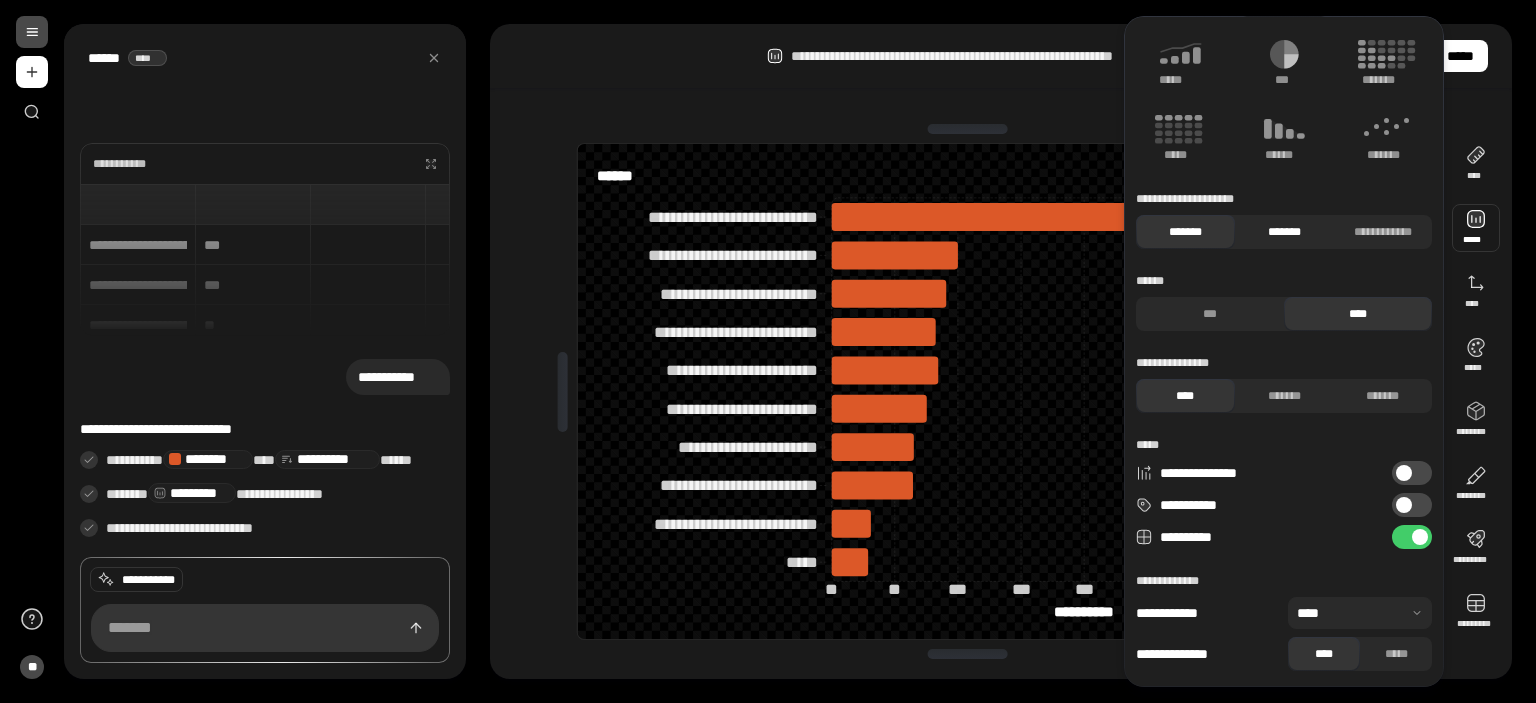 click on "*******" at bounding box center [1284, 232] 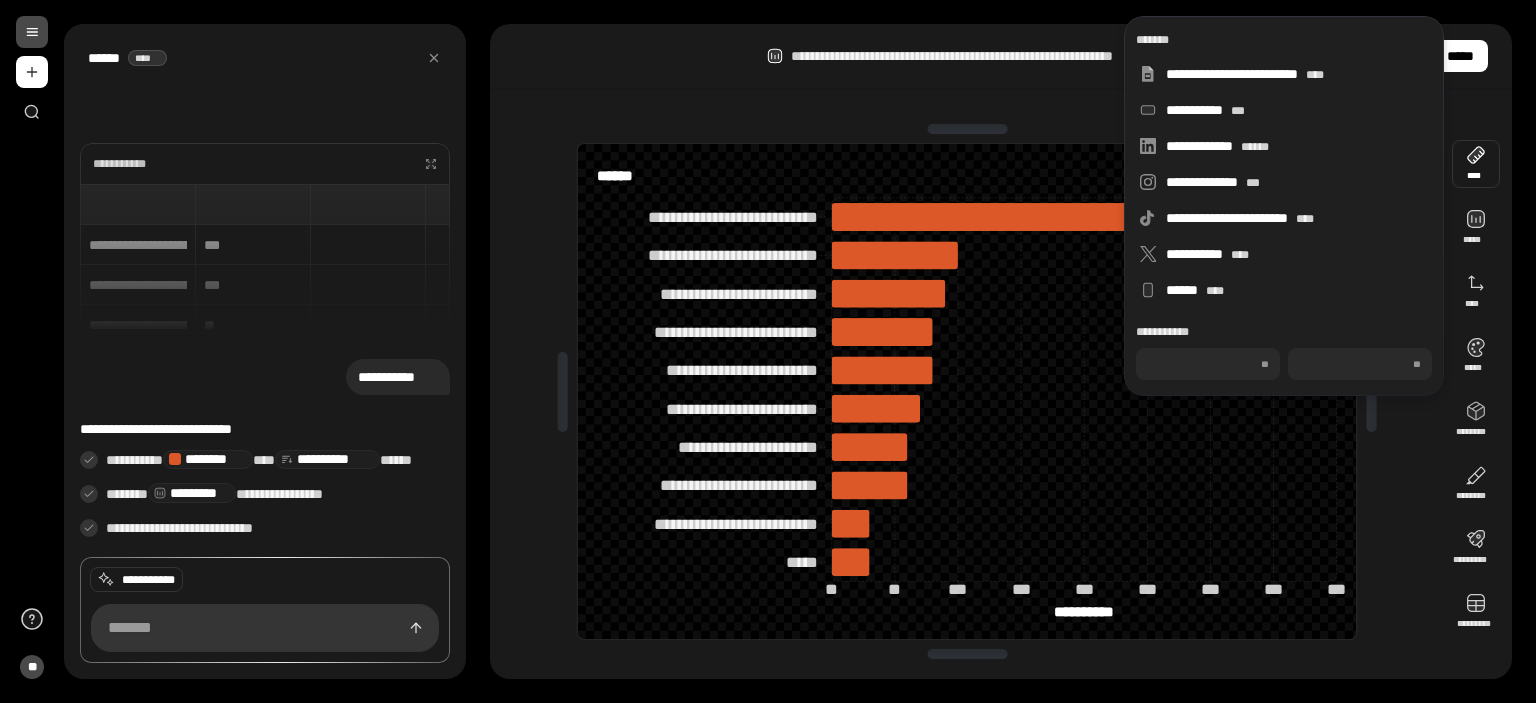 click at bounding box center [1476, 164] 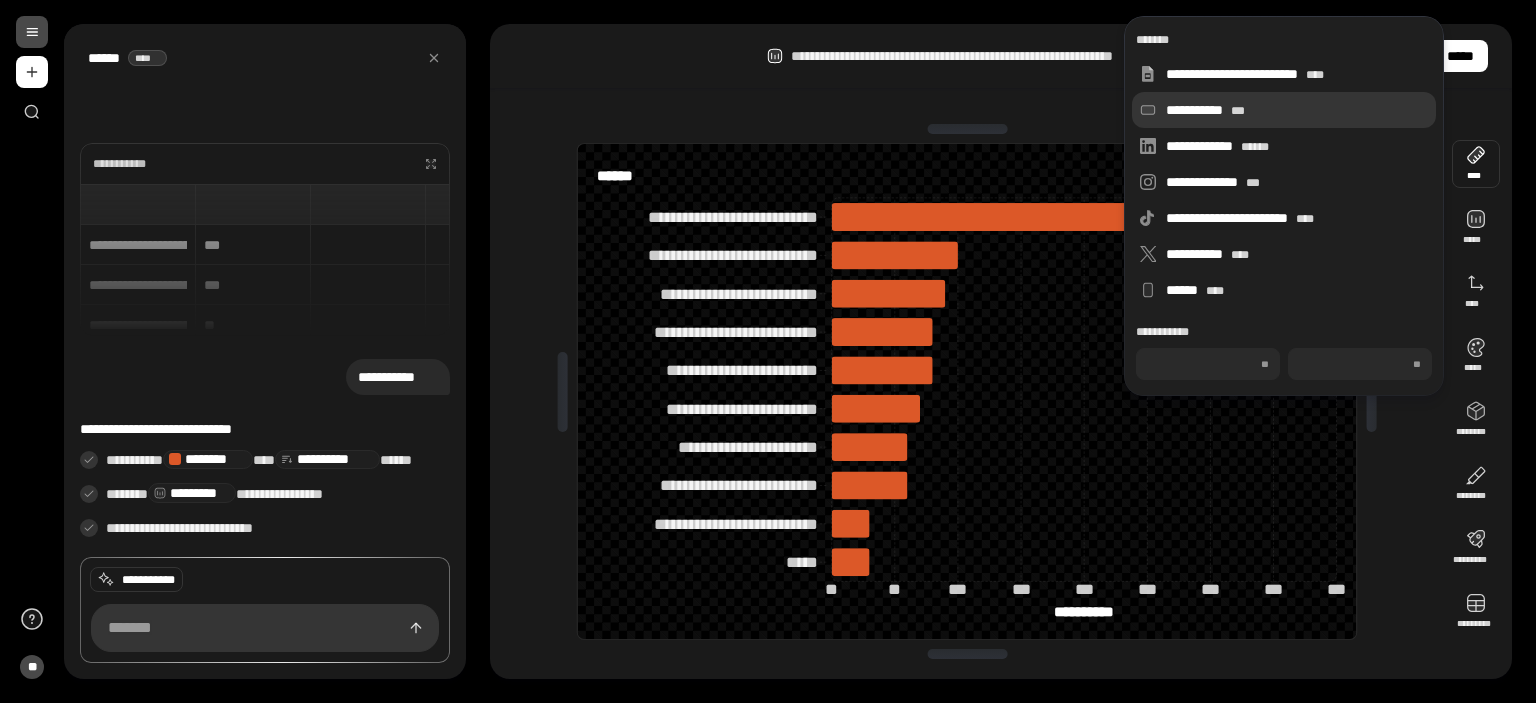 click on "**********" at bounding box center (1297, 110) 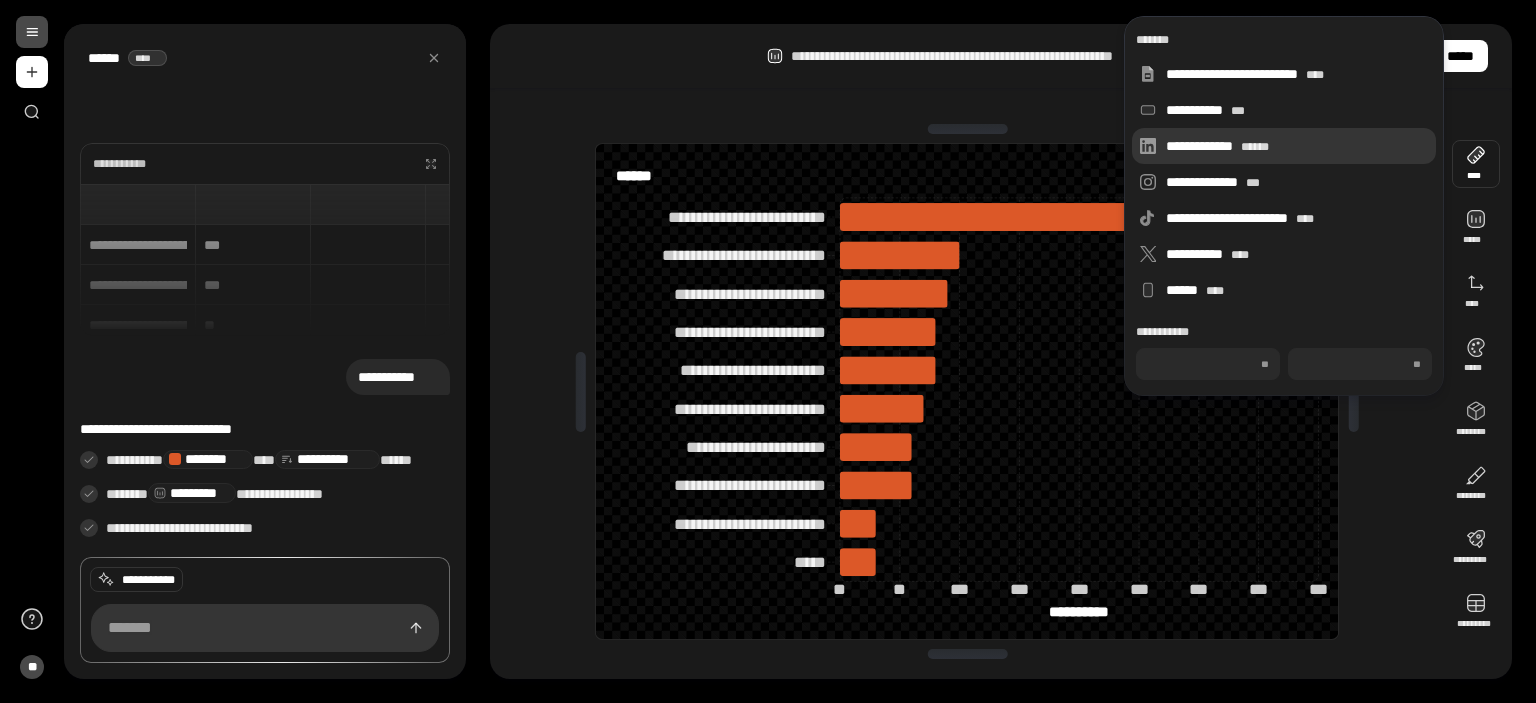 click on "**********" at bounding box center (1297, 146) 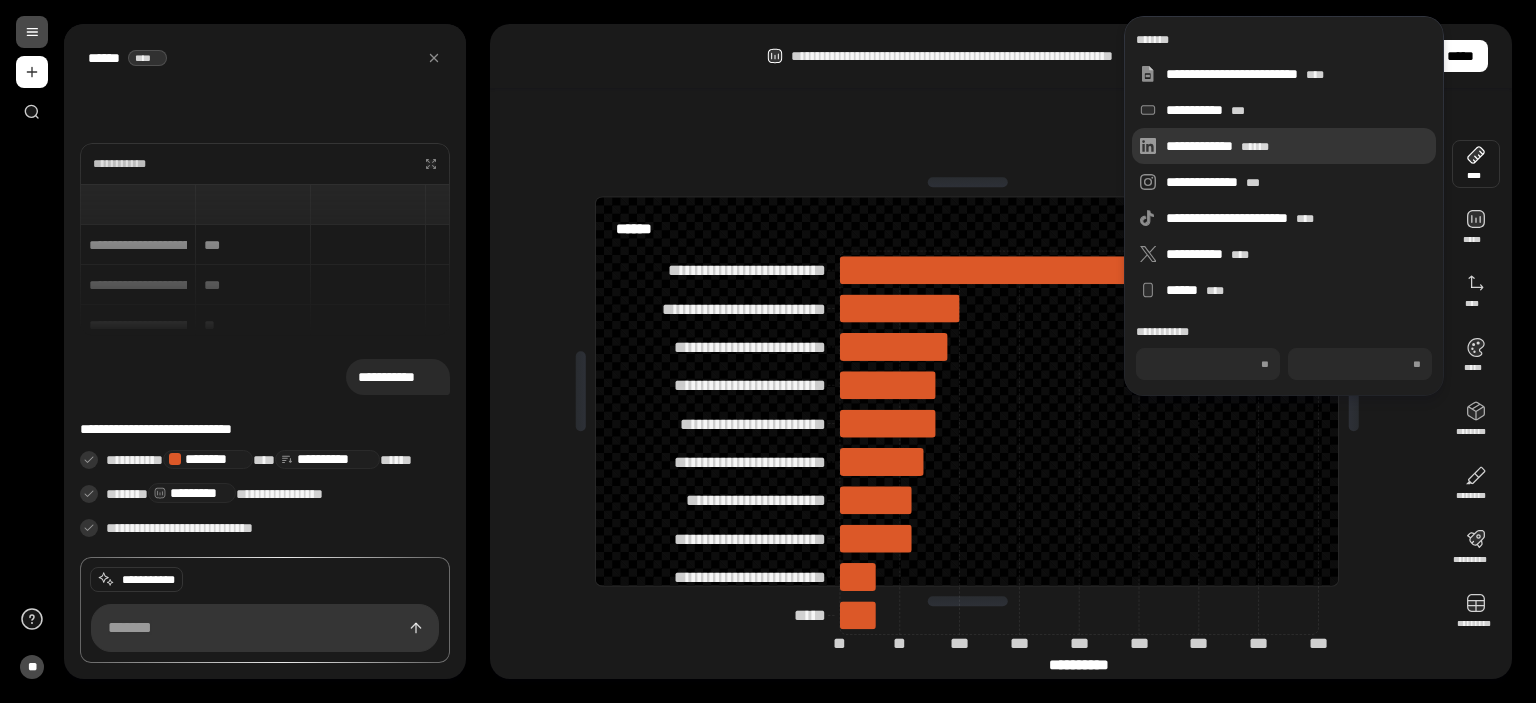 type on "***" 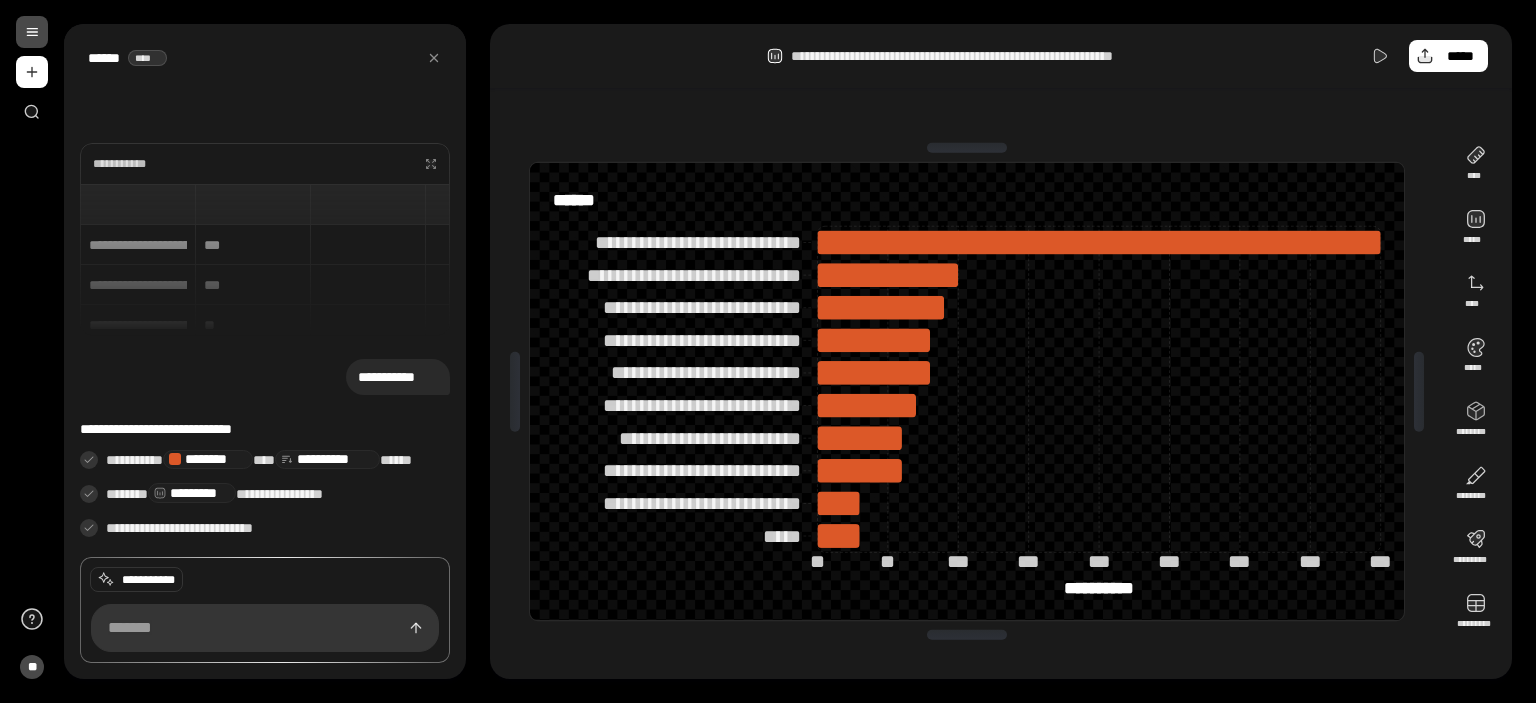 click on "**********" at bounding box center (1001, 391) 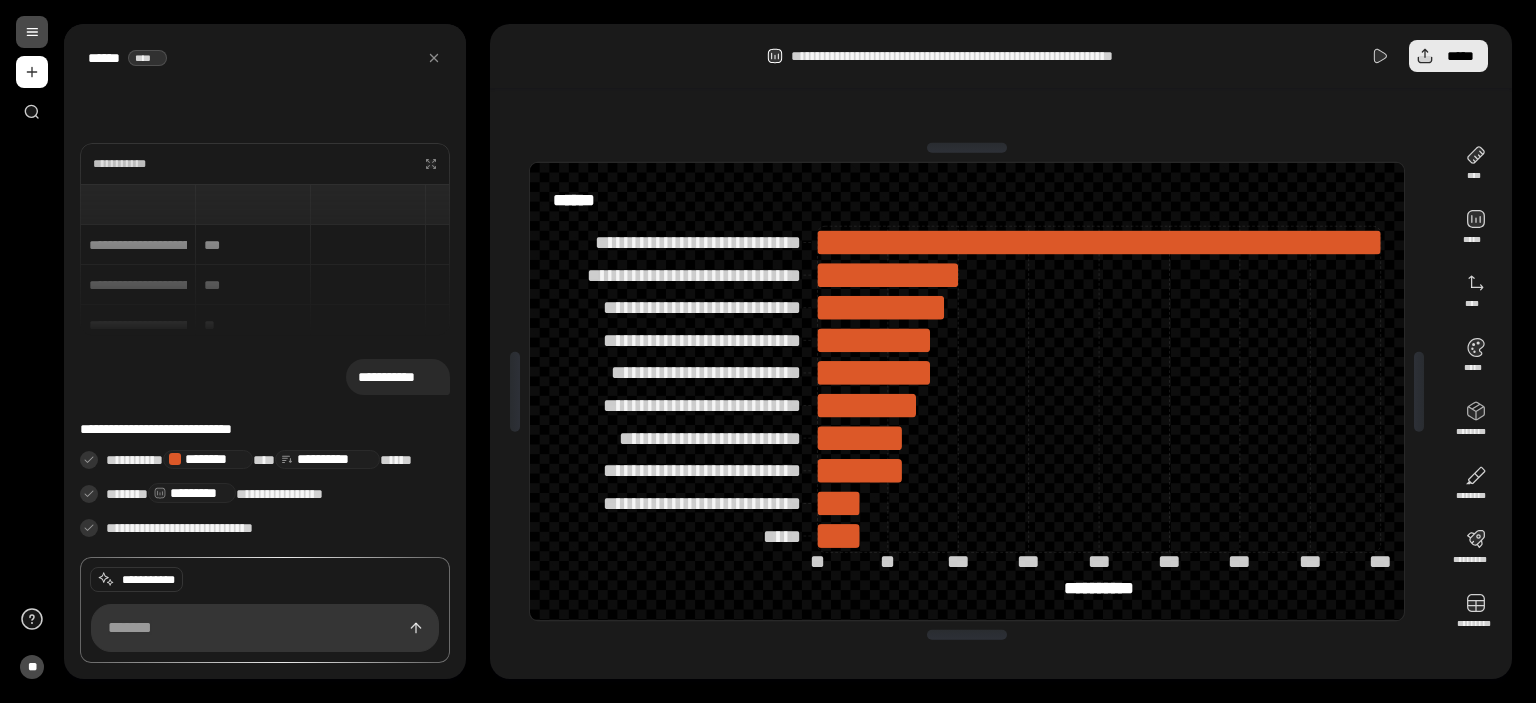 click on "*****" at bounding box center [1460, 56] 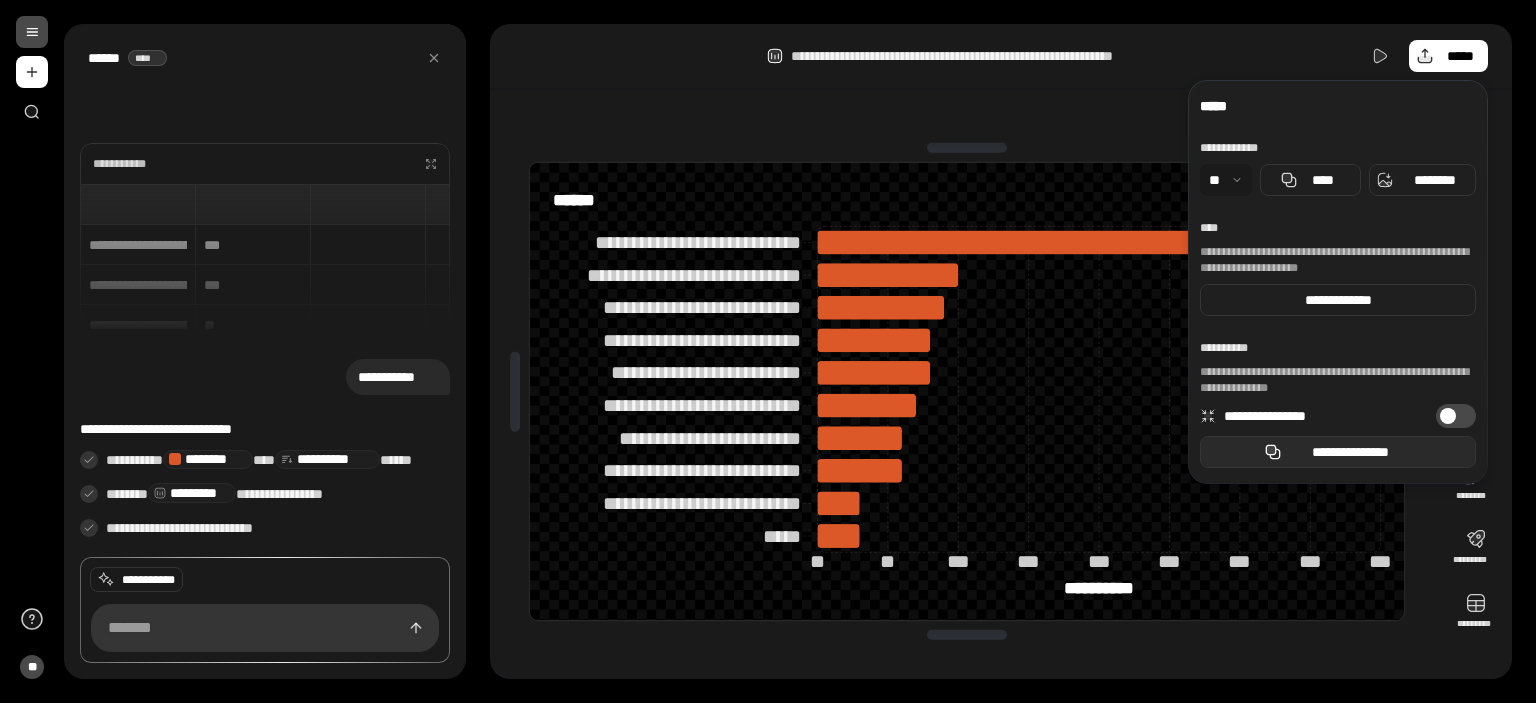 click on "**********" at bounding box center (1350, 452) 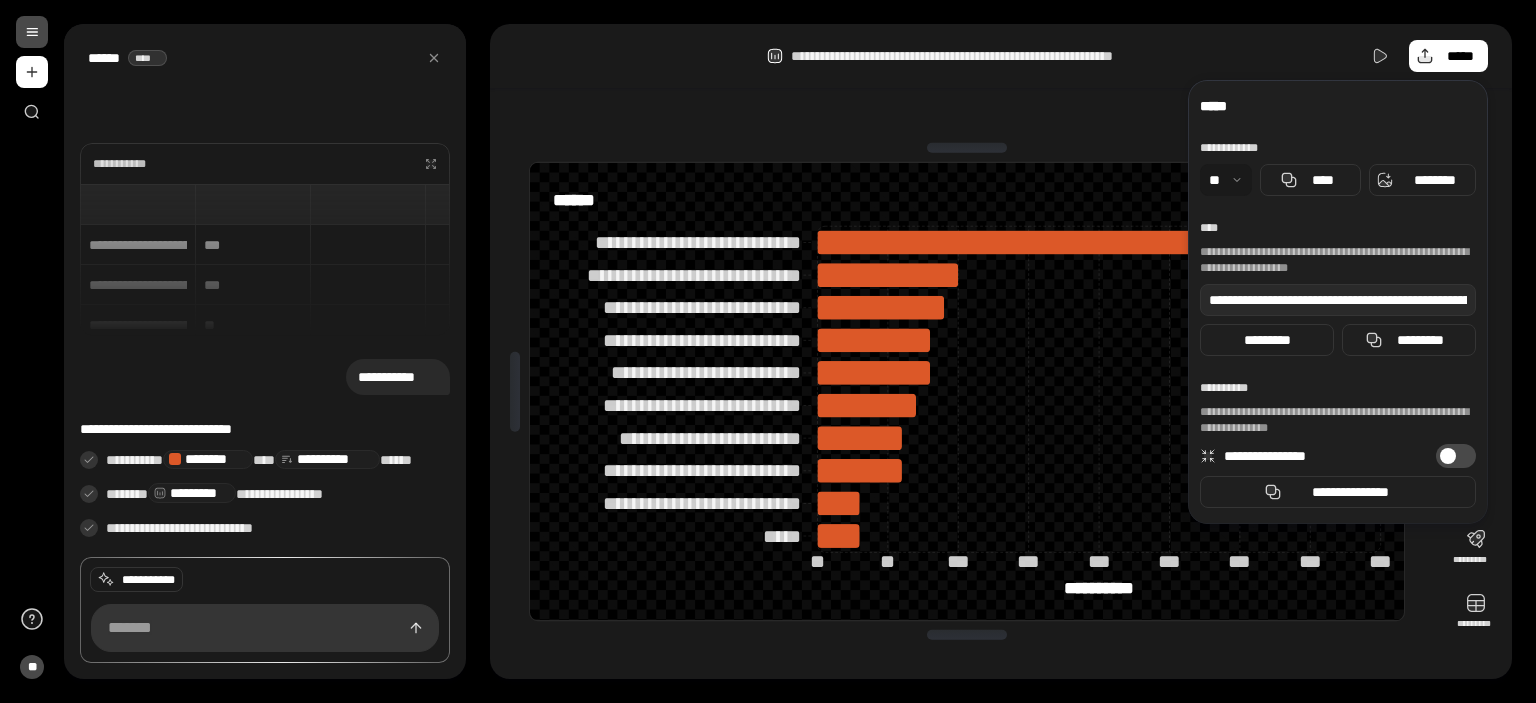 click on "**********" at bounding box center (1456, 456) 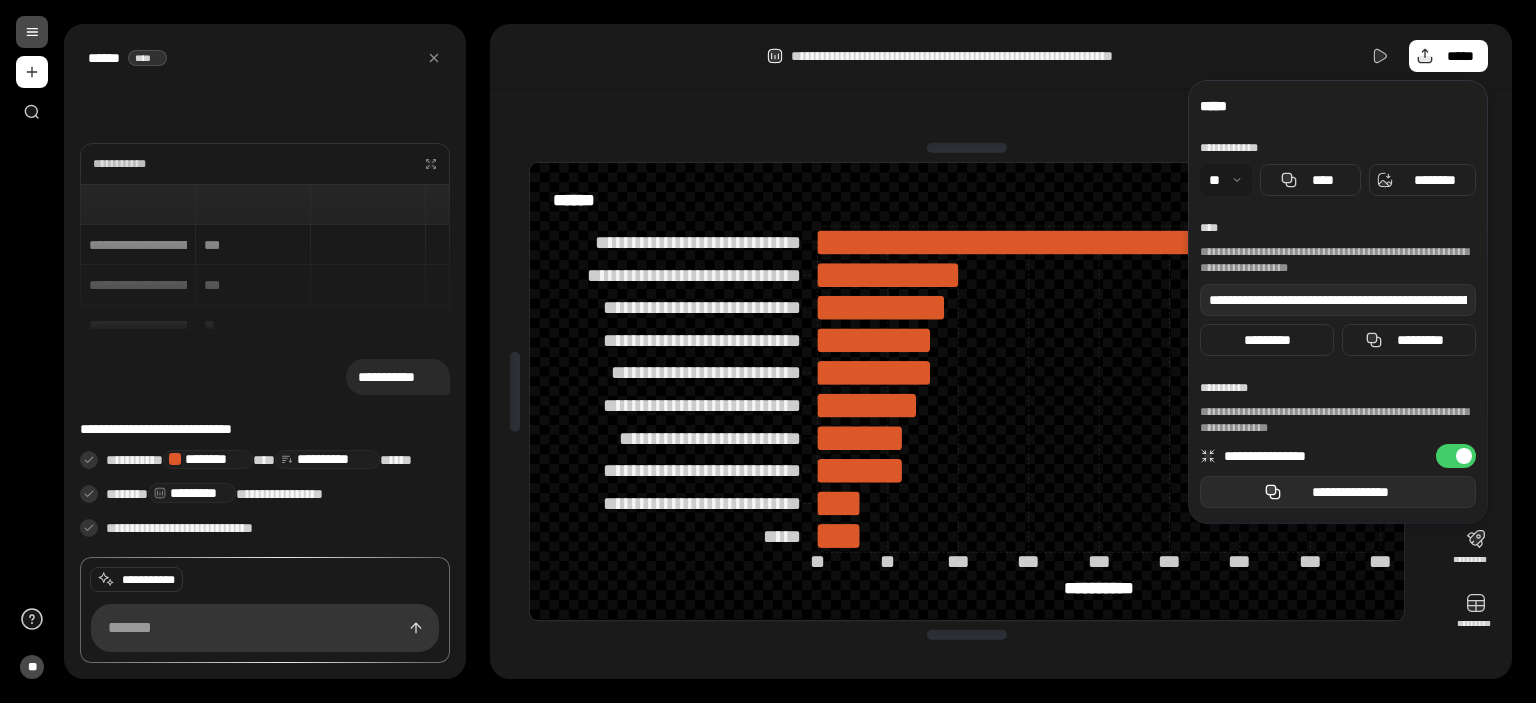 click on "**********" at bounding box center (1350, 492) 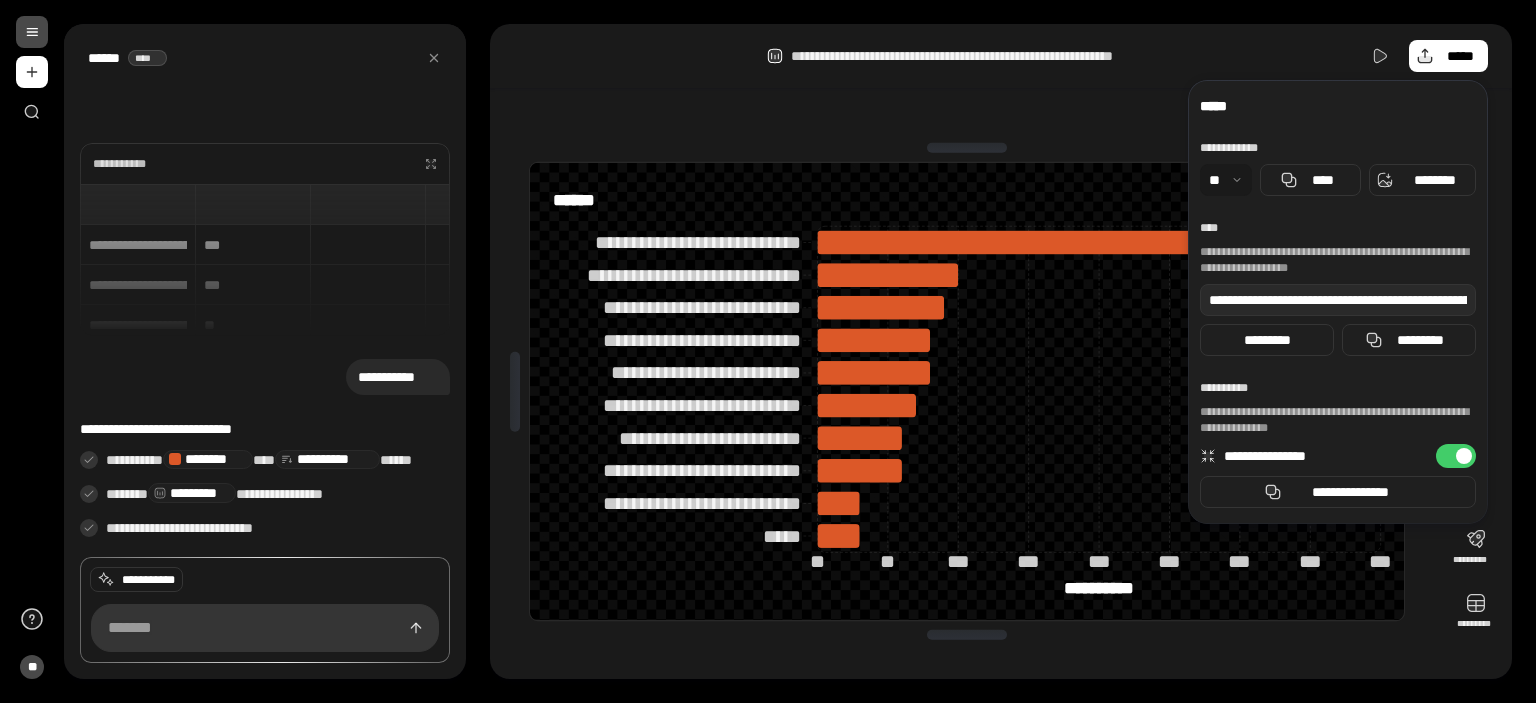 click on "**********" at bounding box center (1456, 456) 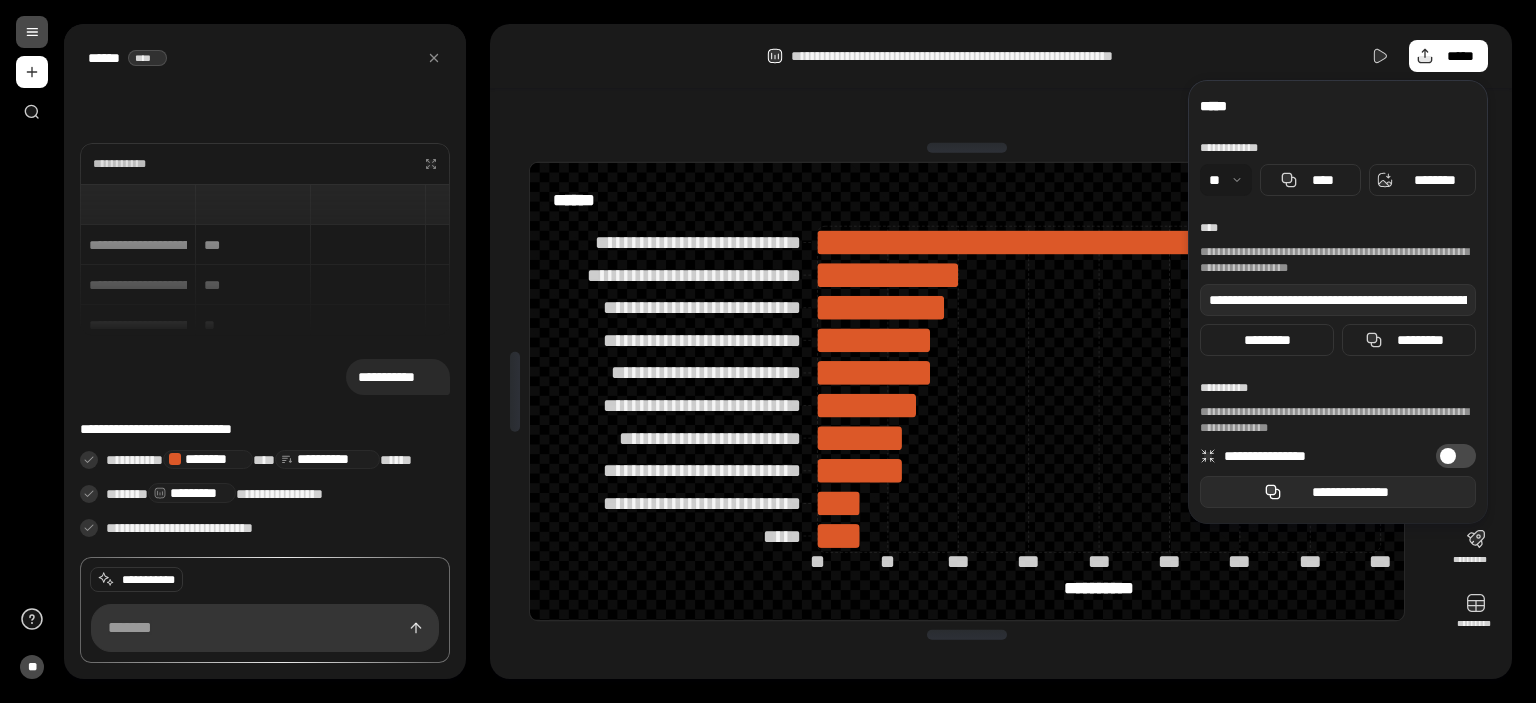 click on "**********" at bounding box center (1338, 492) 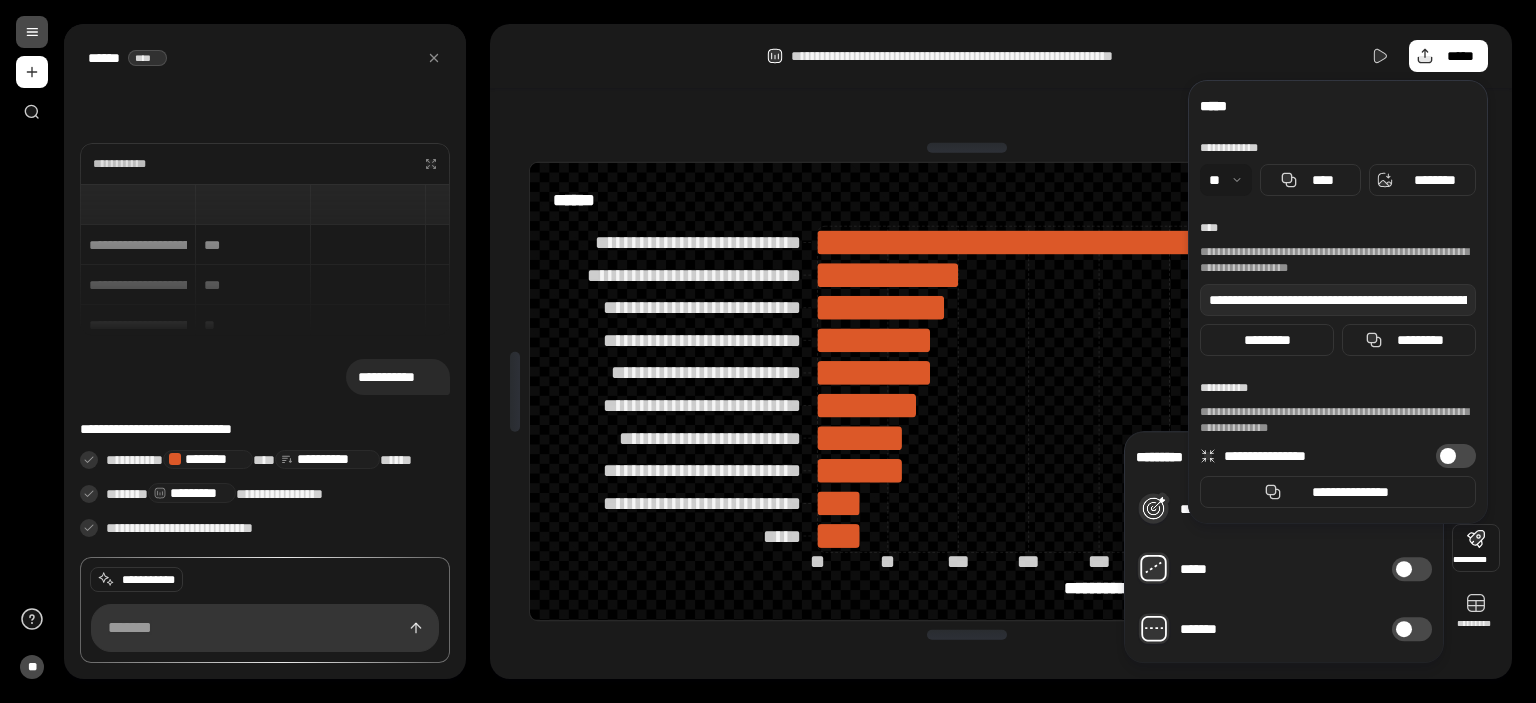 click on "**********" at bounding box center [967, 391] 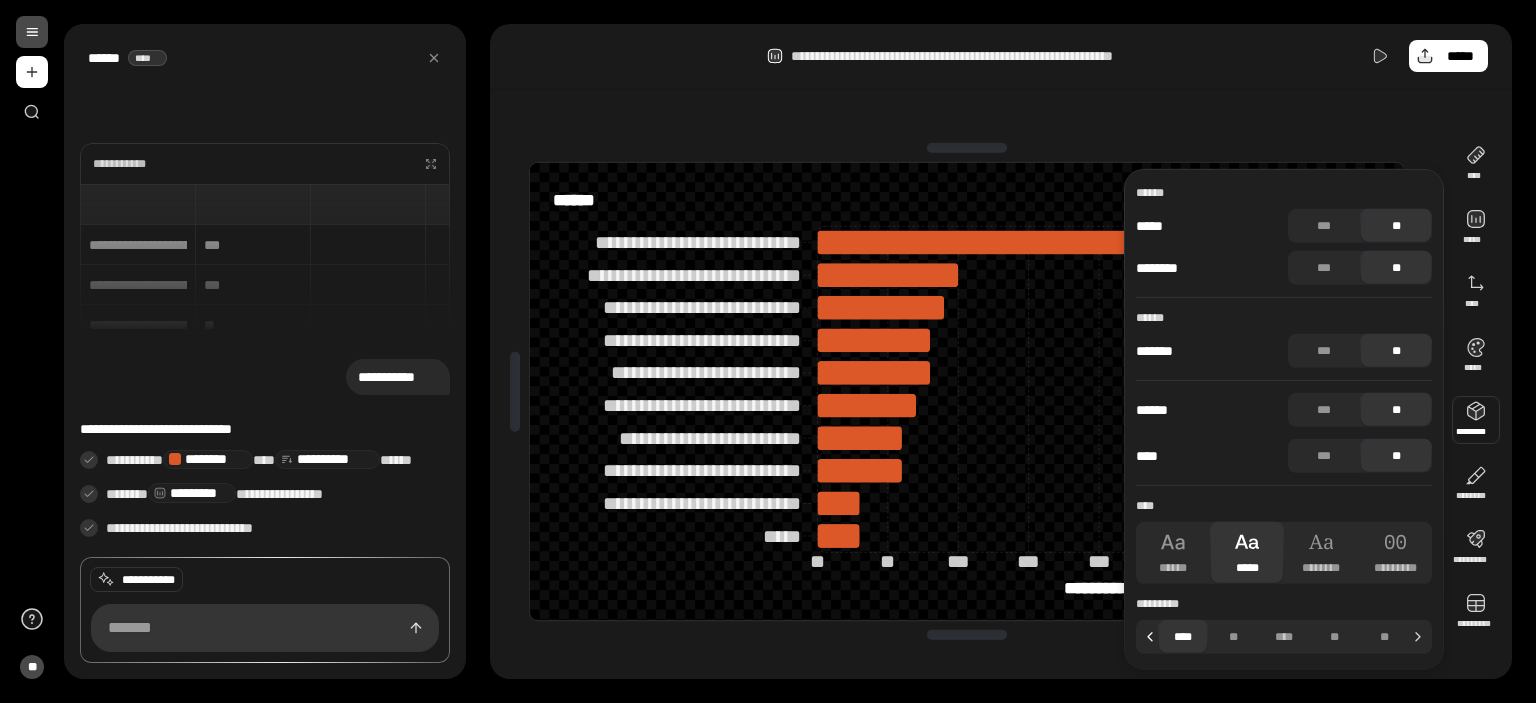 click 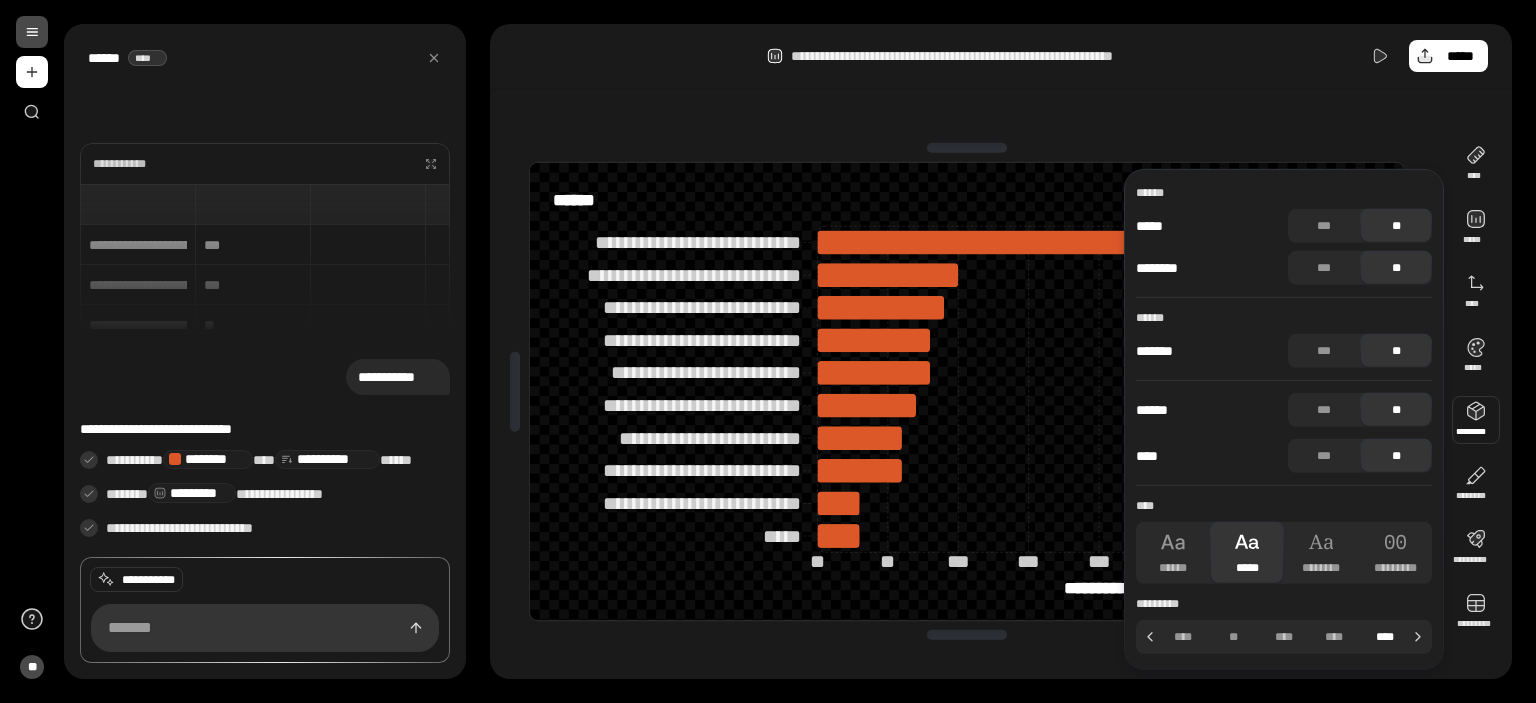click on "****" at bounding box center (1385, 637) 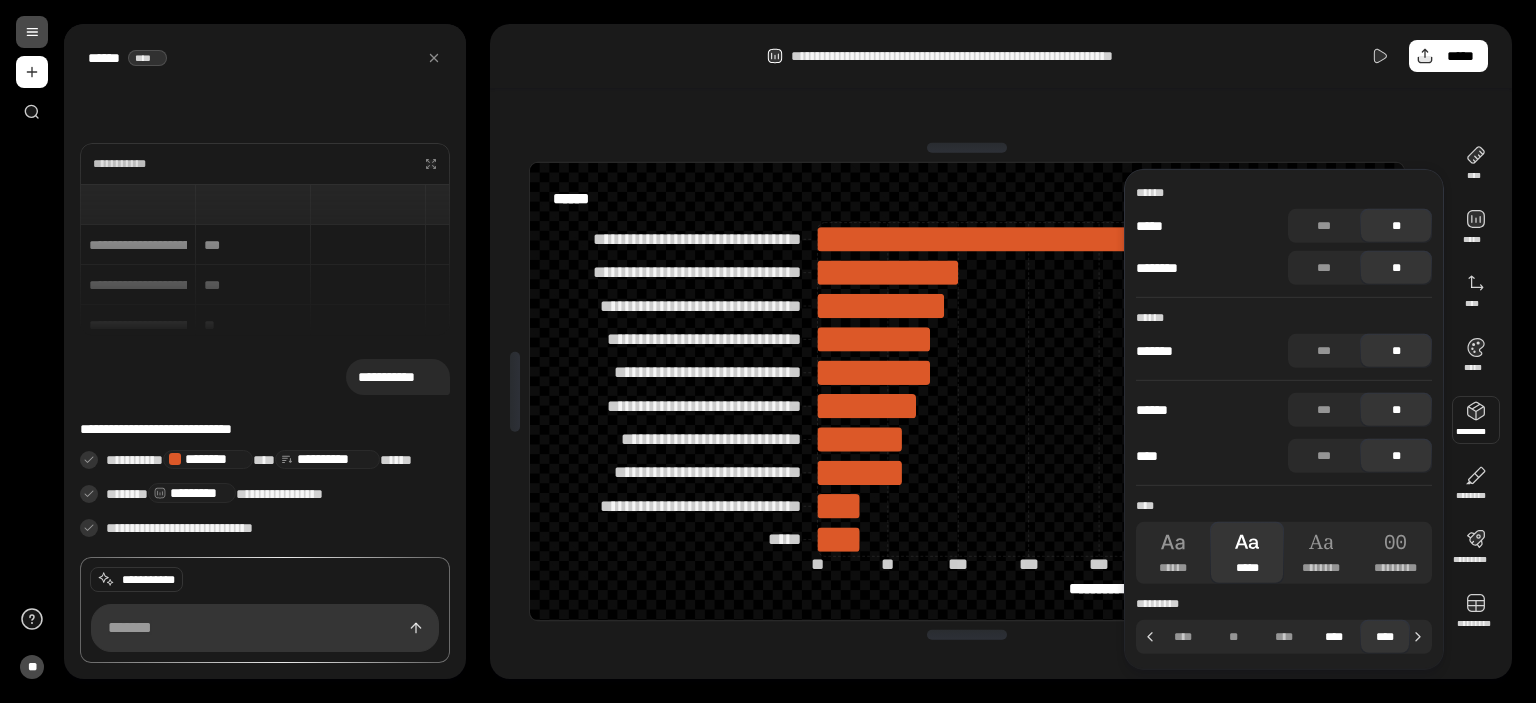 click on "****" at bounding box center (1334, 637) 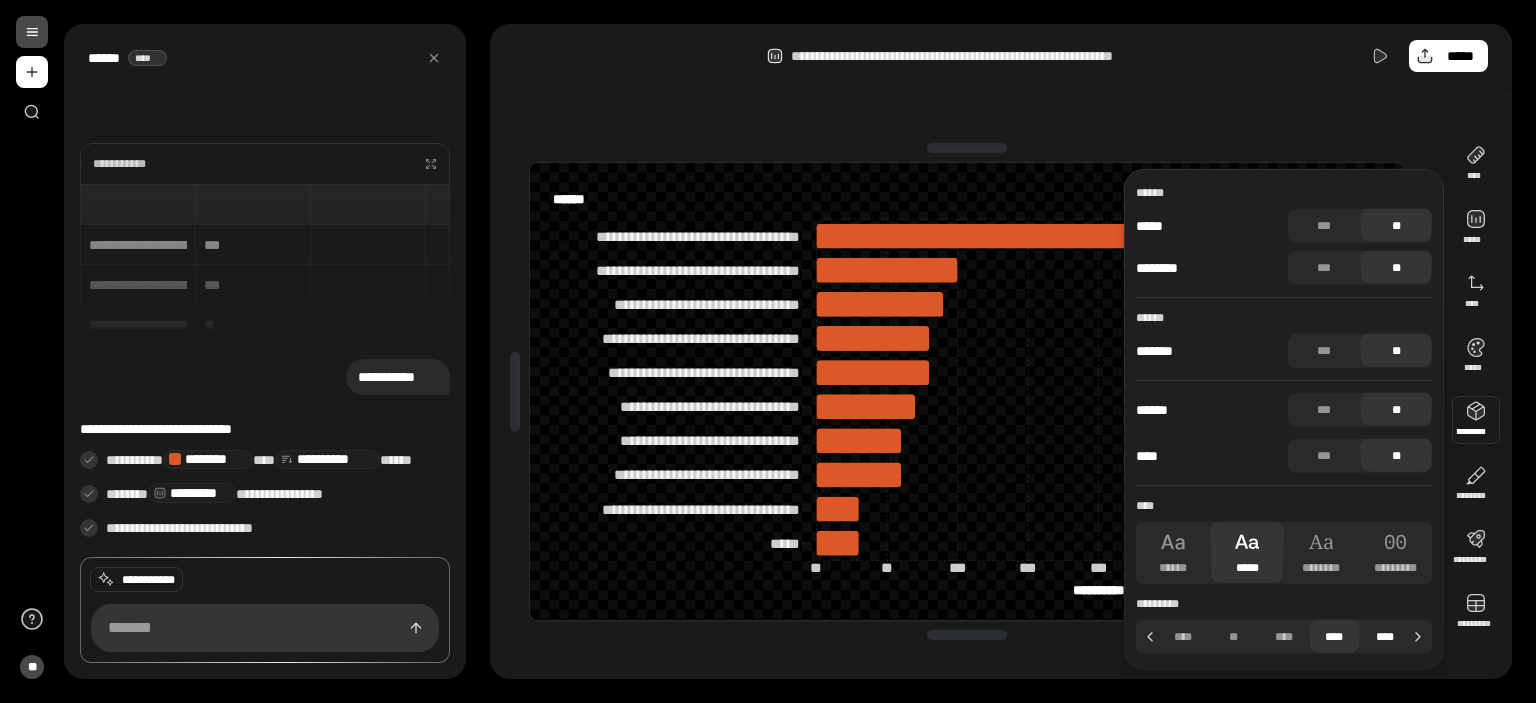click on "****" at bounding box center (1385, 637) 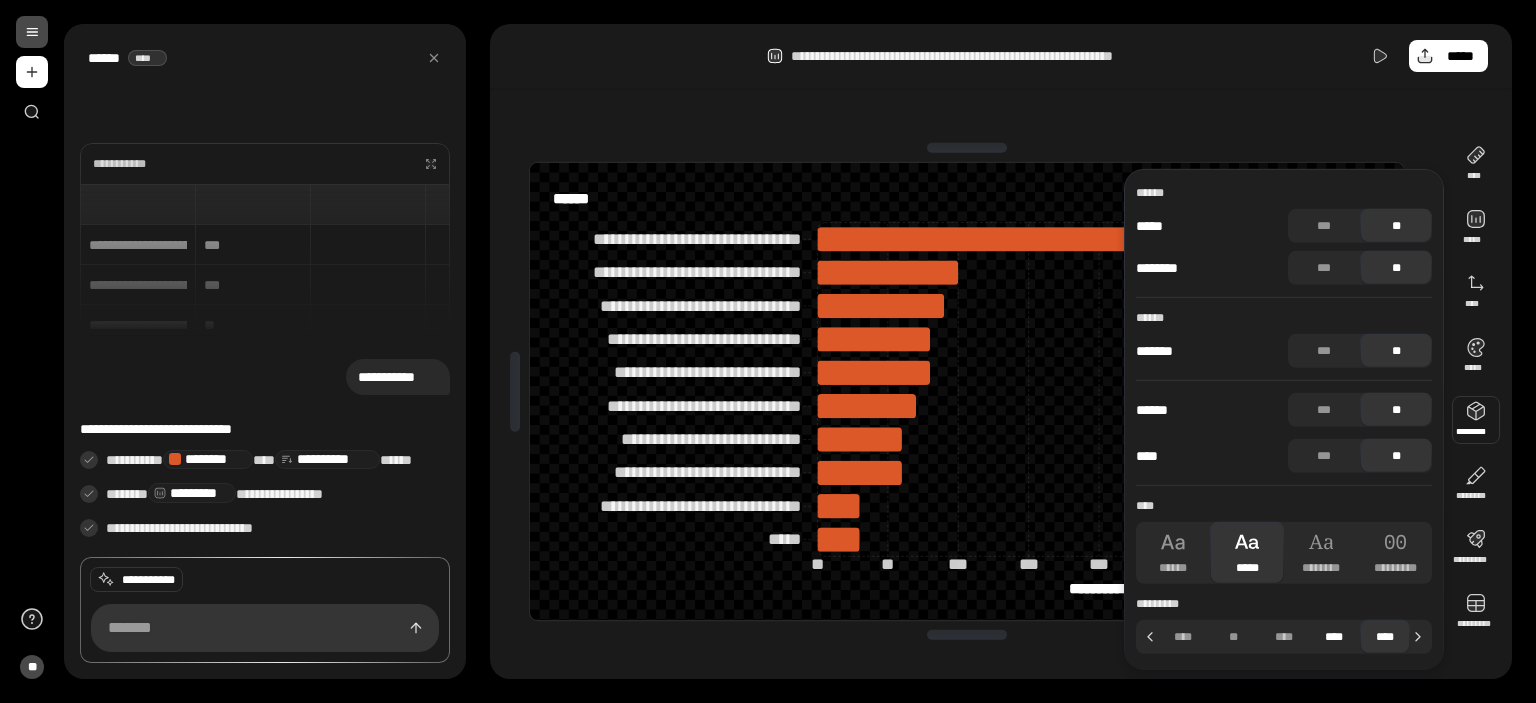 click on "****" at bounding box center (1334, 637) 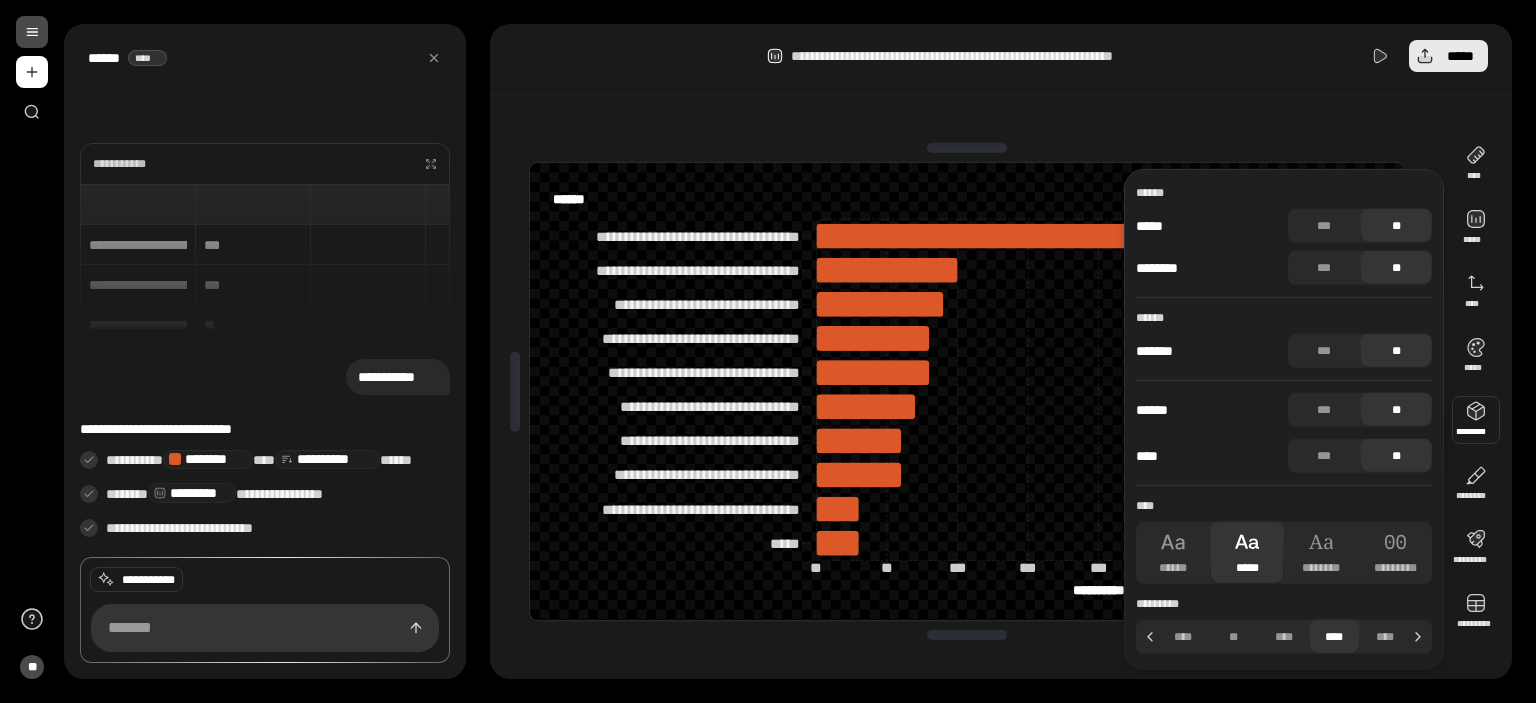 click on "*****" at bounding box center (1448, 56) 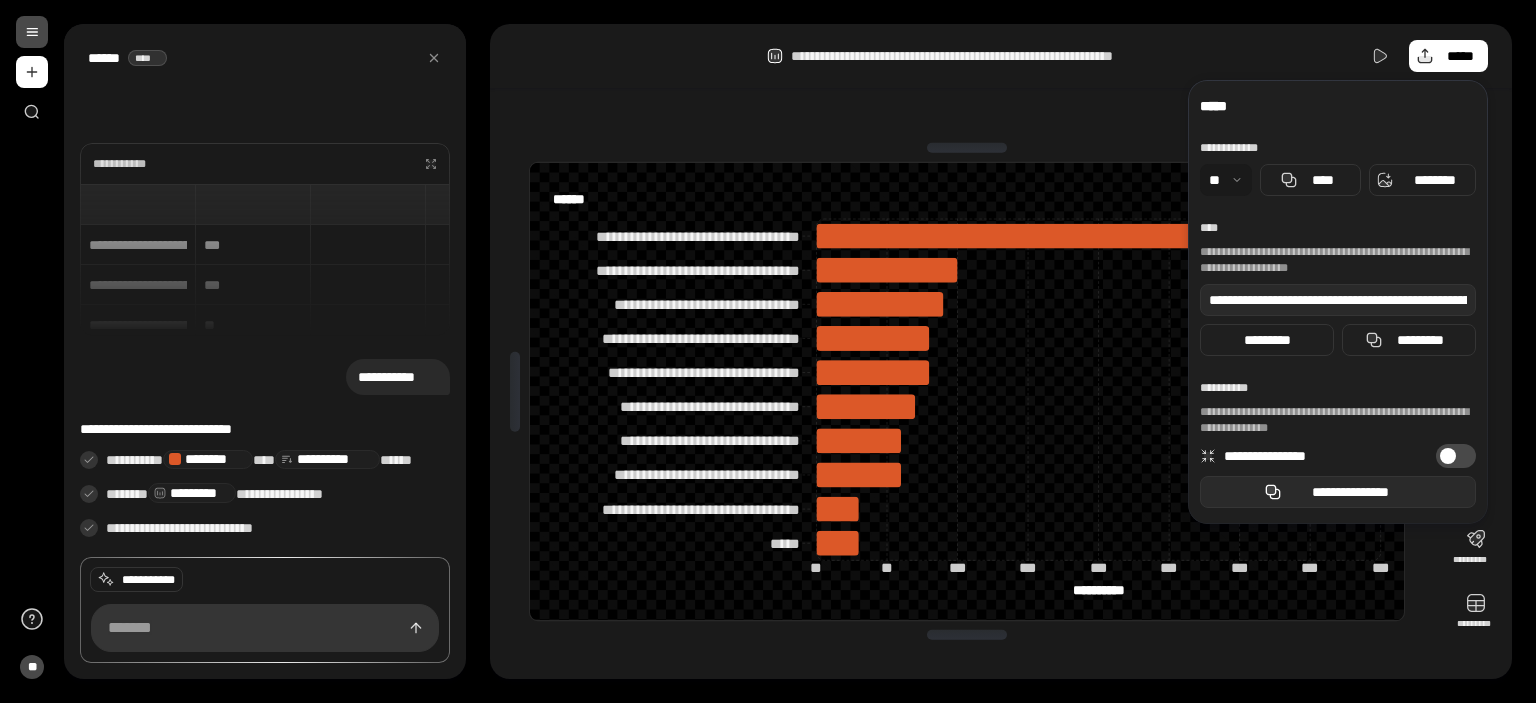 click on "**********" at bounding box center [1350, 492] 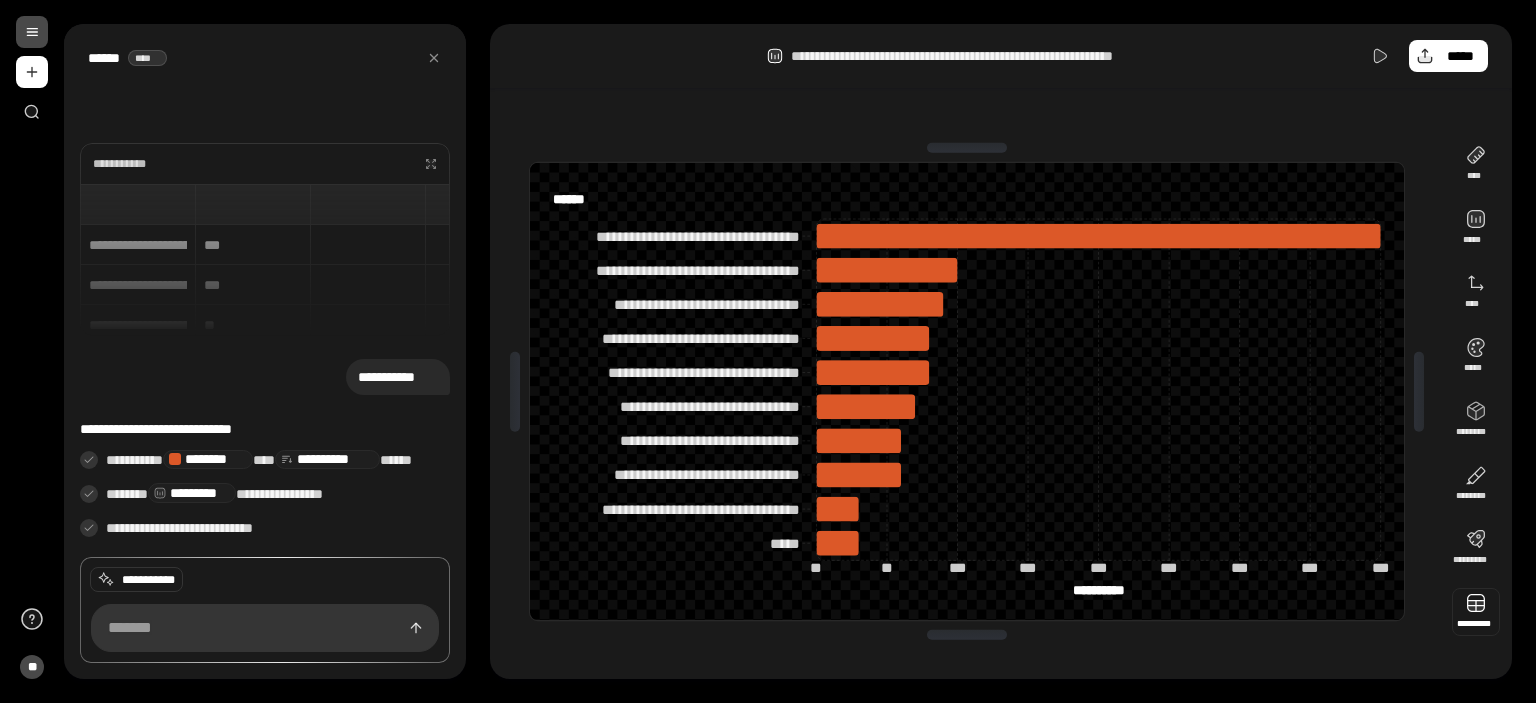 click at bounding box center [1476, 612] 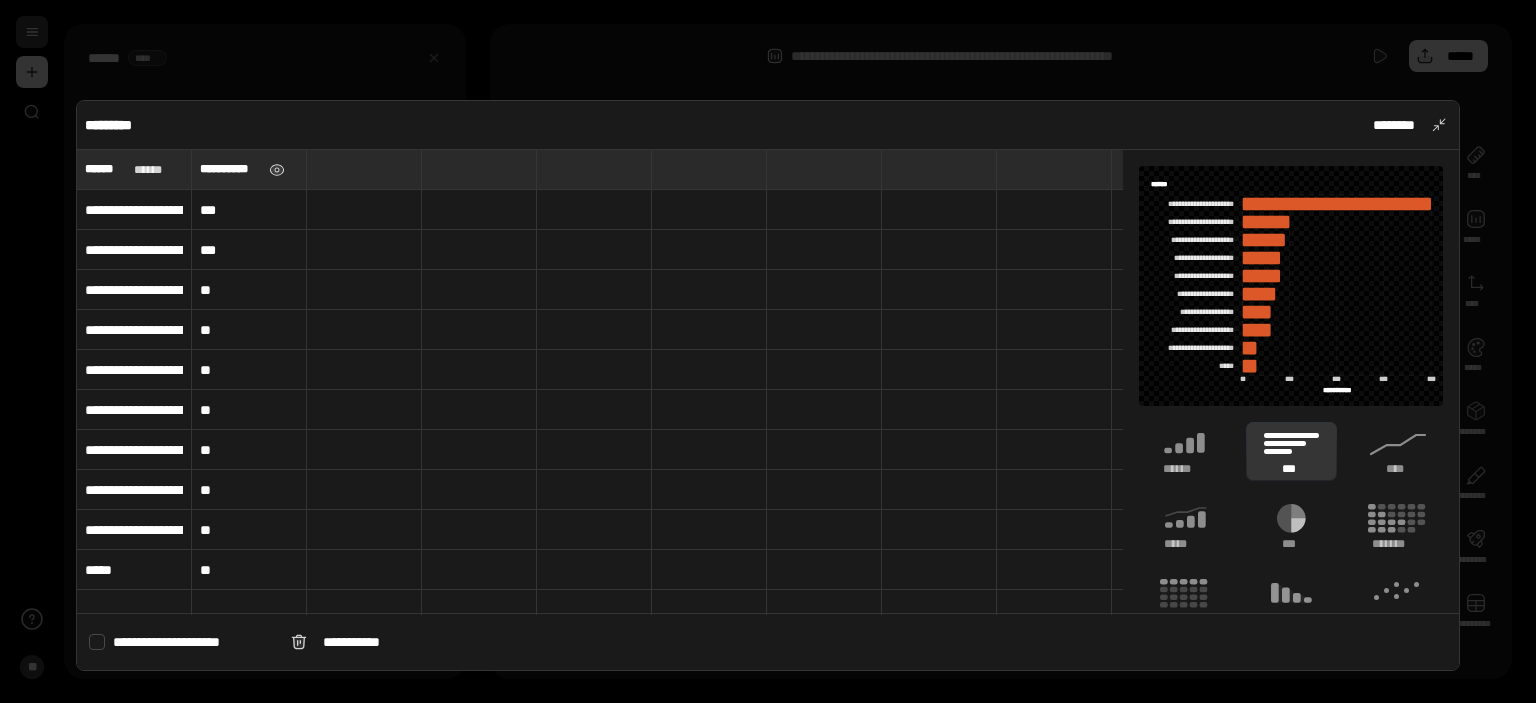 click on "**********" at bounding box center (249, 169) 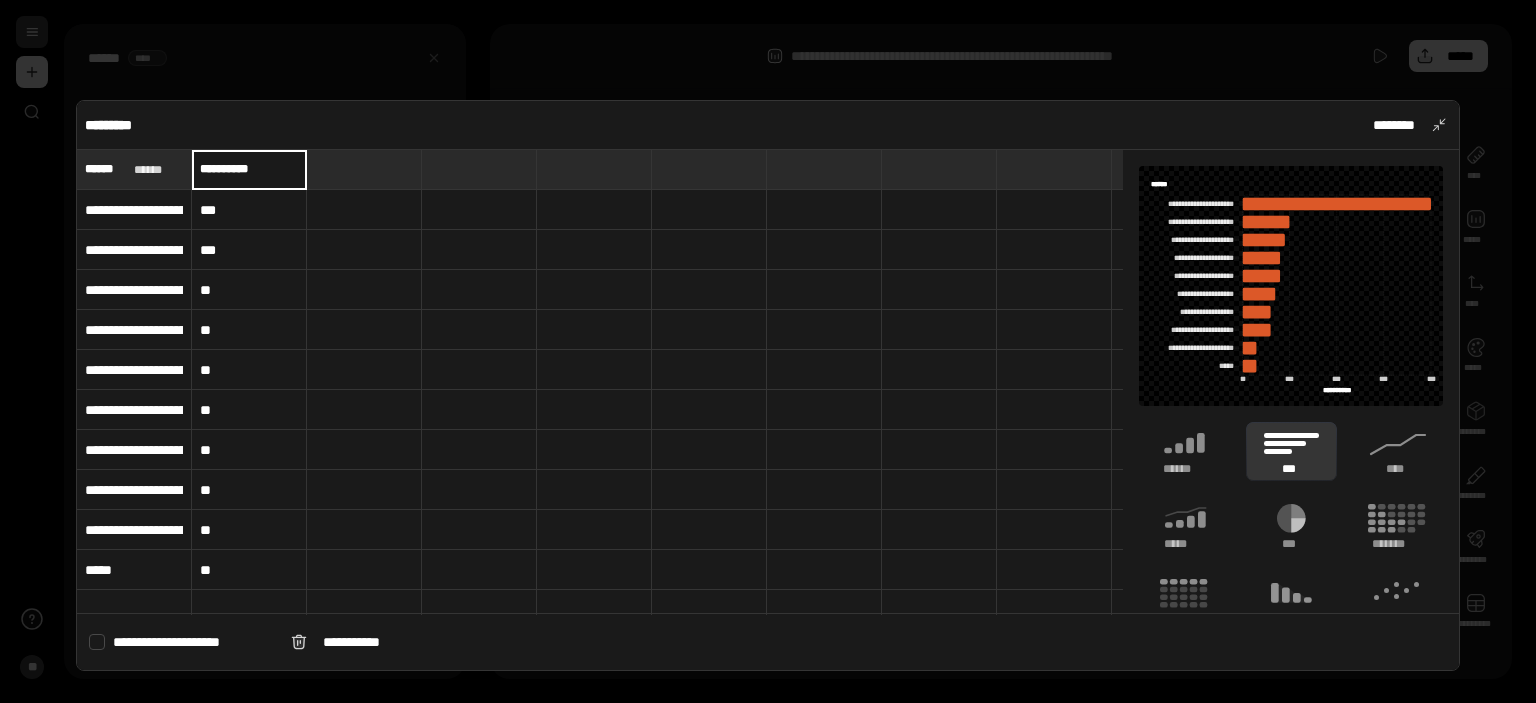 click on "**********" at bounding box center [249, 169] 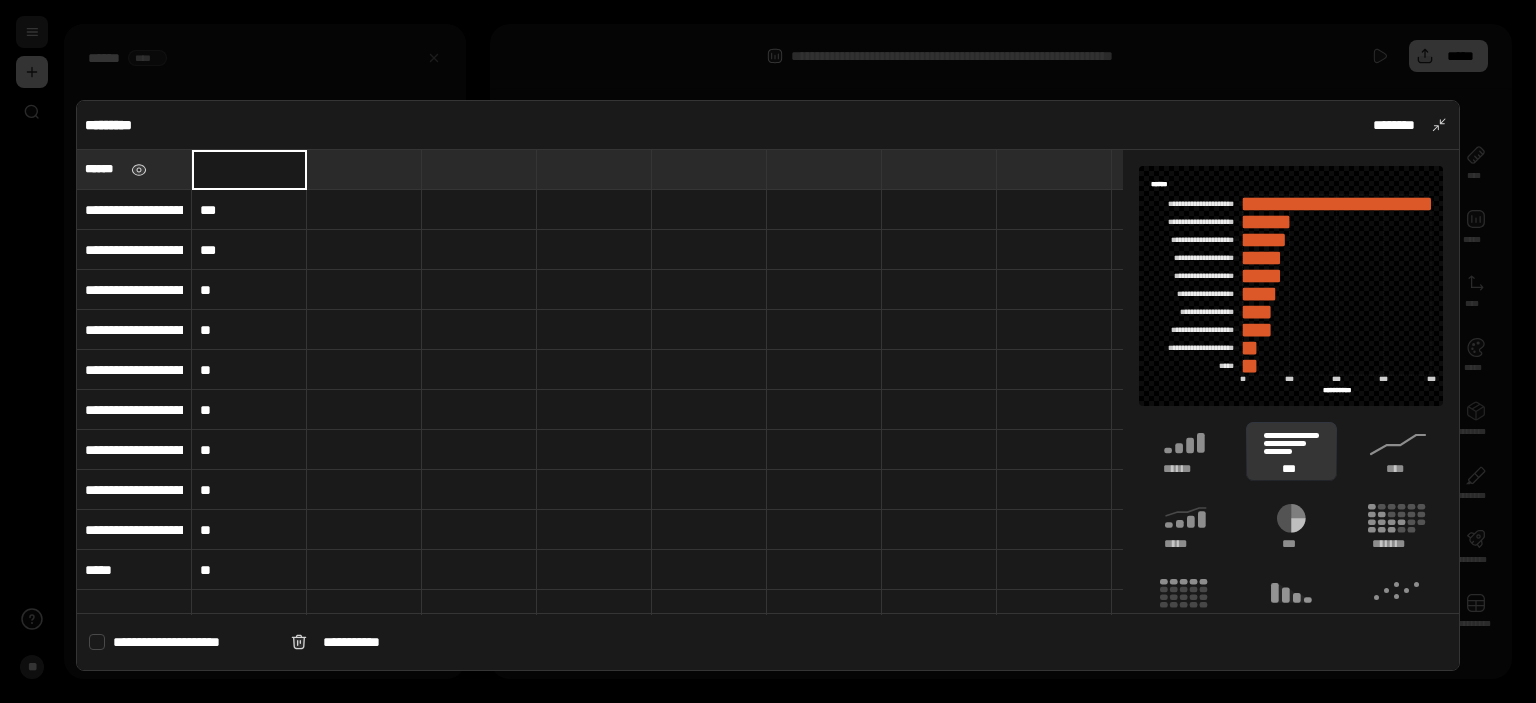 type 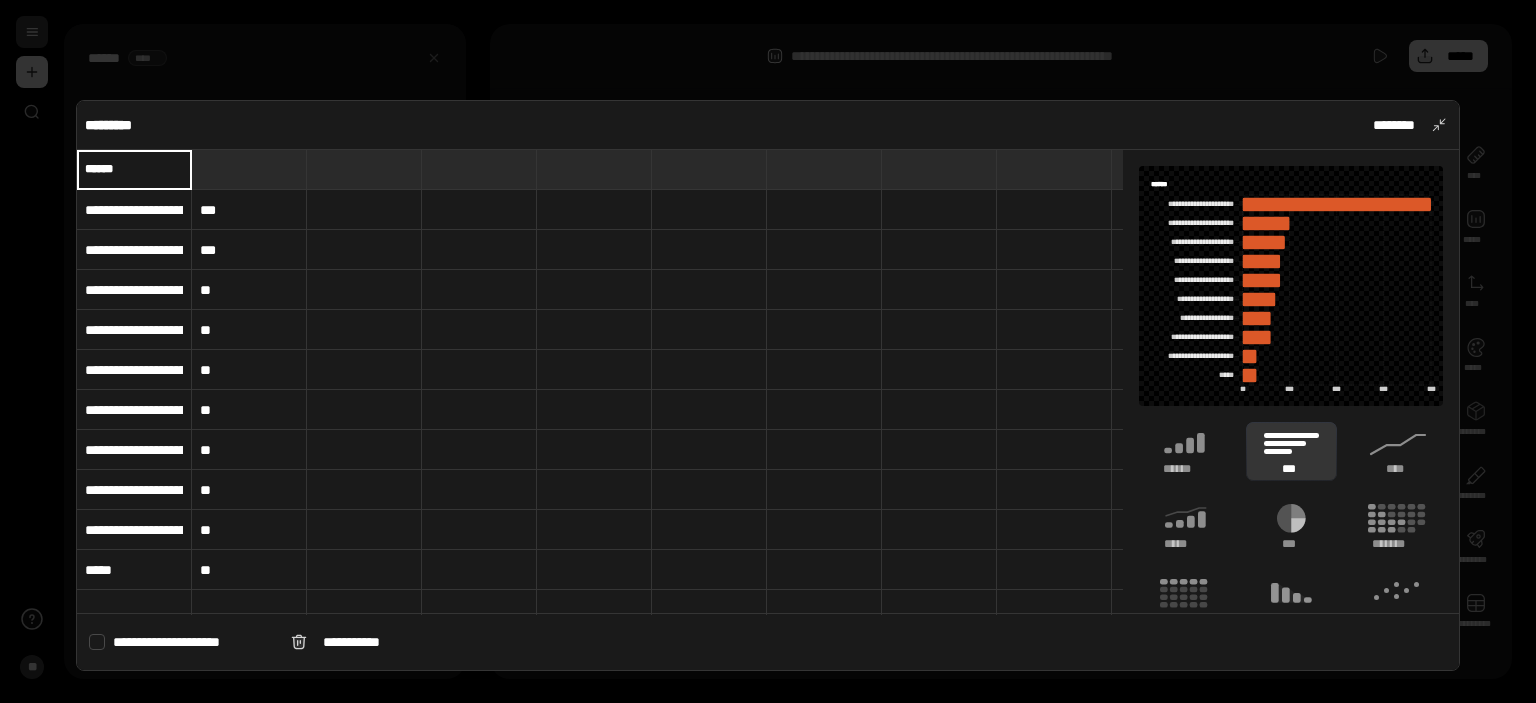 click on "******" at bounding box center (134, 169) 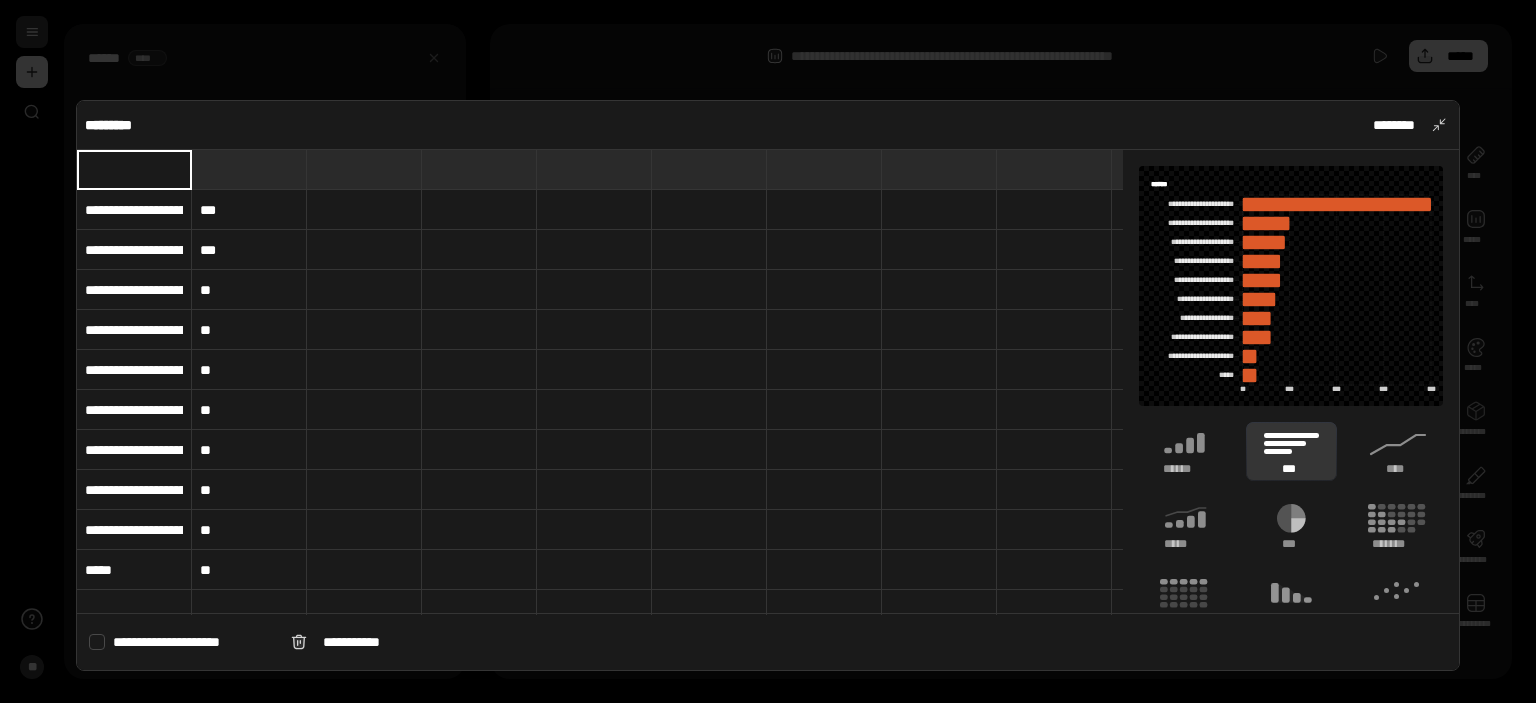 type 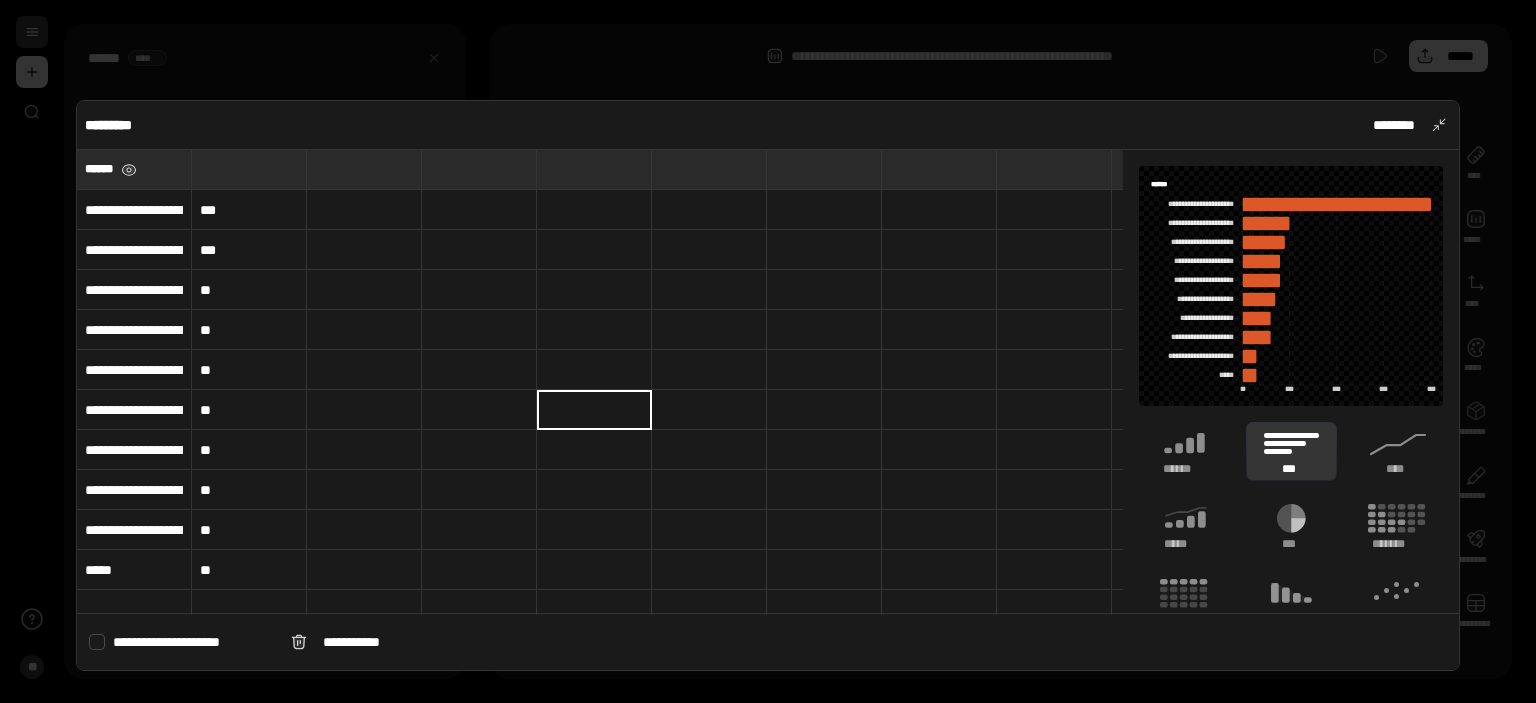 type 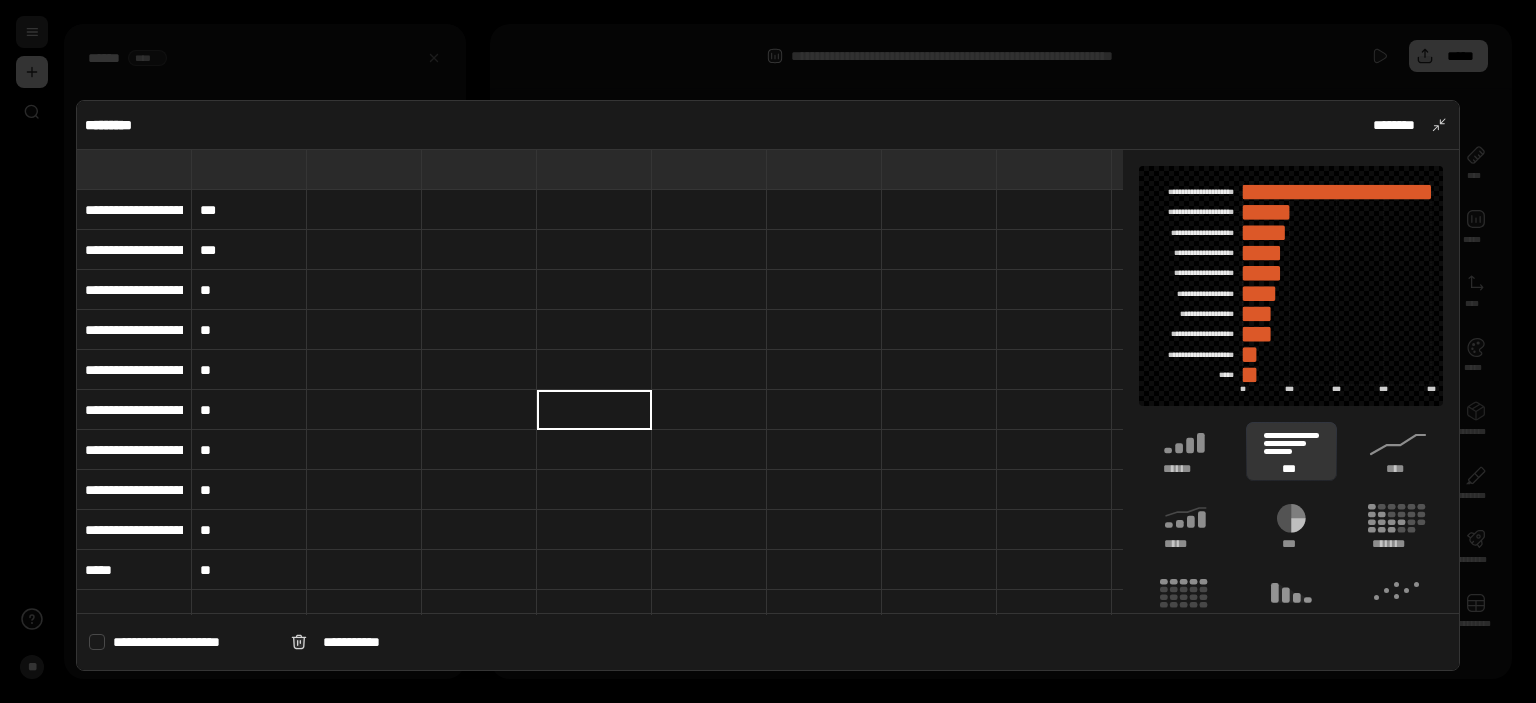 click on "********* ********" at bounding box center [768, 125] 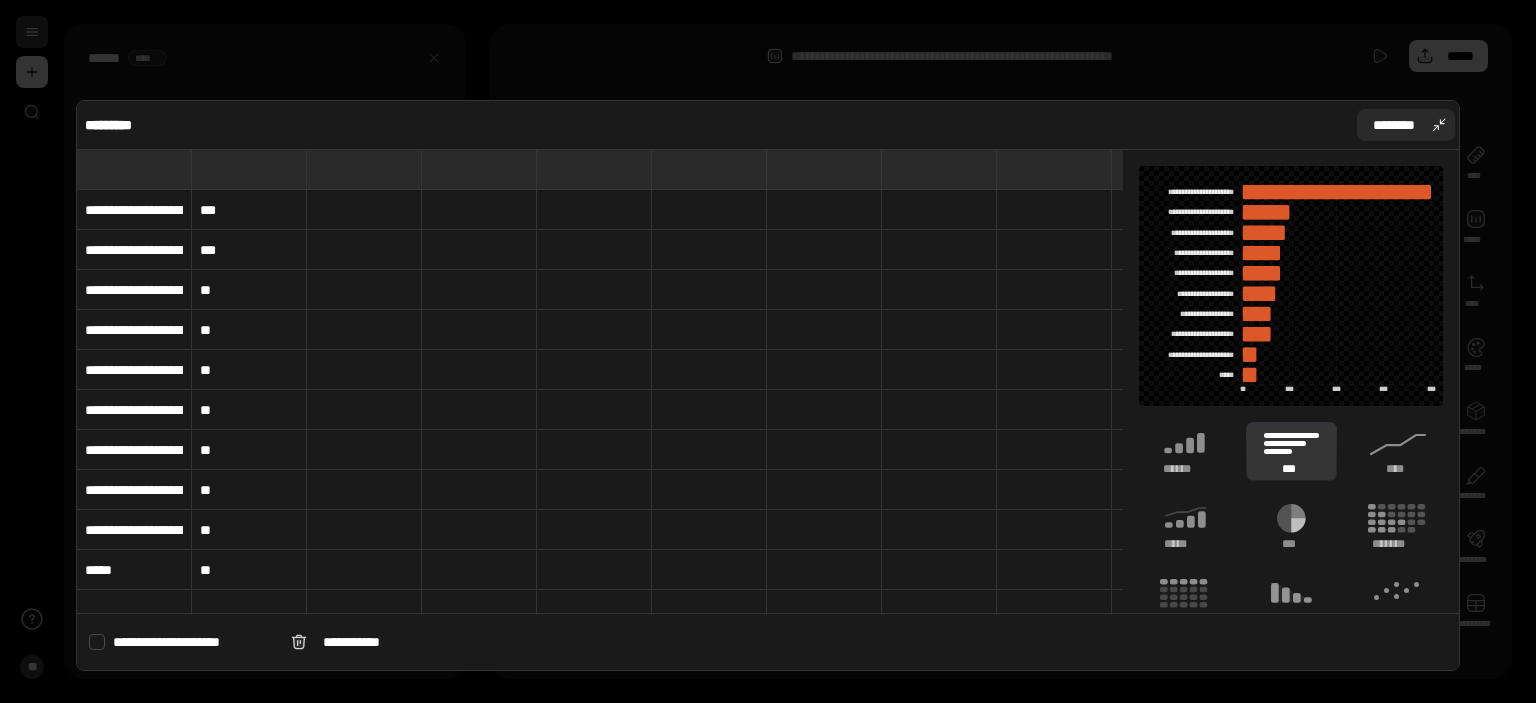 click on "********" at bounding box center (1406, 125) 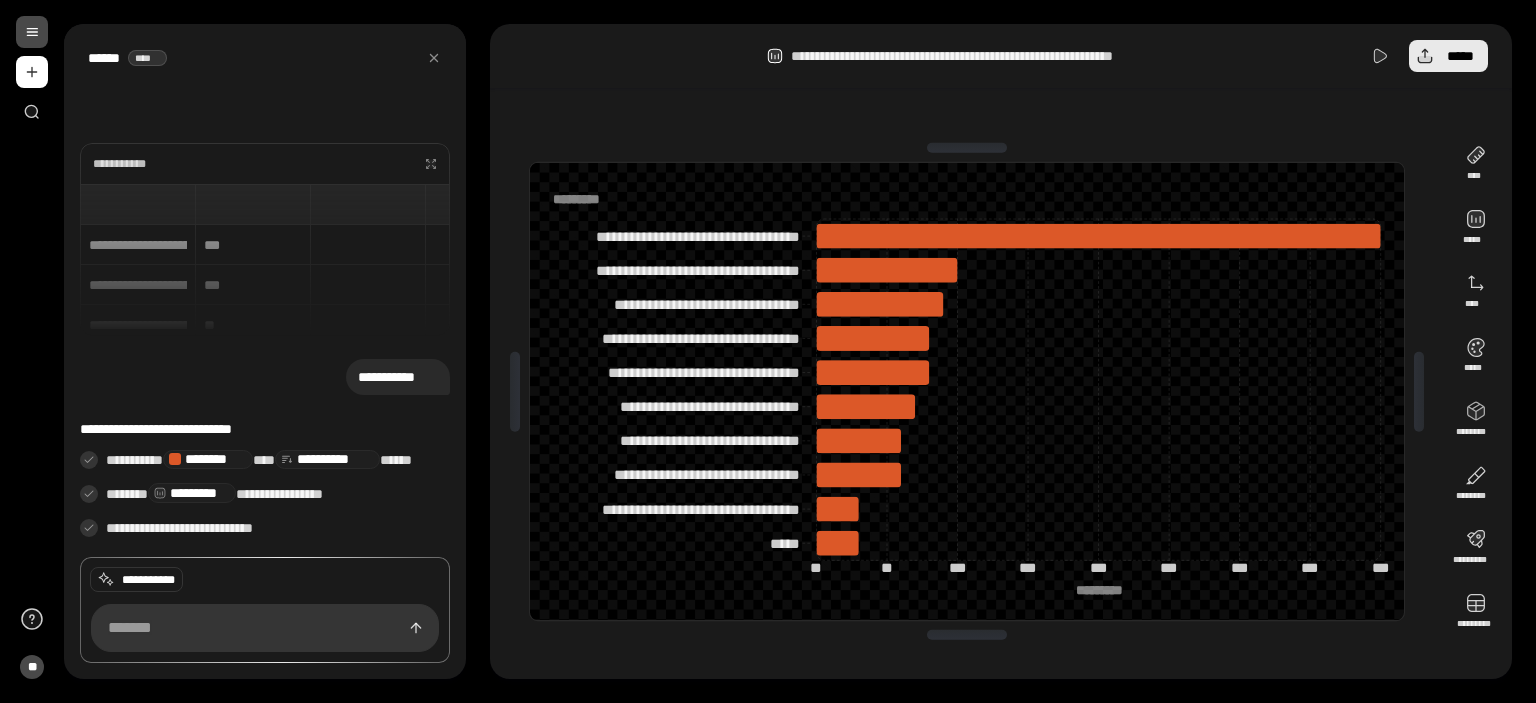 click on "*****" at bounding box center (1448, 56) 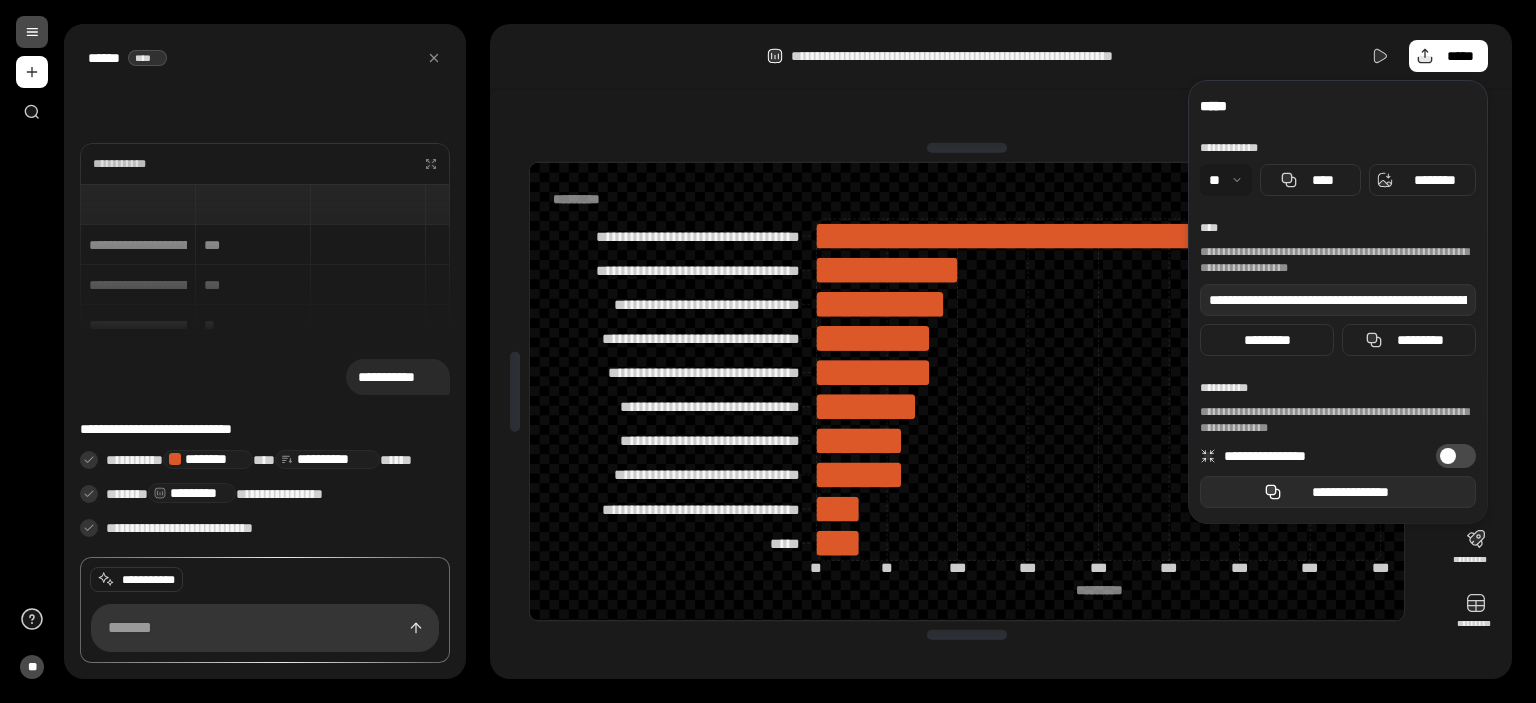 click on "**********" at bounding box center (1338, 492) 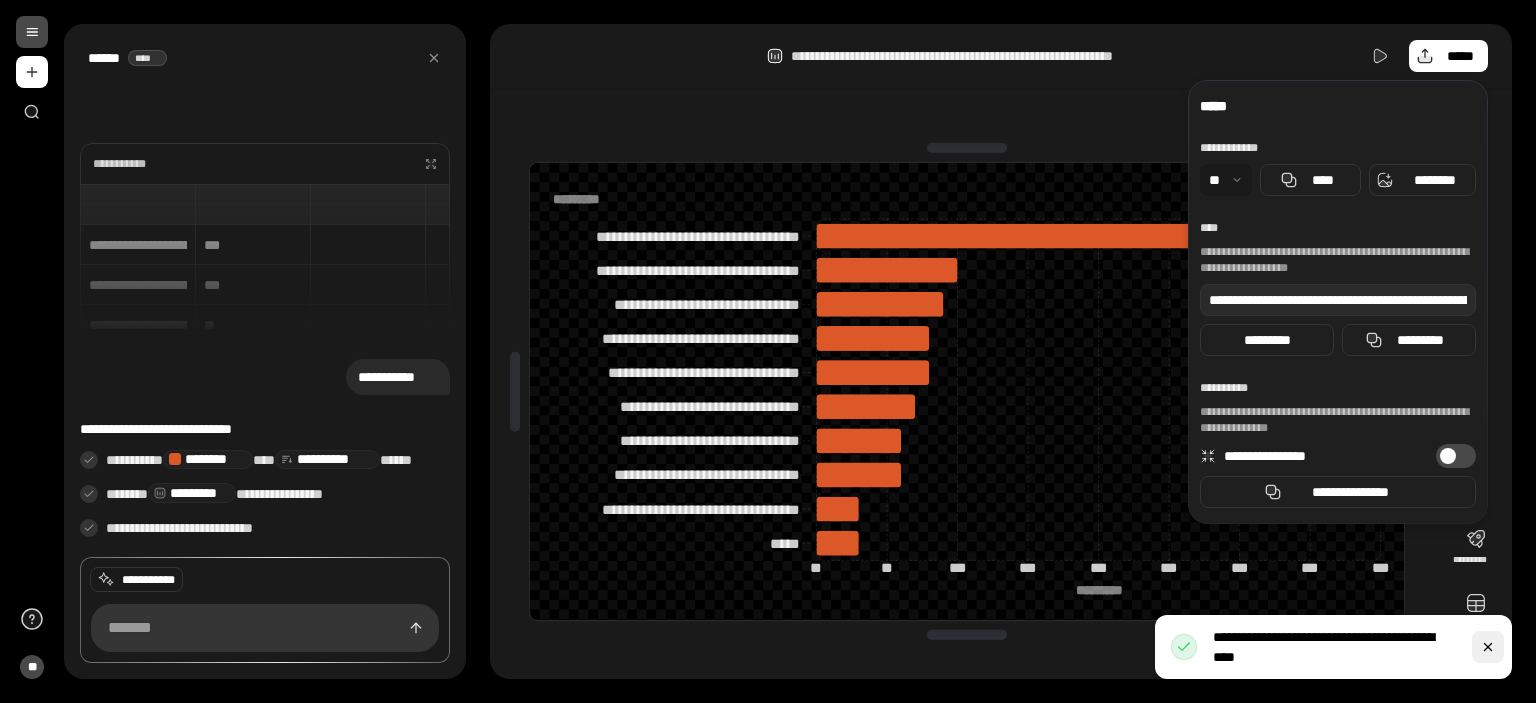 click at bounding box center (1488, 647) 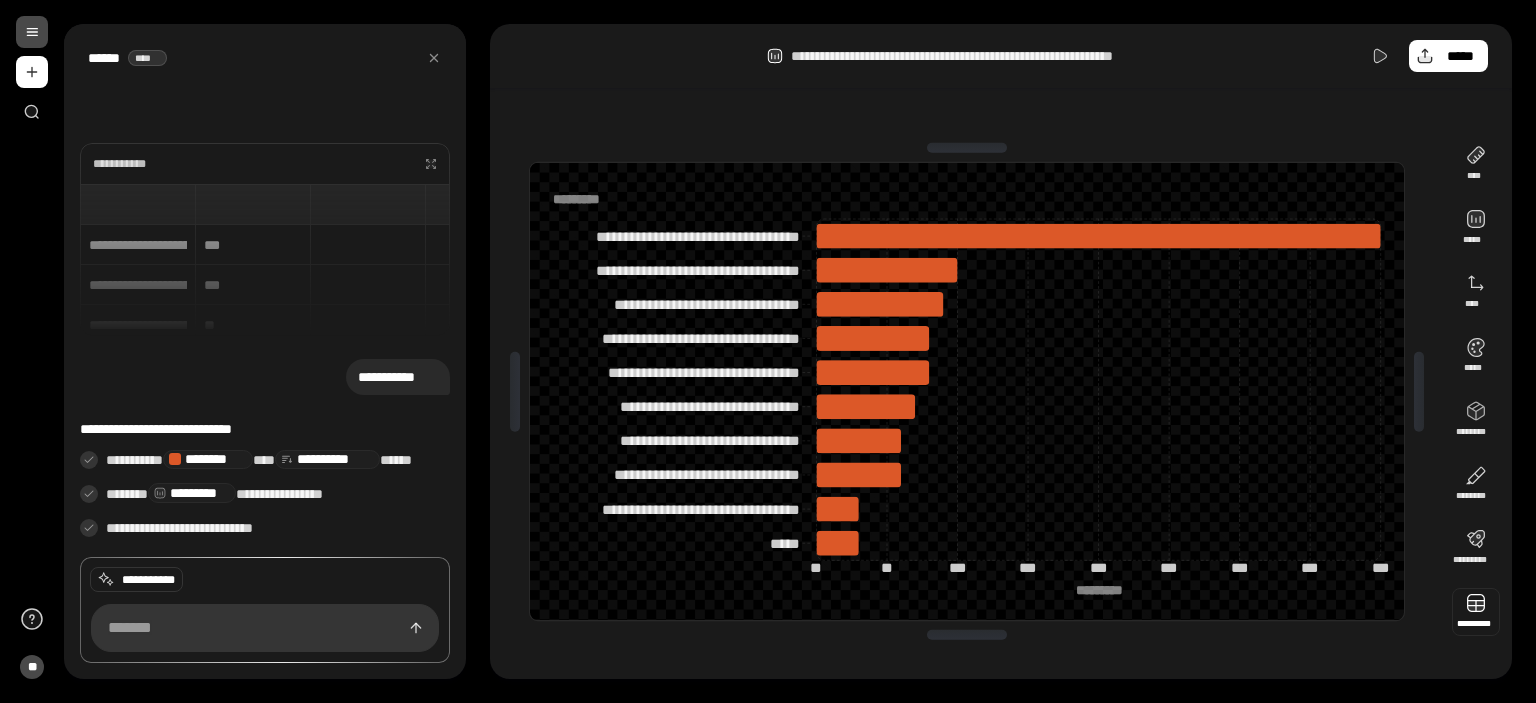 click at bounding box center (1476, 612) 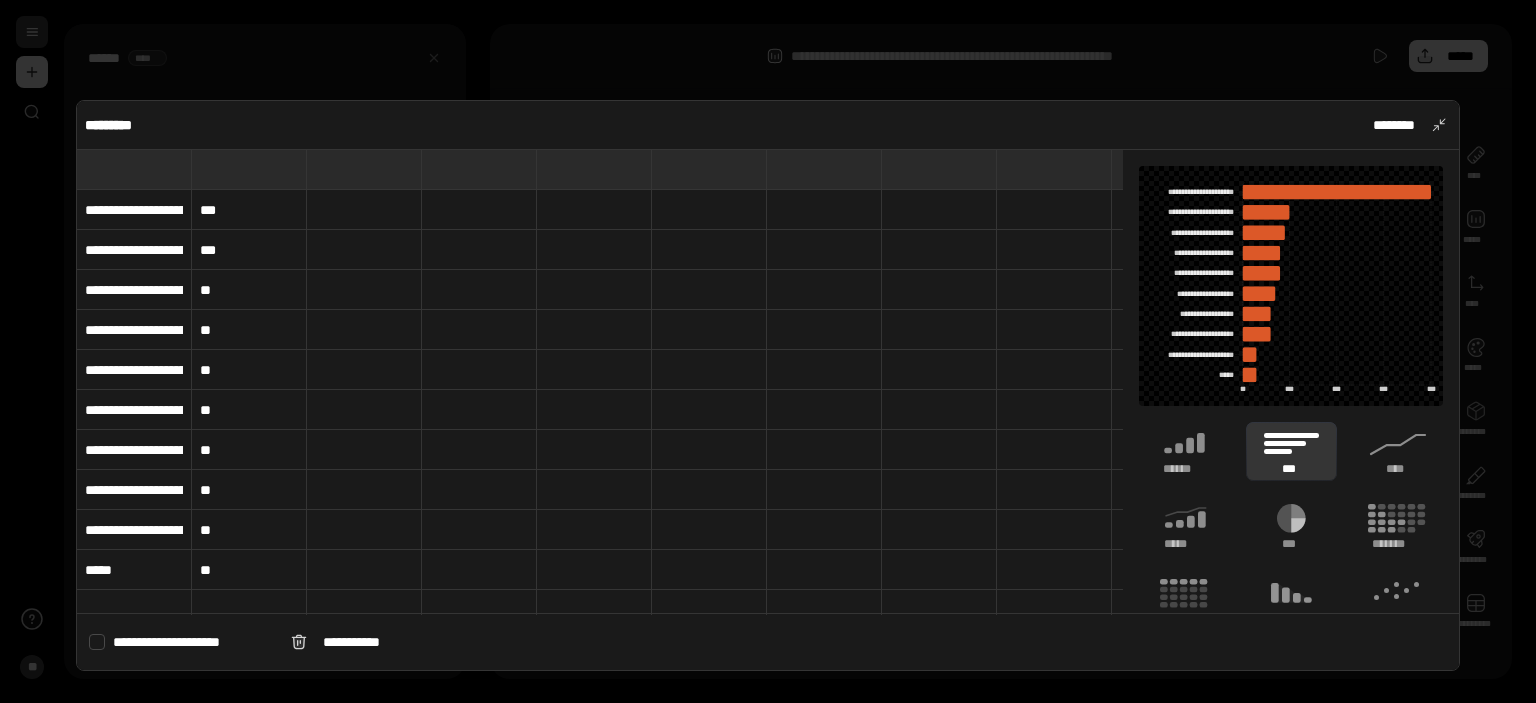 type 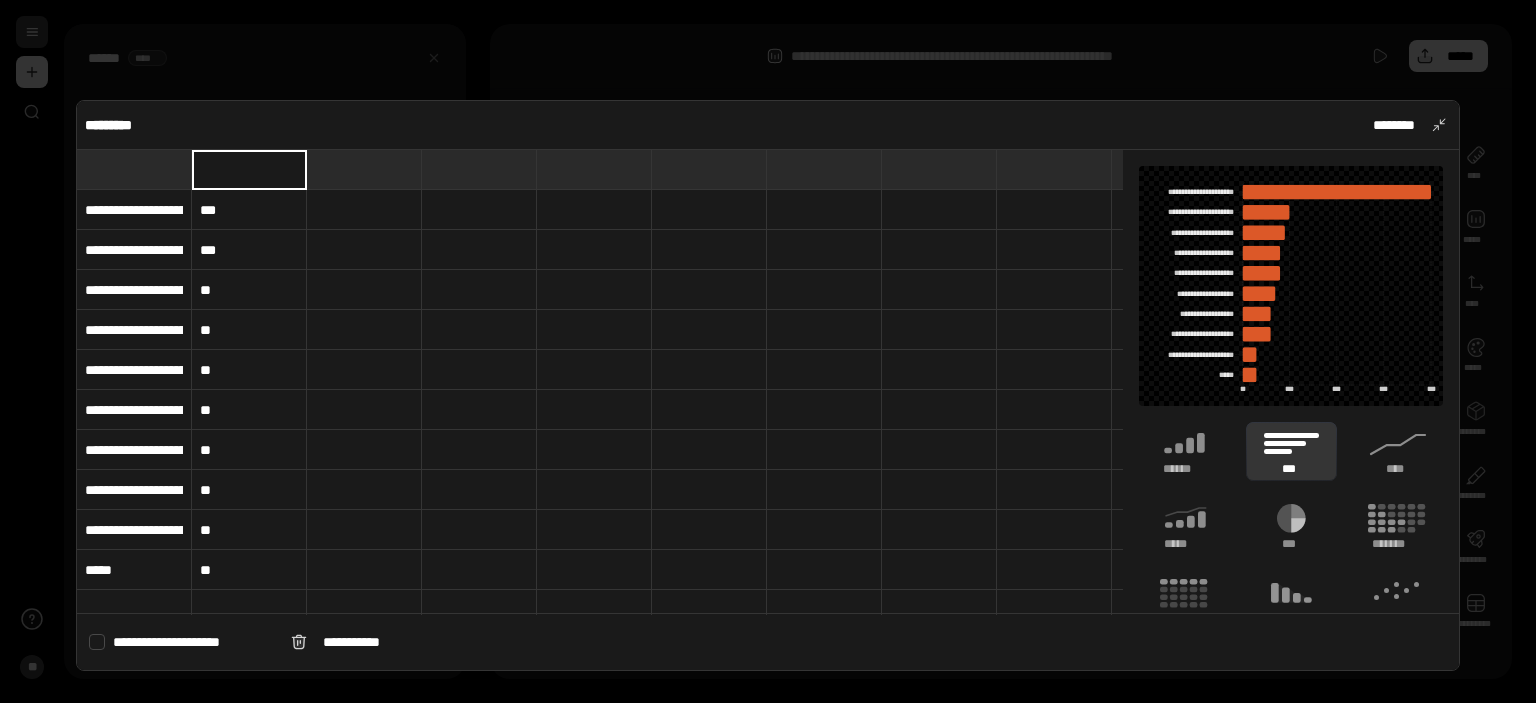 paste on "**********" 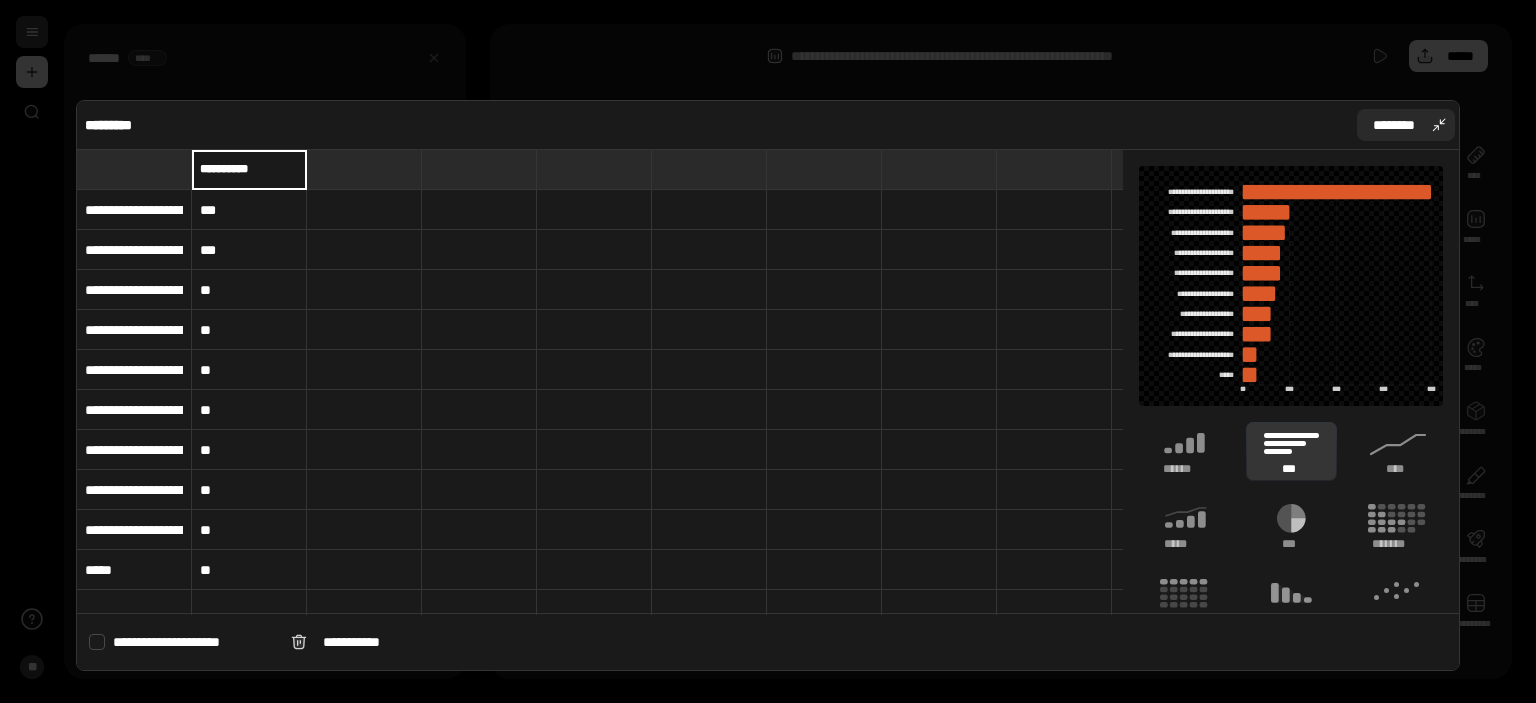 type on "**********" 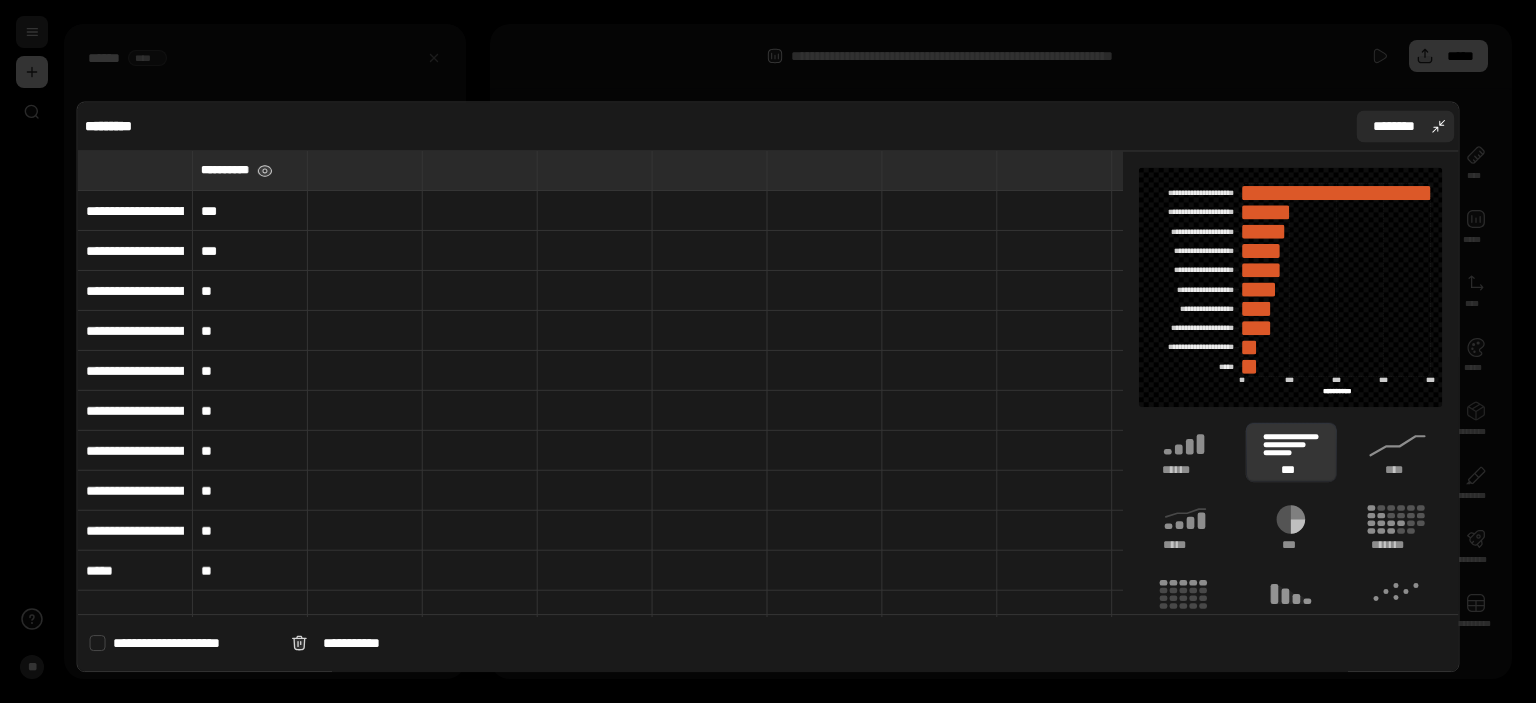 type on "**********" 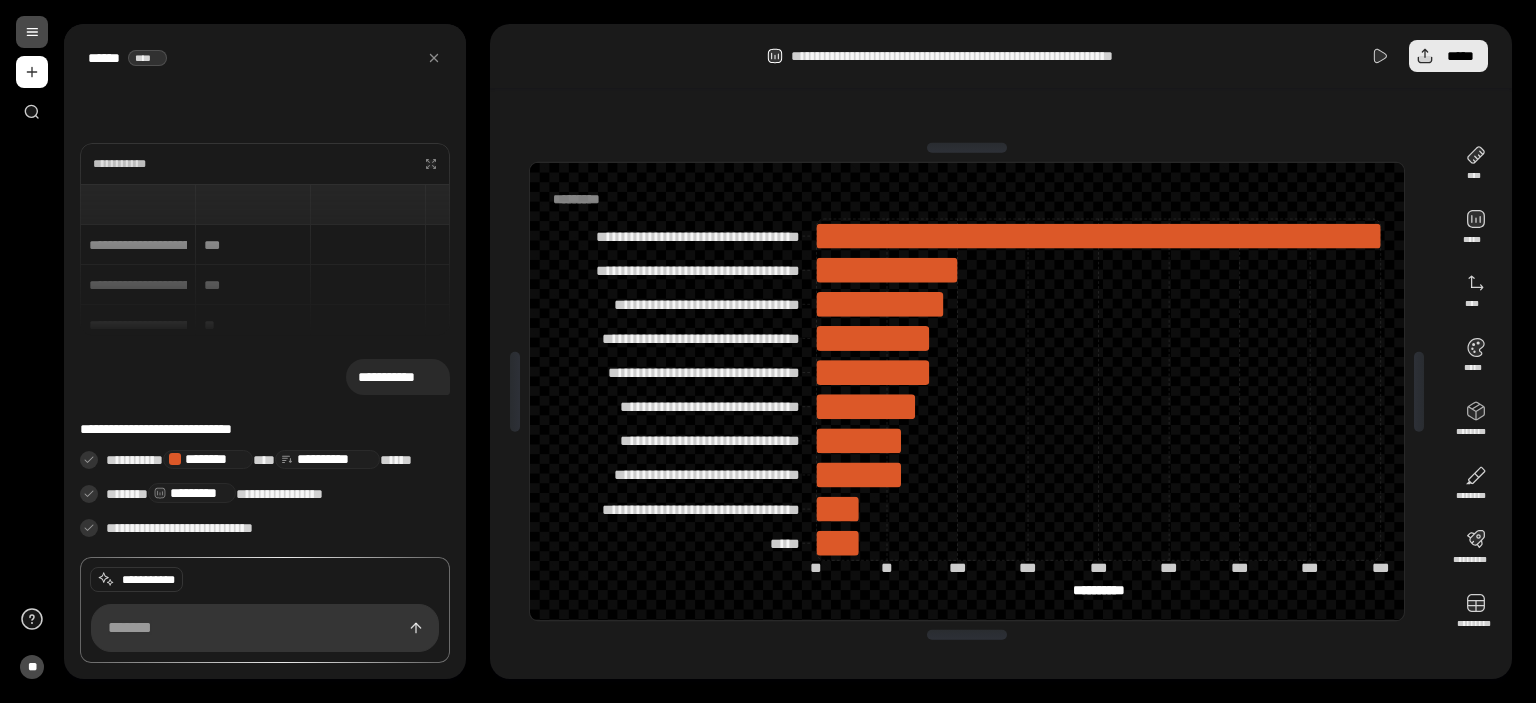 click on "*****" at bounding box center (1448, 56) 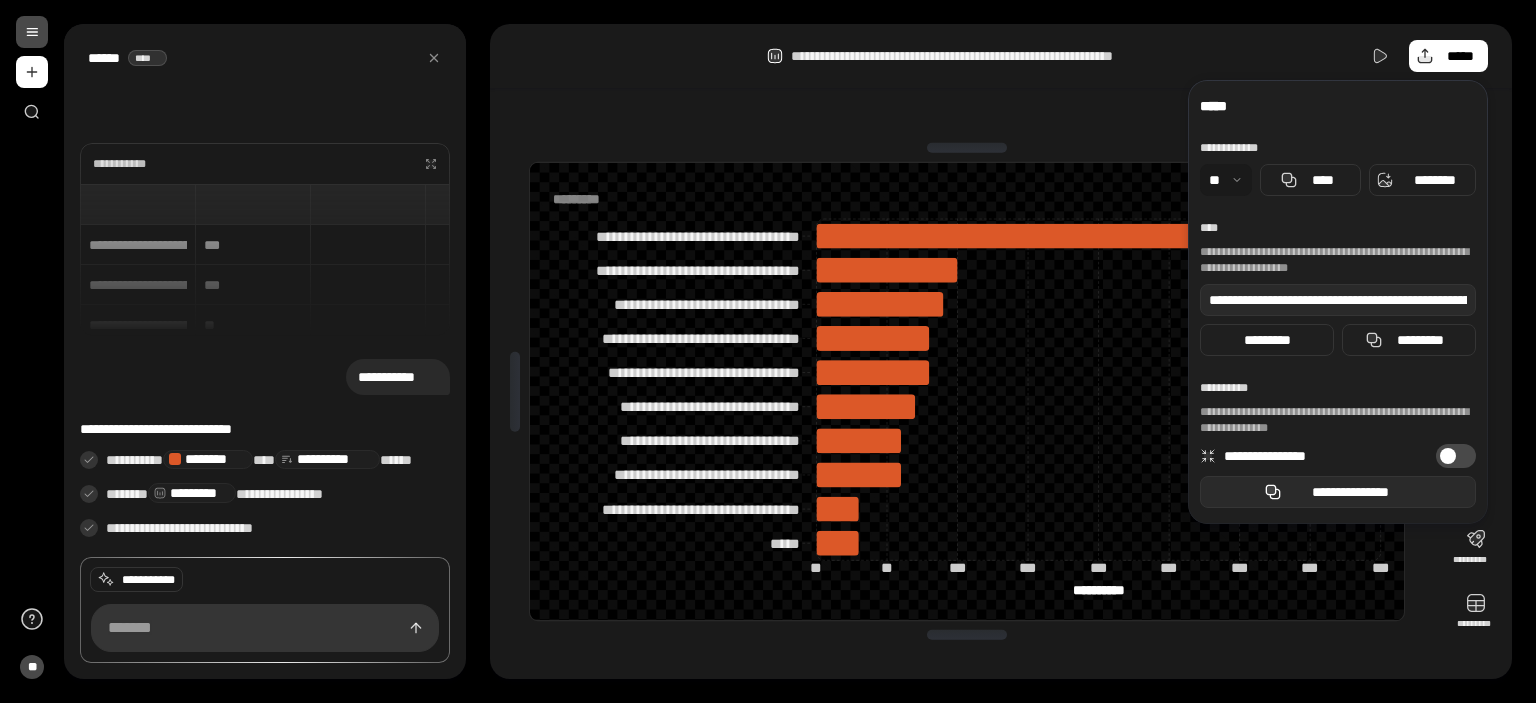click on "**********" at bounding box center (1350, 492) 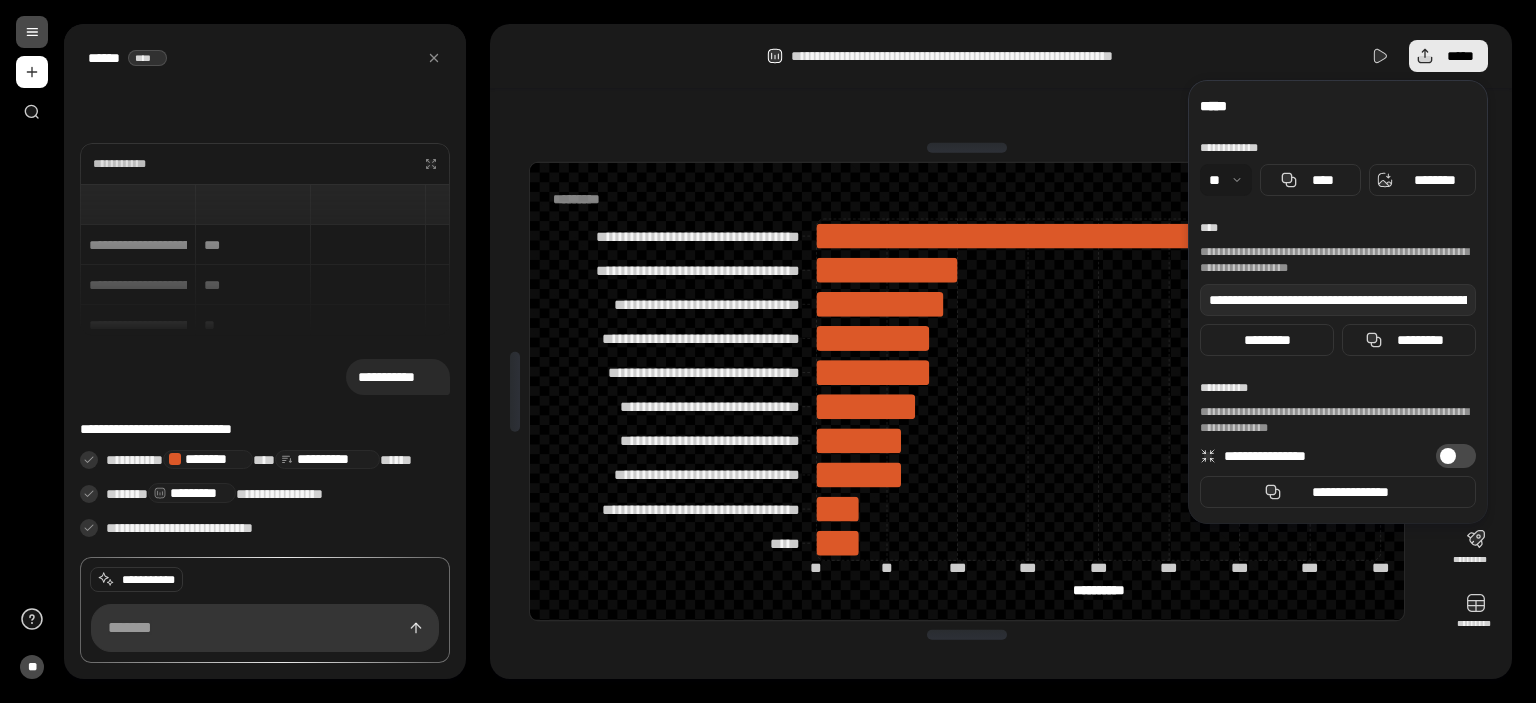 click on "*****" at bounding box center (1448, 56) 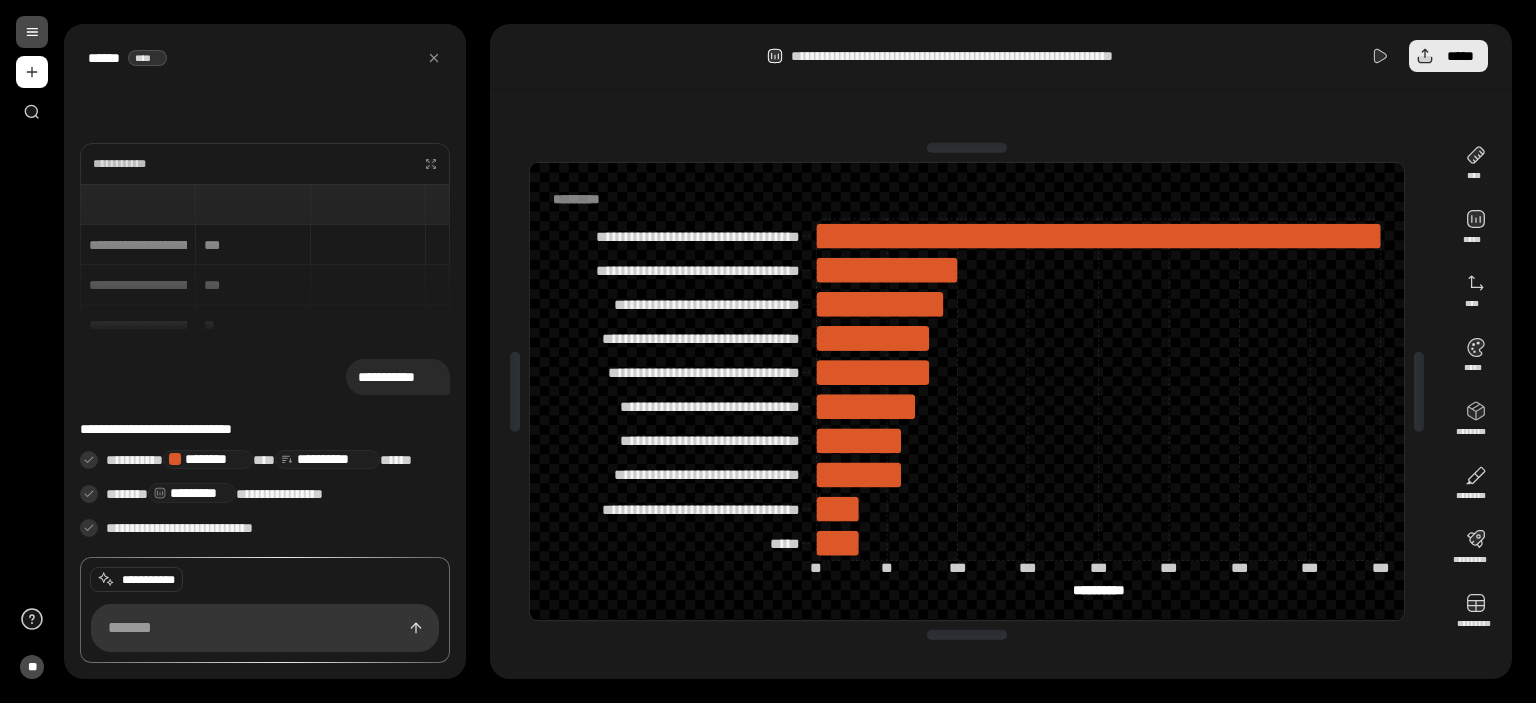 click on "*****" at bounding box center (1448, 56) 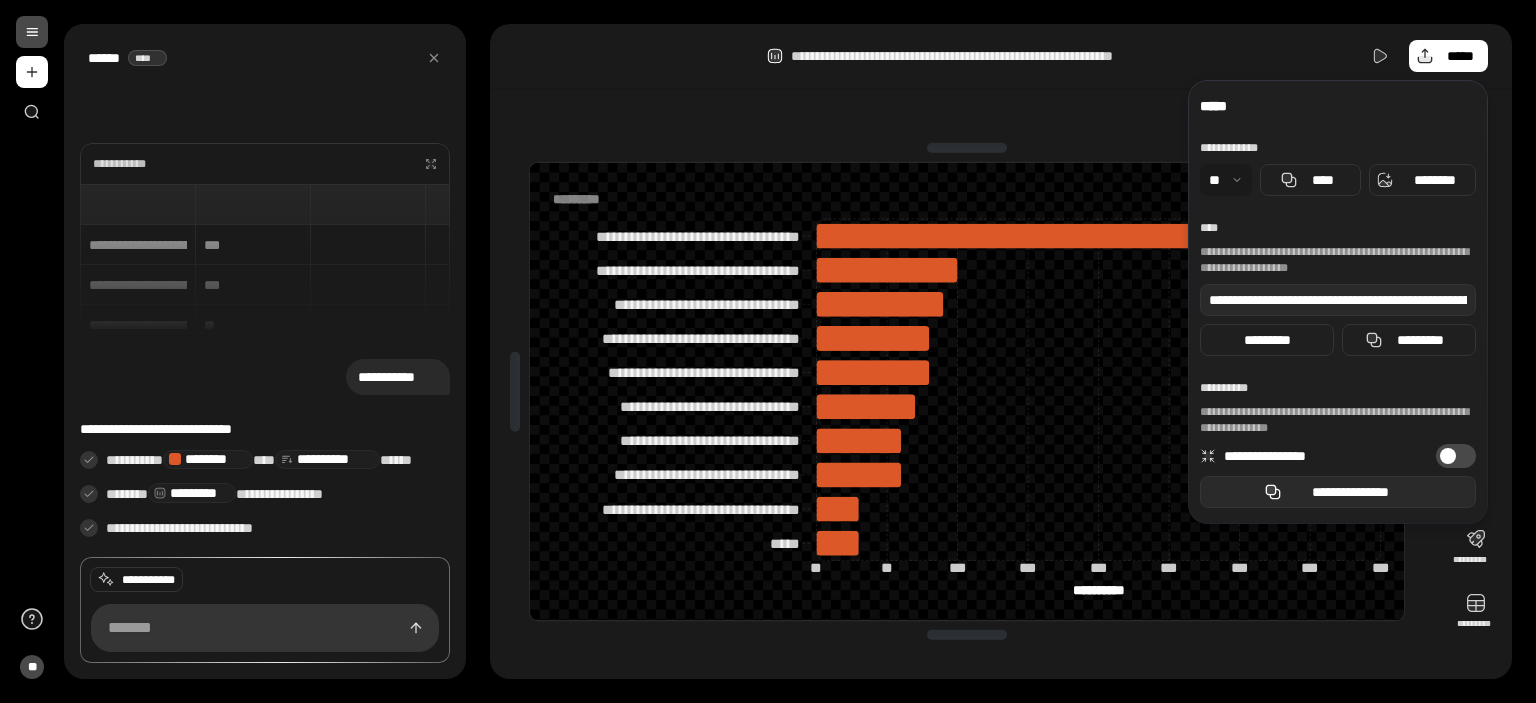 click on "**********" at bounding box center [1338, 492] 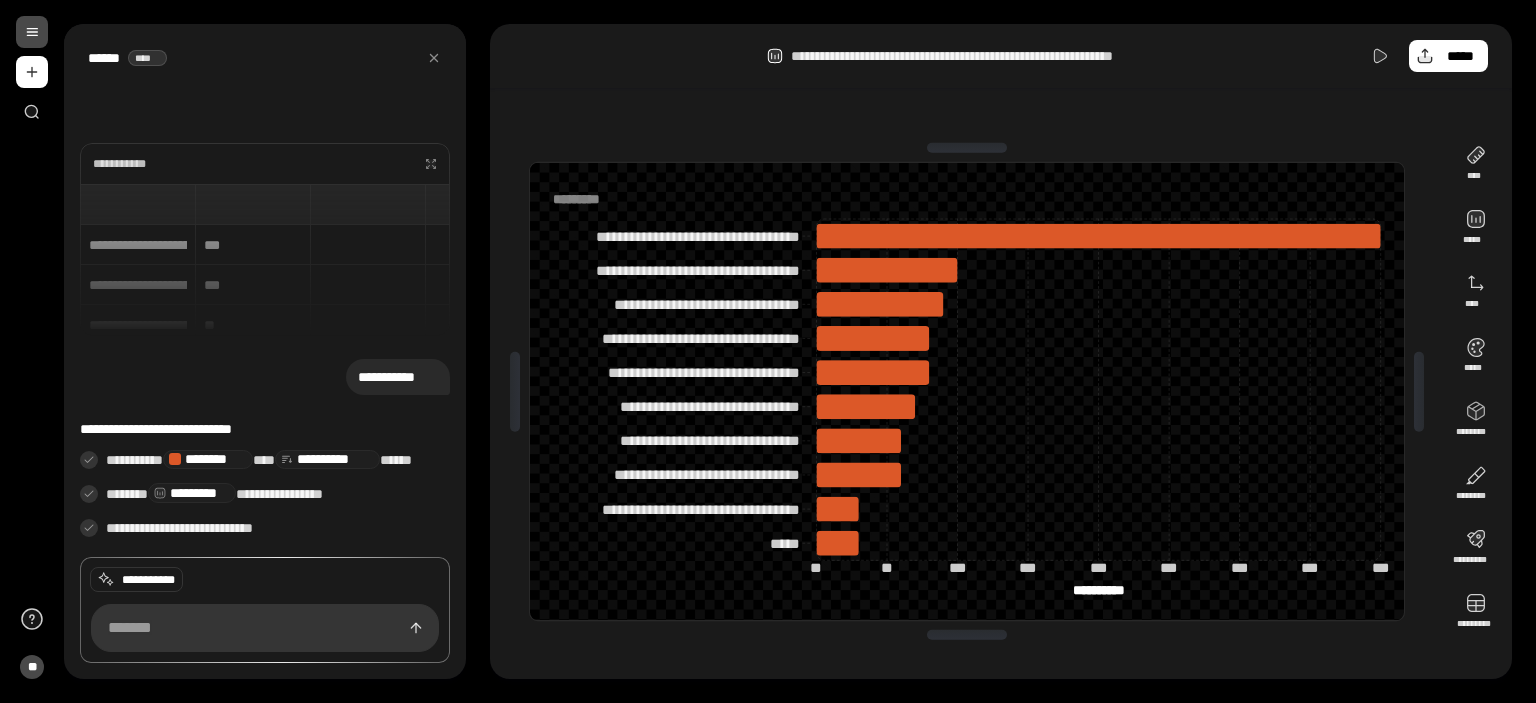 click on "**********" at bounding box center (1013, 56) 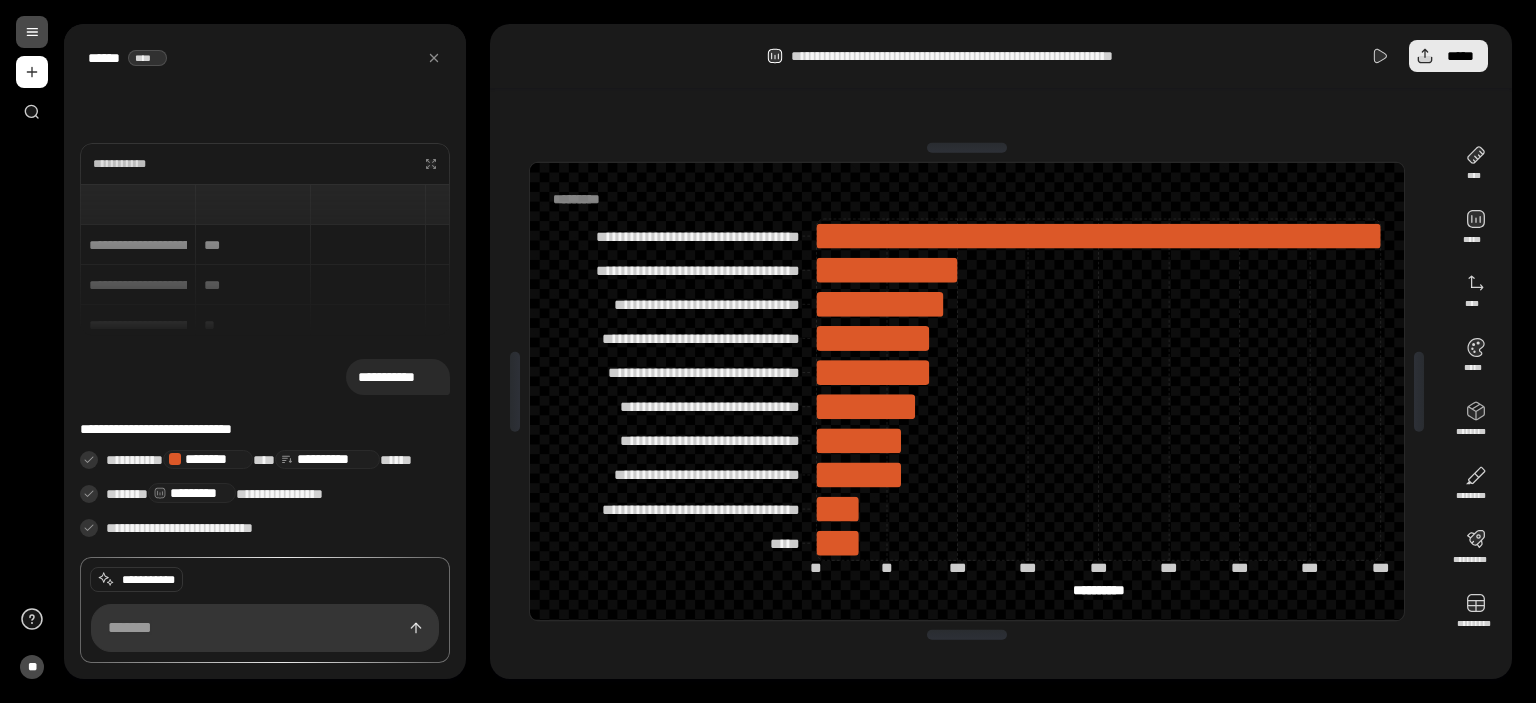 click on "*****" at bounding box center [1460, 56] 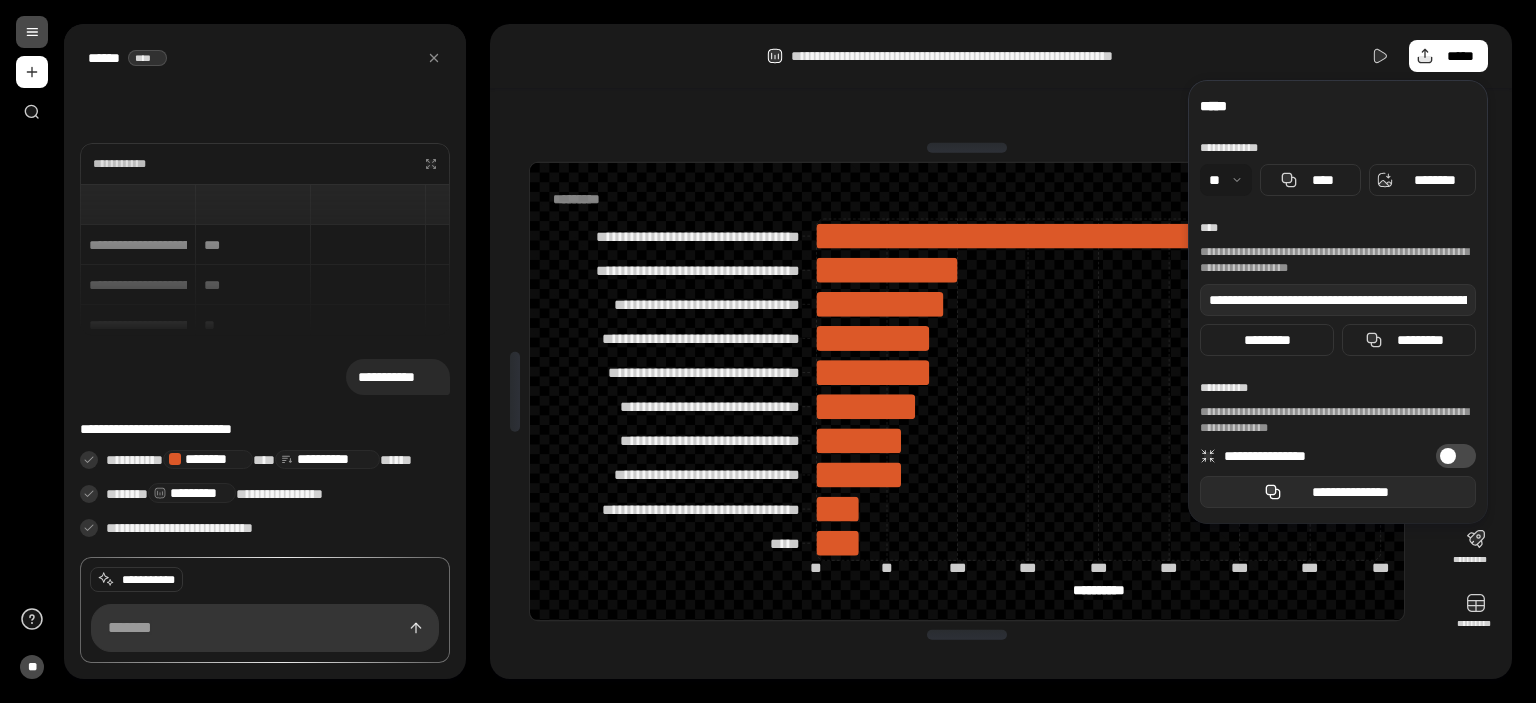click on "**********" at bounding box center [1338, 492] 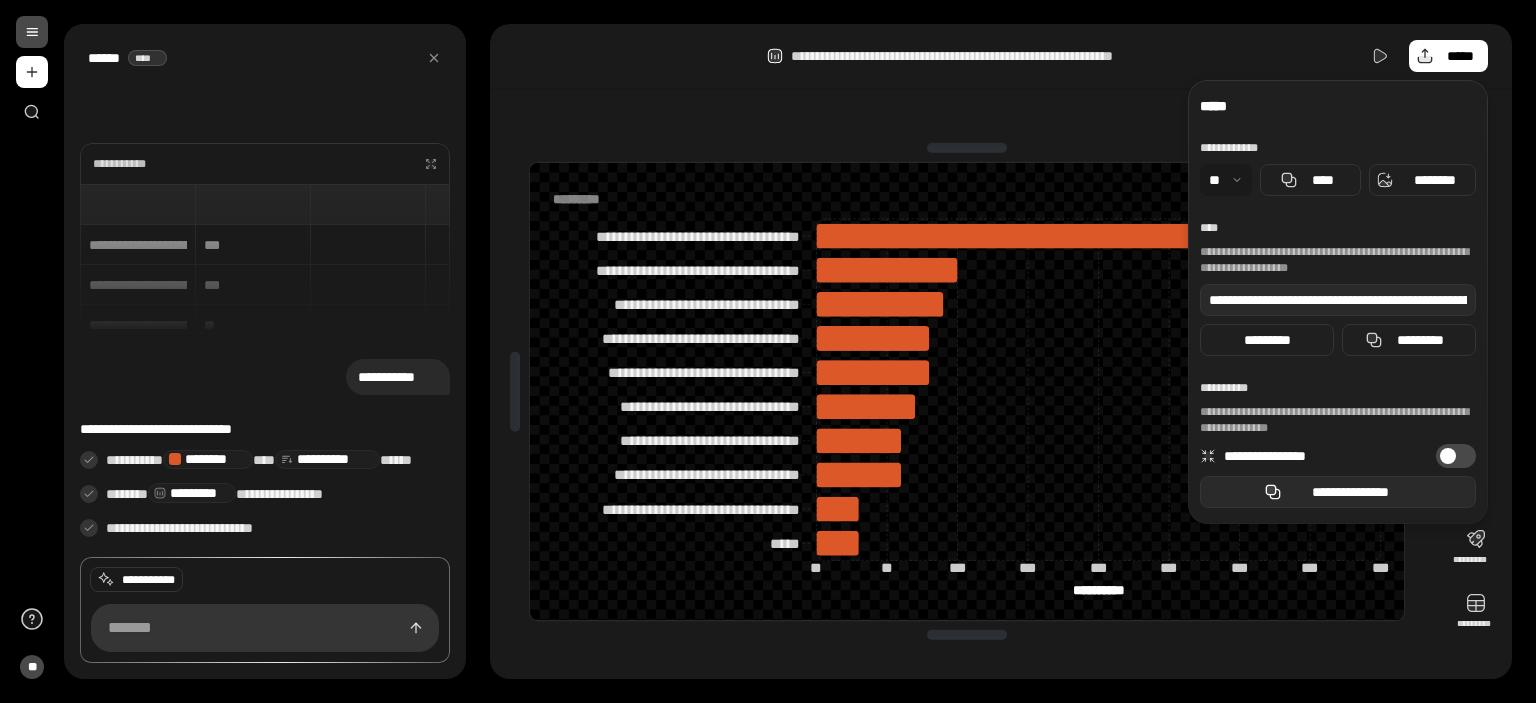click on "**********" at bounding box center (1338, 492) 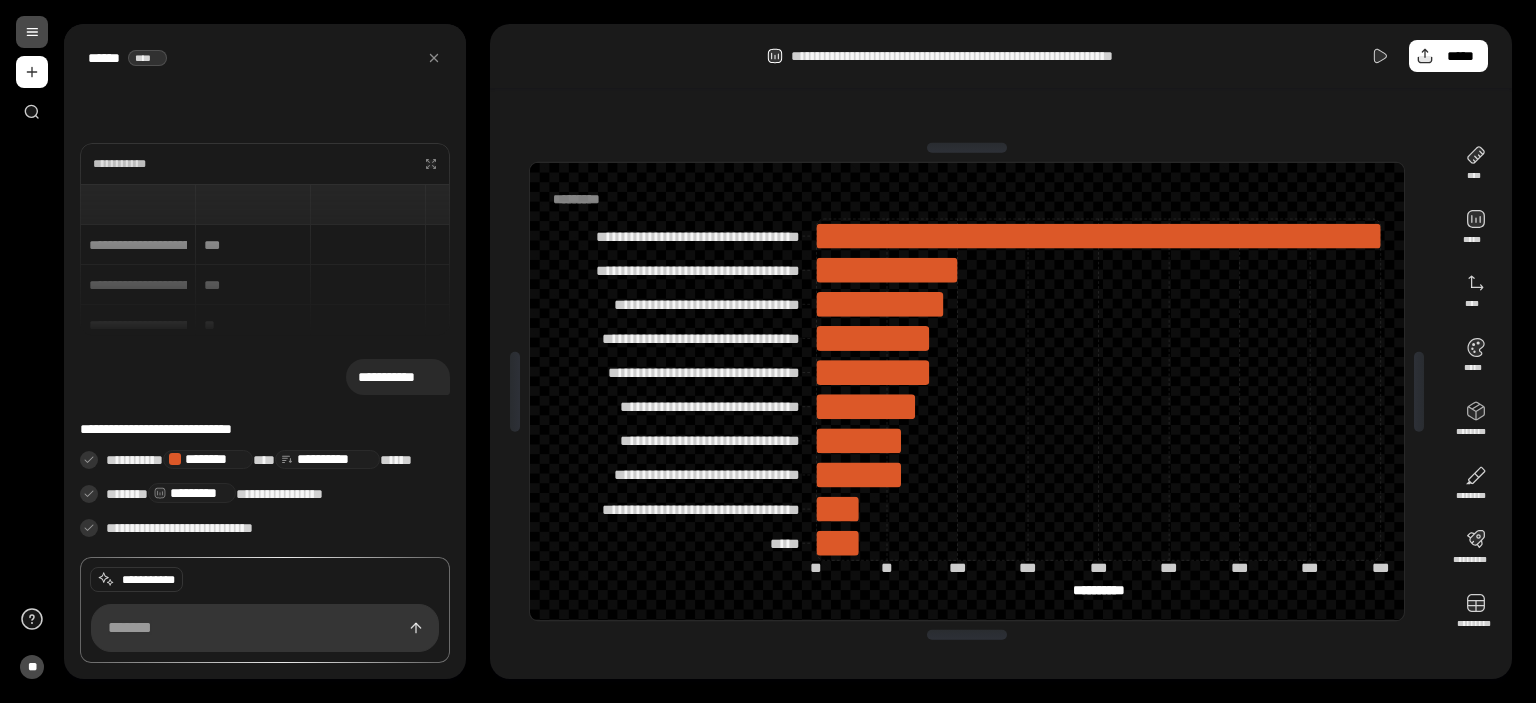 click on "**********" at bounding box center (967, 391) 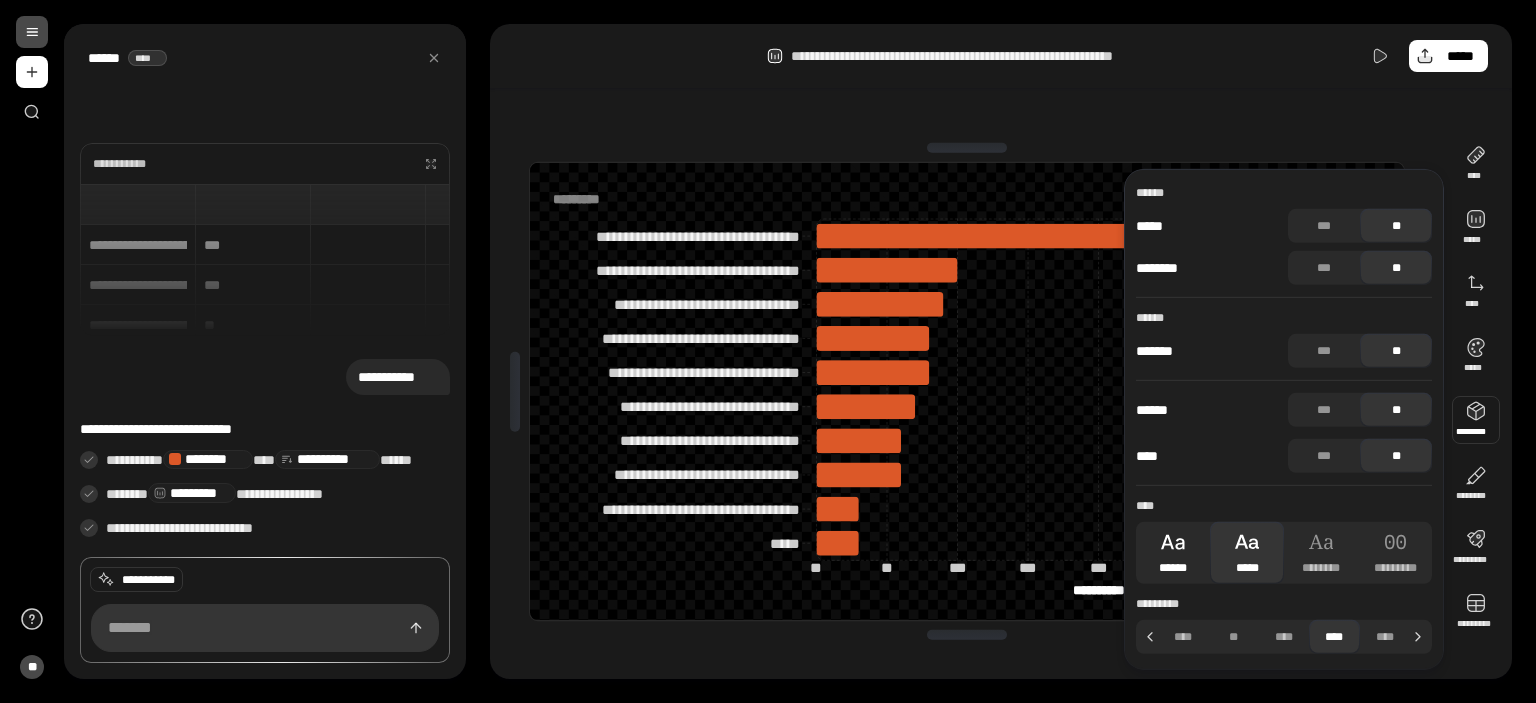 click on "******" at bounding box center (1173, 553) 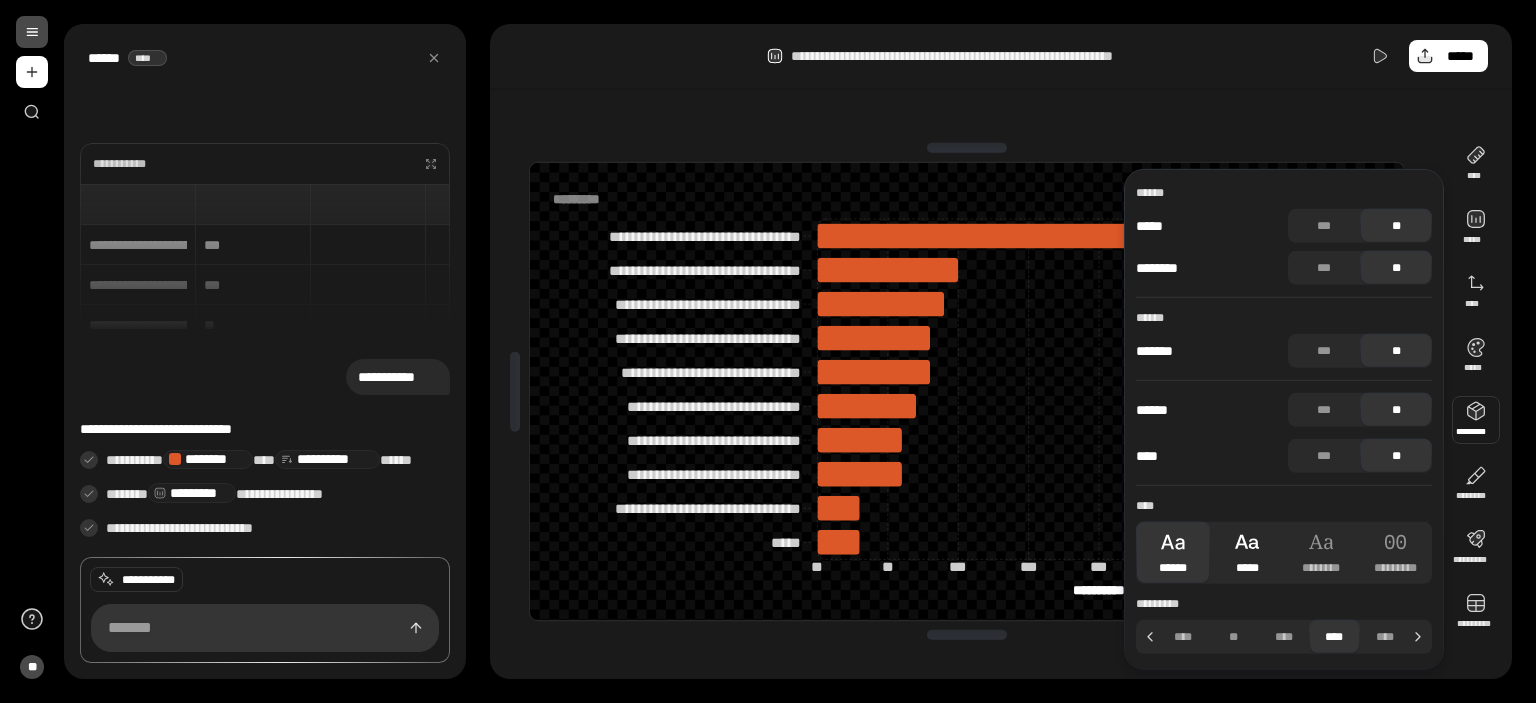 click 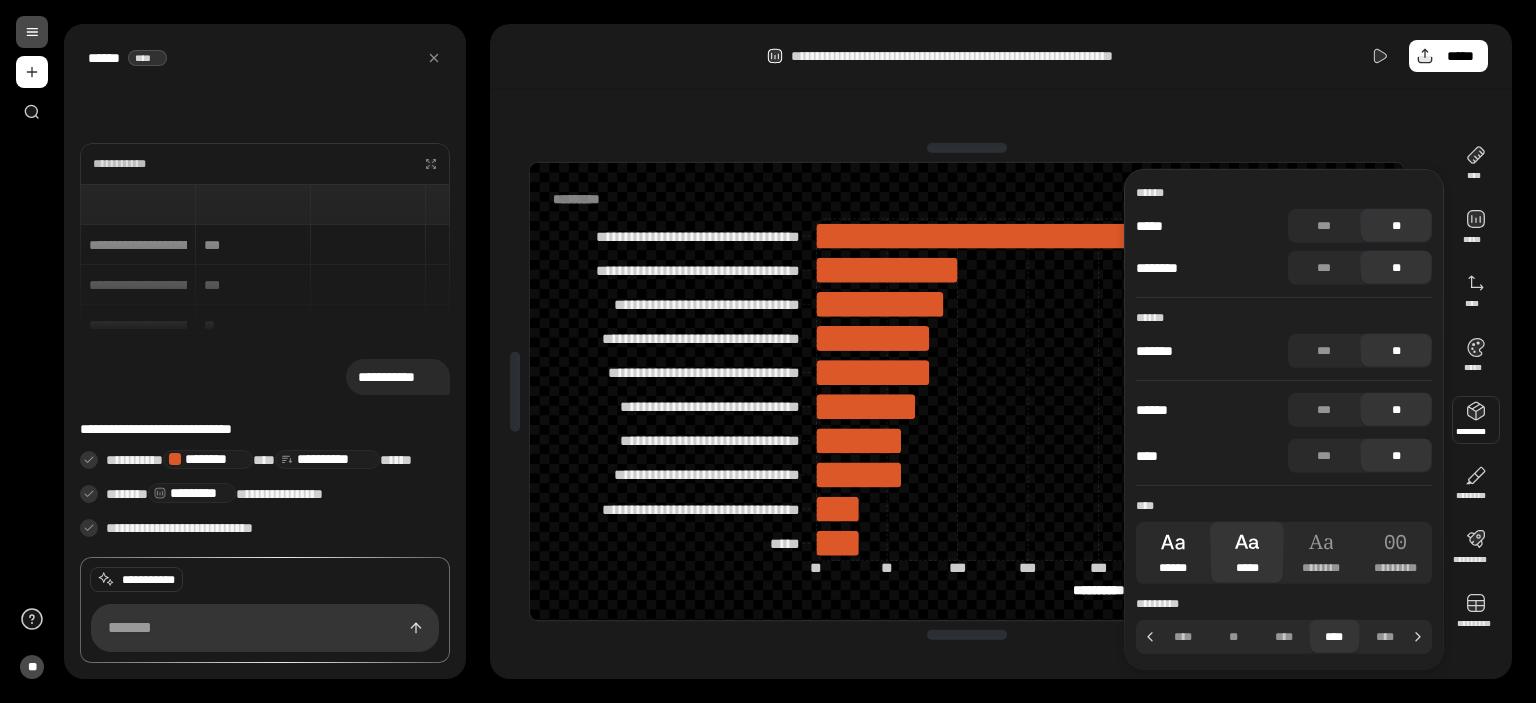click on "******" at bounding box center [1173, 553] 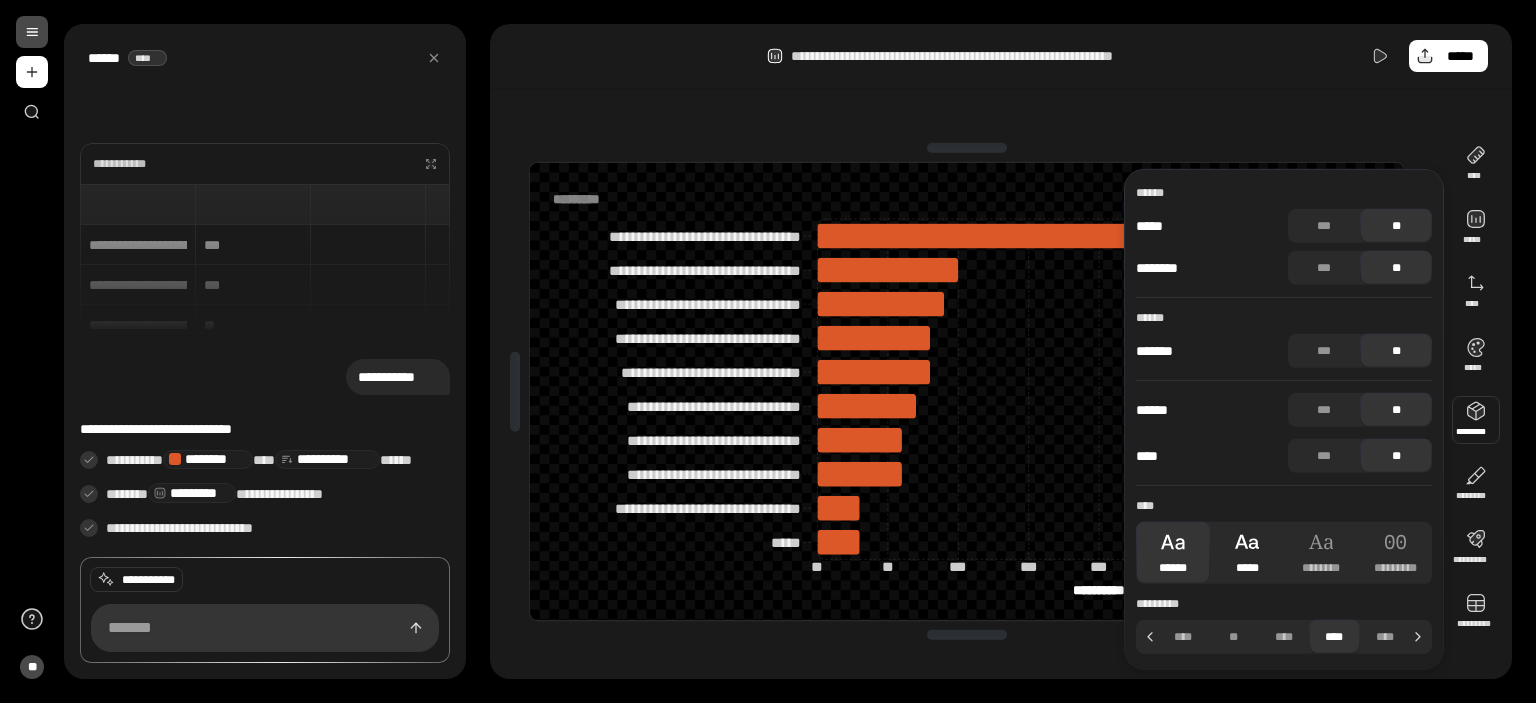click 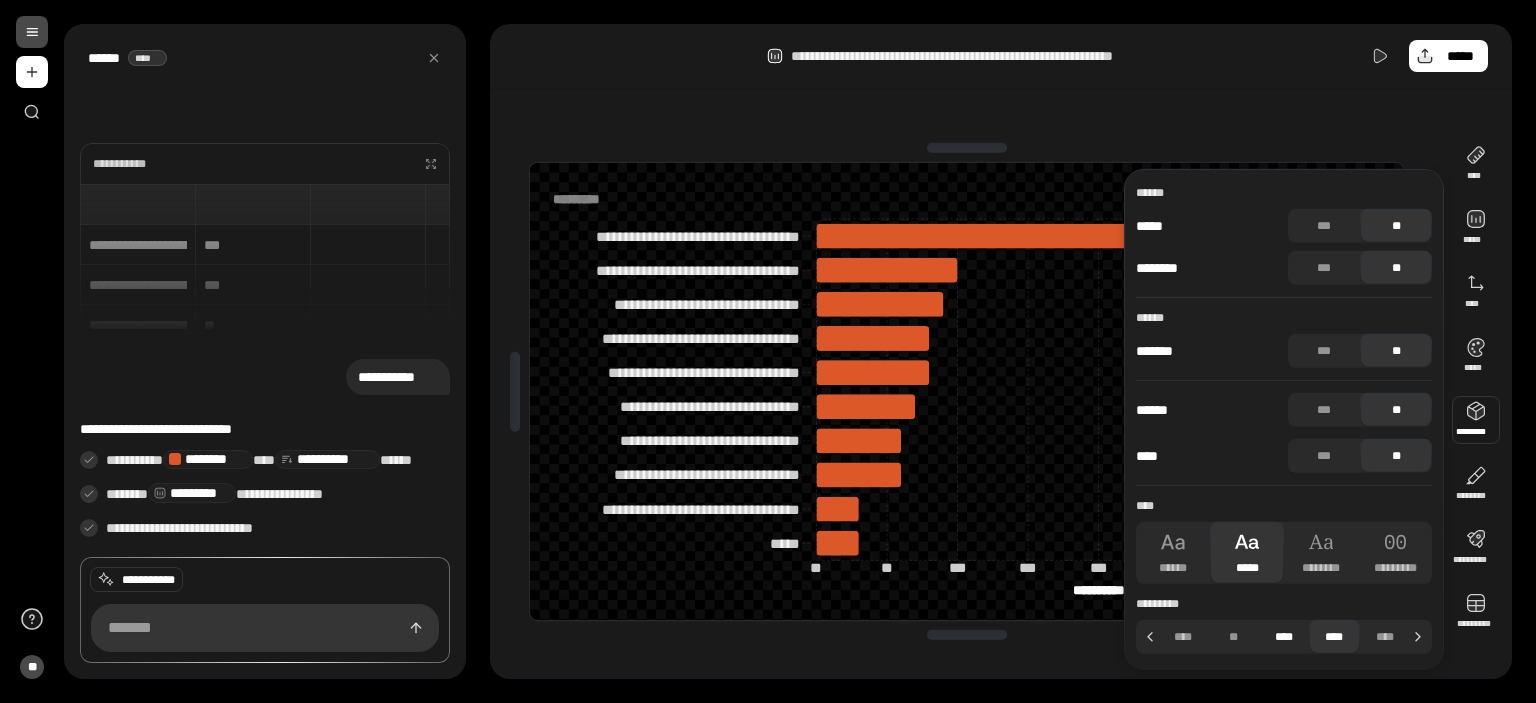click on "****" at bounding box center (1284, 637) 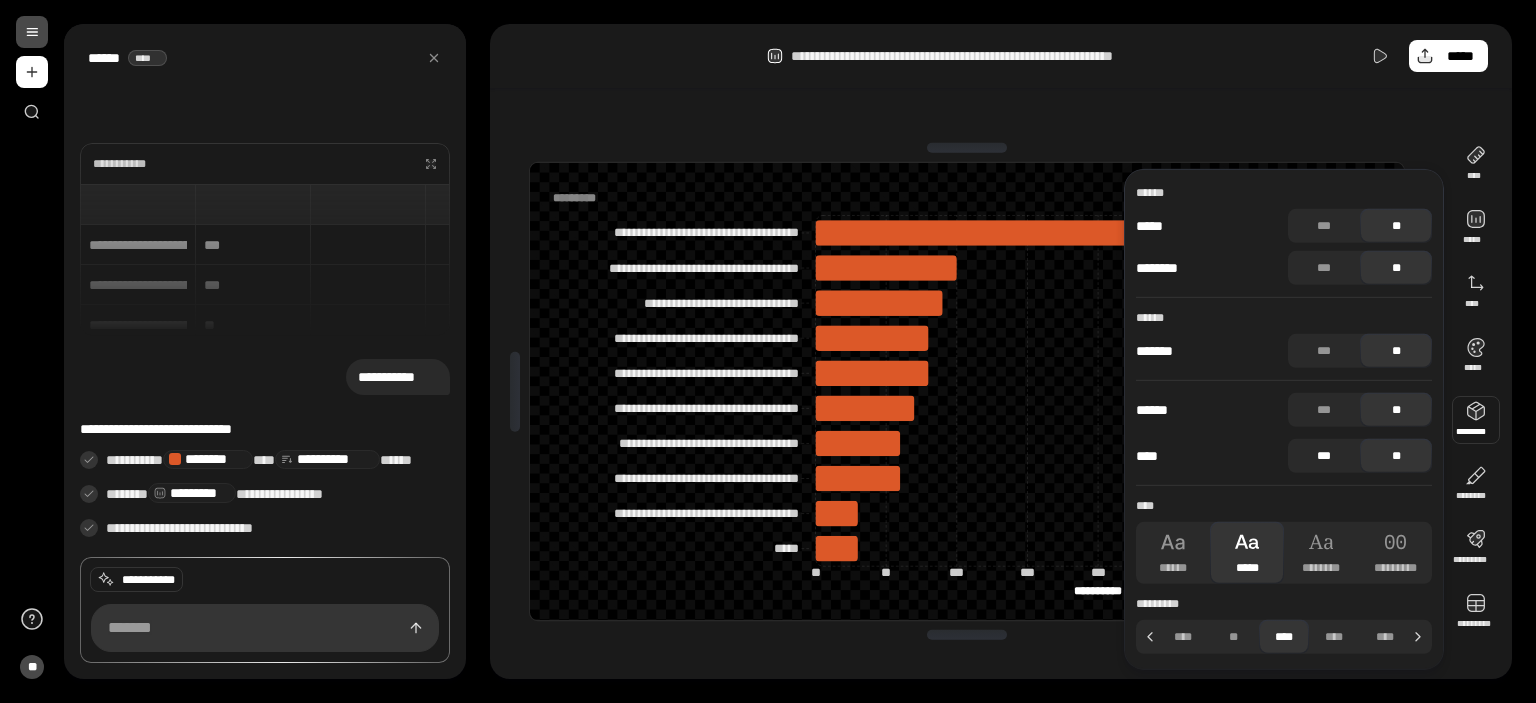 click on "***" at bounding box center (1324, 456) 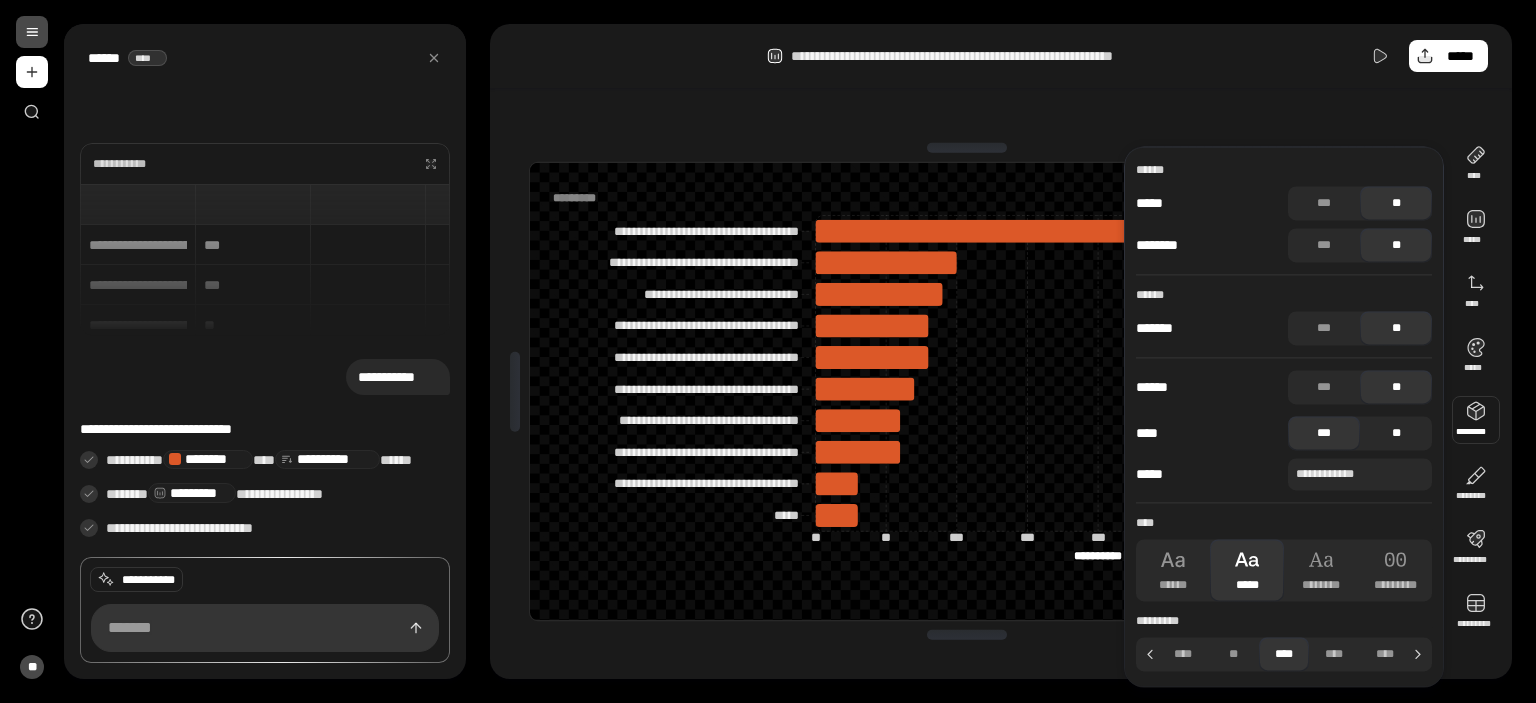 click on "**" at bounding box center [1396, 433] 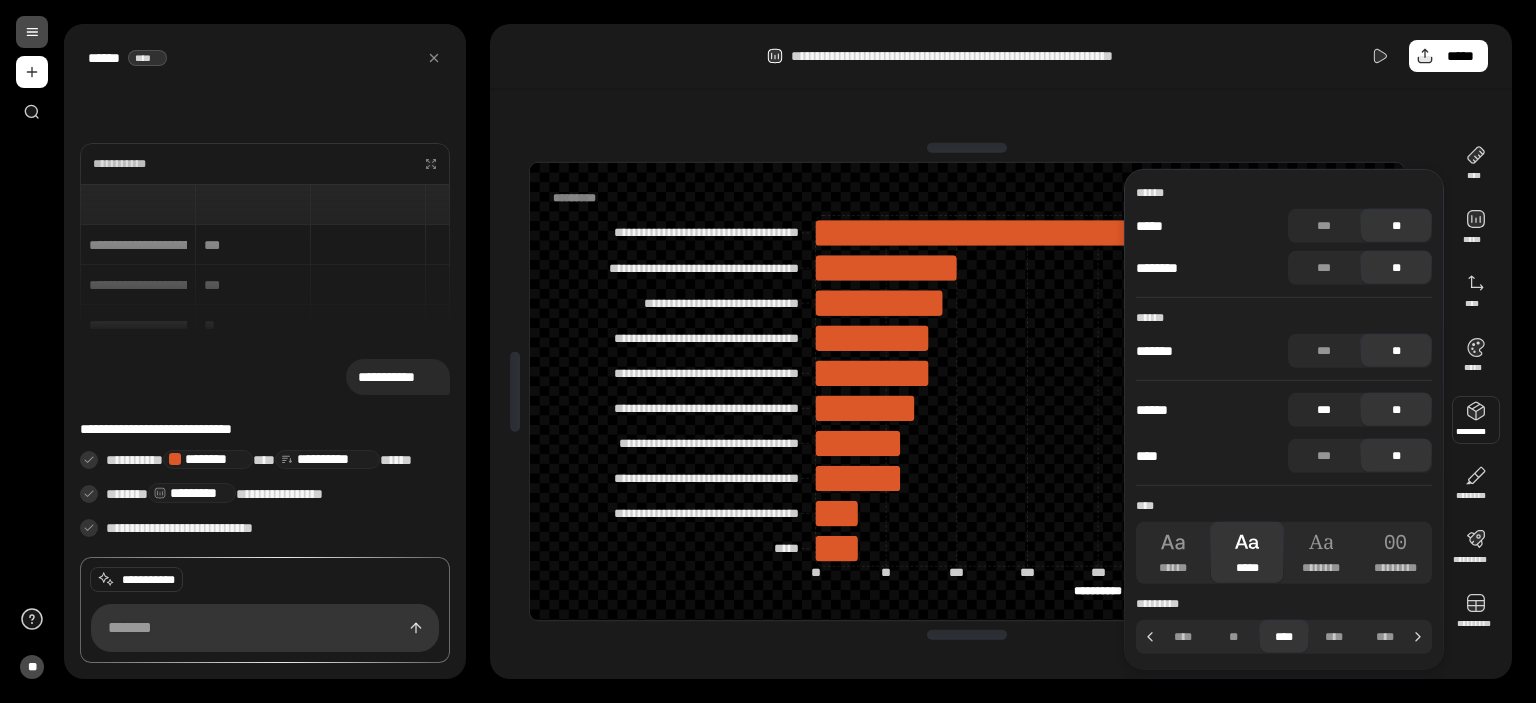 click on "***" at bounding box center (1324, 410) 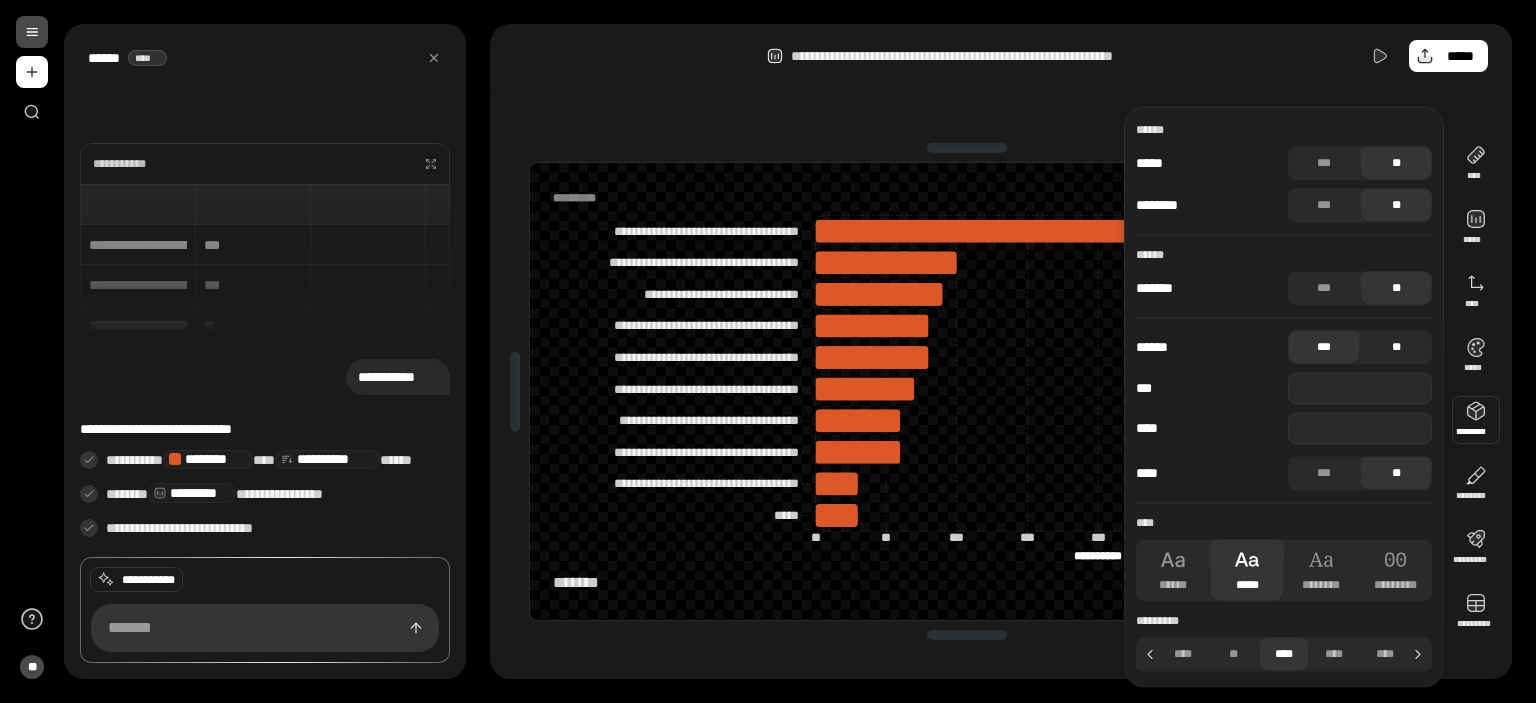 click on "**" at bounding box center (1396, 347) 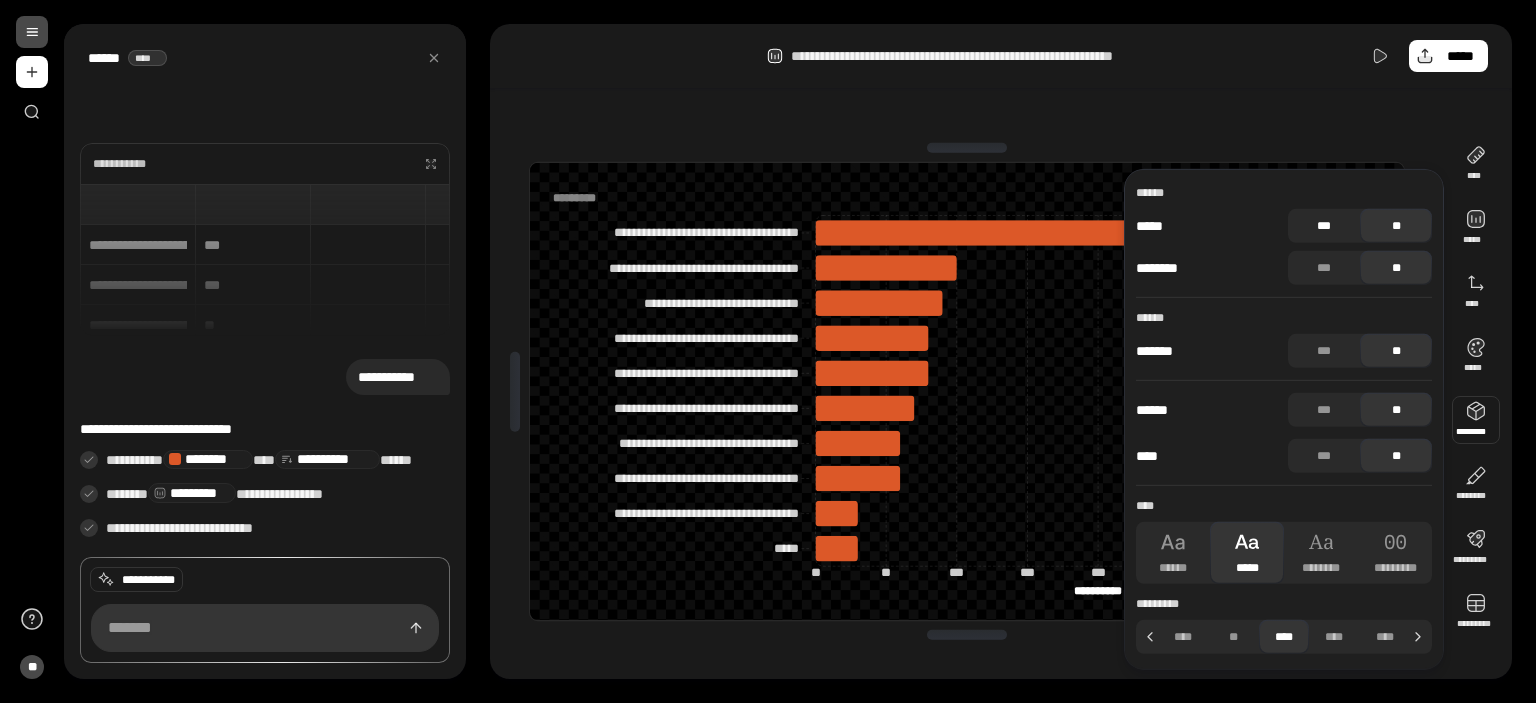 click on "***" at bounding box center (1324, 226) 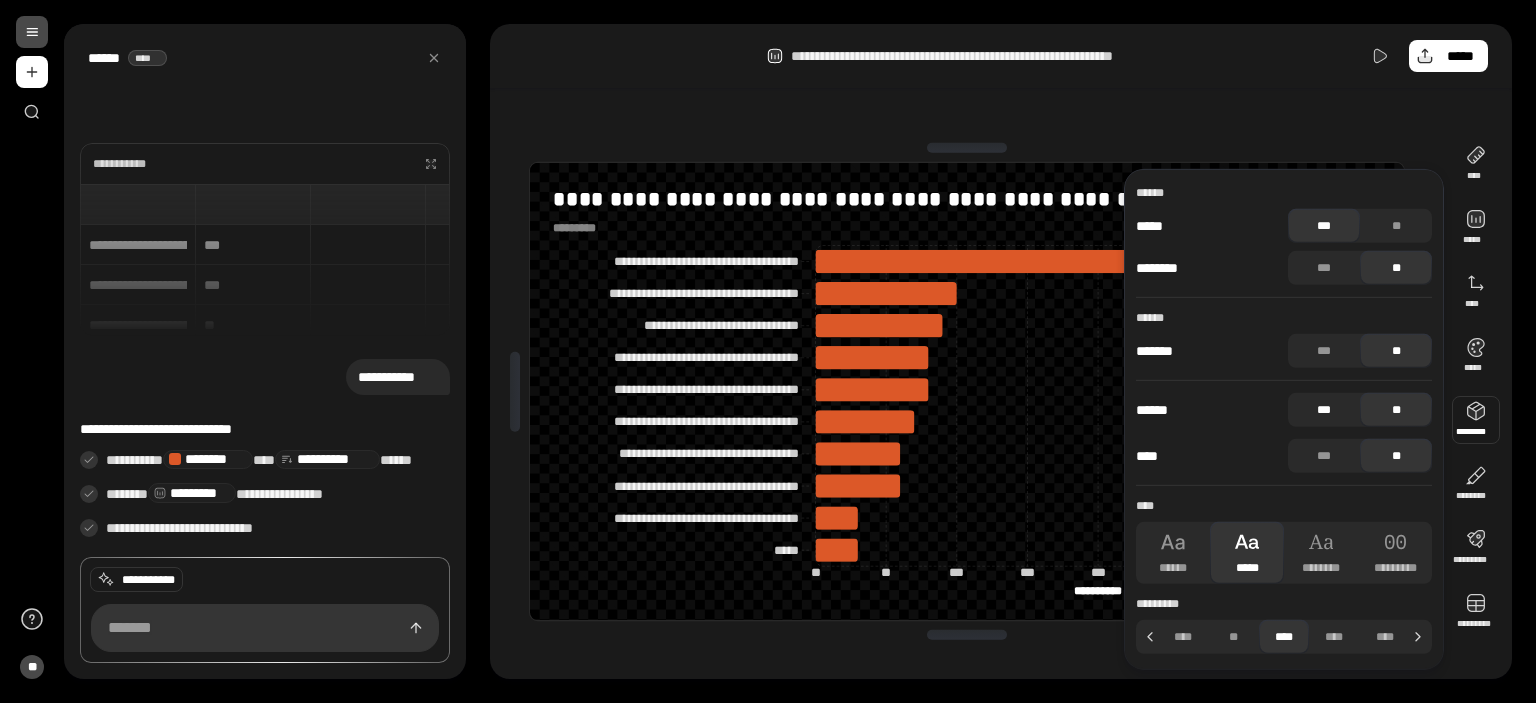 click on "***" at bounding box center [1324, 410] 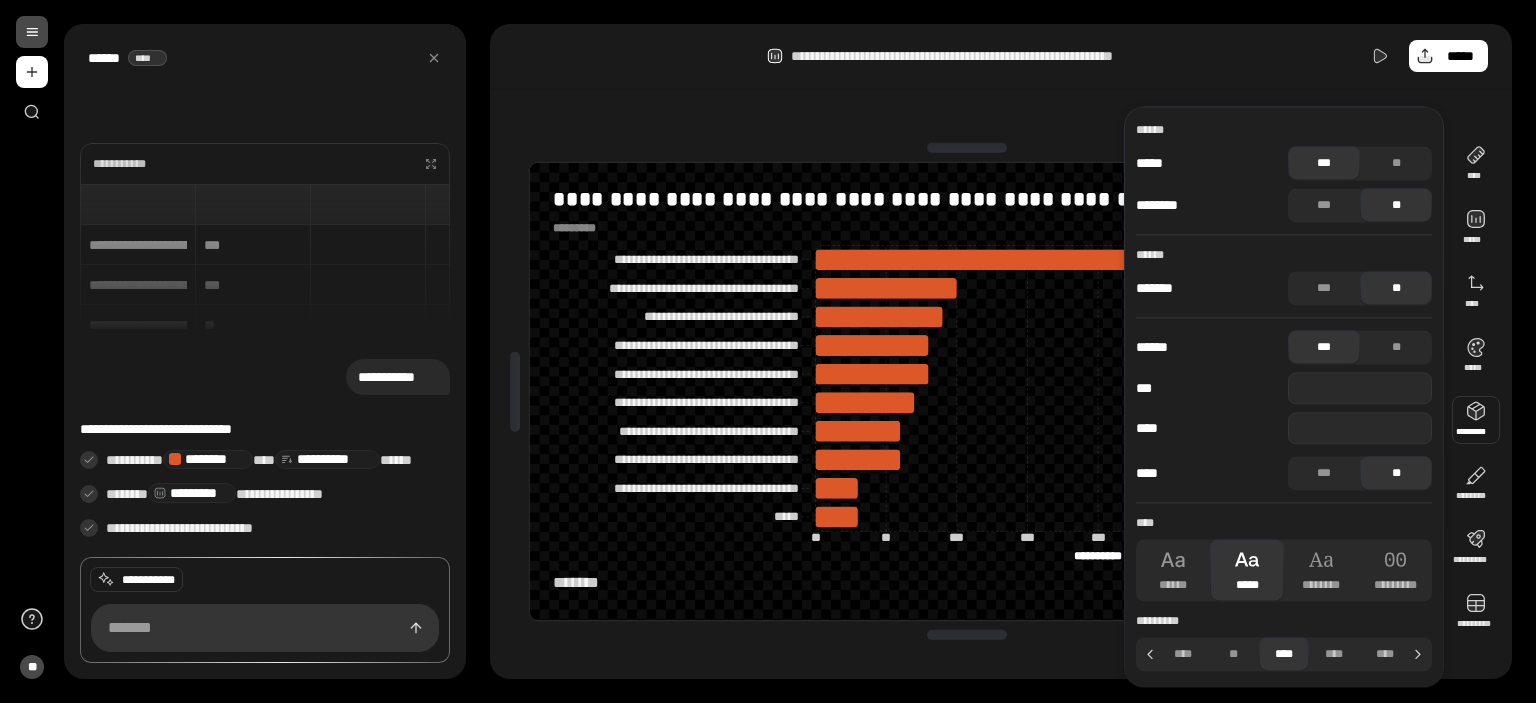 click on "**********" at bounding box center [967, 391] 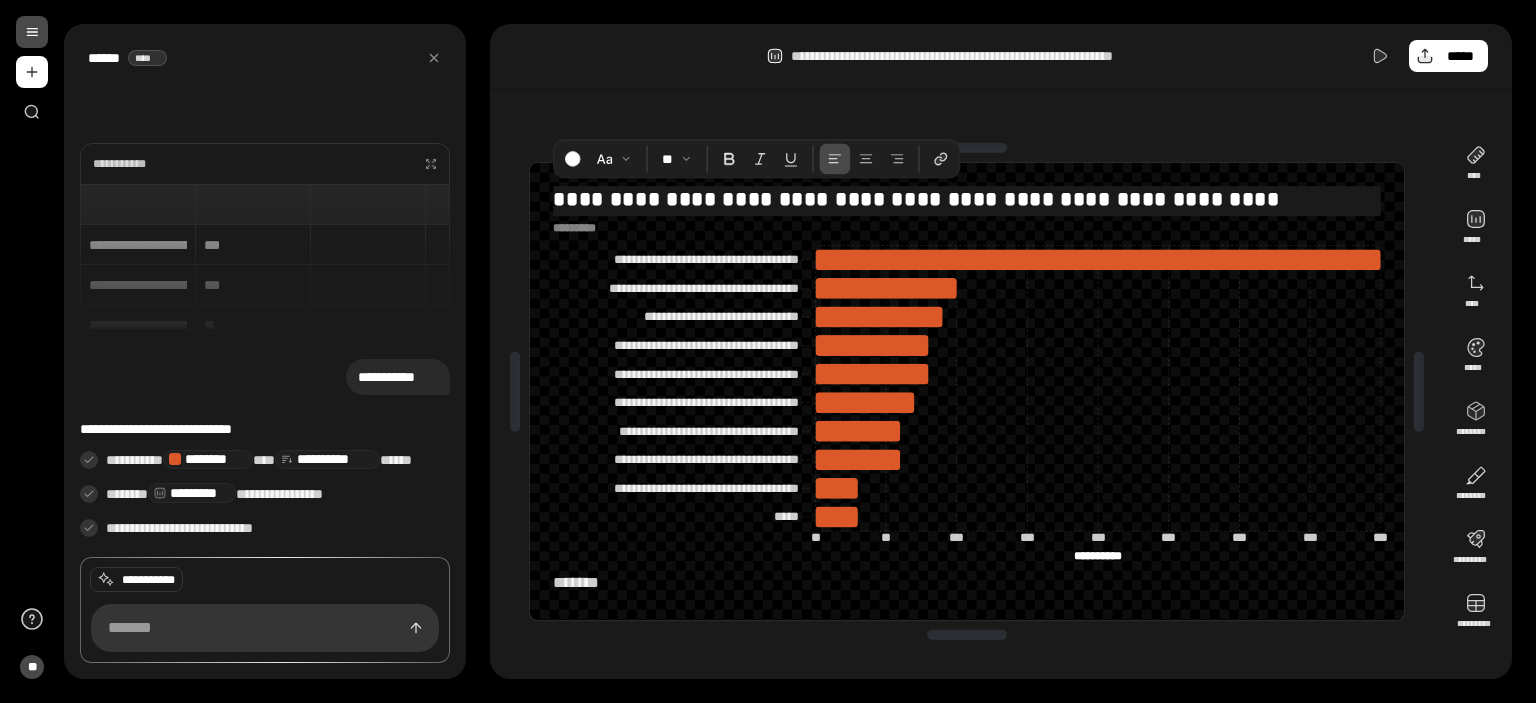 click on "**********" at bounding box center [967, 199] 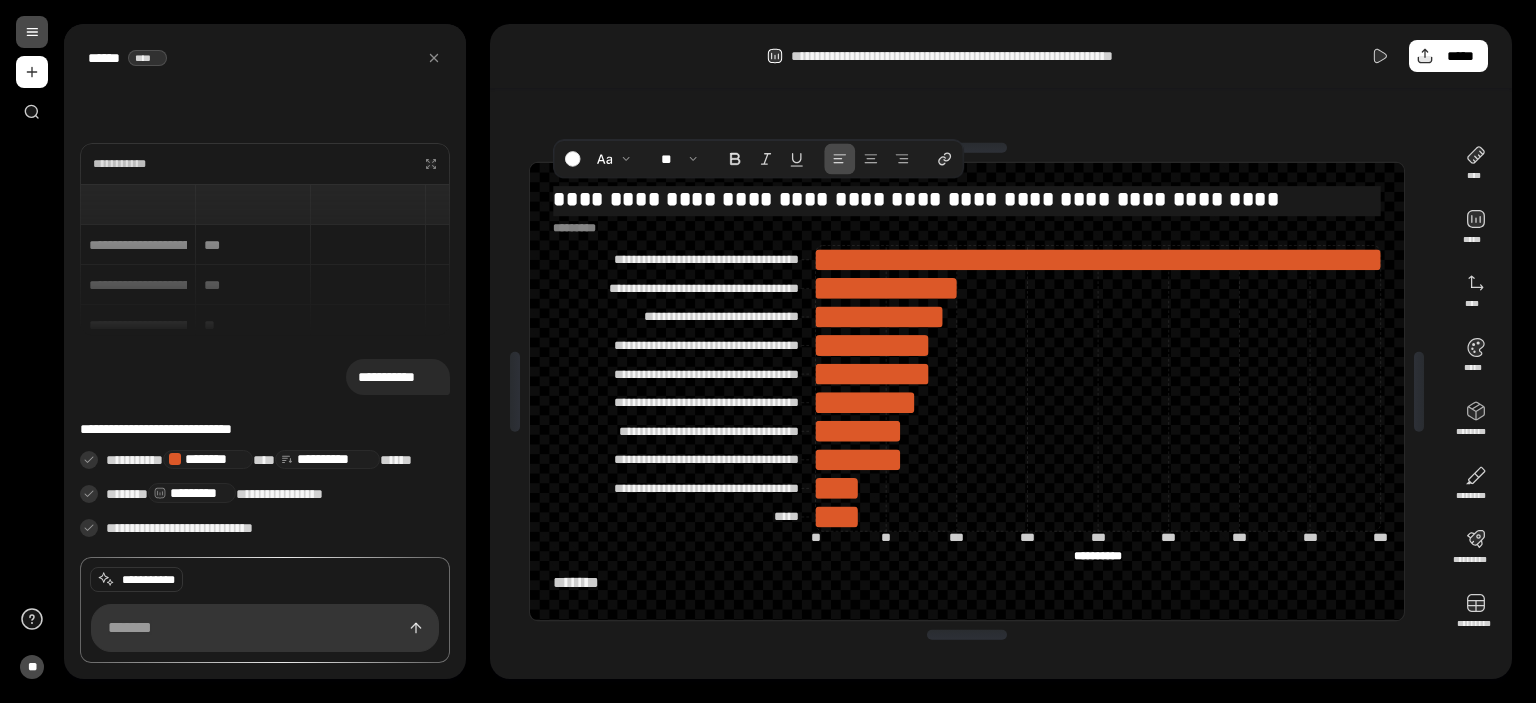 click on "**********" at bounding box center [967, 199] 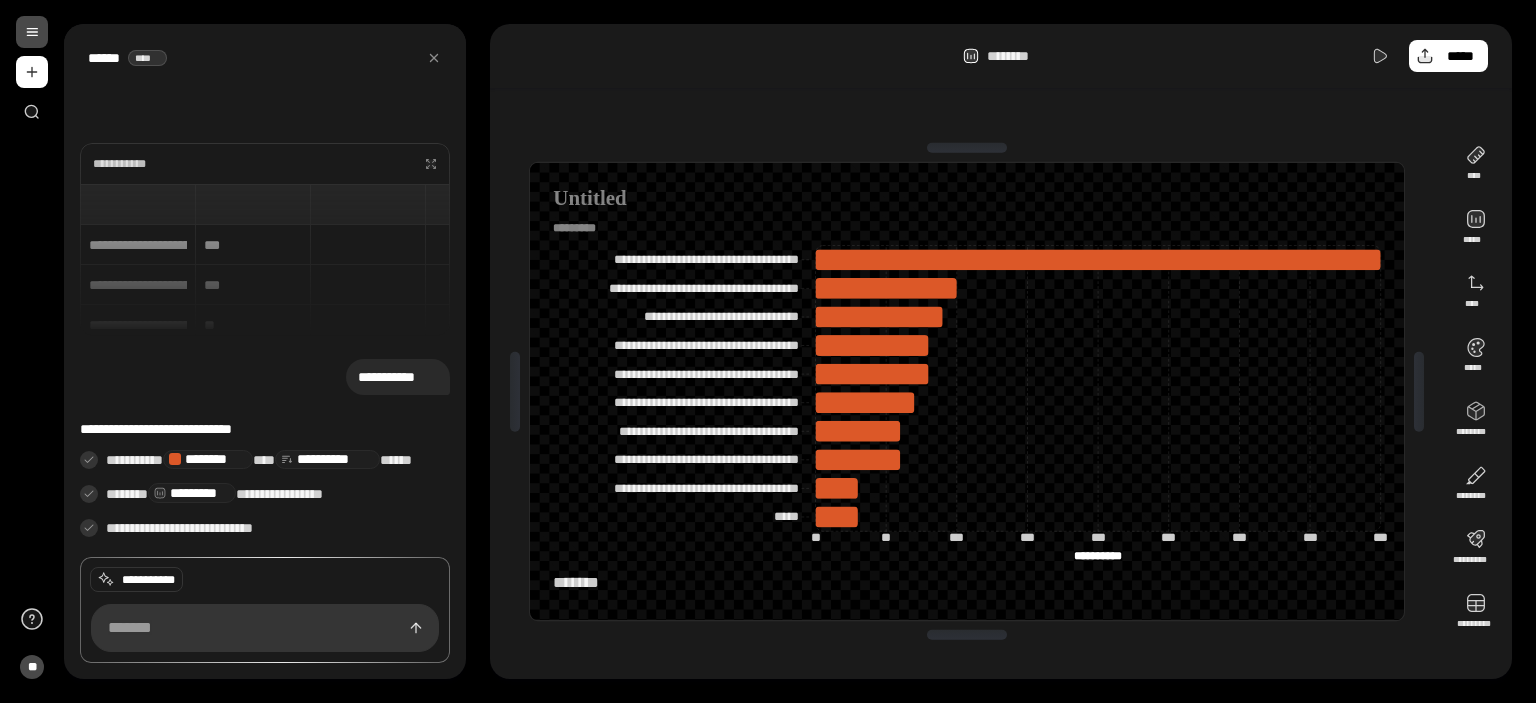 click on "*******" at bounding box center (967, 583) 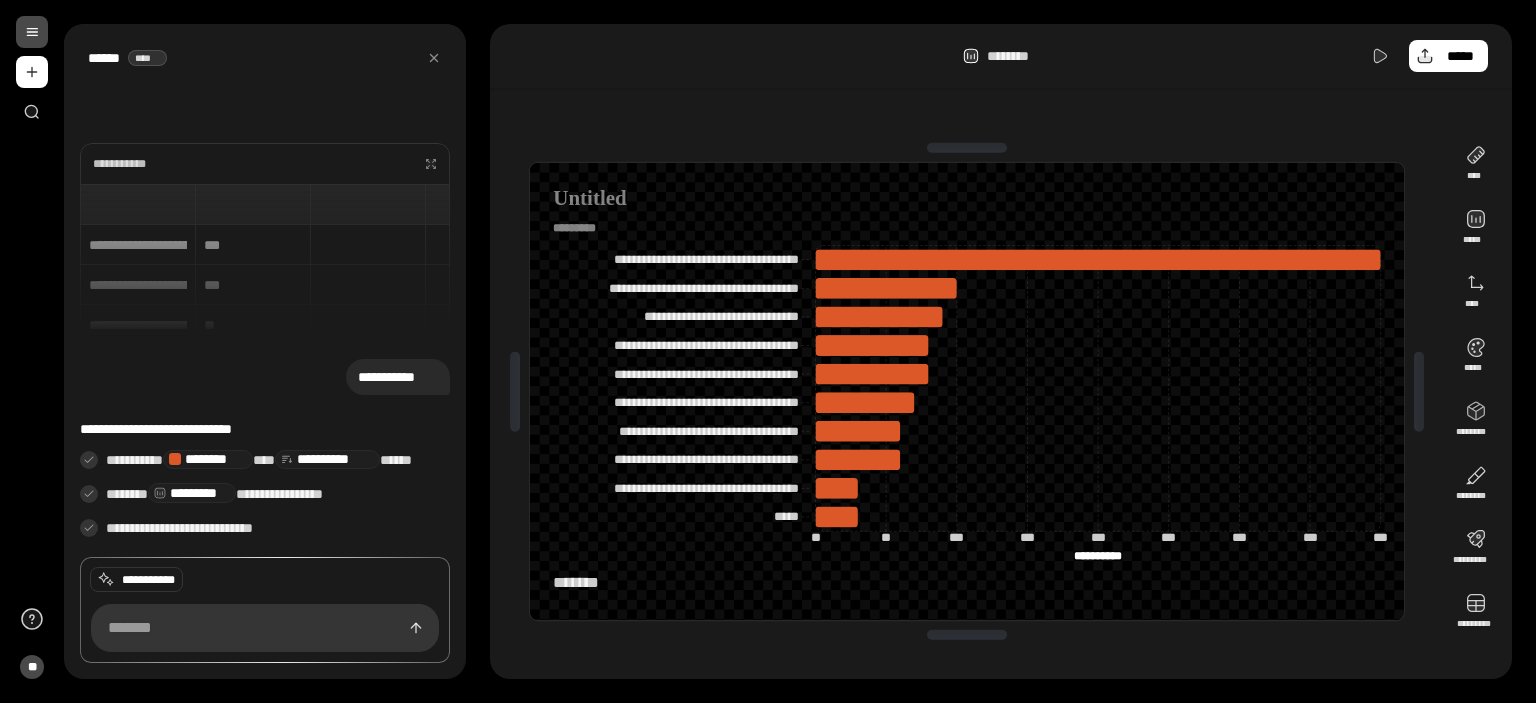 click on "*******" at bounding box center (967, 583) 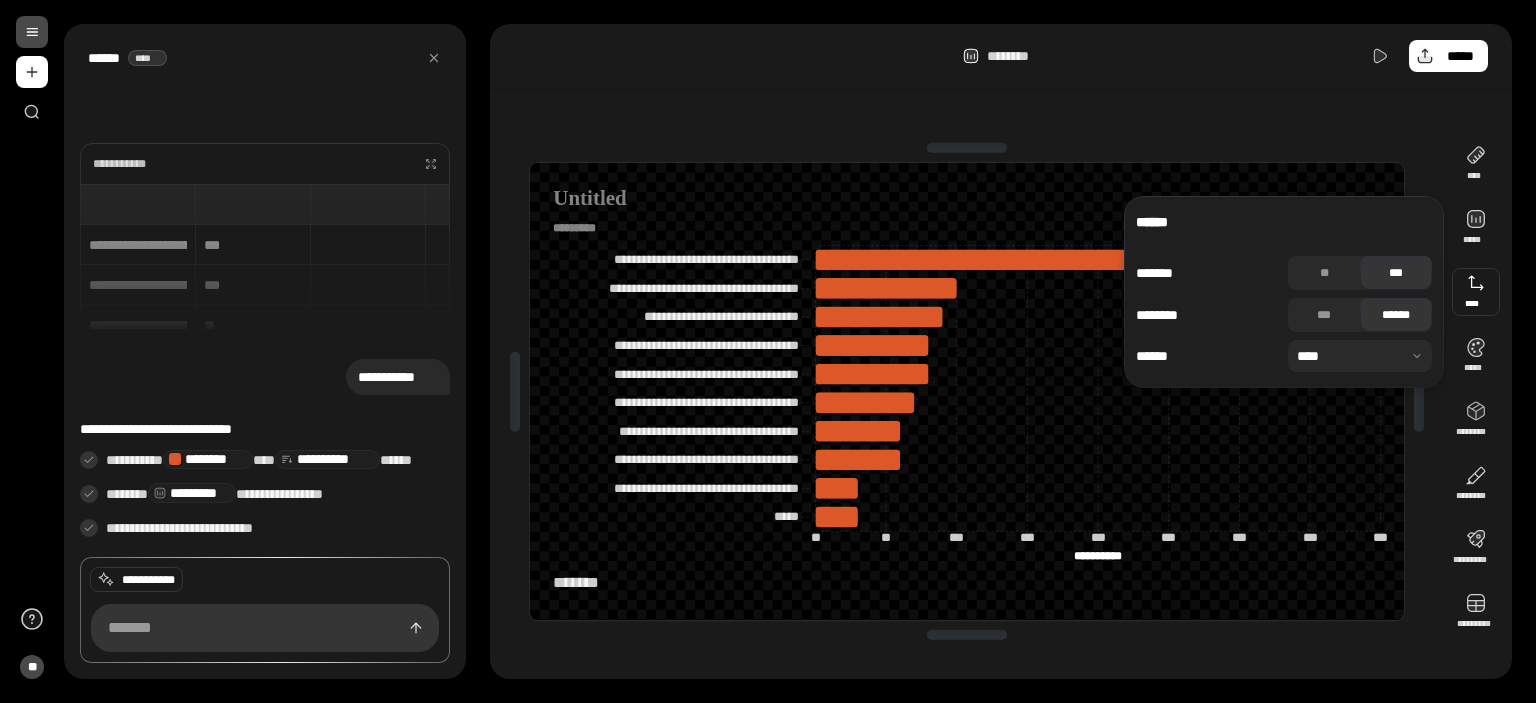 click on "*******" at bounding box center (967, 583) 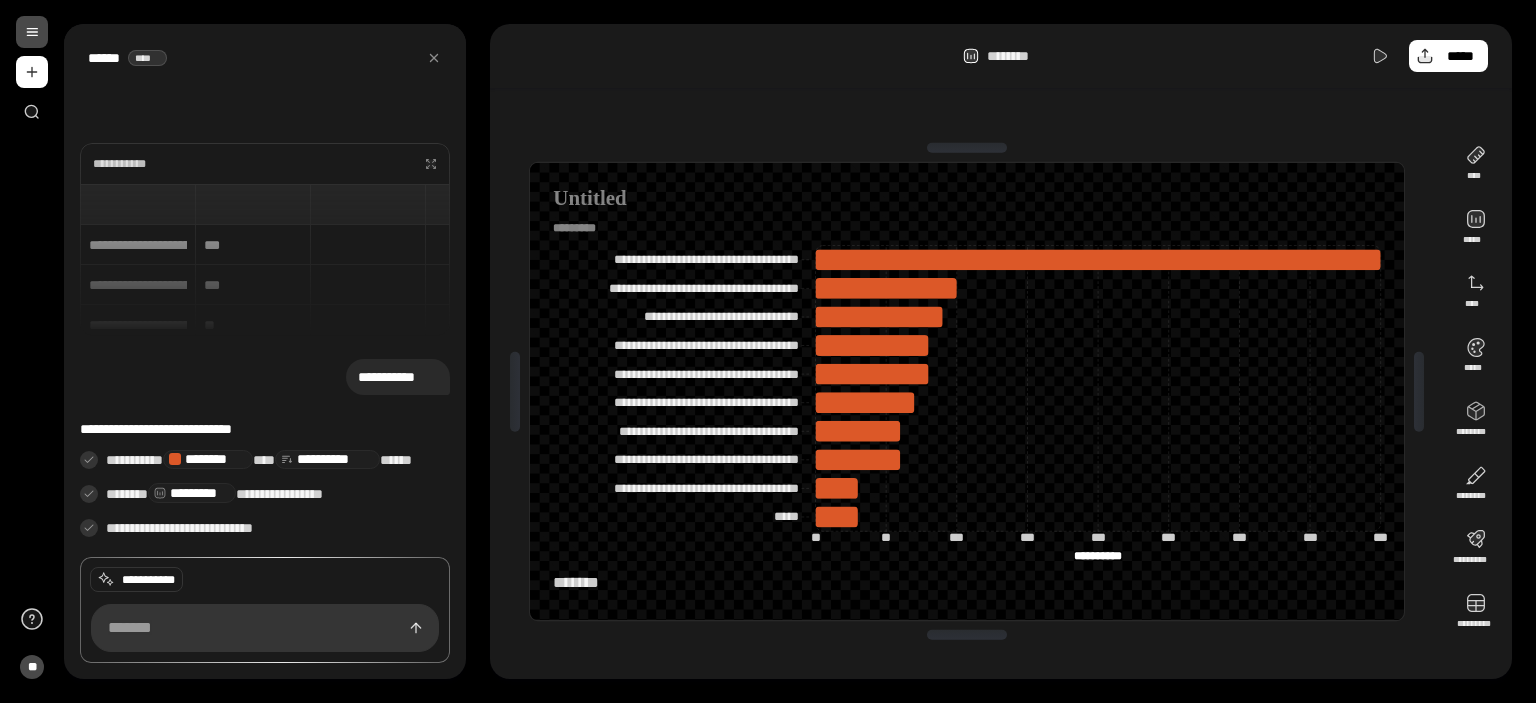 click on "*******" at bounding box center [967, 583] 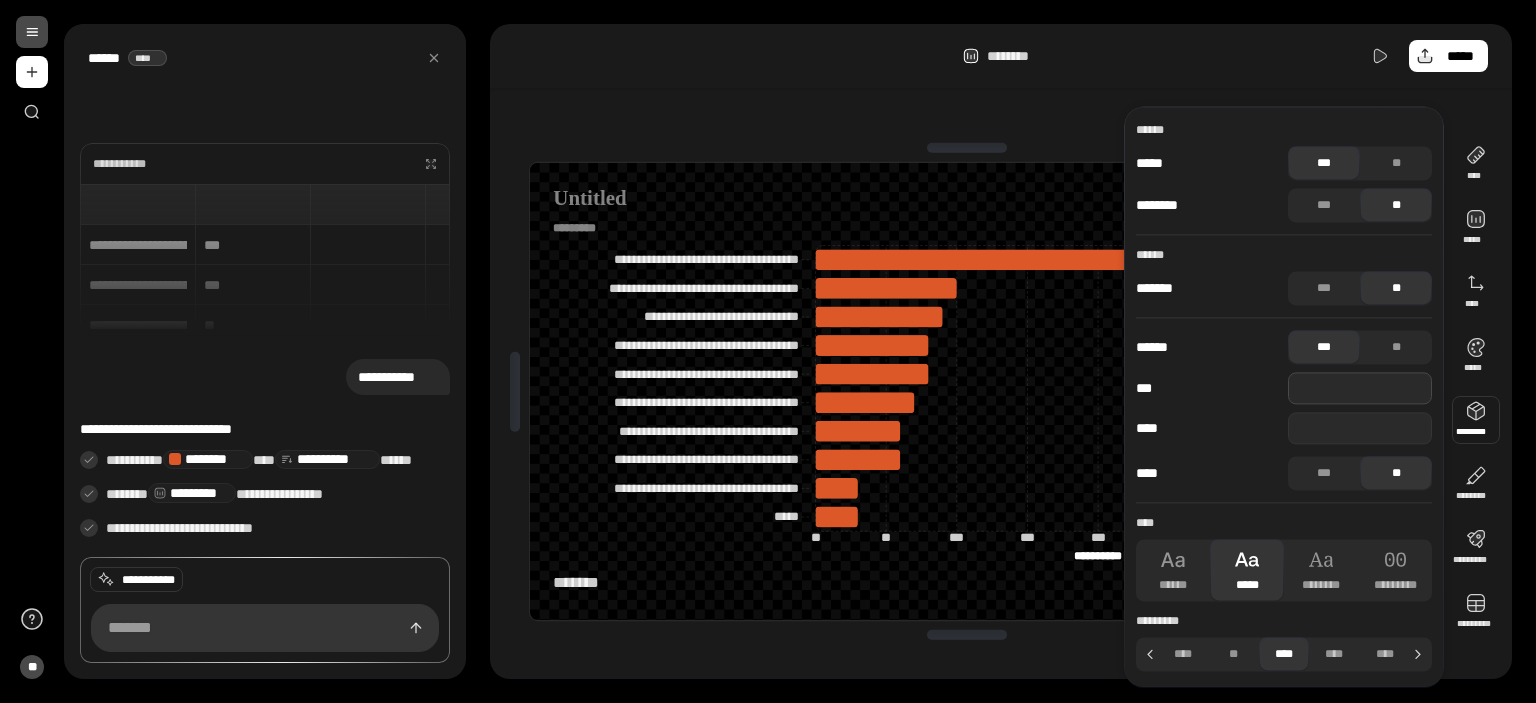 click at bounding box center [1360, 388] 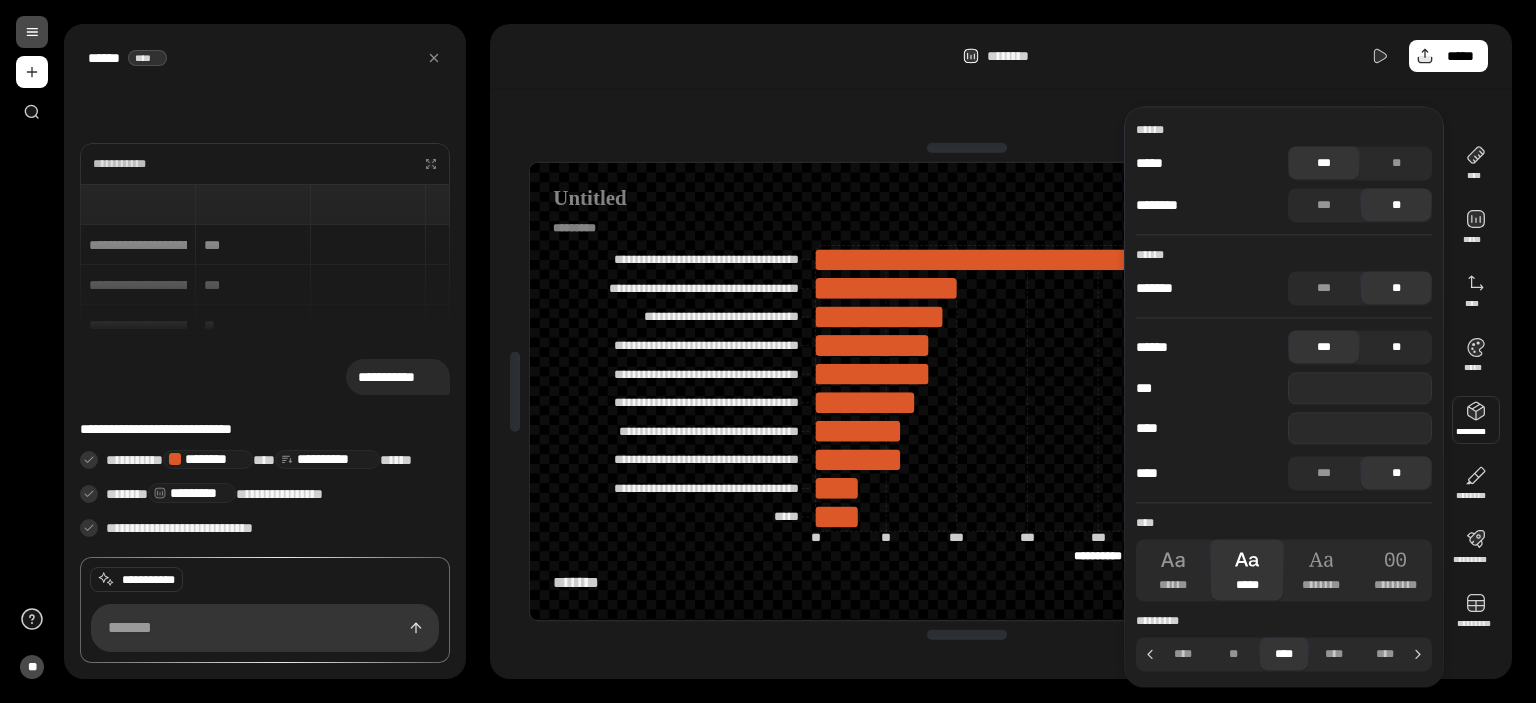 click on "**" at bounding box center [1396, 347] 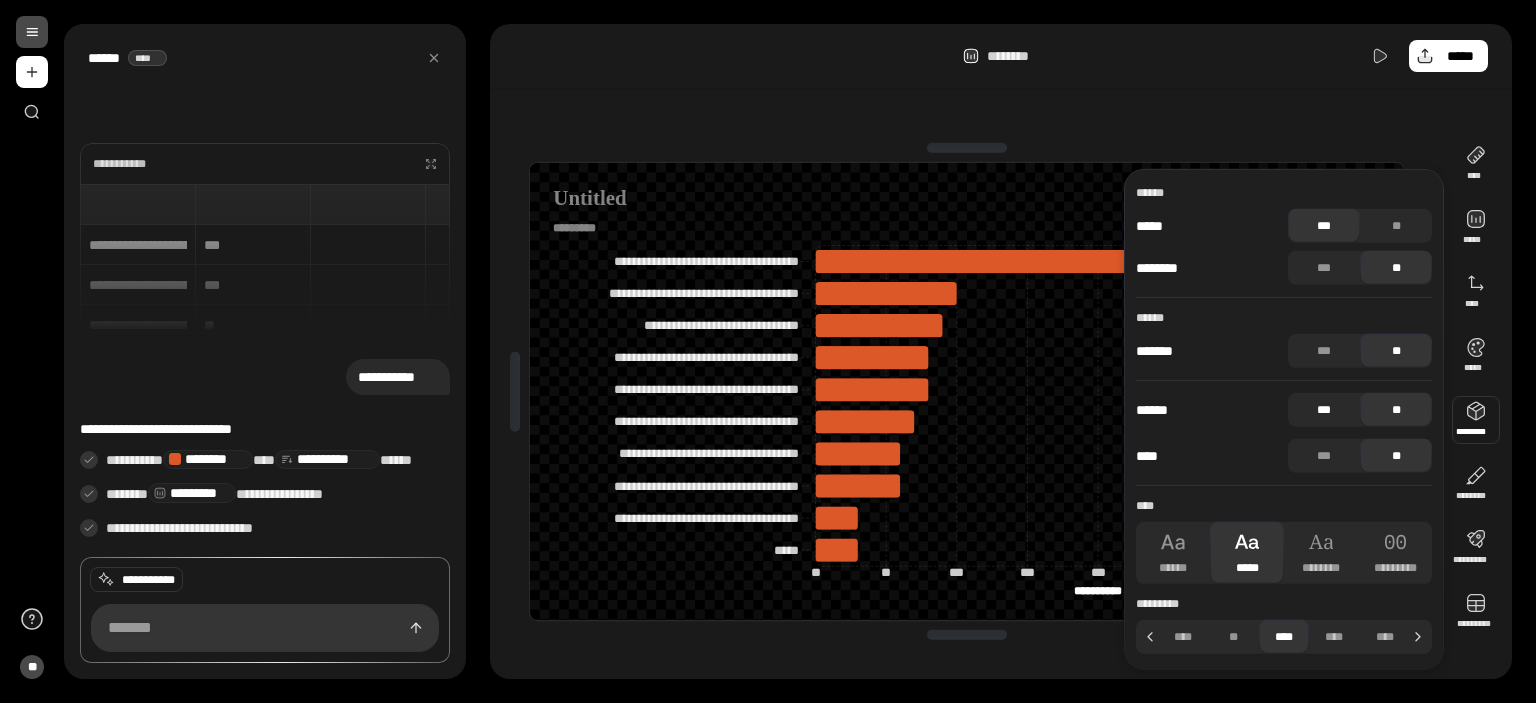 click on "***" at bounding box center (1324, 410) 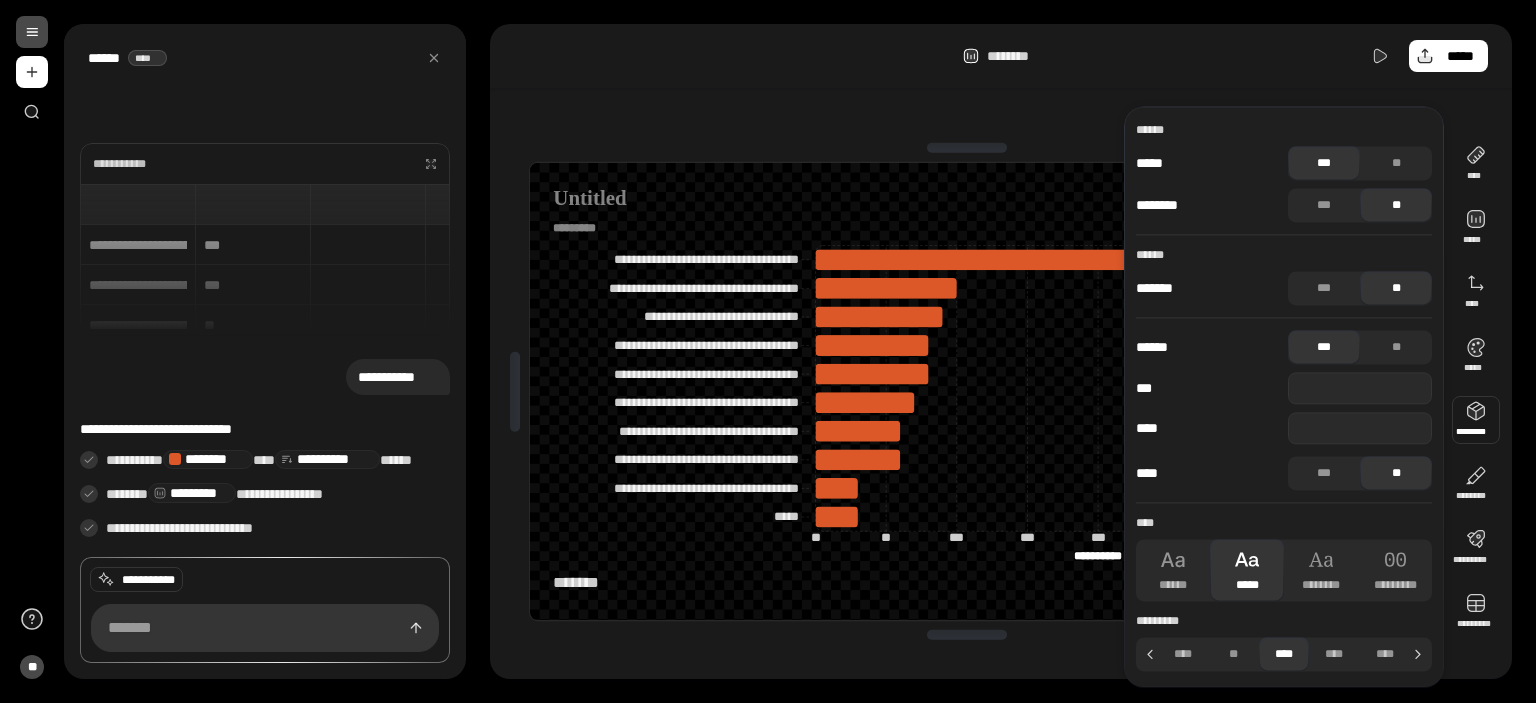 click on "******** *****" at bounding box center [1001, 56] 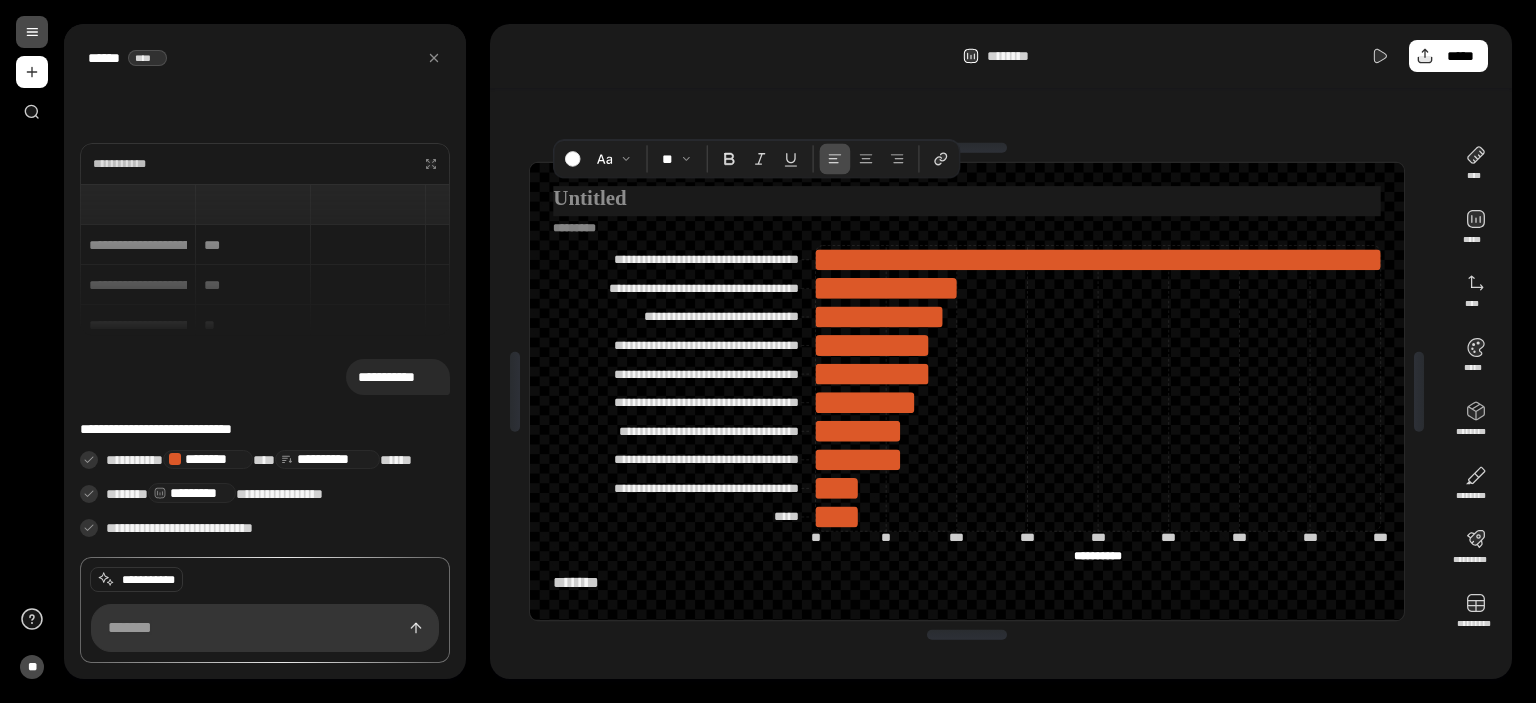 click at bounding box center (967, 199) 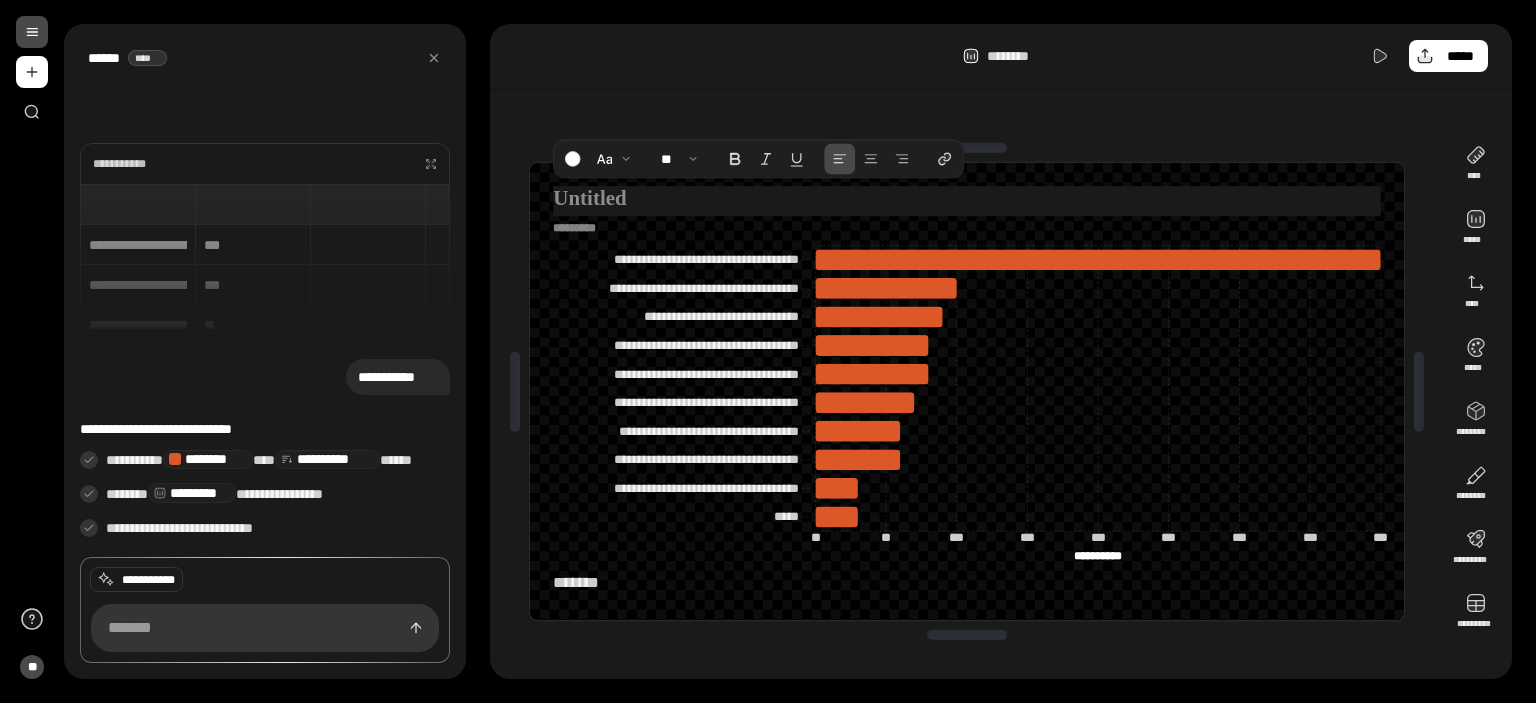 click at bounding box center (967, 199) 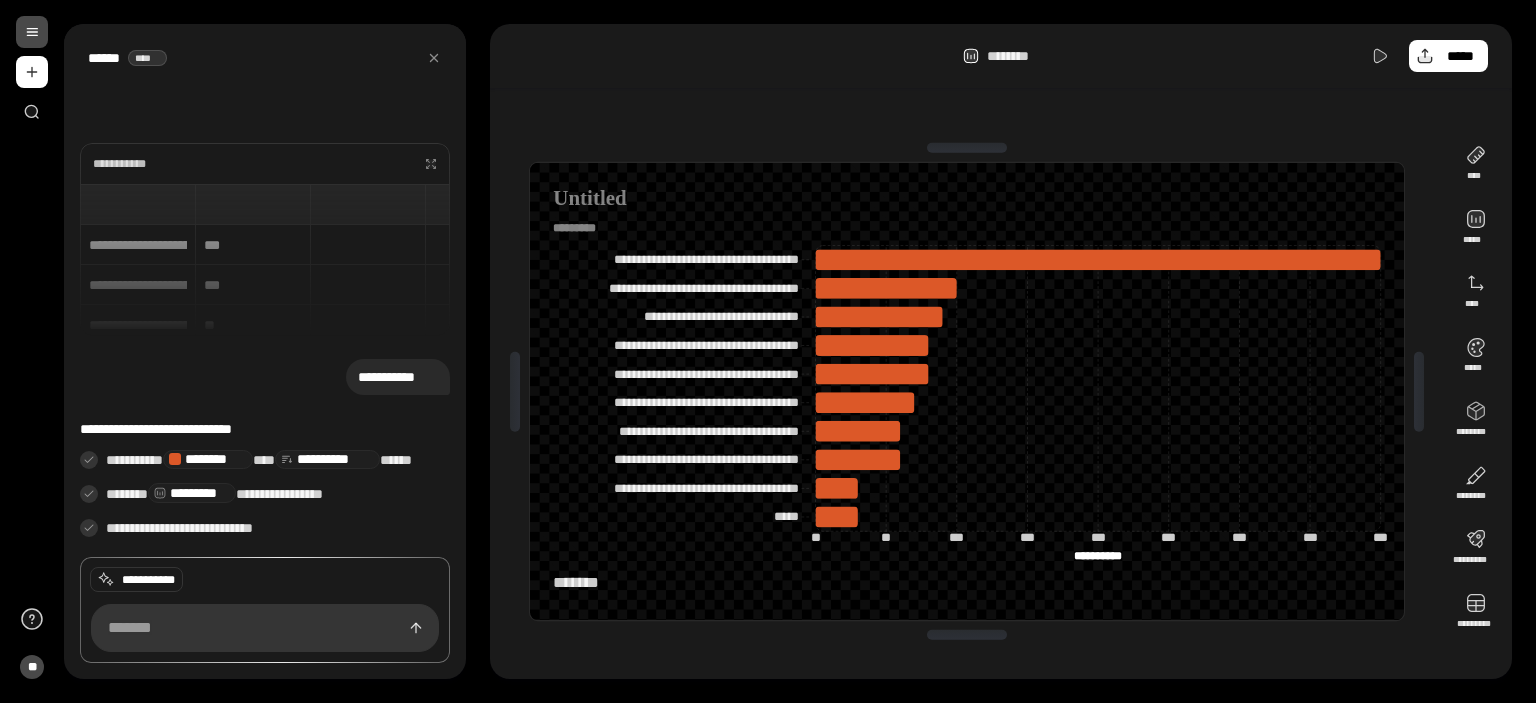 click on "**********" at bounding box center (967, 391) 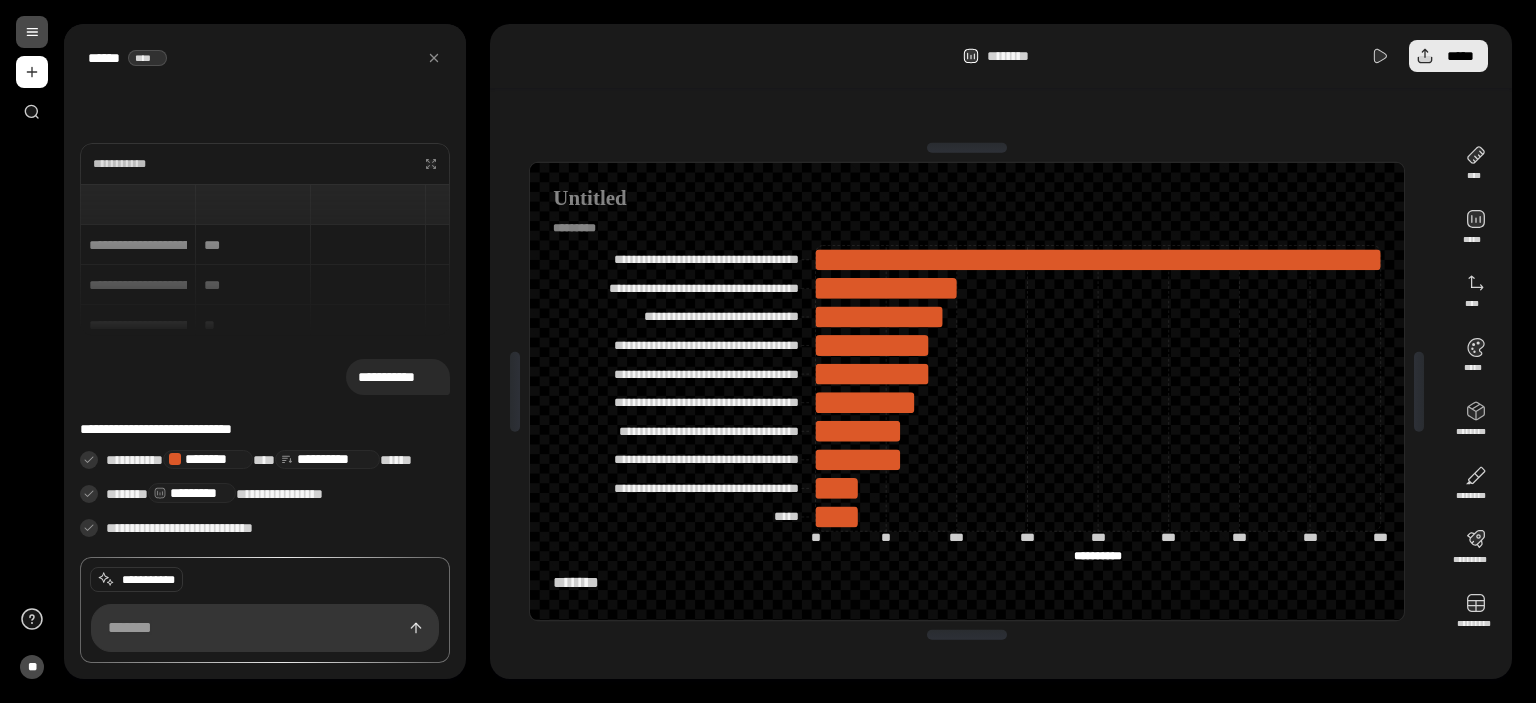 click on "*****" at bounding box center [1448, 56] 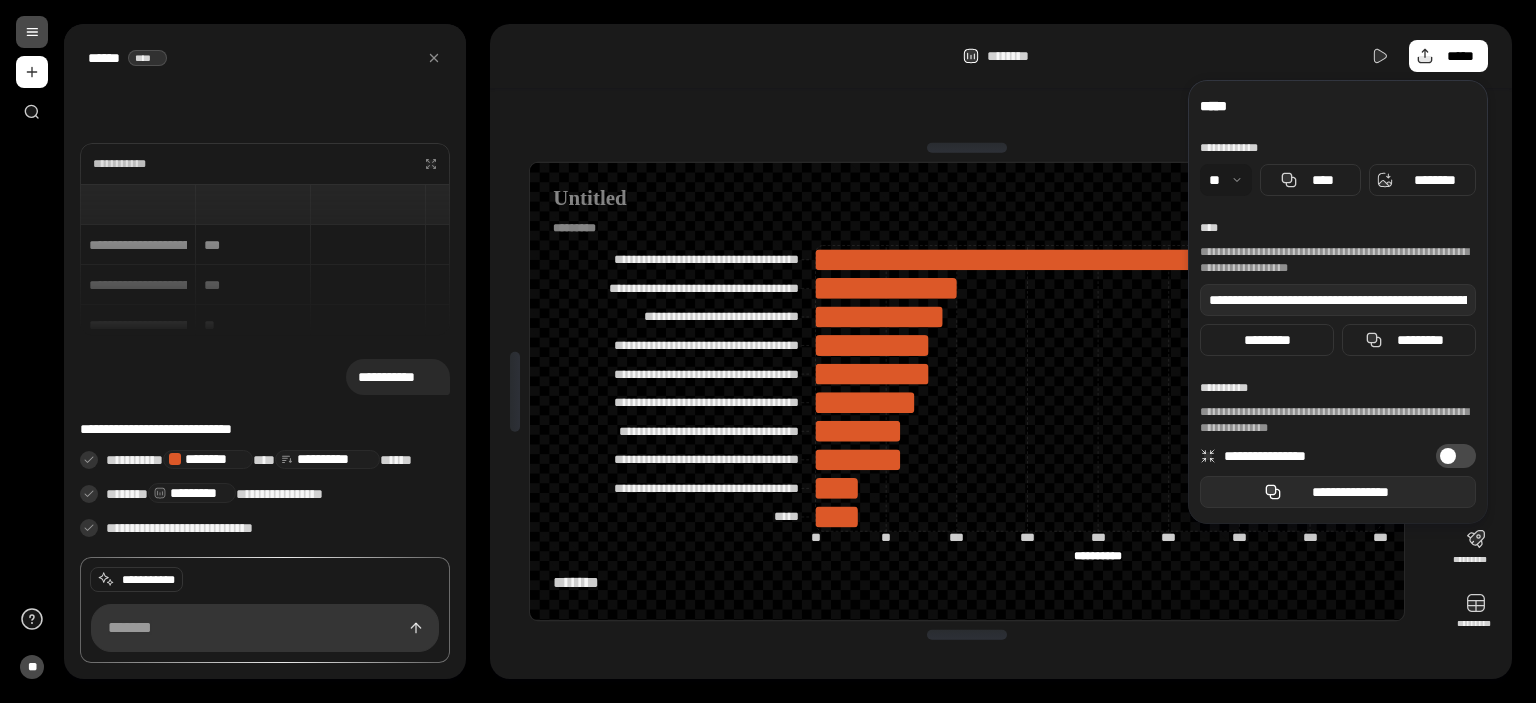 click on "**********" at bounding box center (1338, 492) 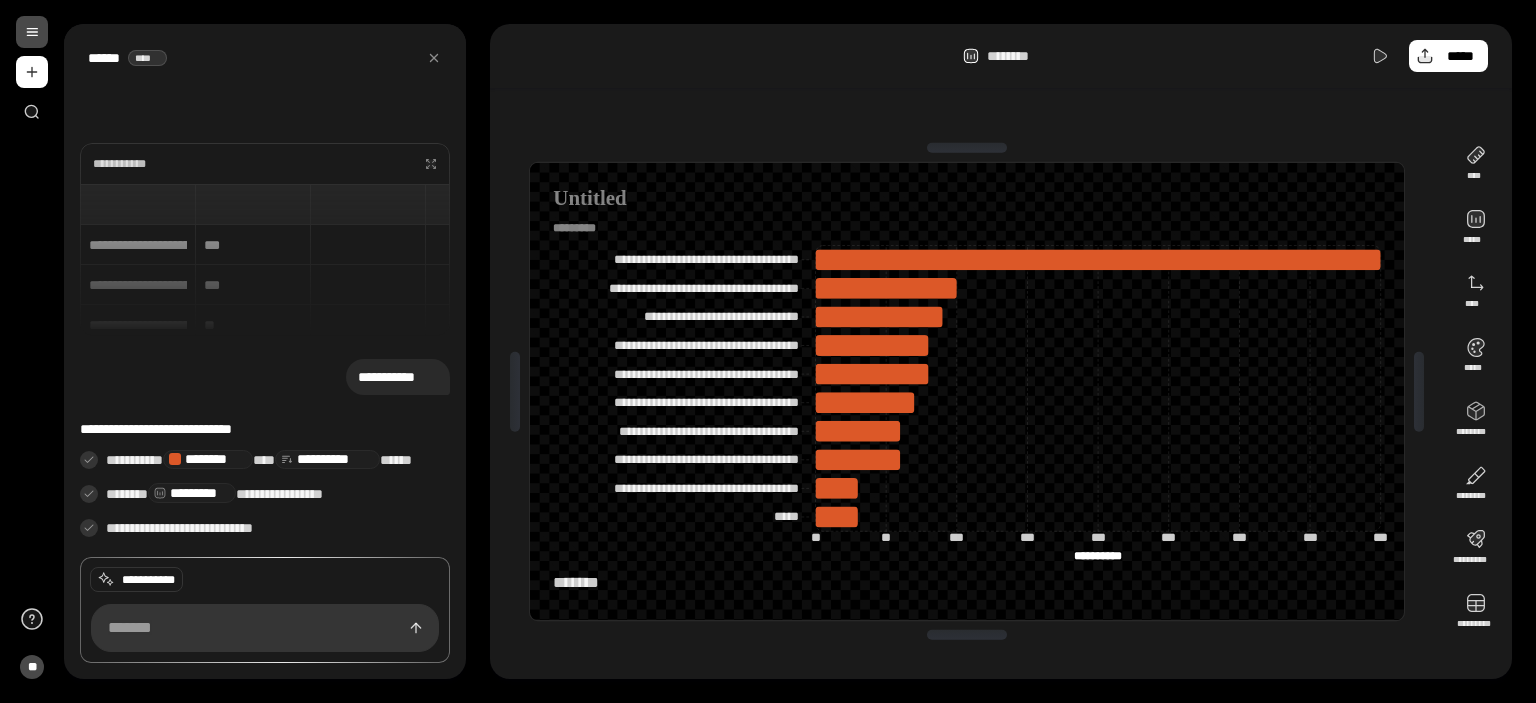 click on "******** *****" at bounding box center [1001, 56] 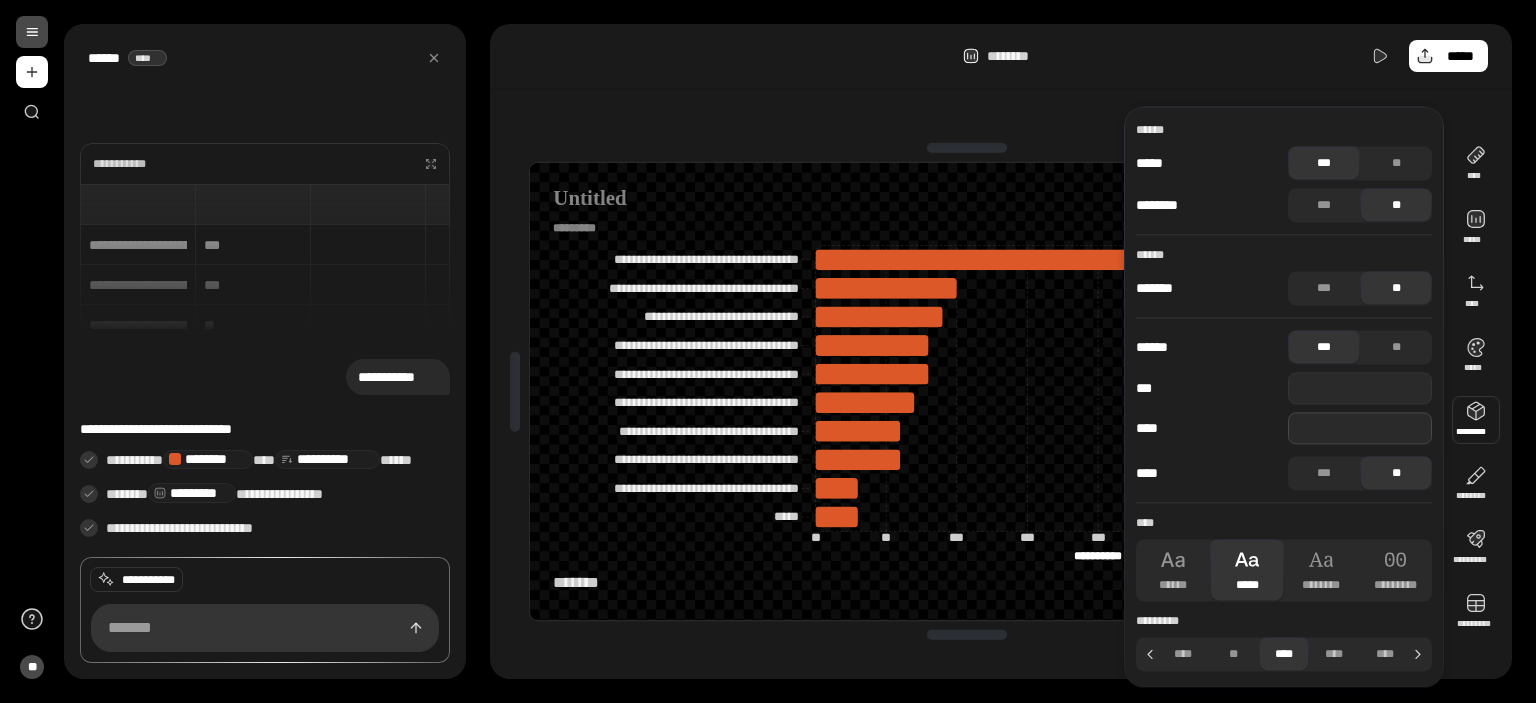 click at bounding box center (1360, 428) 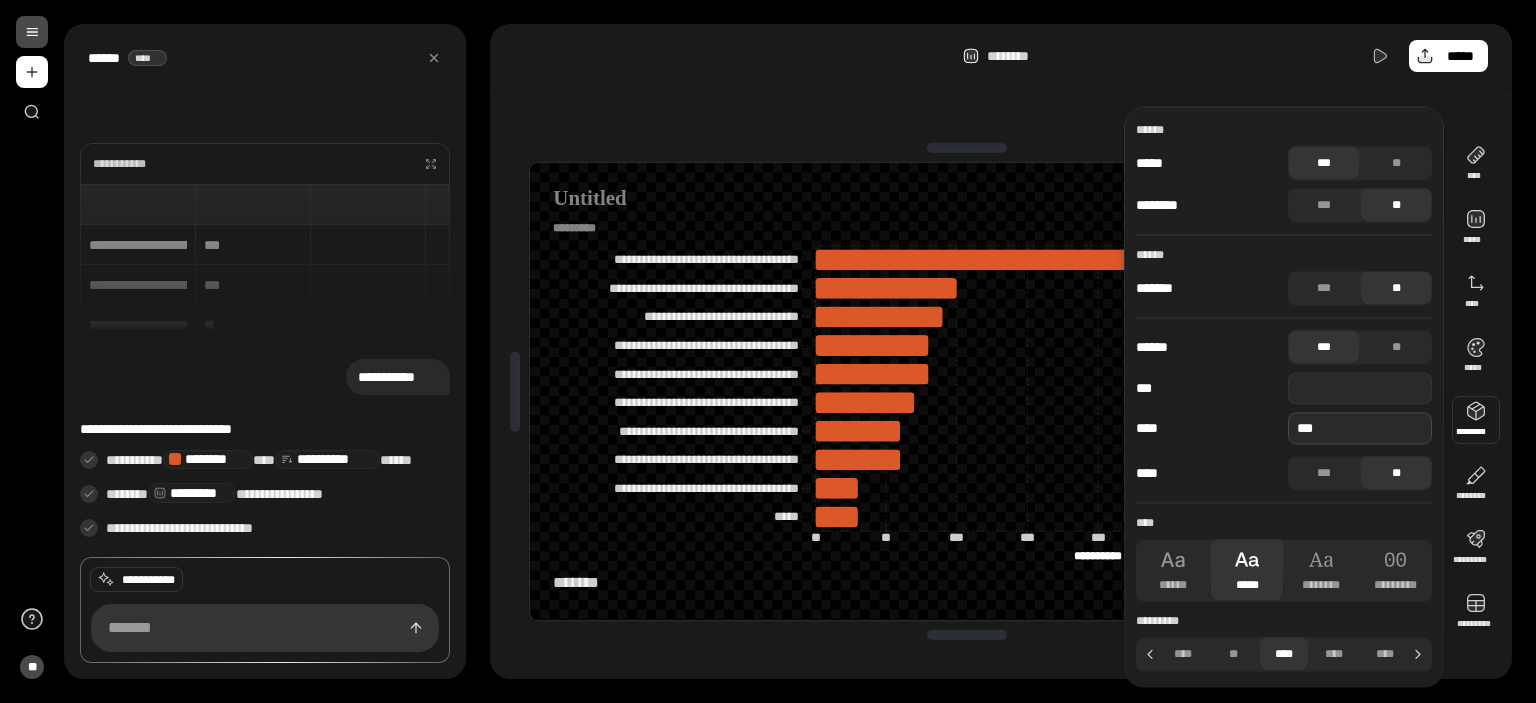 type on "***" 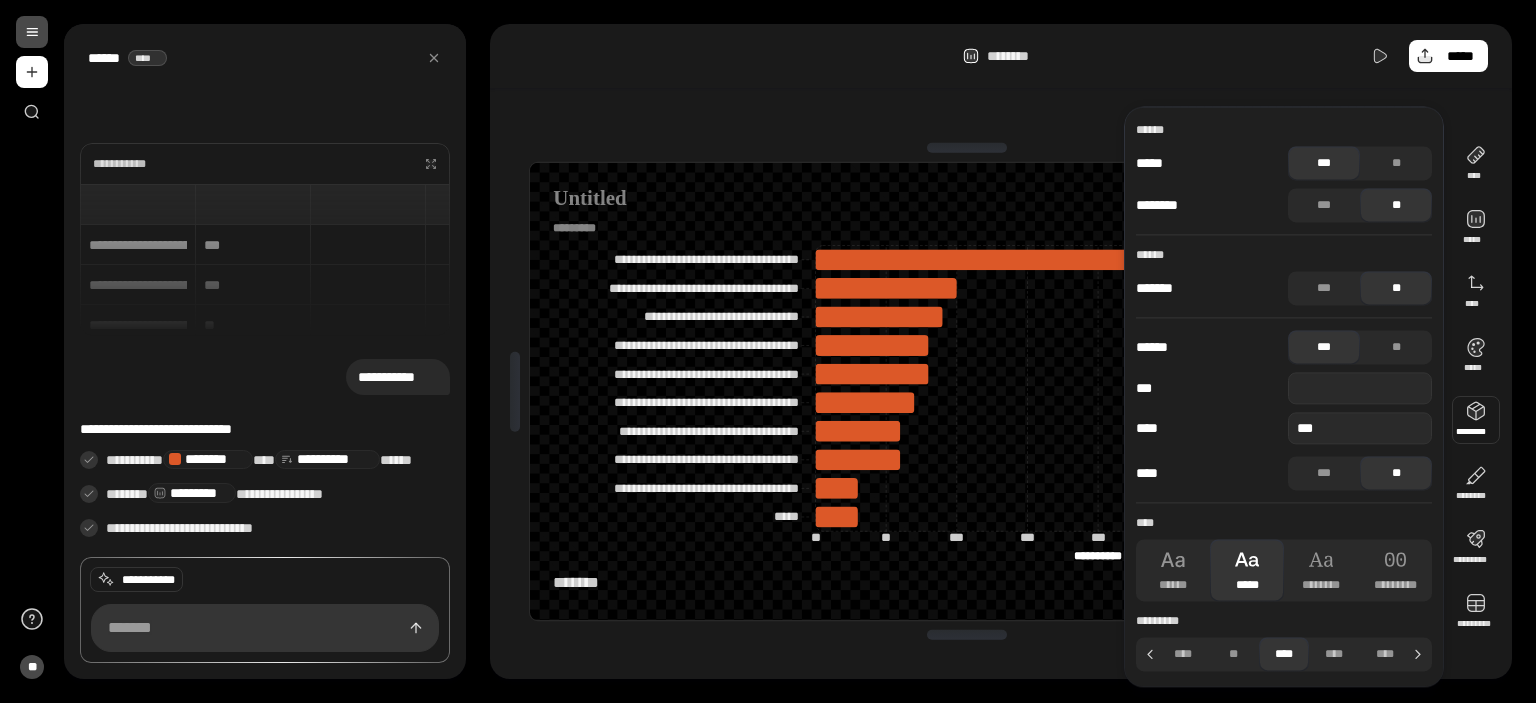 click on "**** *** **" at bounding box center [1284, 473] 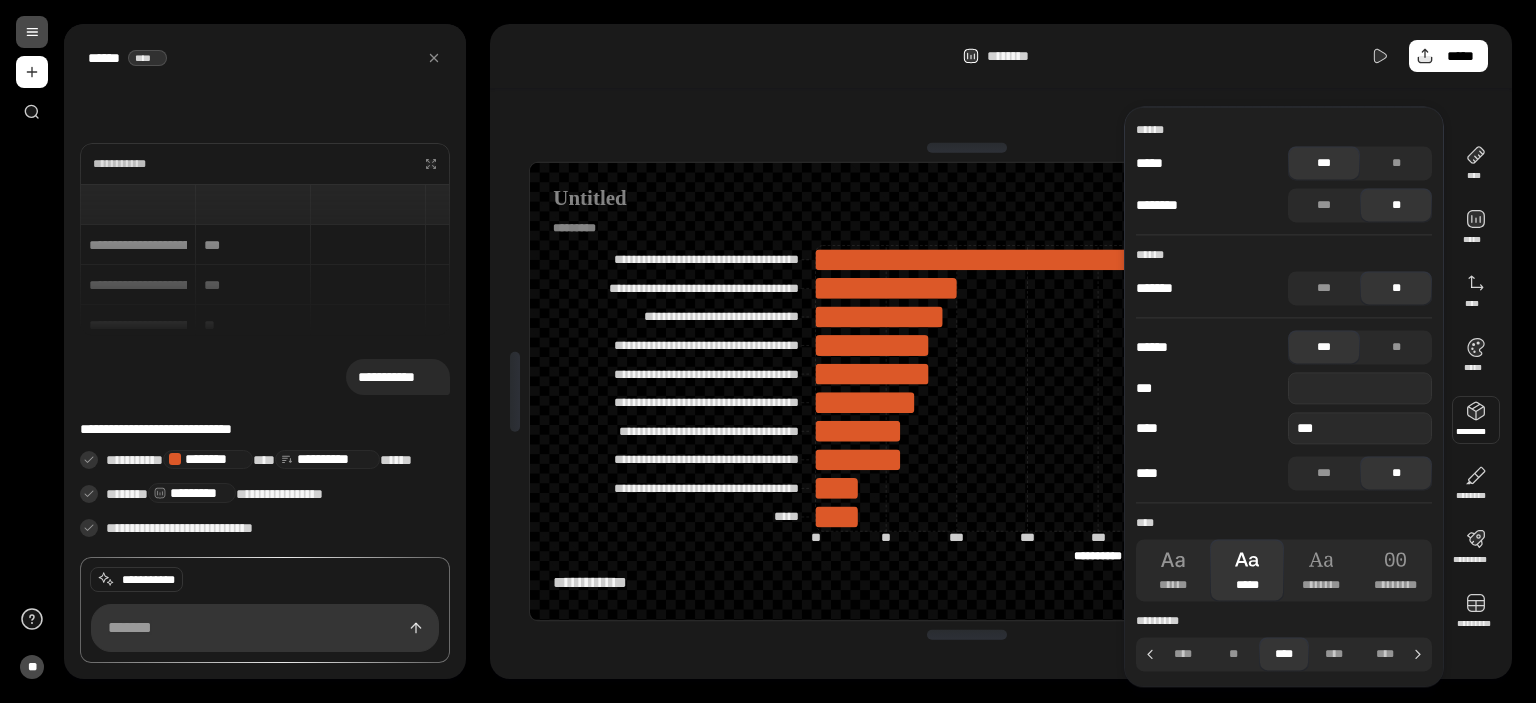 click on "******* ***" at bounding box center [967, 583] 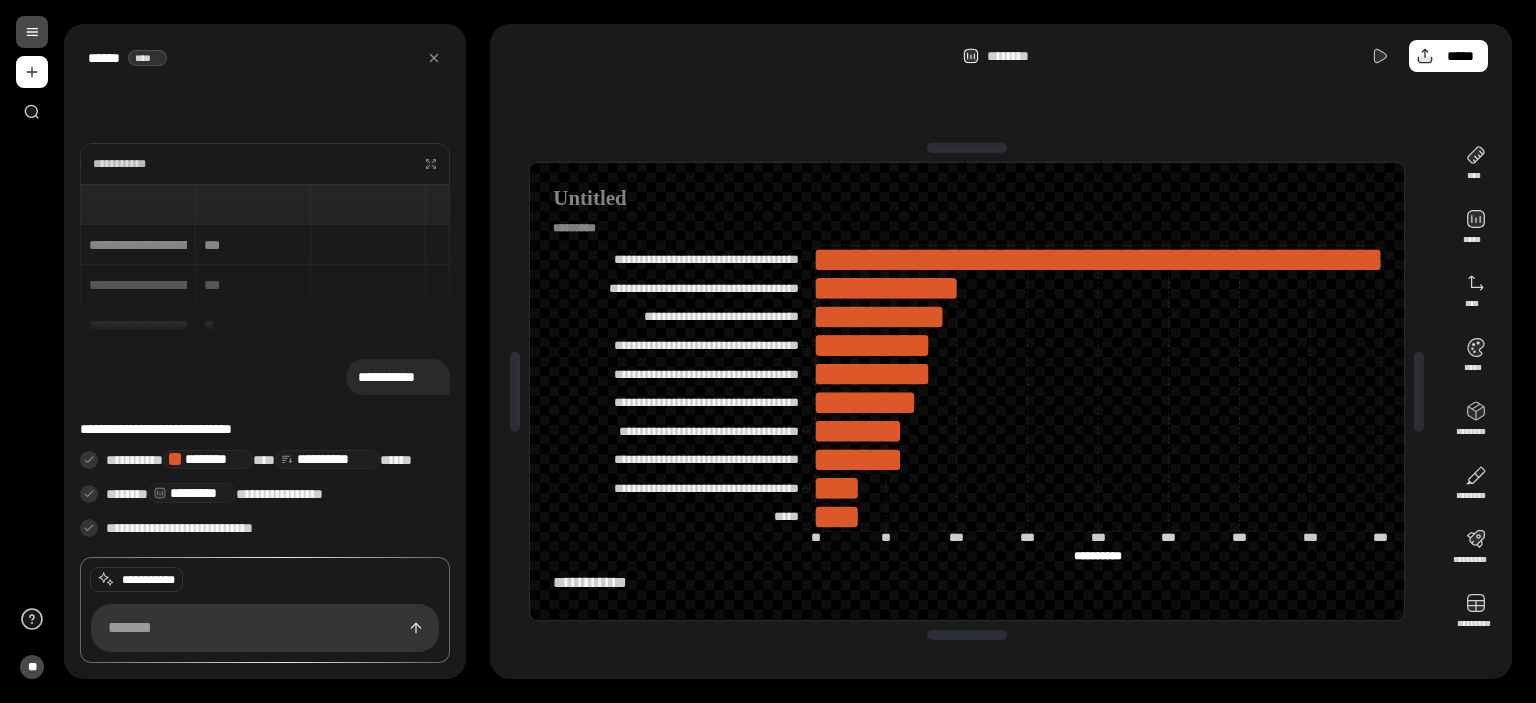 click on "******* ***" at bounding box center (967, 583) 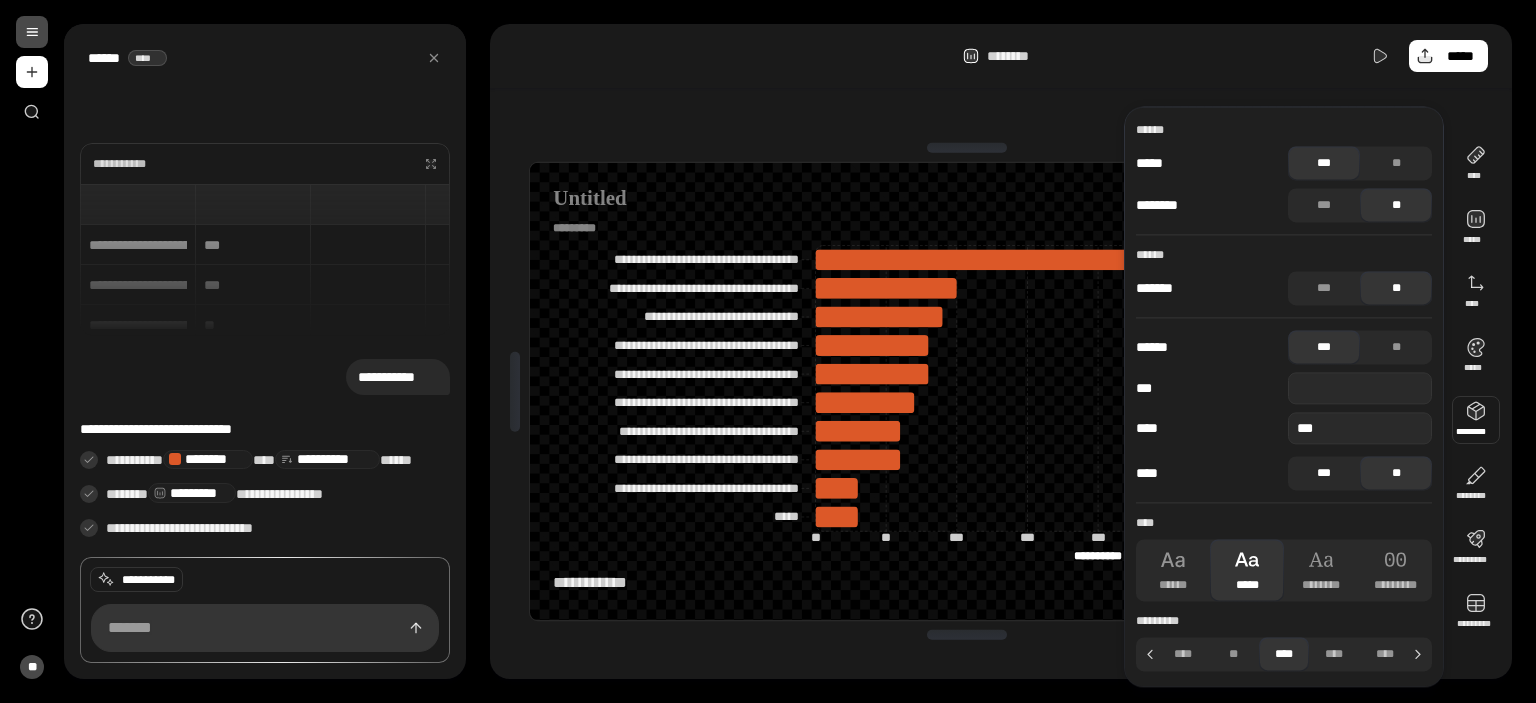 click on "***" at bounding box center [1324, 473] 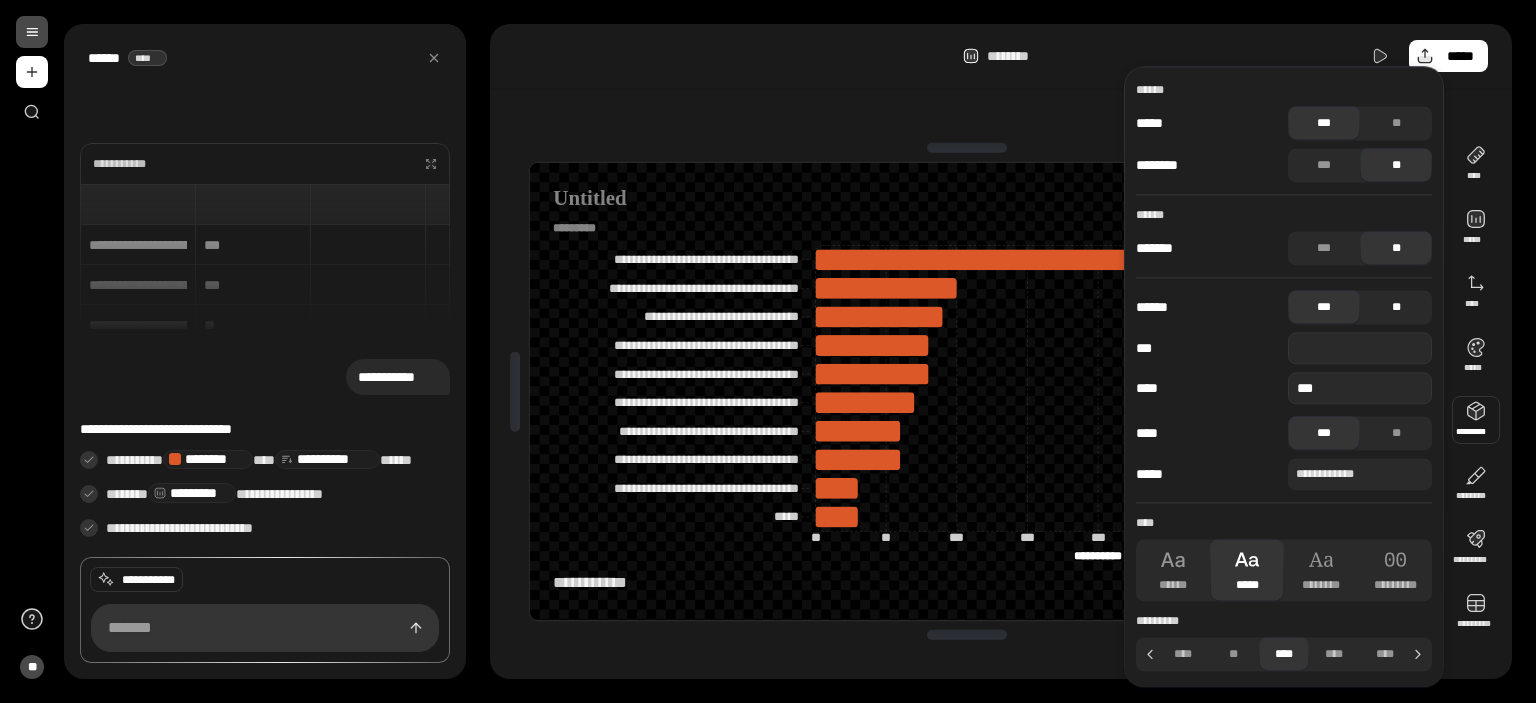 click on "**" at bounding box center [1396, 307] 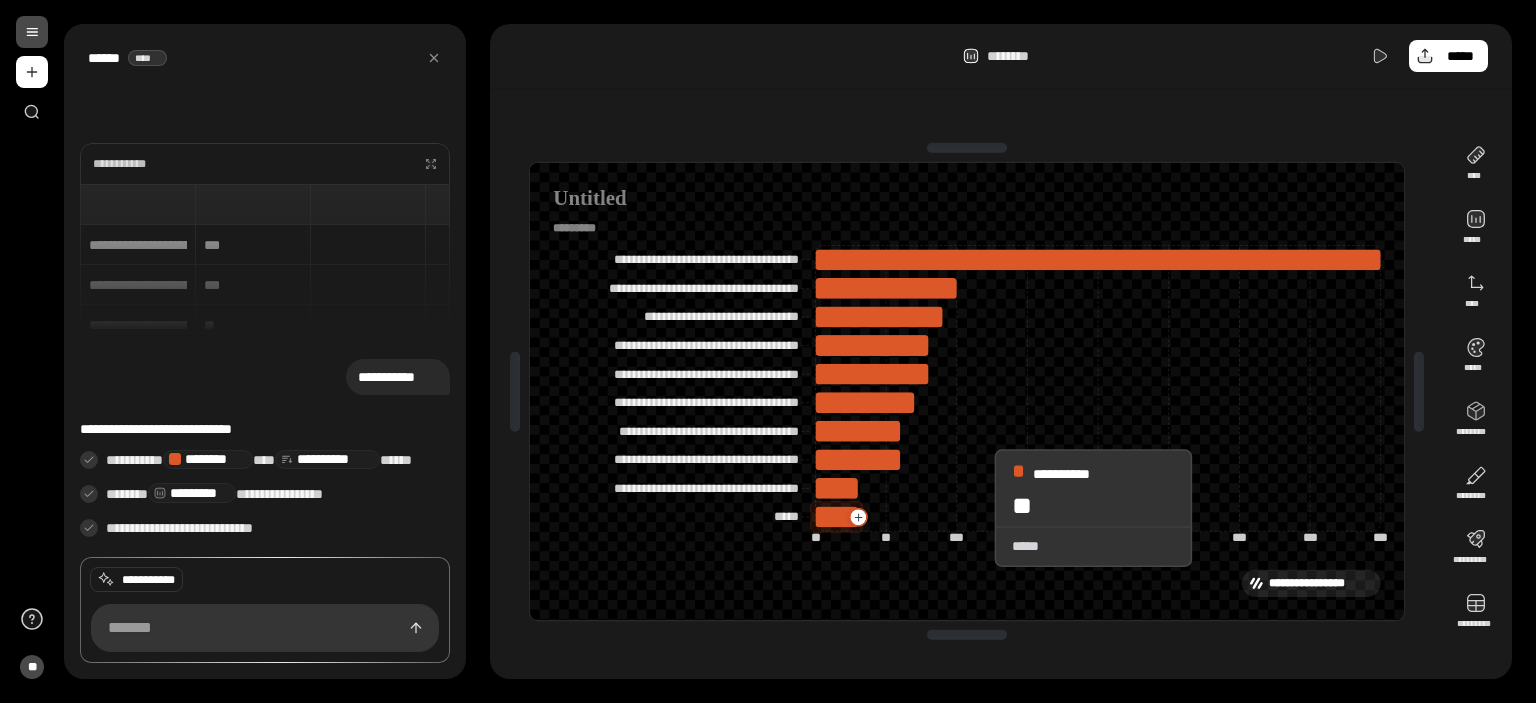click 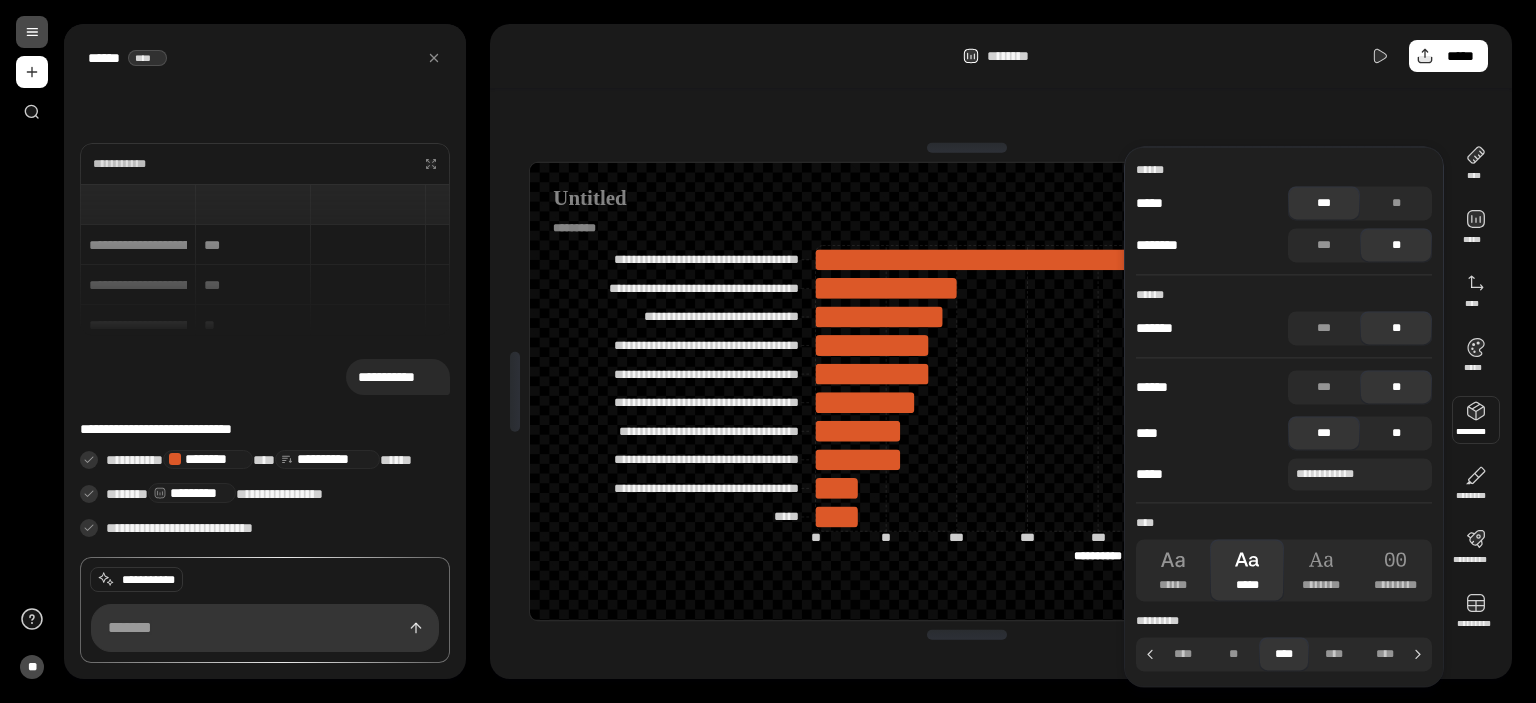 click on "**" at bounding box center (1396, 433) 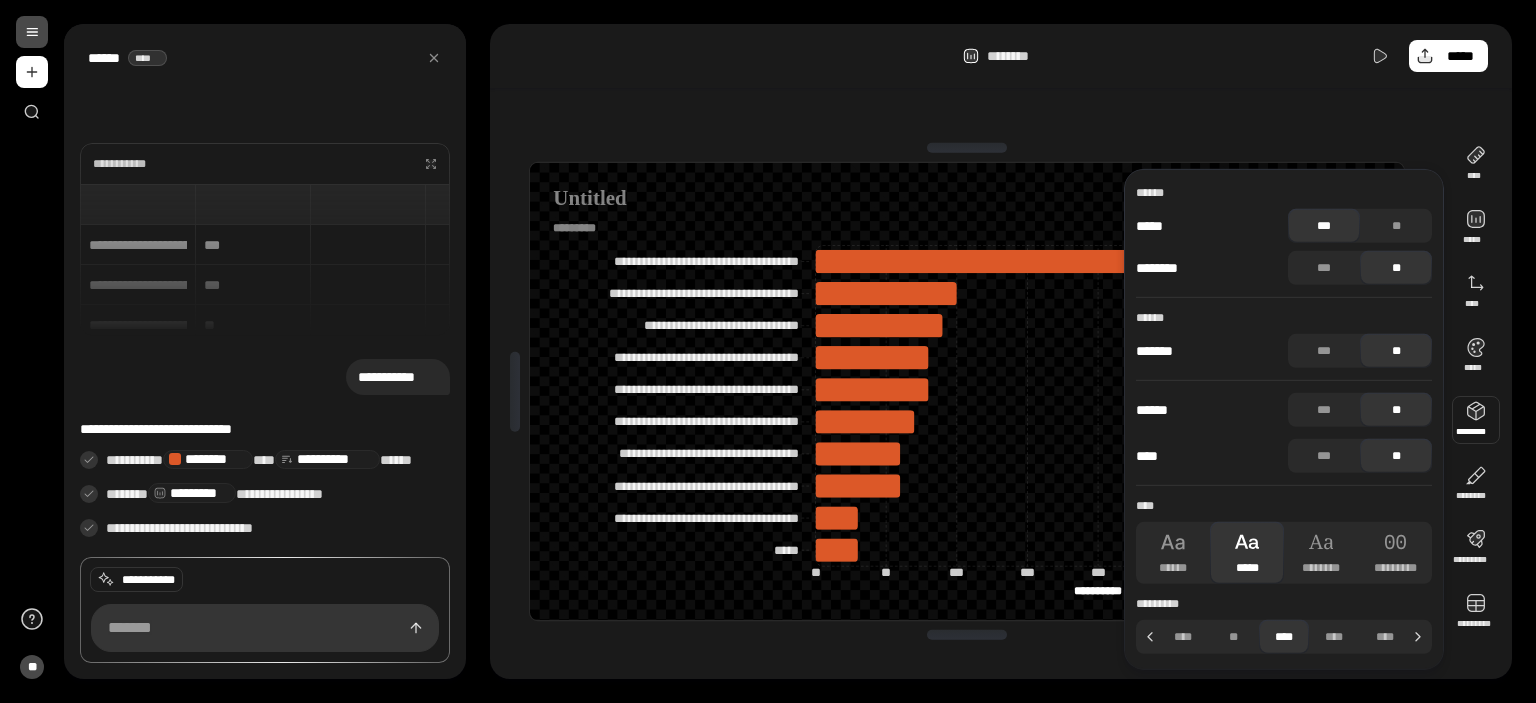 click at bounding box center (967, 635) 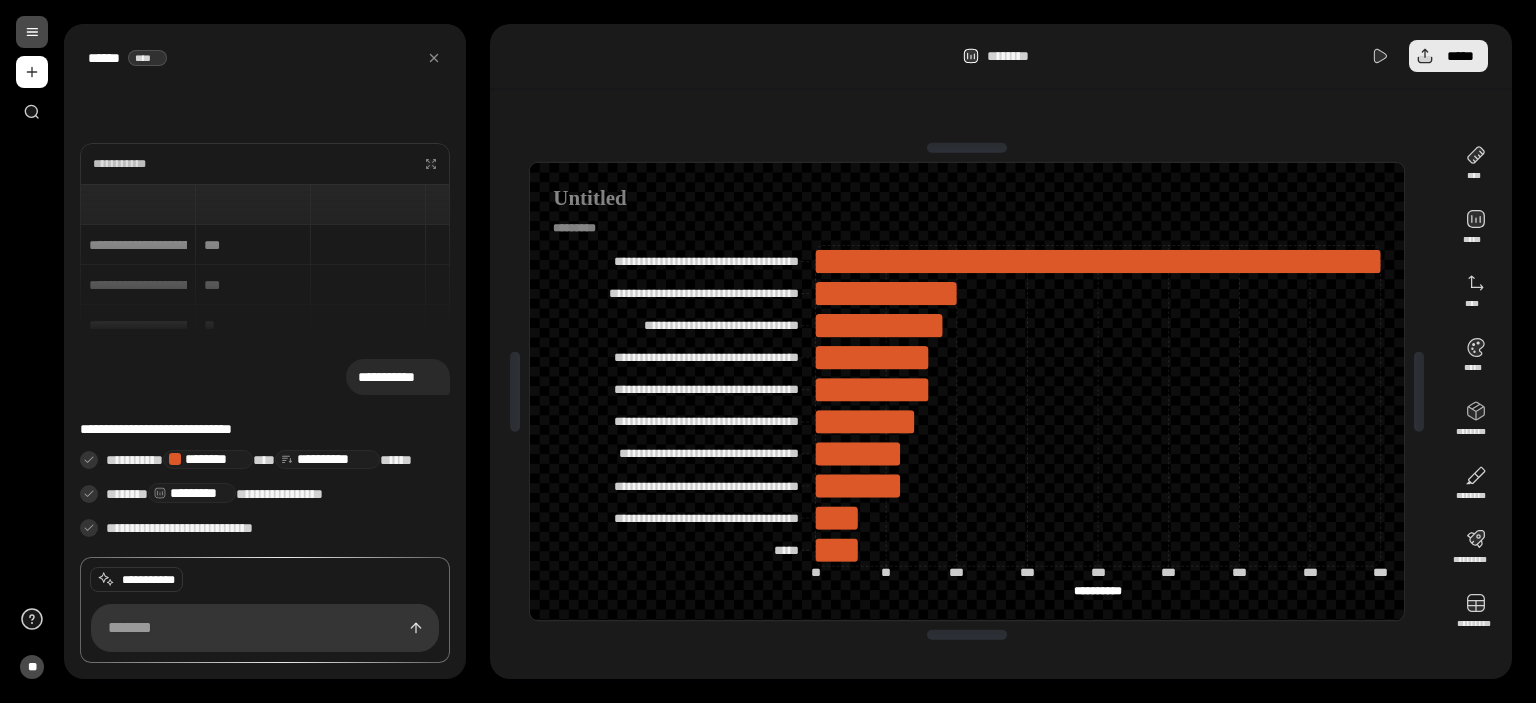 click on "*****" at bounding box center [1460, 56] 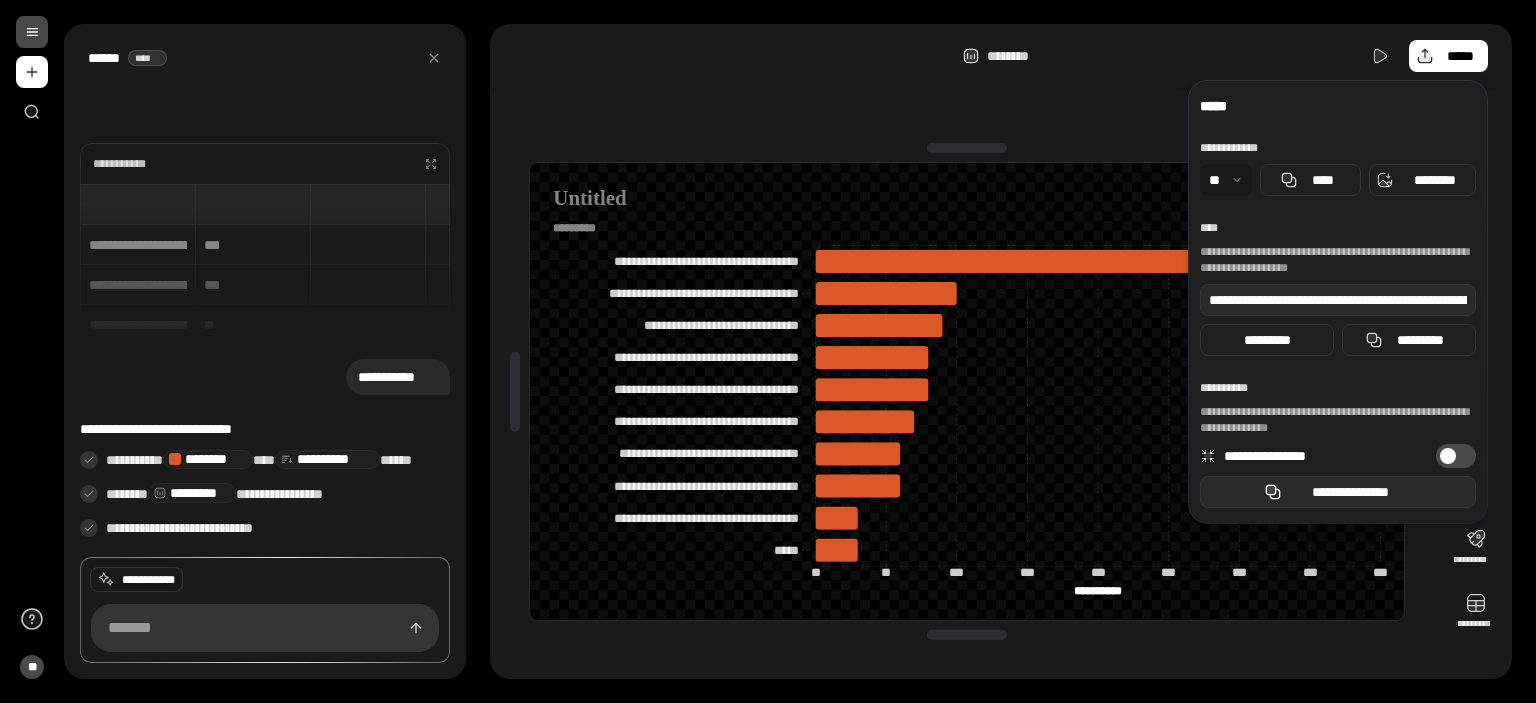 click on "**********" at bounding box center (1350, 492) 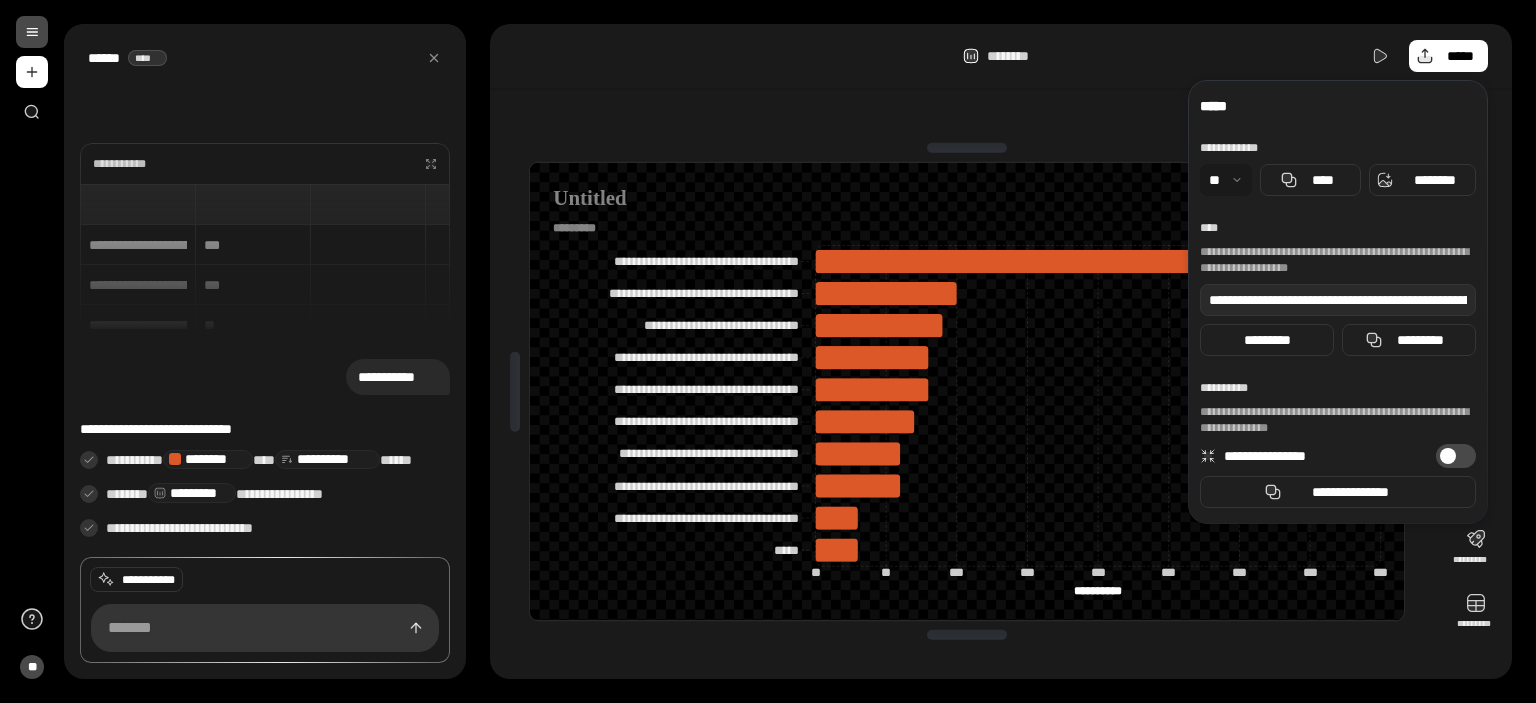 click on "******** *****" at bounding box center [1001, 56] 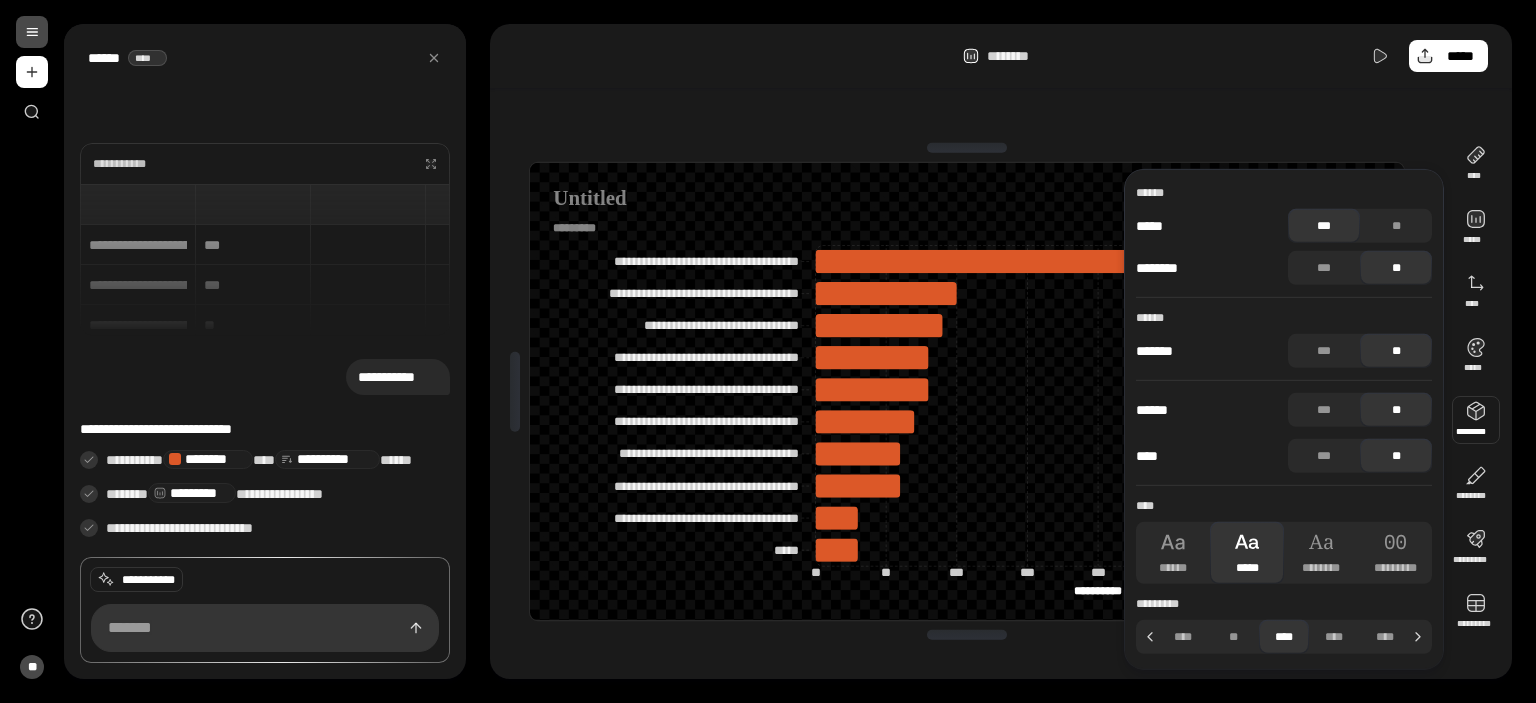 click on "***** *** ** ******** *** **" at bounding box center [1284, 247] 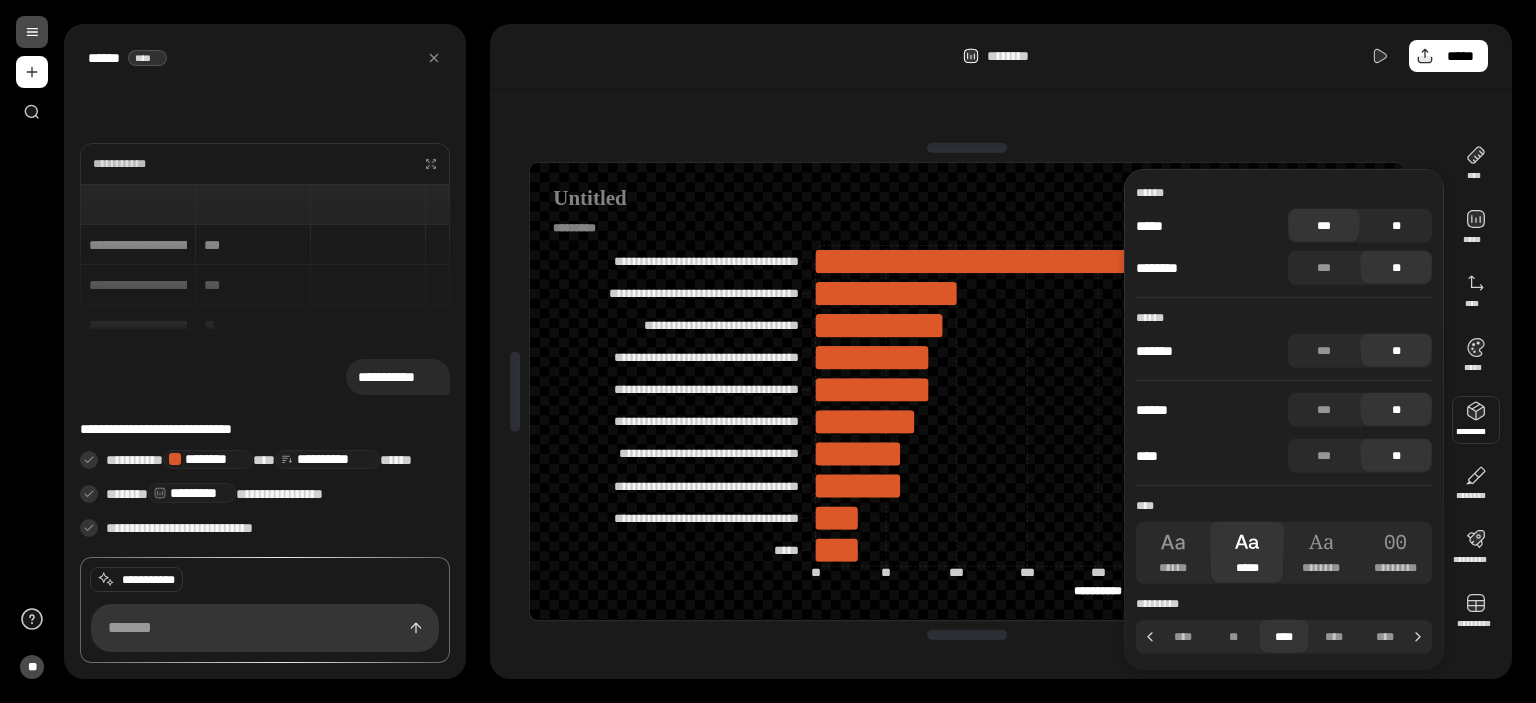 click on "**" at bounding box center (1396, 226) 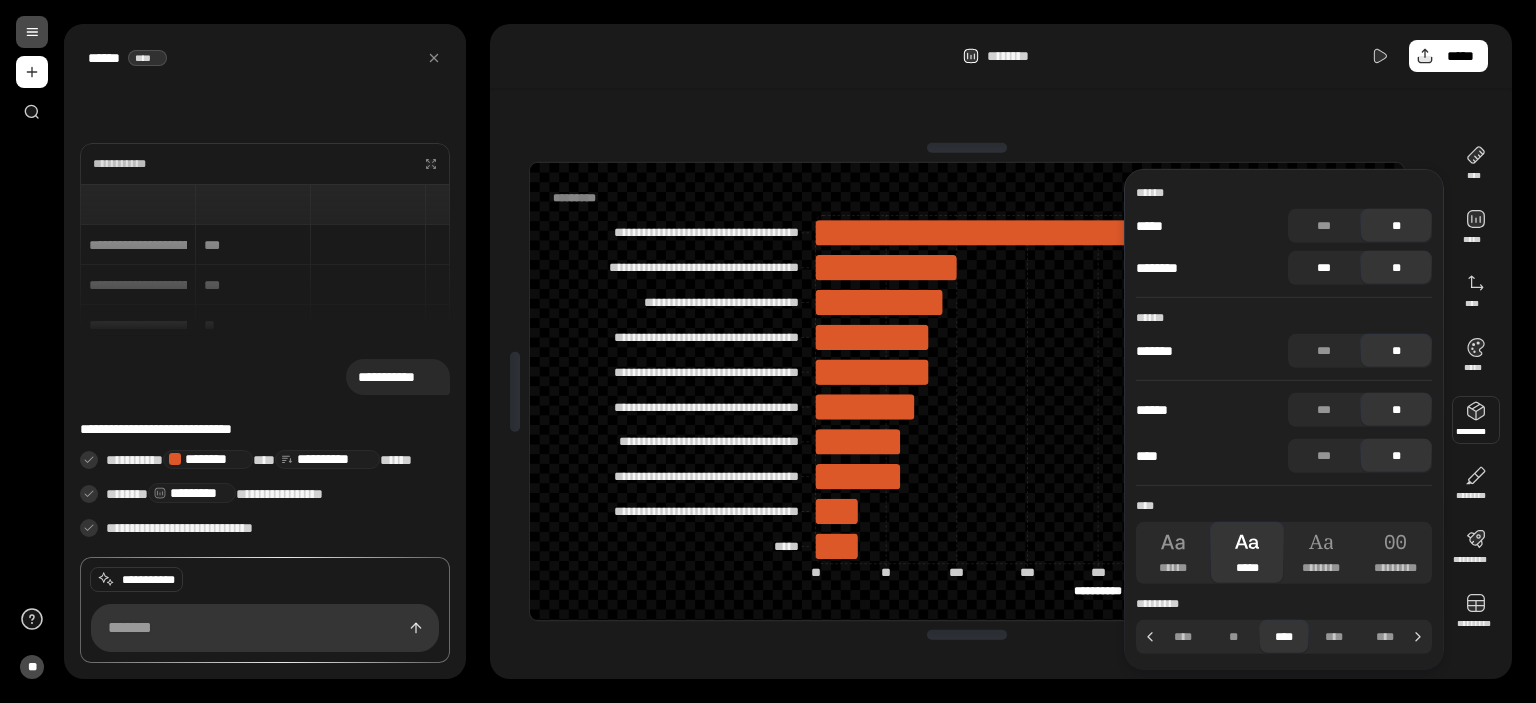 click on "***" at bounding box center (1324, 268) 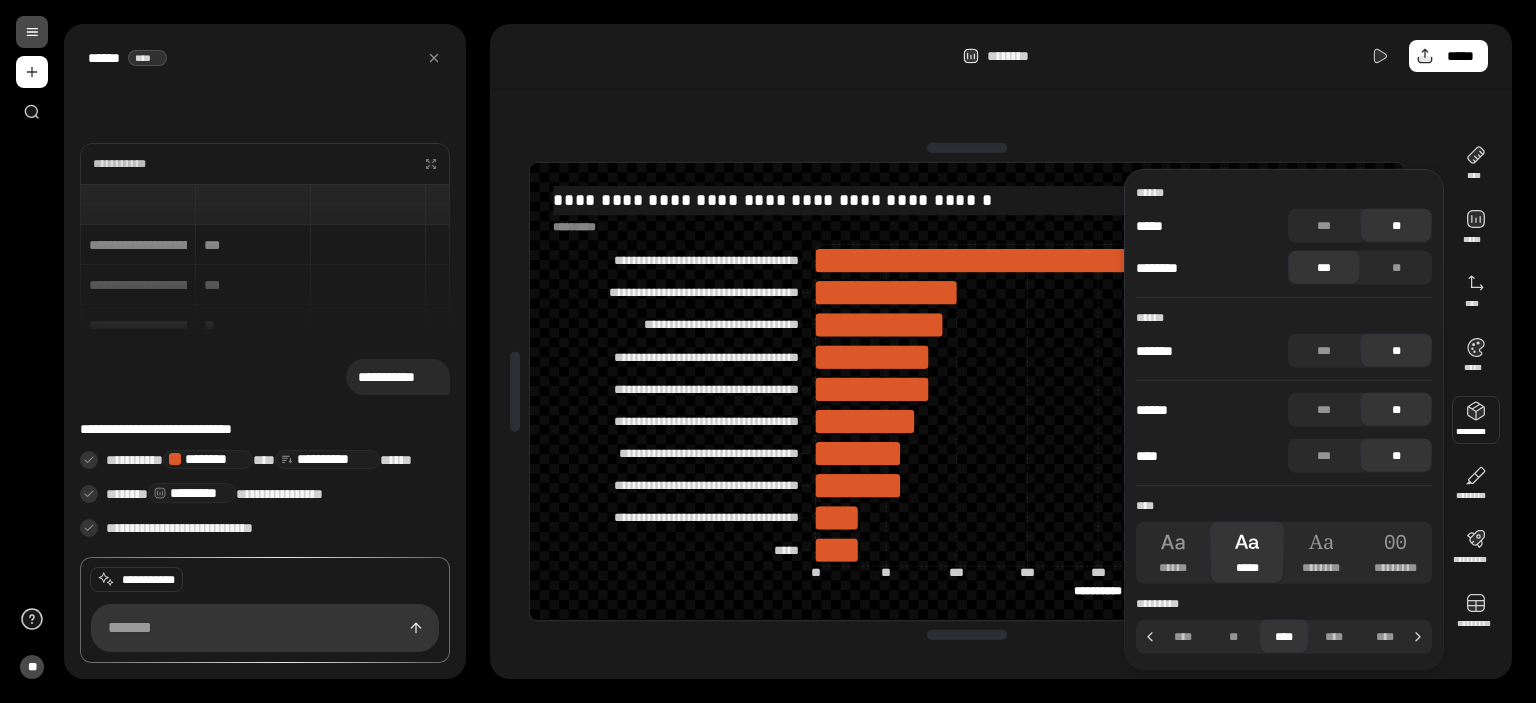 click on "**********" at bounding box center (967, 200) 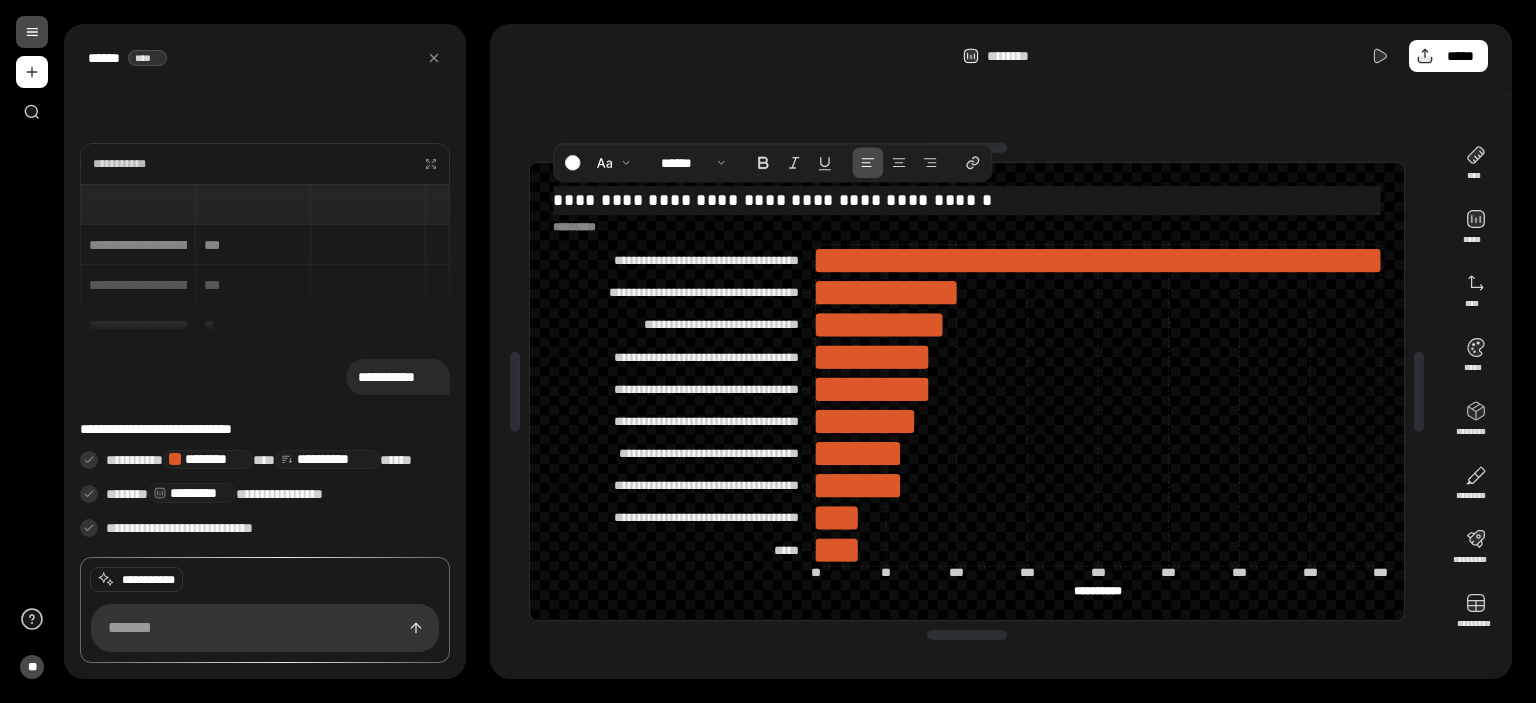 click on "**********" at bounding box center (967, 200) 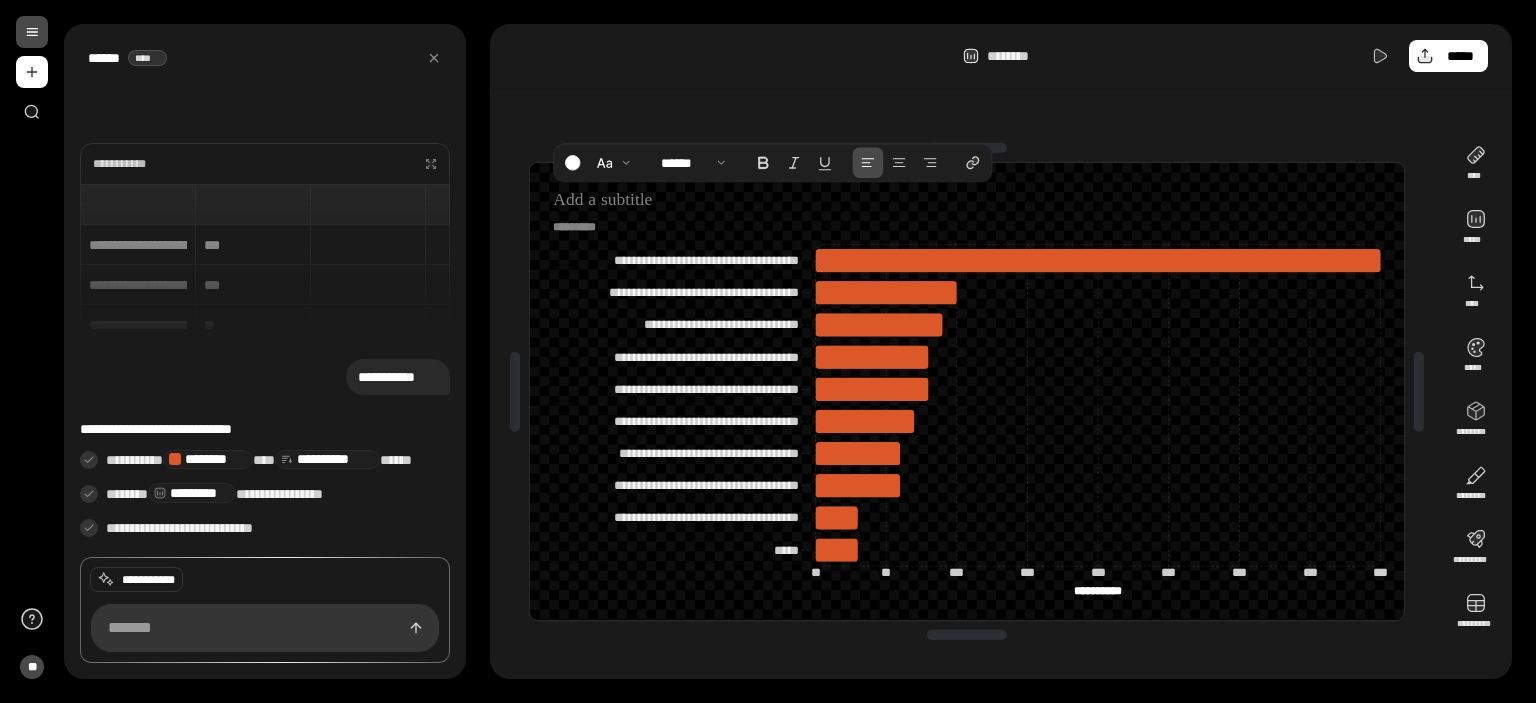 click on "**********" at bounding box center (967, 391) 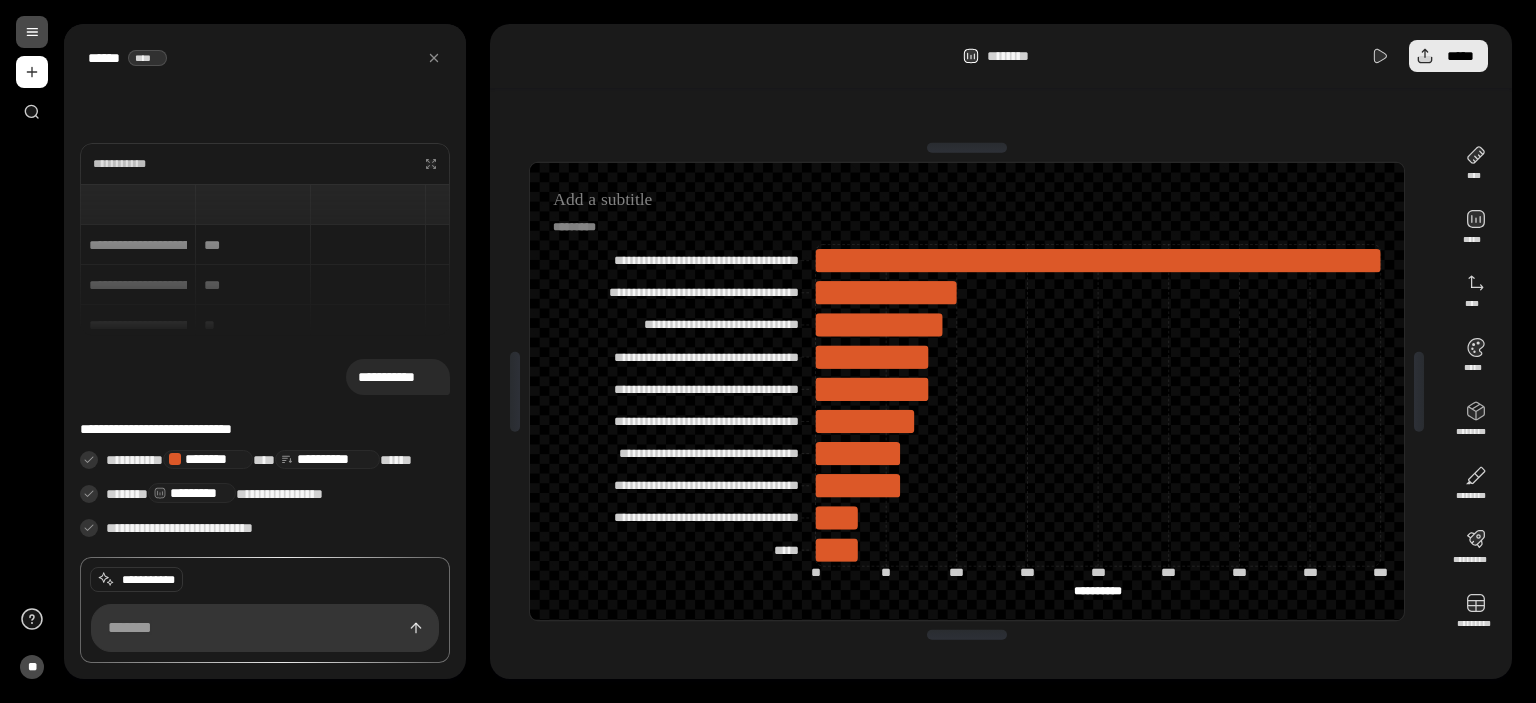 click on "*****" at bounding box center (1448, 56) 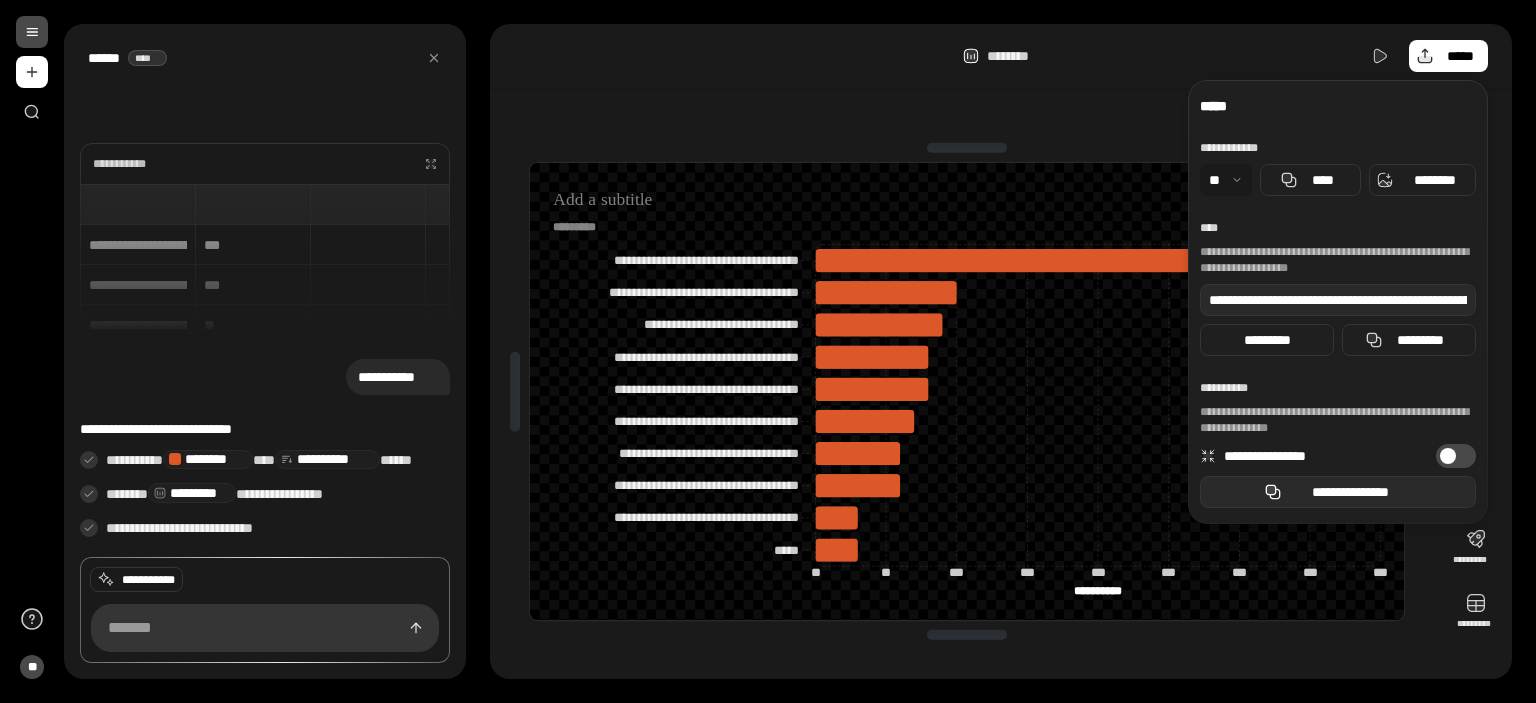 click on "**********" at bounding box center (1338, 492) 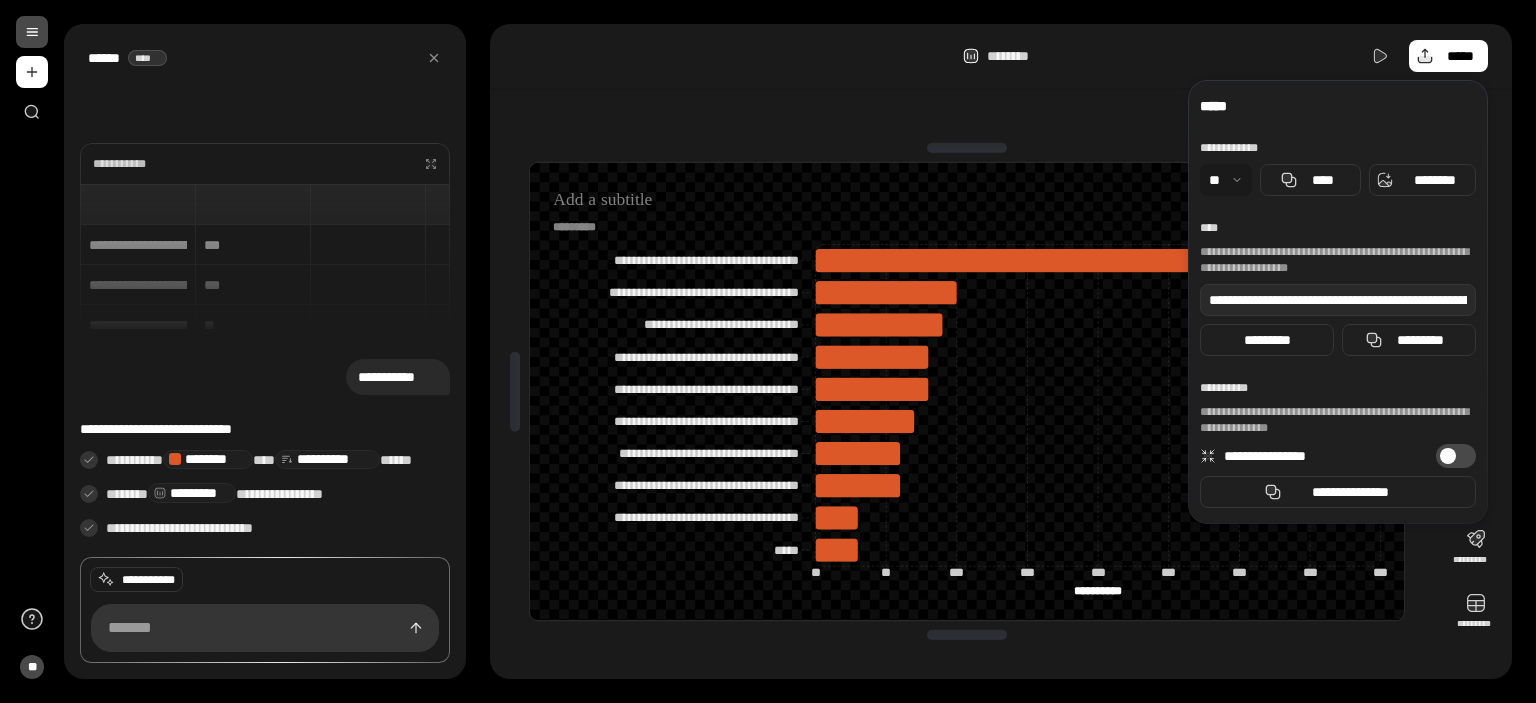 click on "**********" at bounding box center [967, 391] 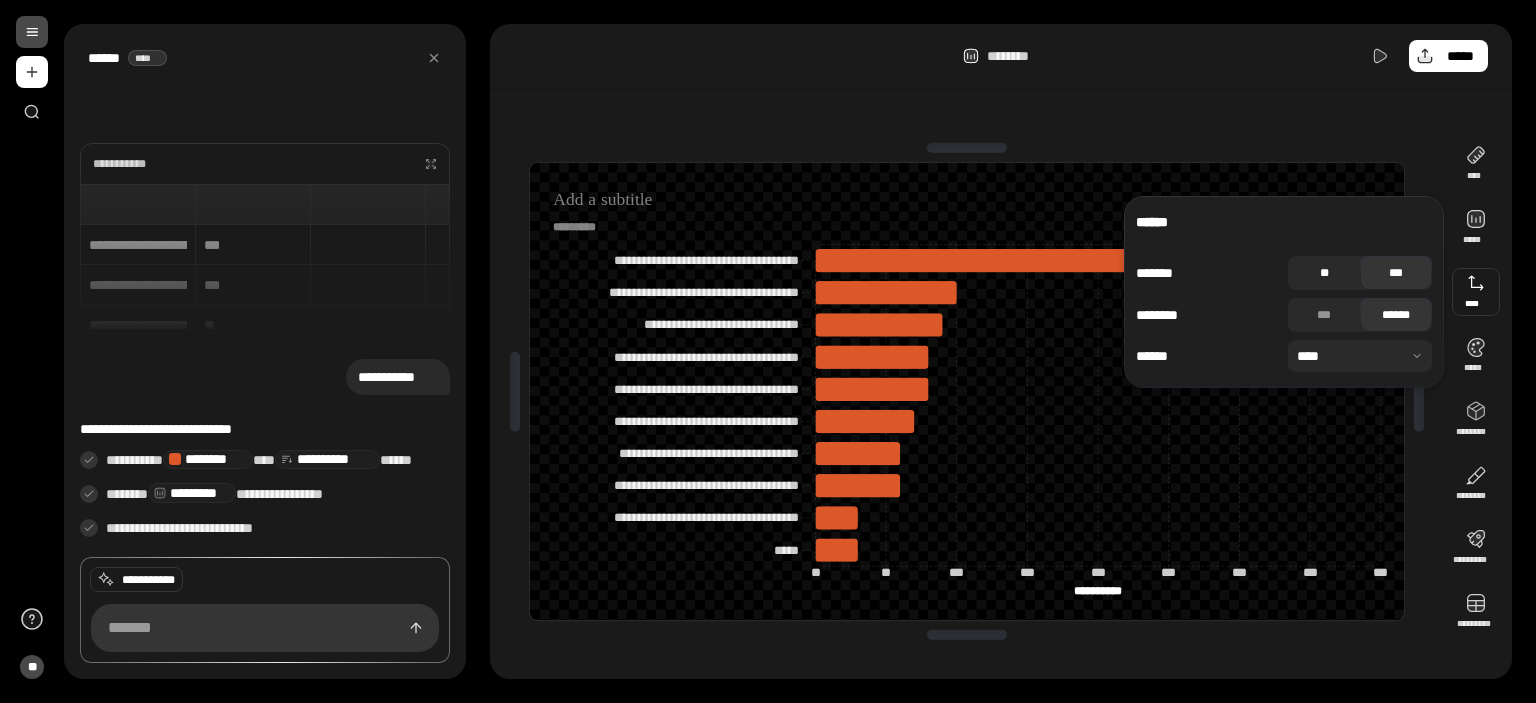 click on "**" at bounding box center (1324, 273) 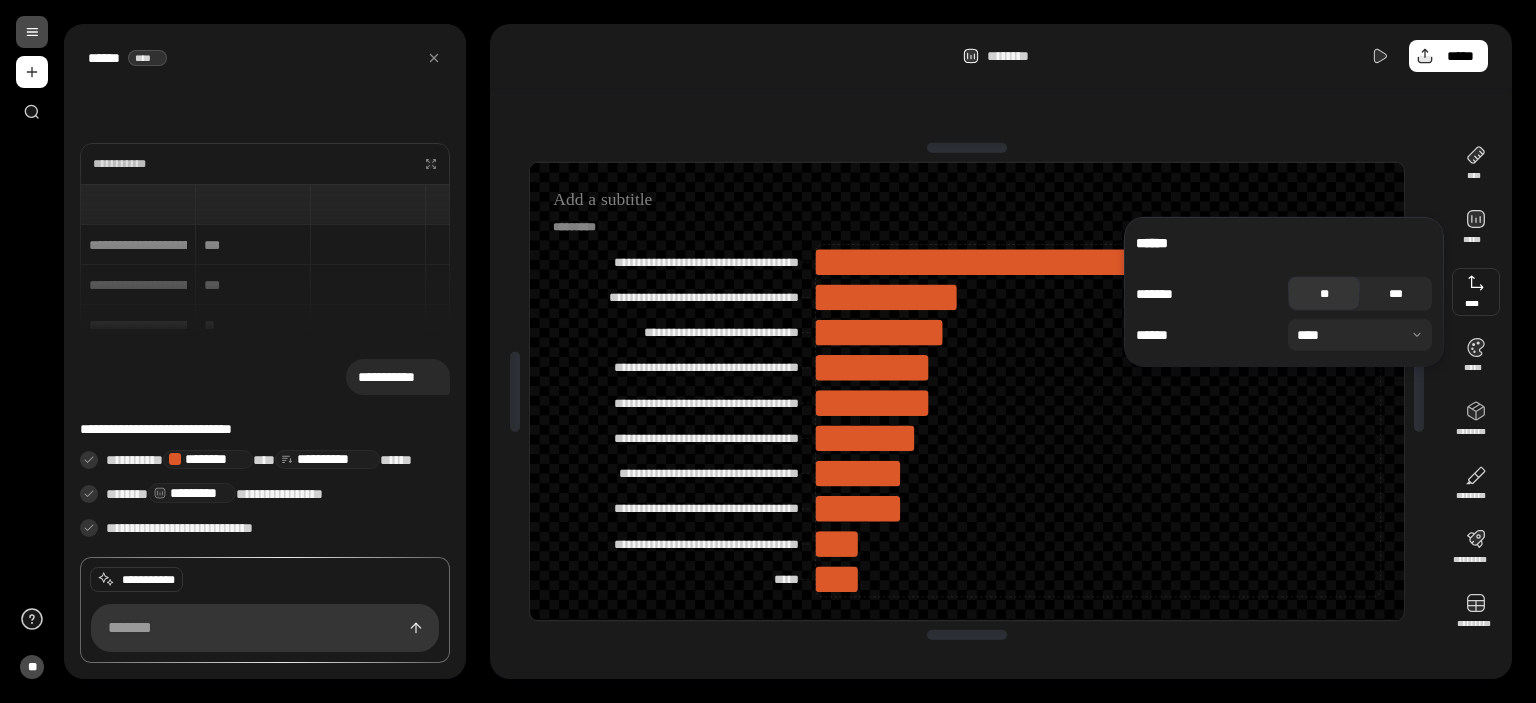 click on "***" at bounding box center [1396, 294] 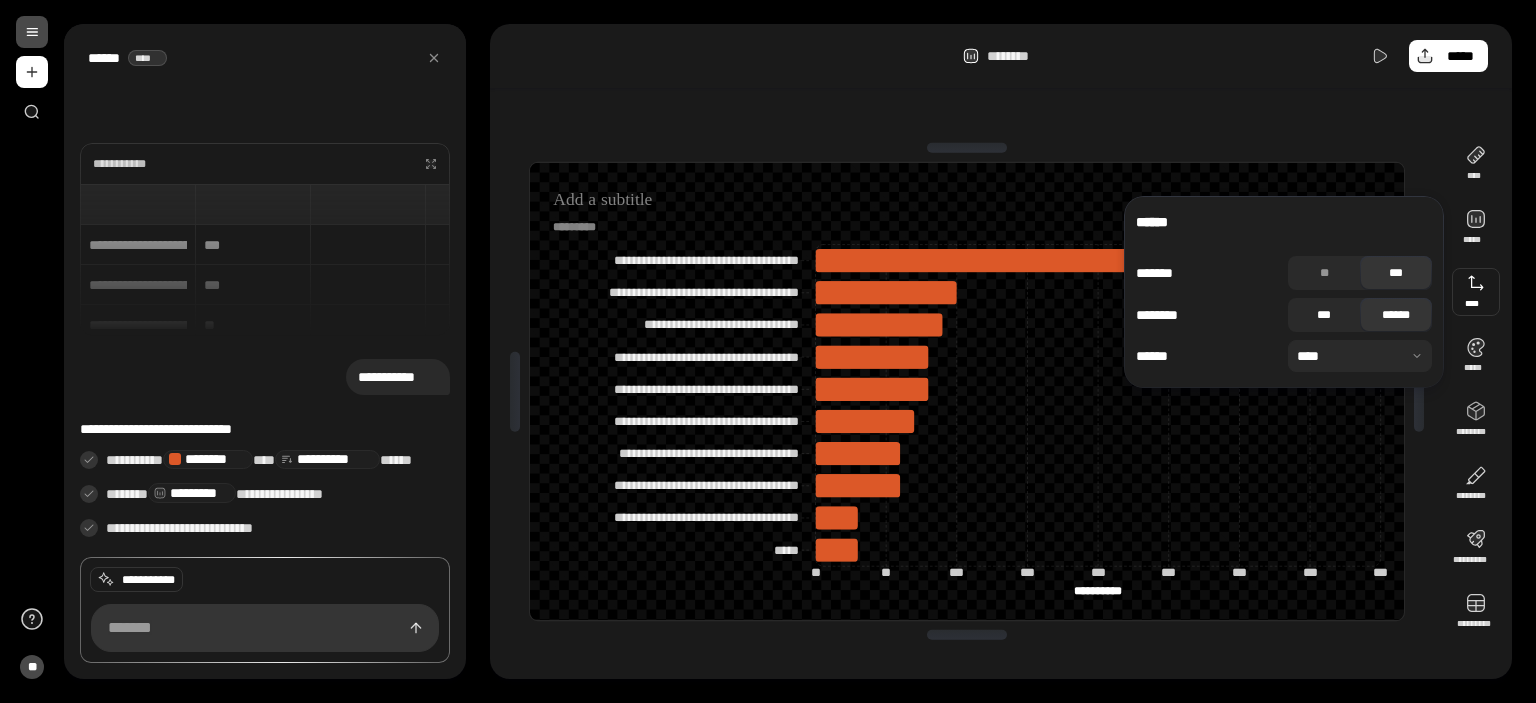 click on "***" at bounding box center [1324, 315] 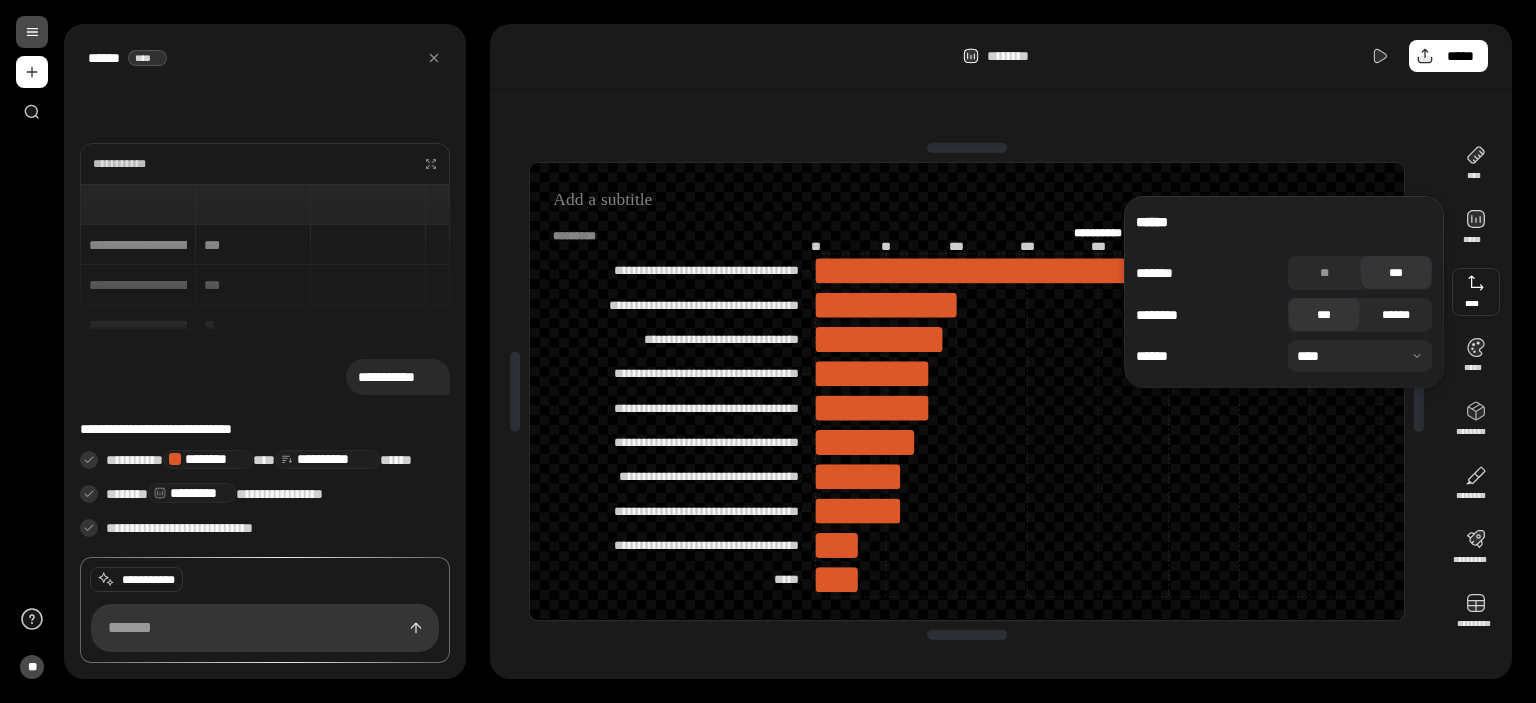 click on "******" at bounding box center [1396, 315] 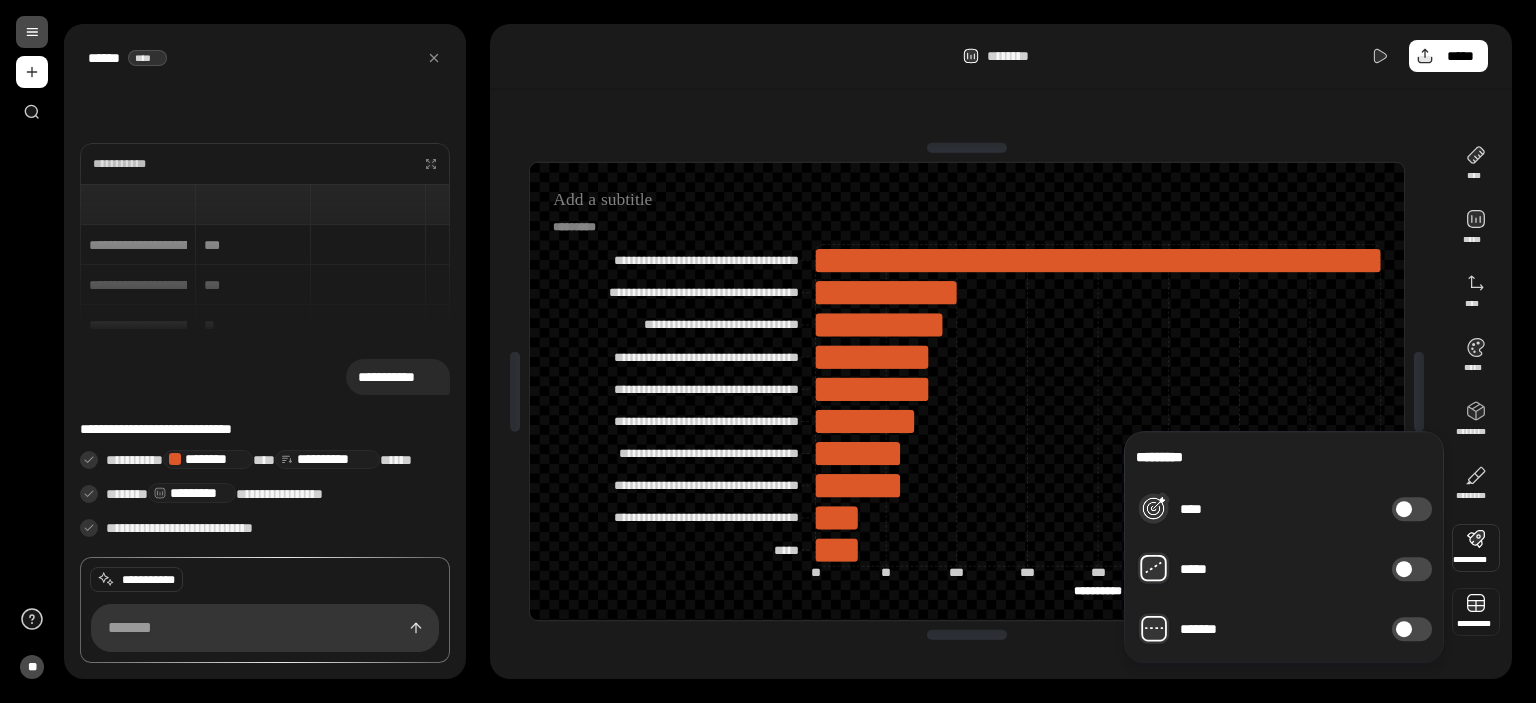 click at bounding box center (1476, 612) 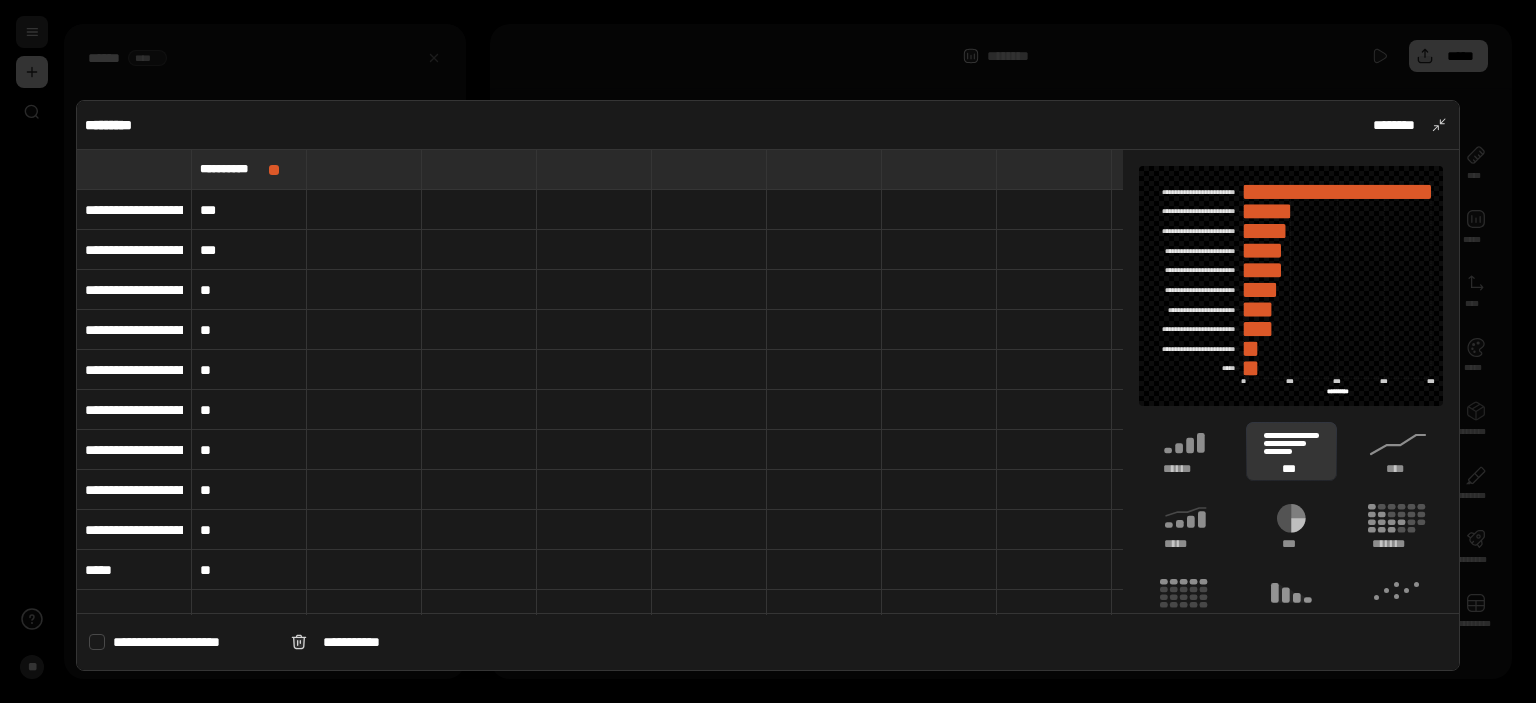 click on "**********" at bounding box center [194, 642] 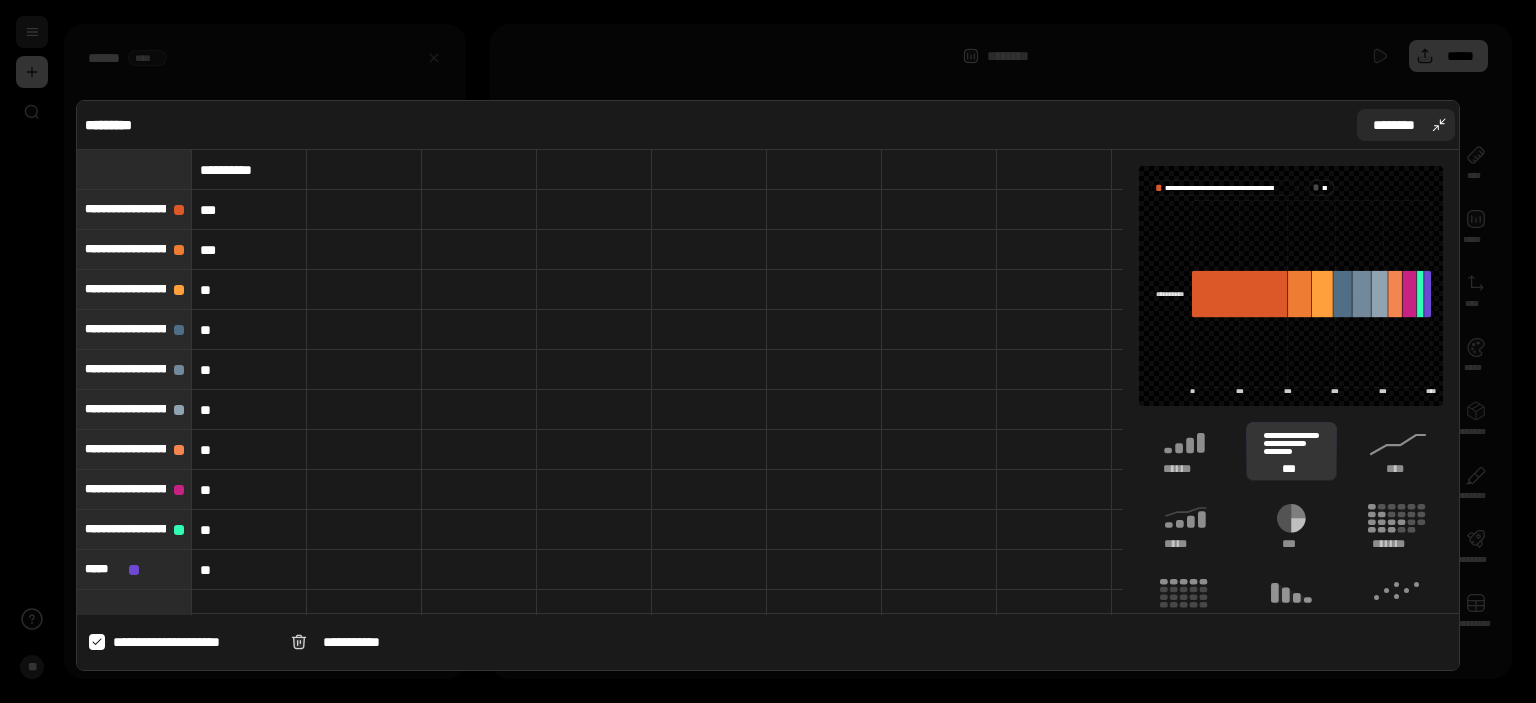 click on "********" at bounding box center (1394, 125) 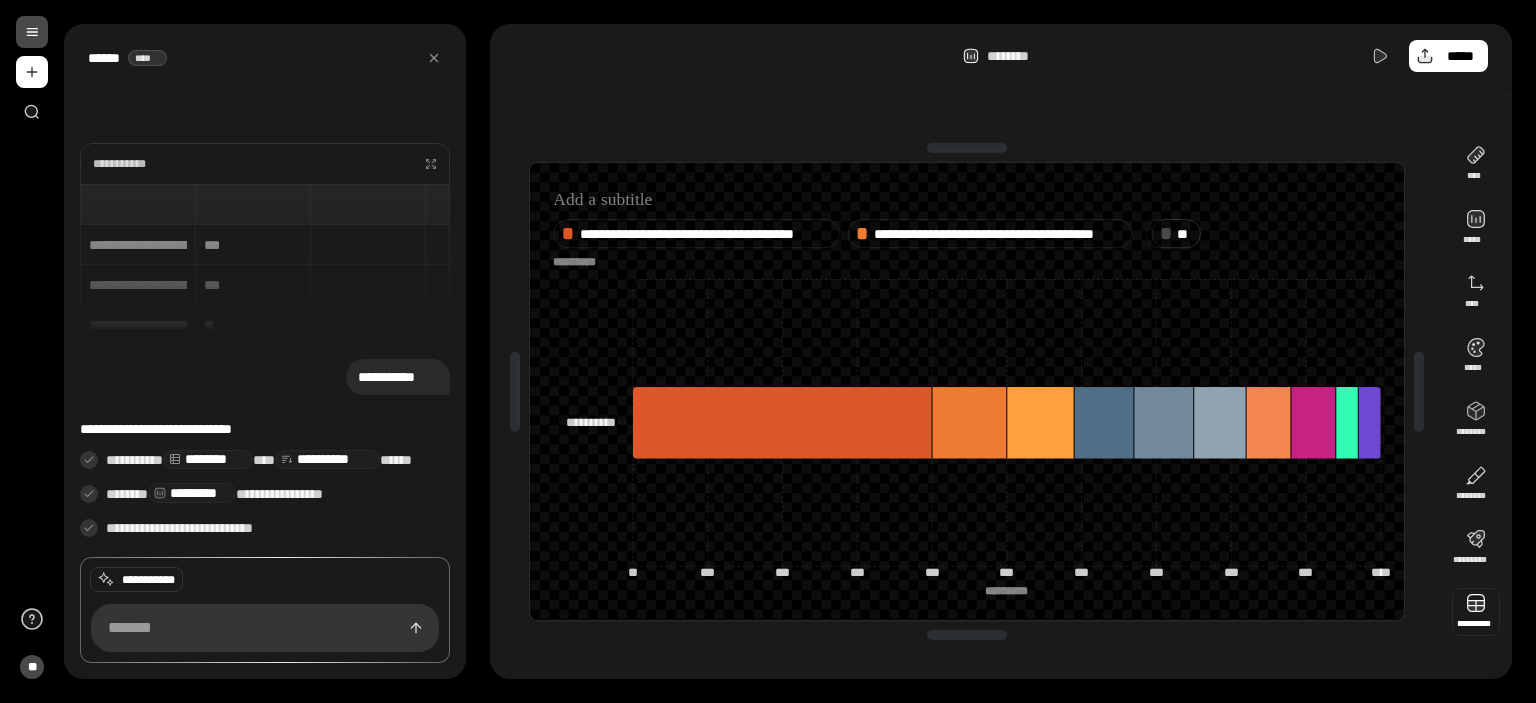 click at bounding box center [1476, 612] 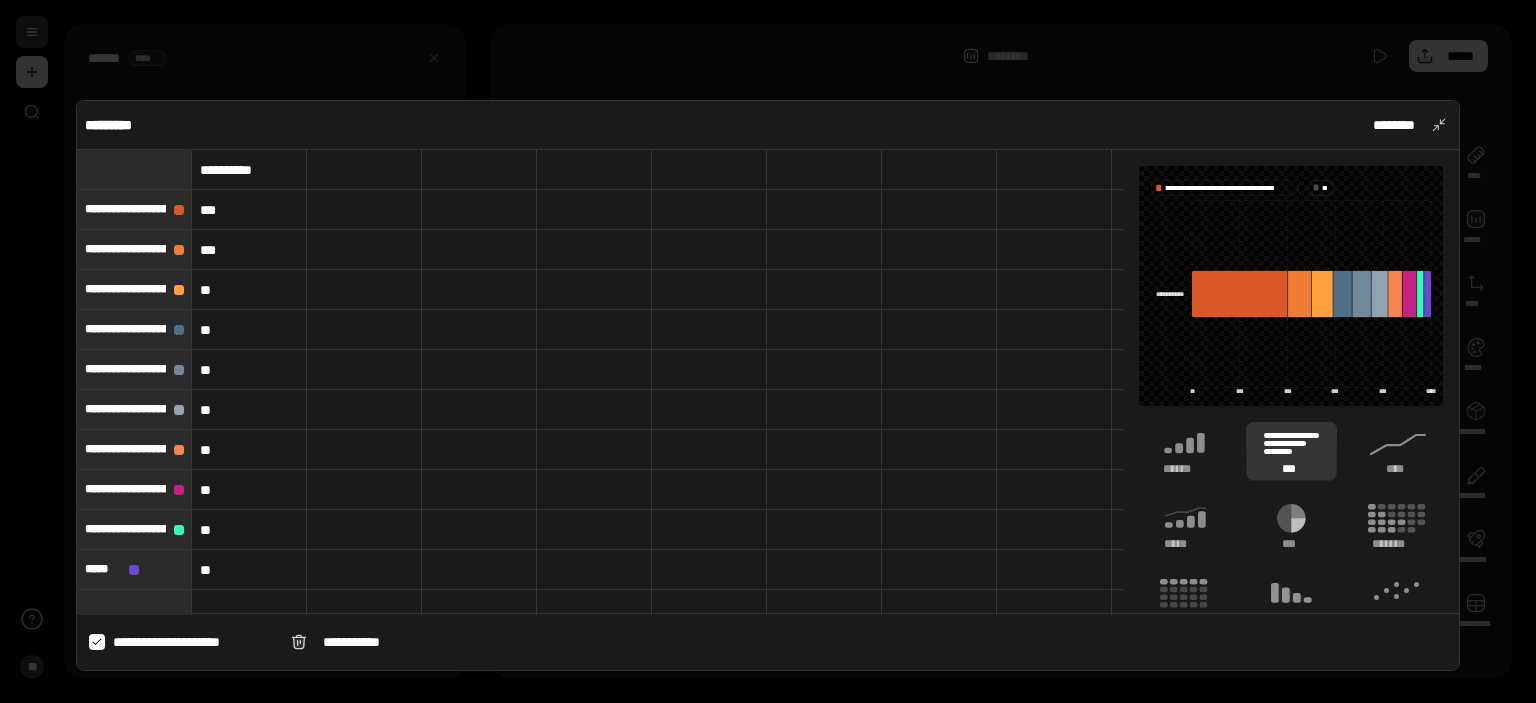 click on "**********" at bounding box center (194, 642) 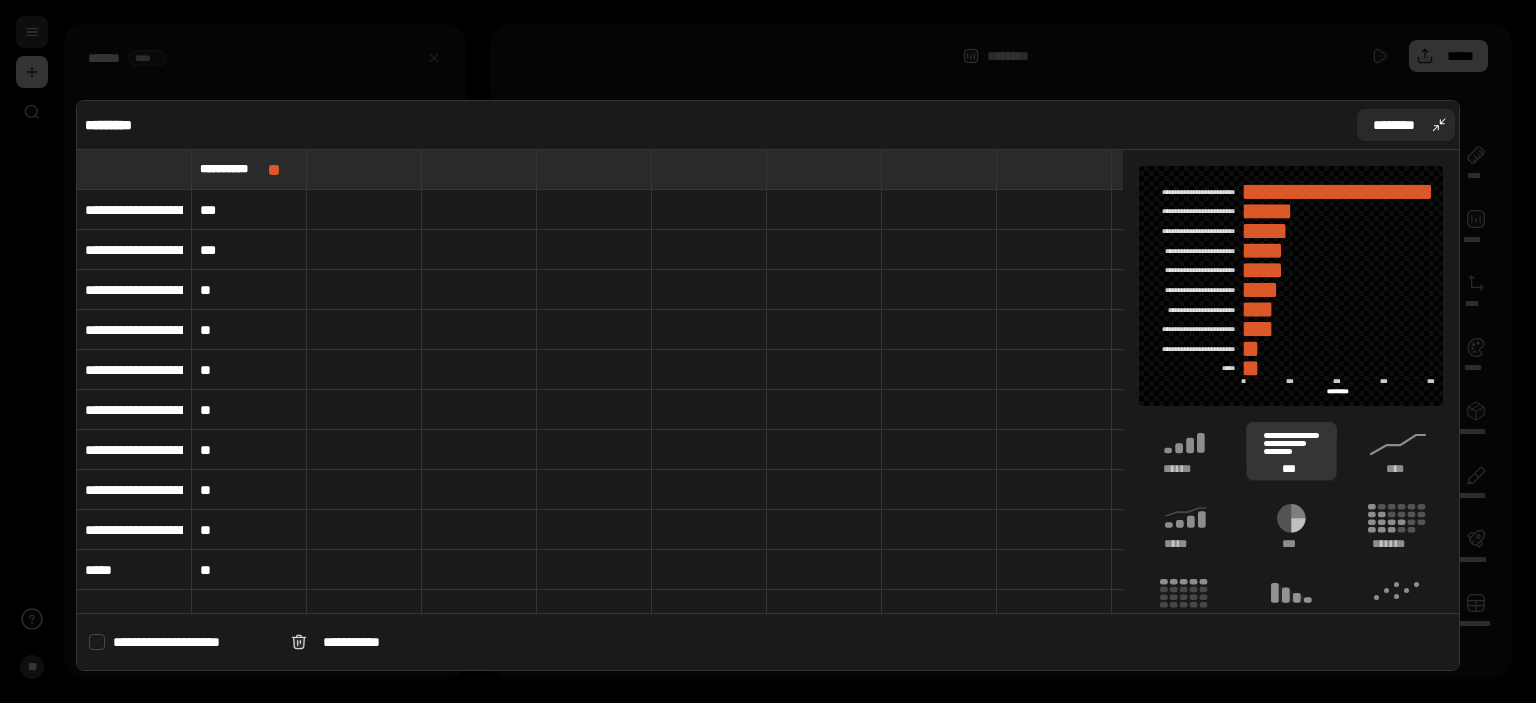 click on "********" at bounding box center [1394, 125] 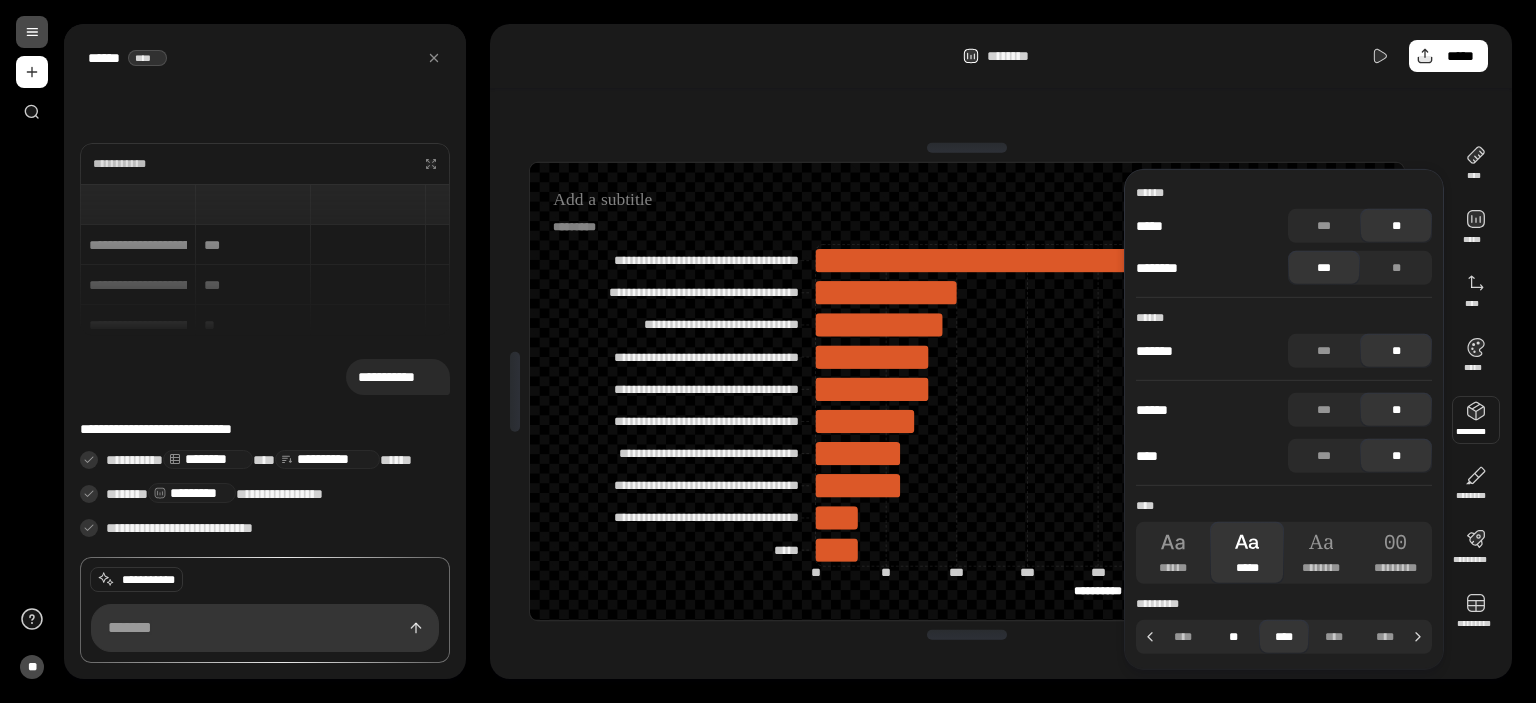 click on "**" at bounding box center [1233, 637] 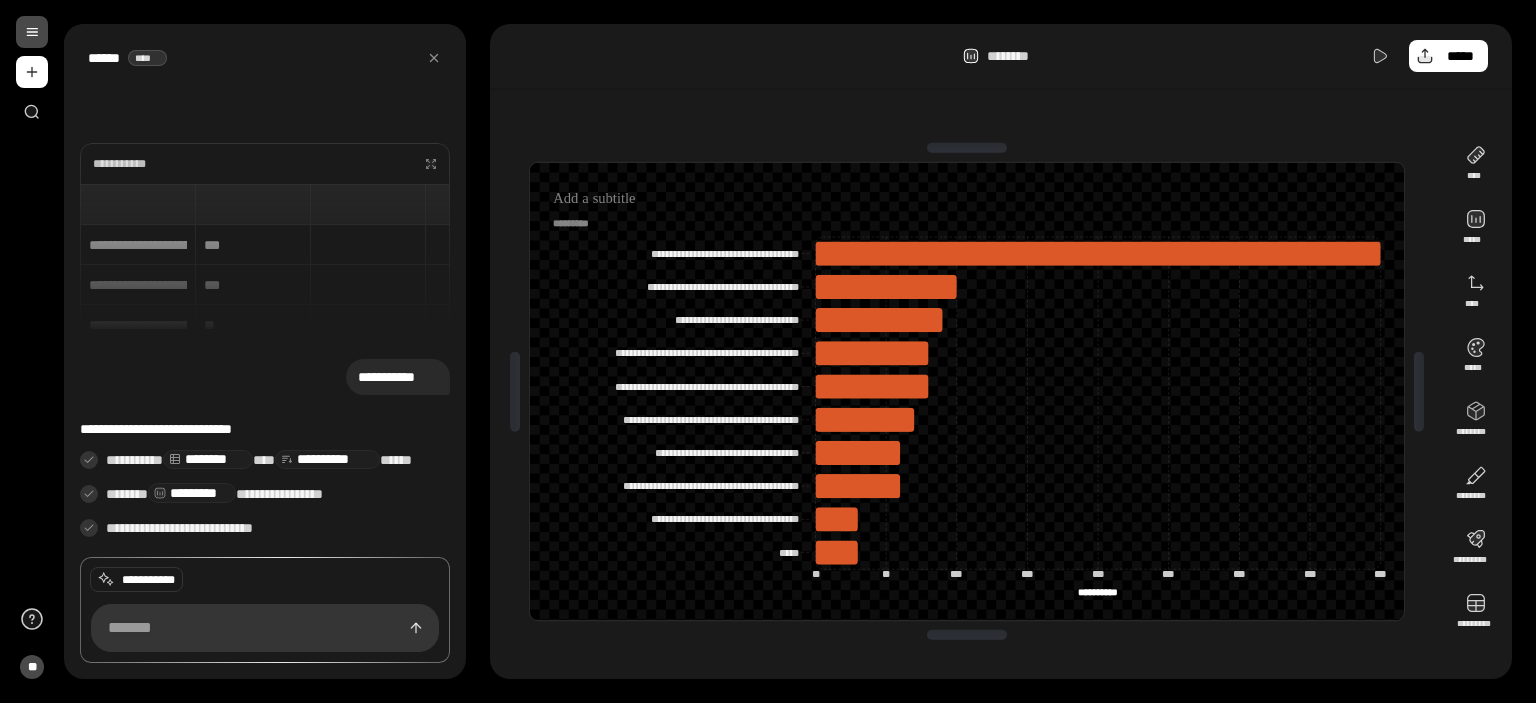 click on "******** *****" at bounding box center (1001, 56) 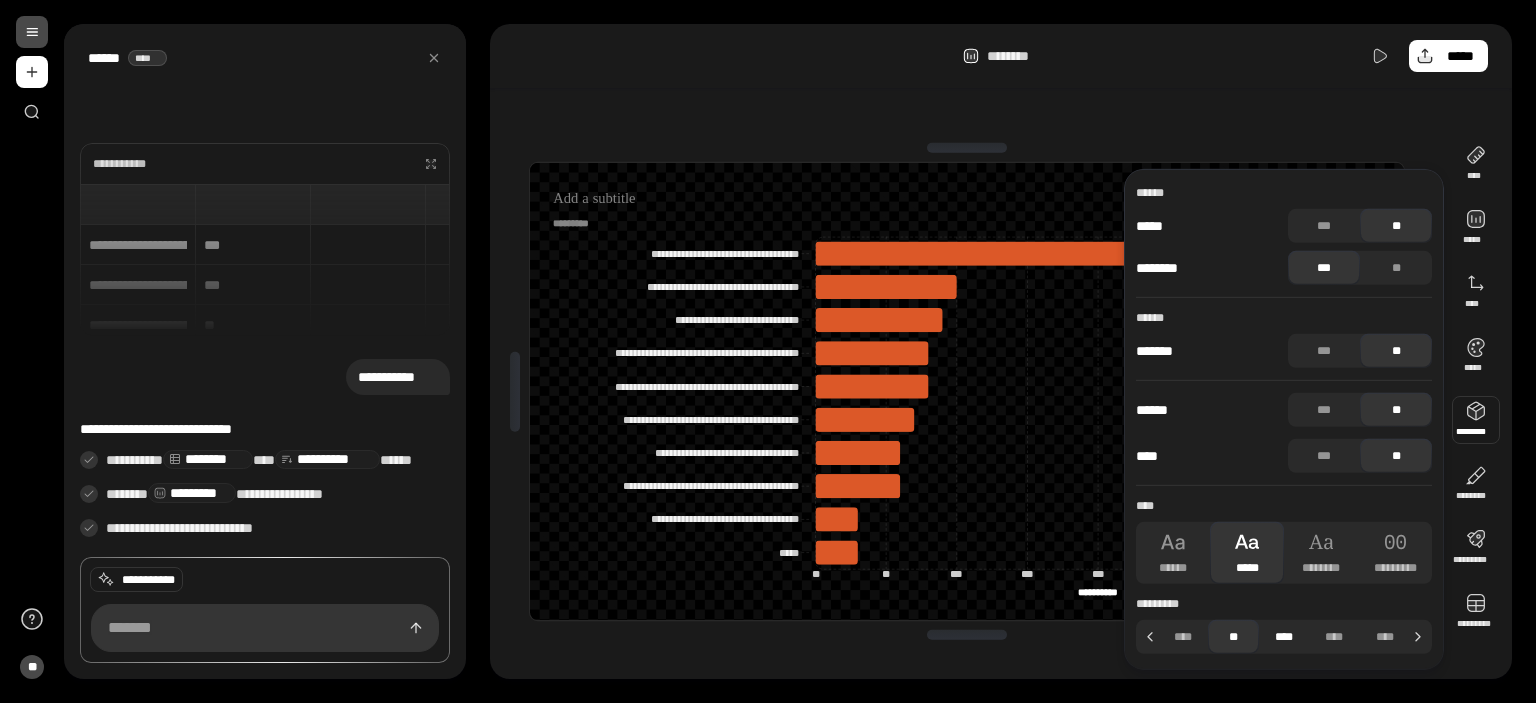 click on "****" at bounding box center [1284, 637] 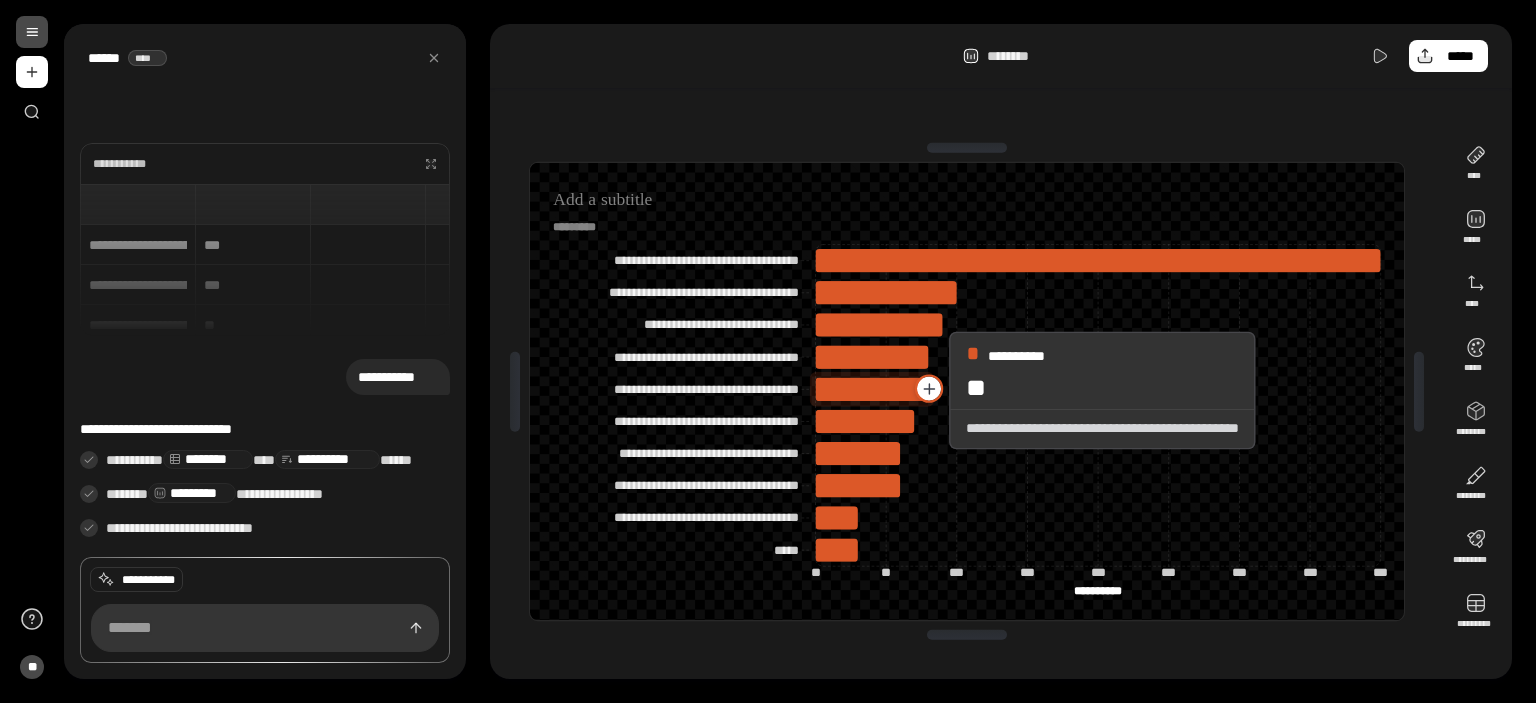 click 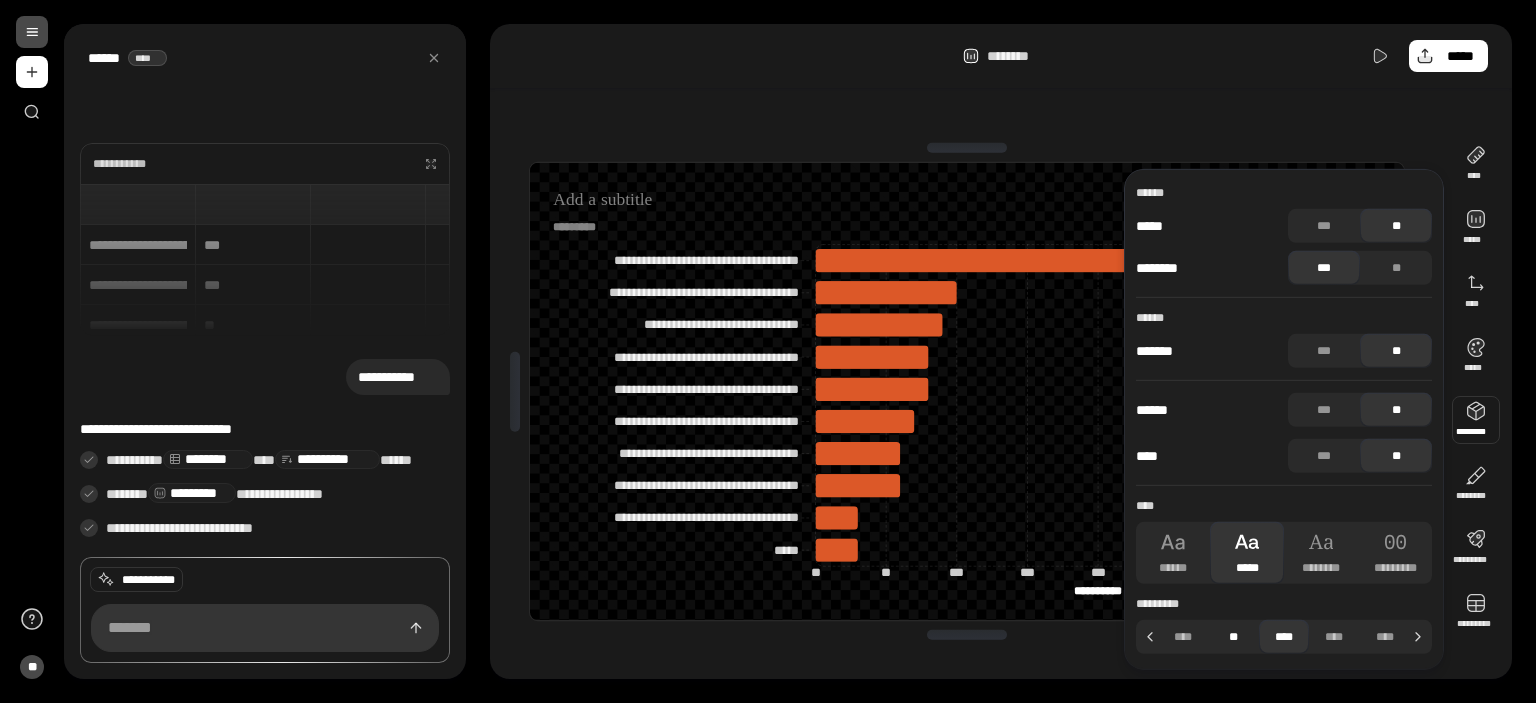 click on "**" at bounding box center [1233, 637] 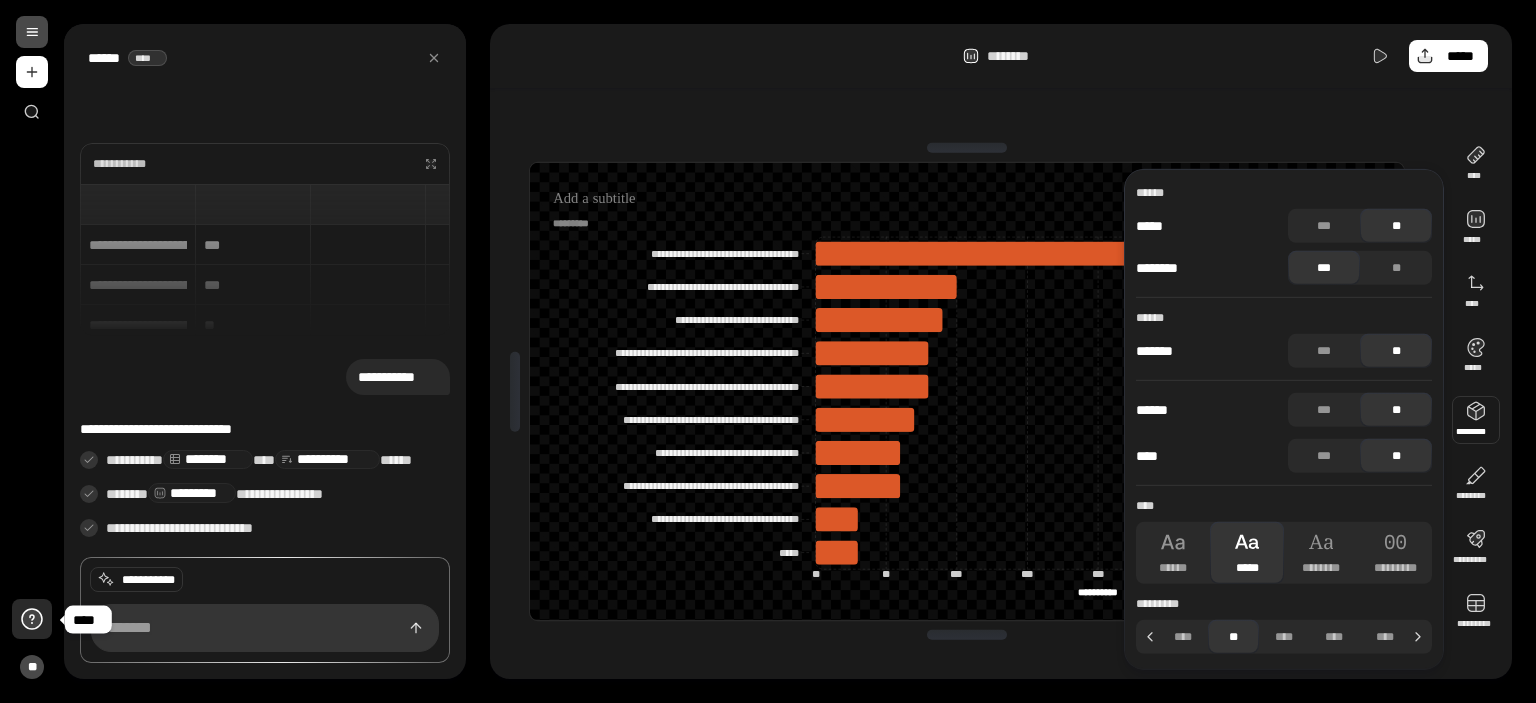 click at bounding box center (32, 619) 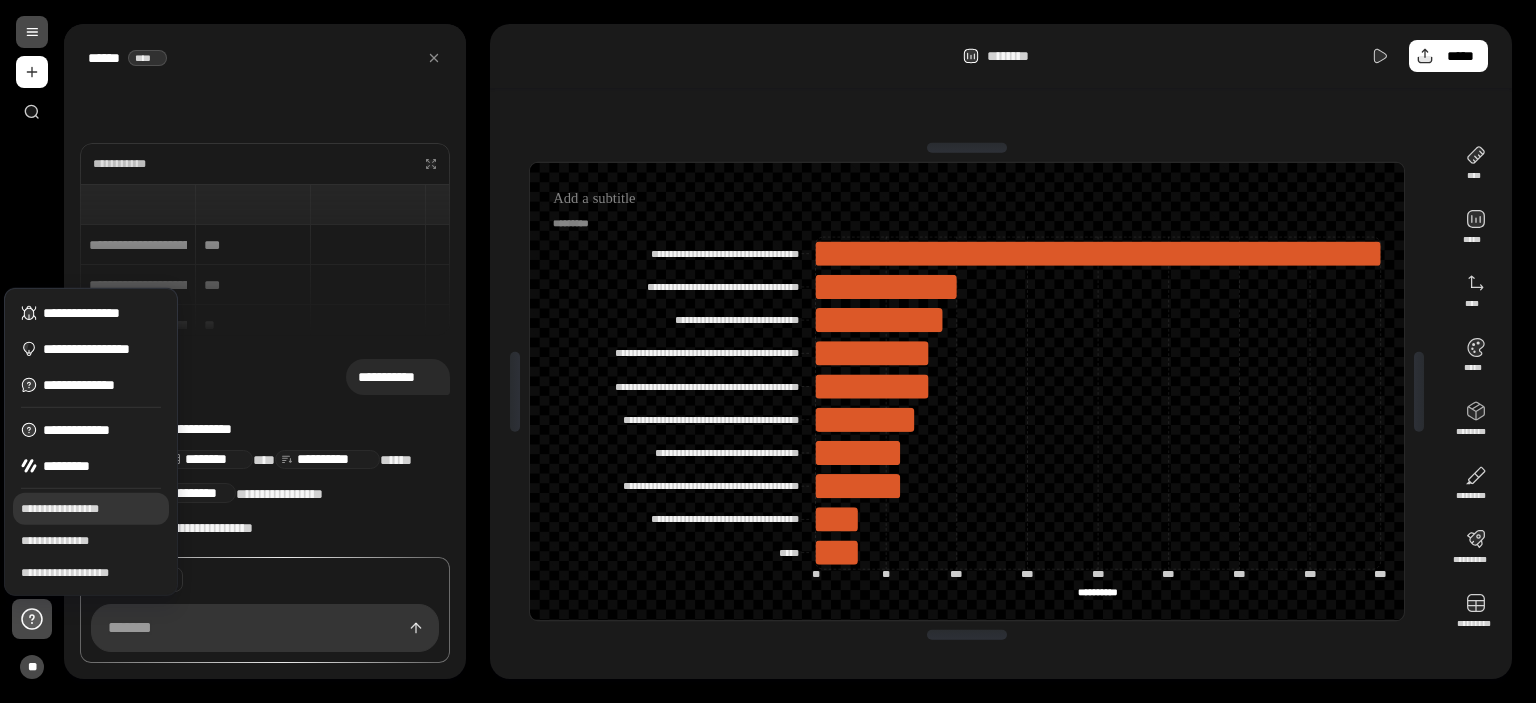 click on "**********" at bounding box center (91, 509) 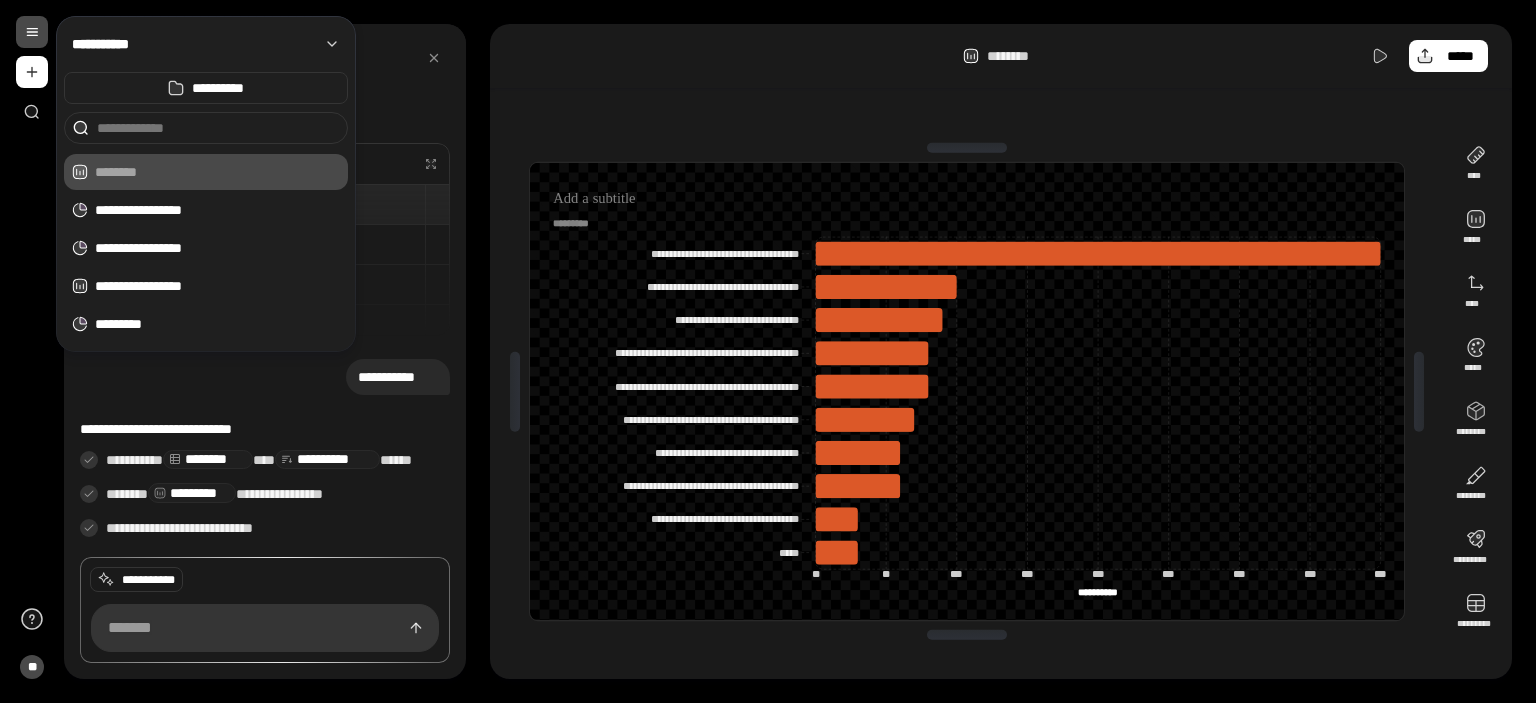 click at bounding box center [32, 32] 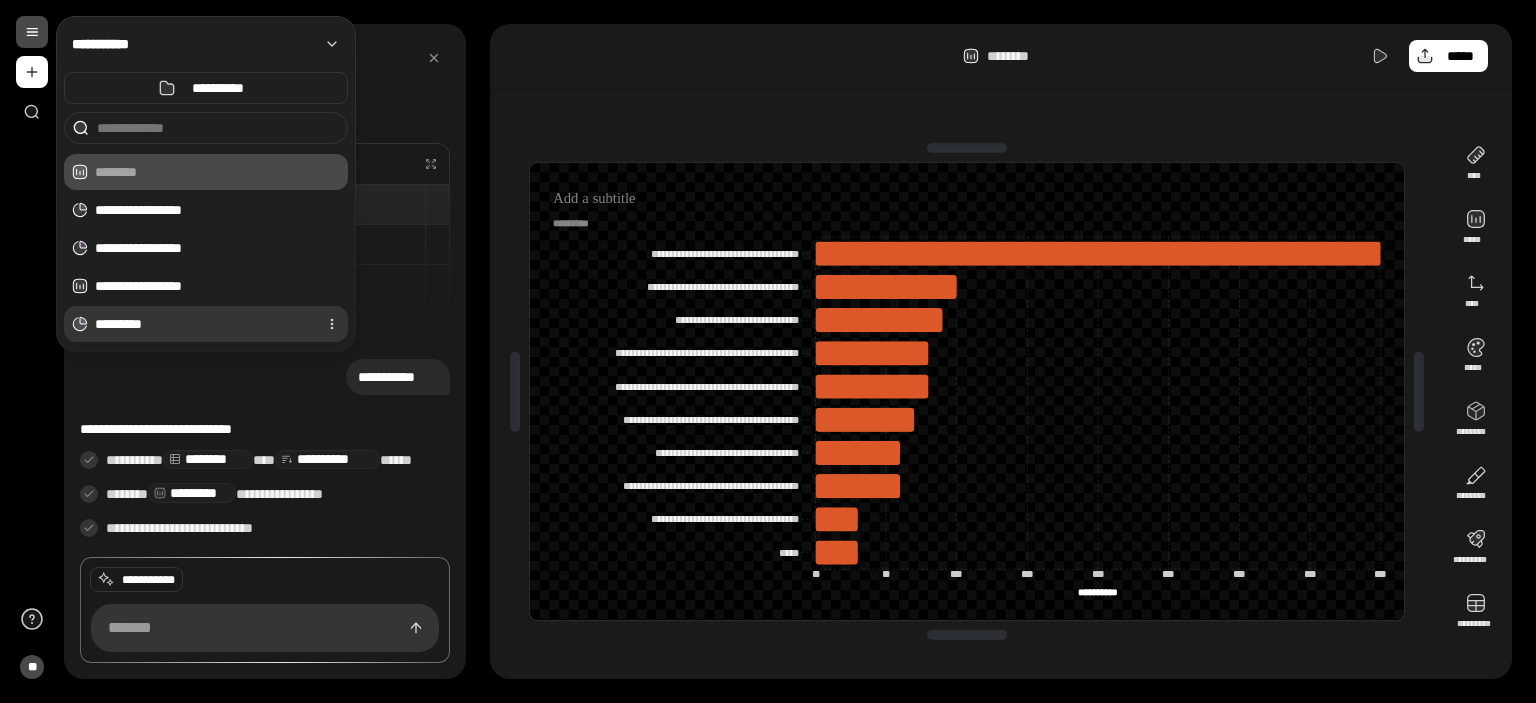click on "*********" at bounding box center [202, 324] 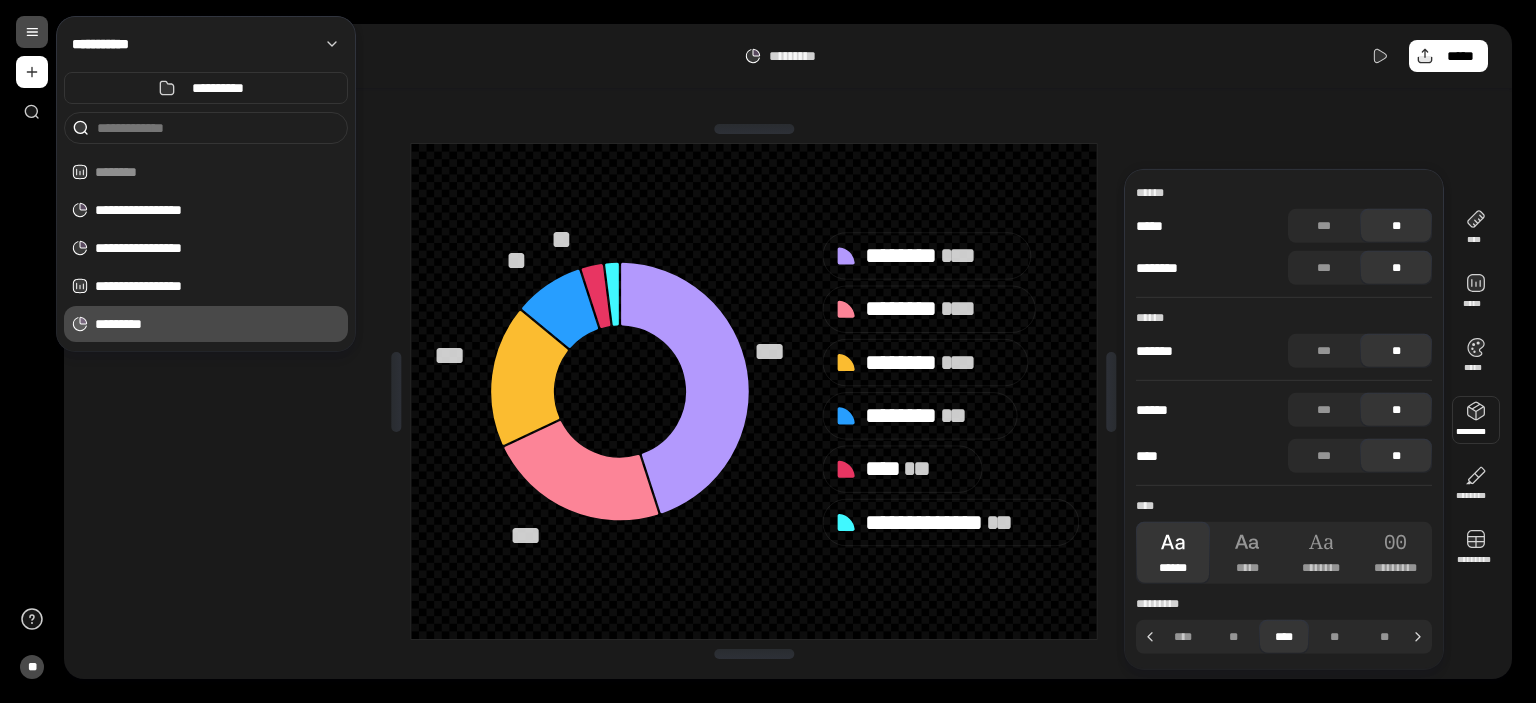 click at bounding box center [1476, 420] 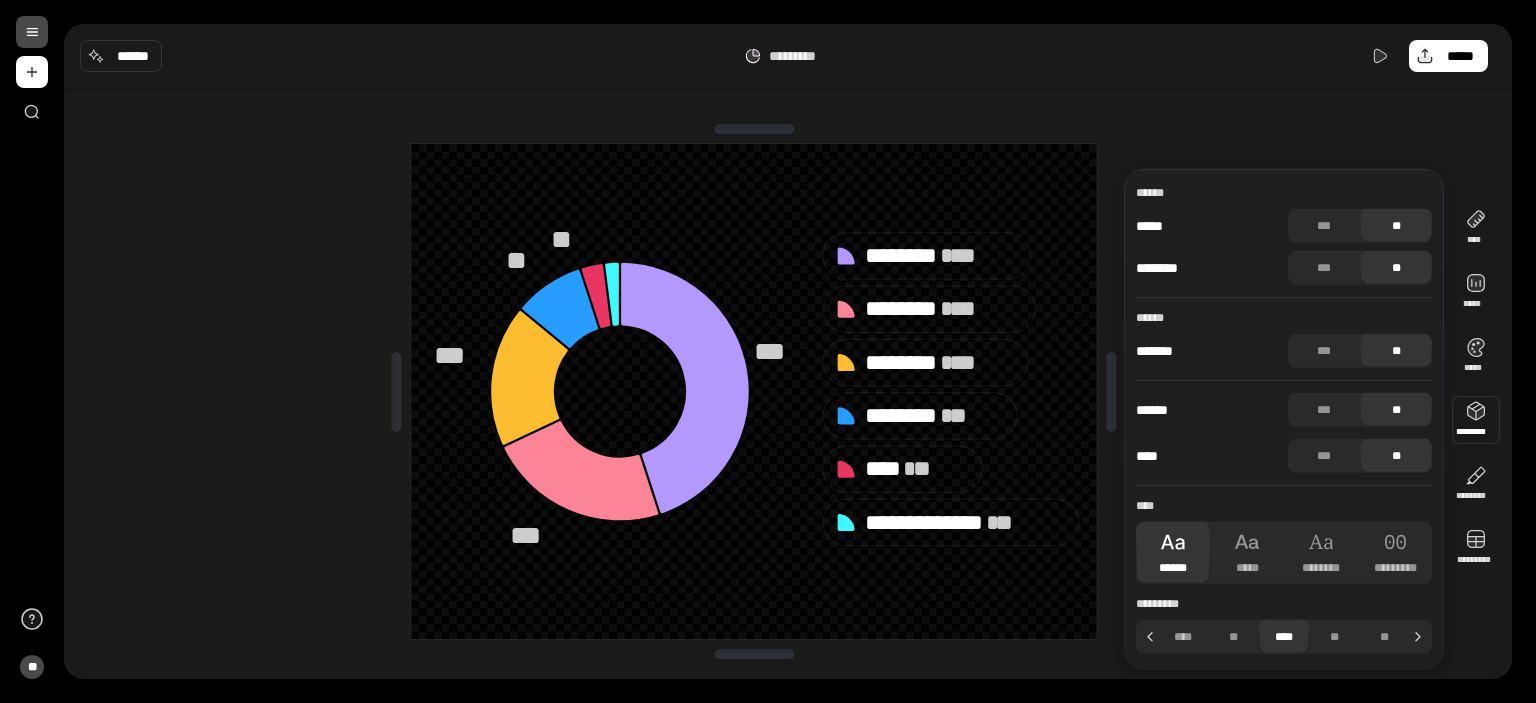 click on "**" at bounding box center [1396, 351] 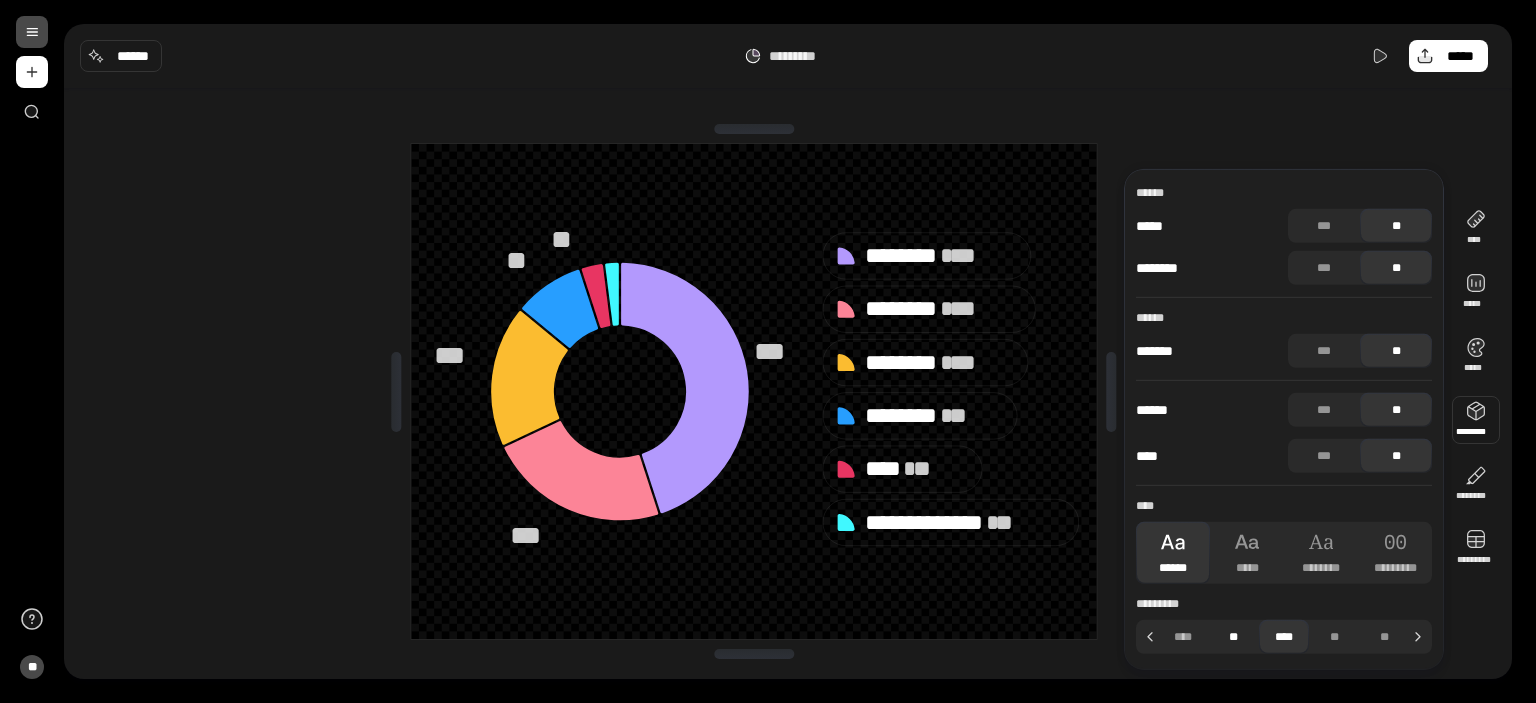 click on "**" at bounding box center (1233, 637) 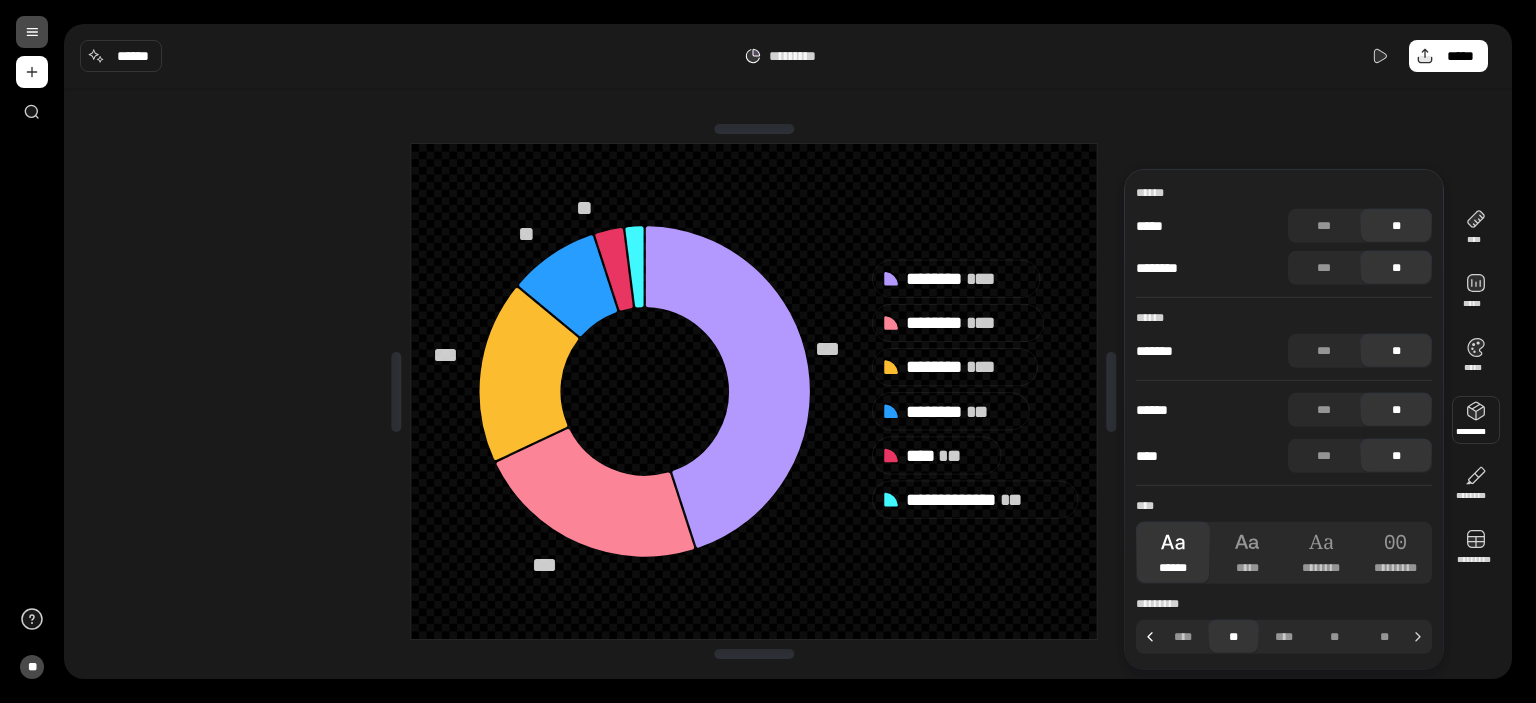 click at bounding box center [1147, 637] 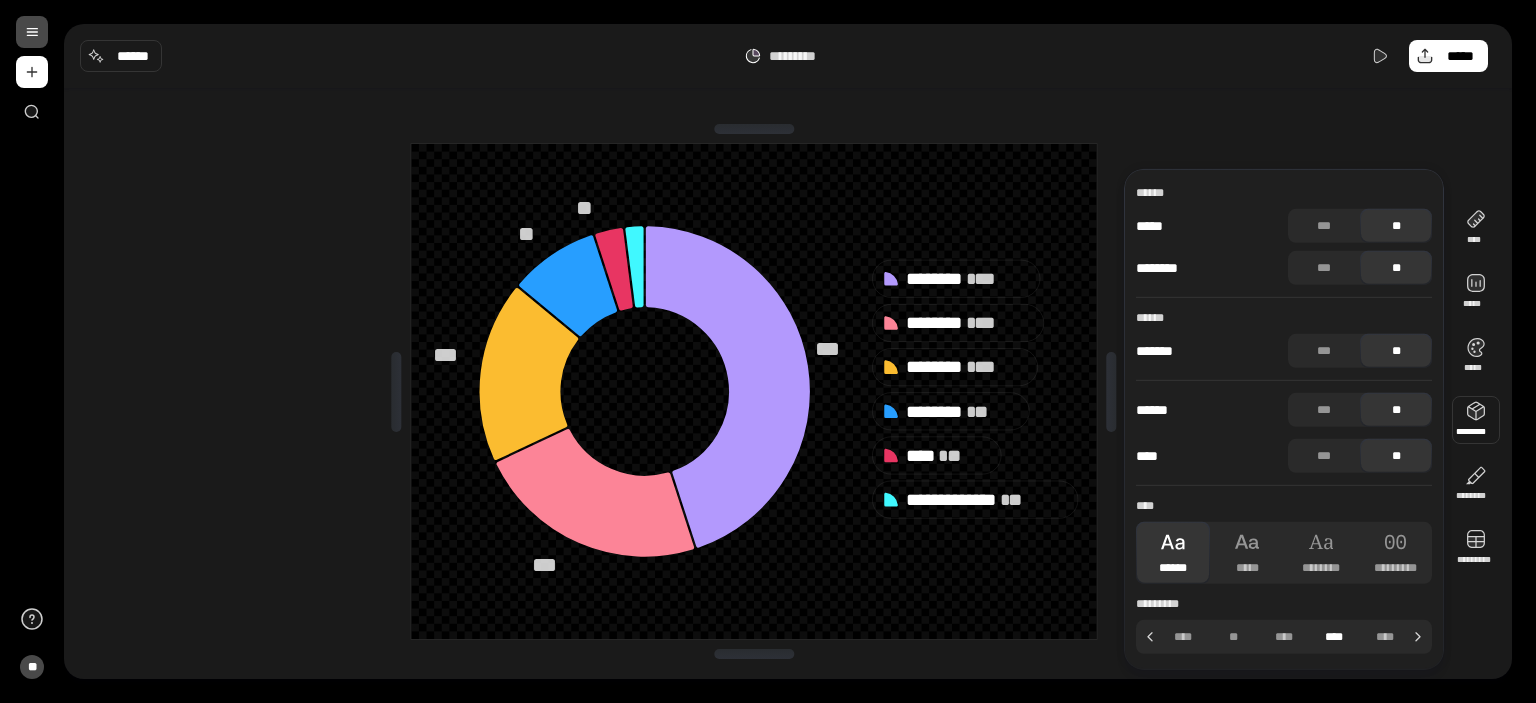 click on "****" at bounding box center (1334, 637) 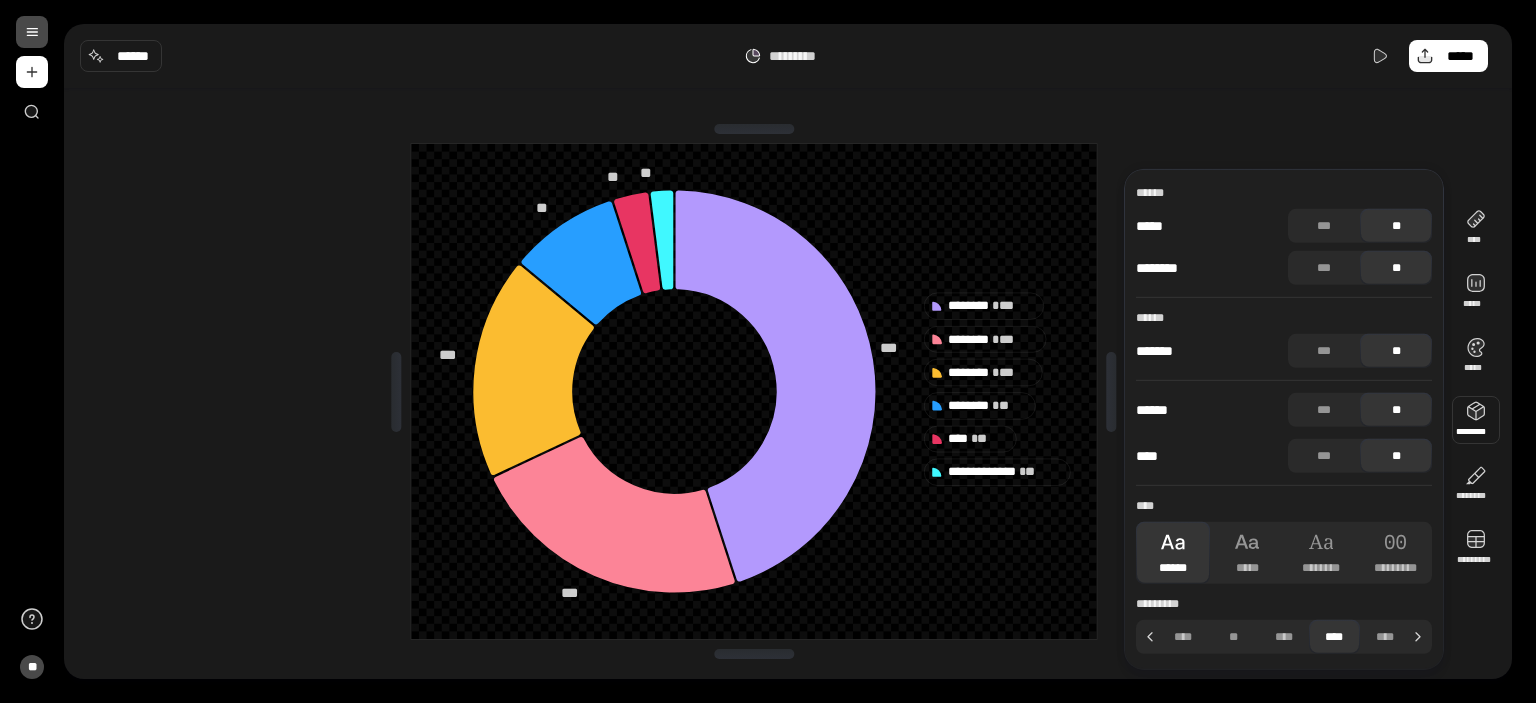 click on "**********" at bounding box center [754, 391] 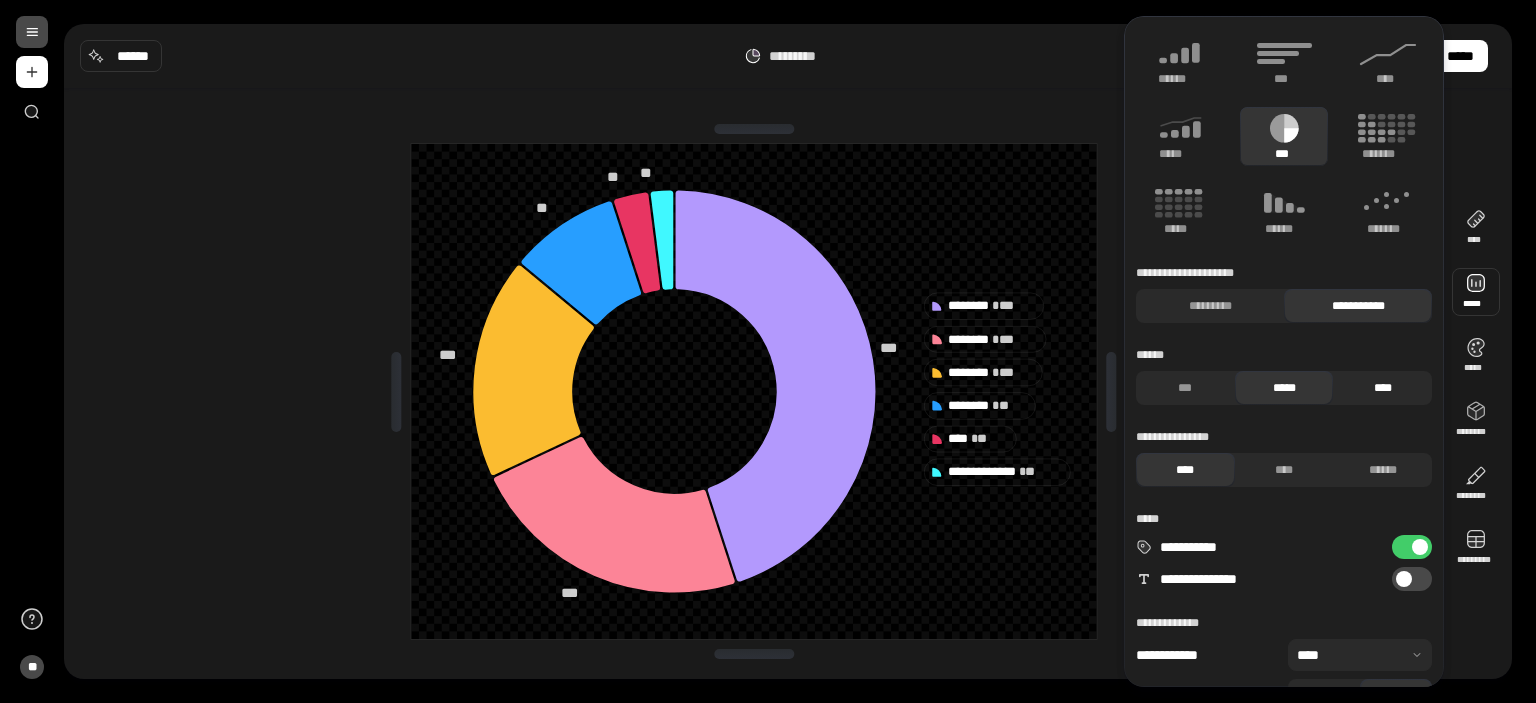 click on "****" at bounding box center (1382, 388) 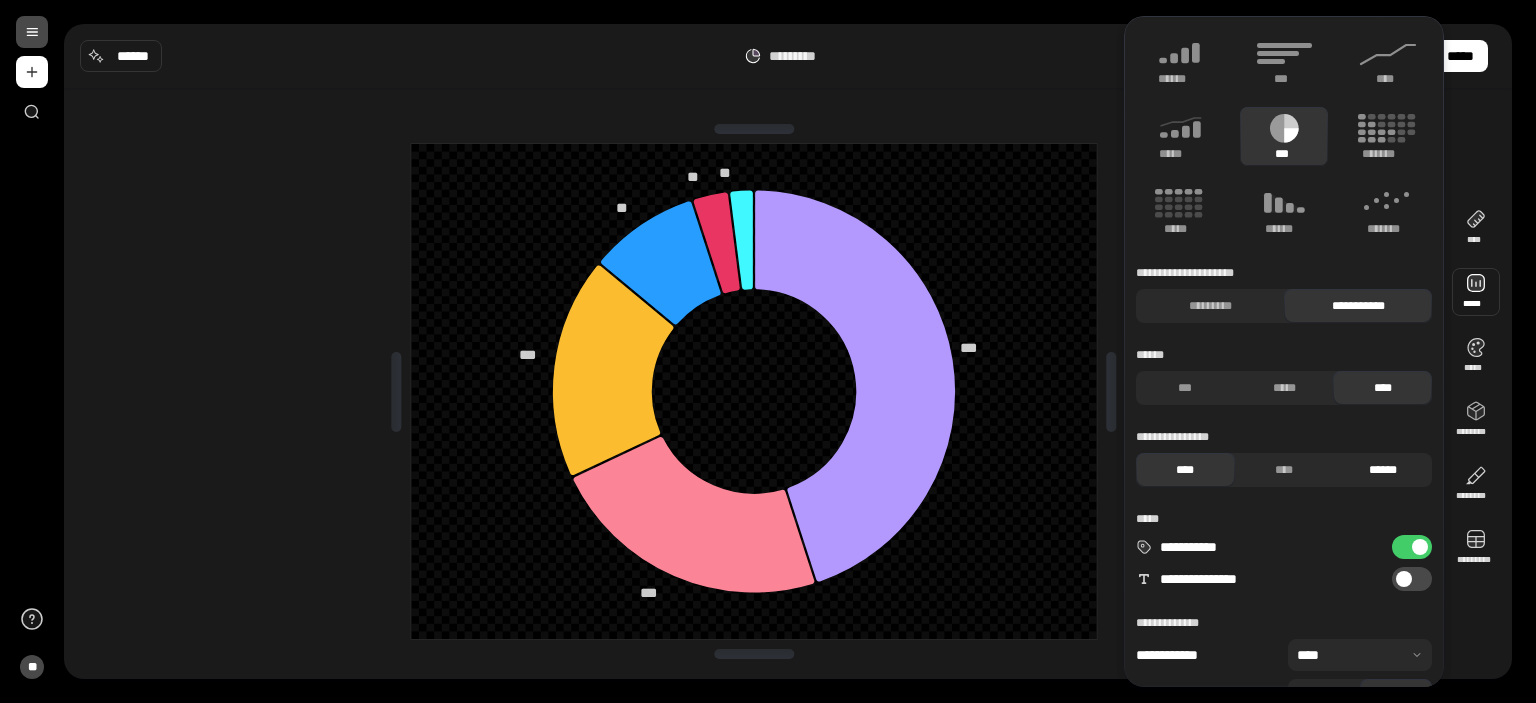 click on "******" at bounding box center [1382, 470] 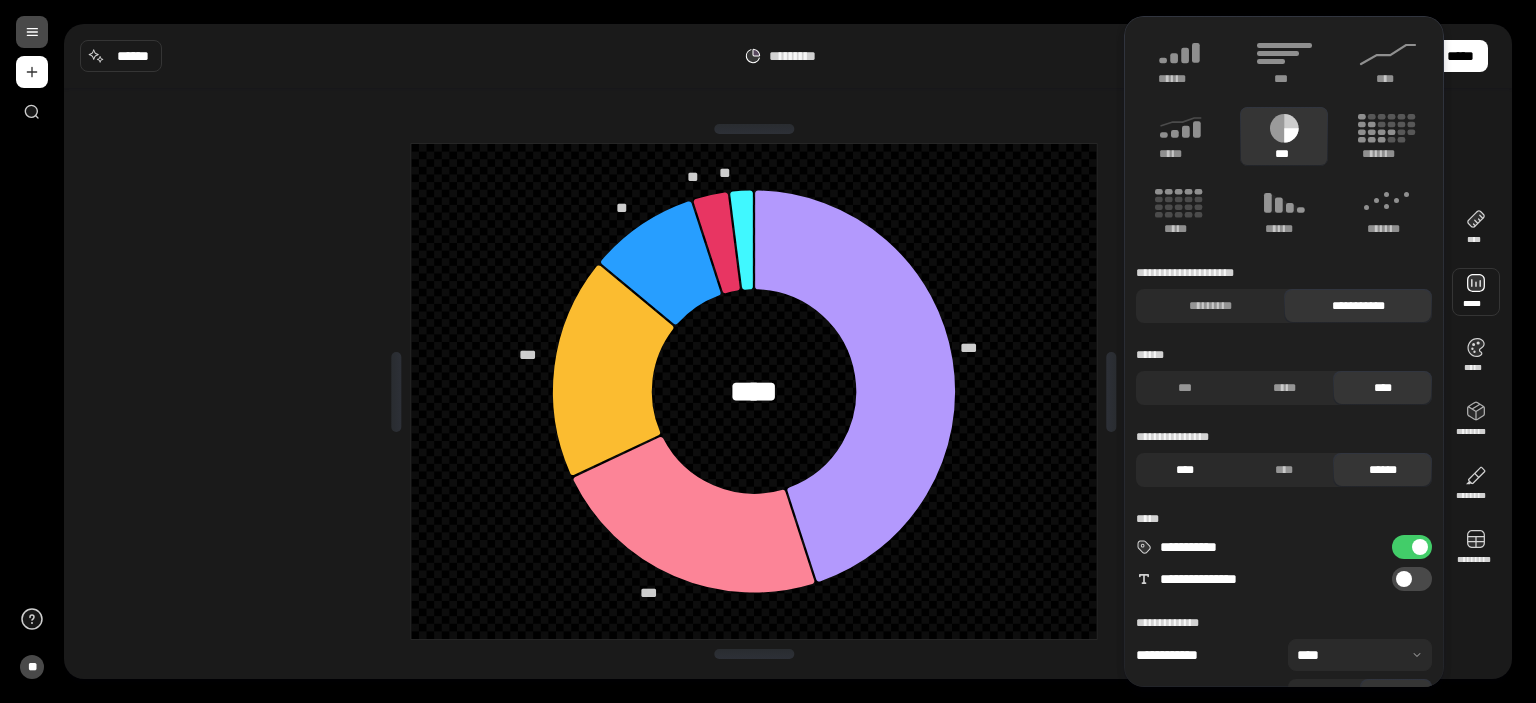 click on "****" at bounding box center (1185, 470) 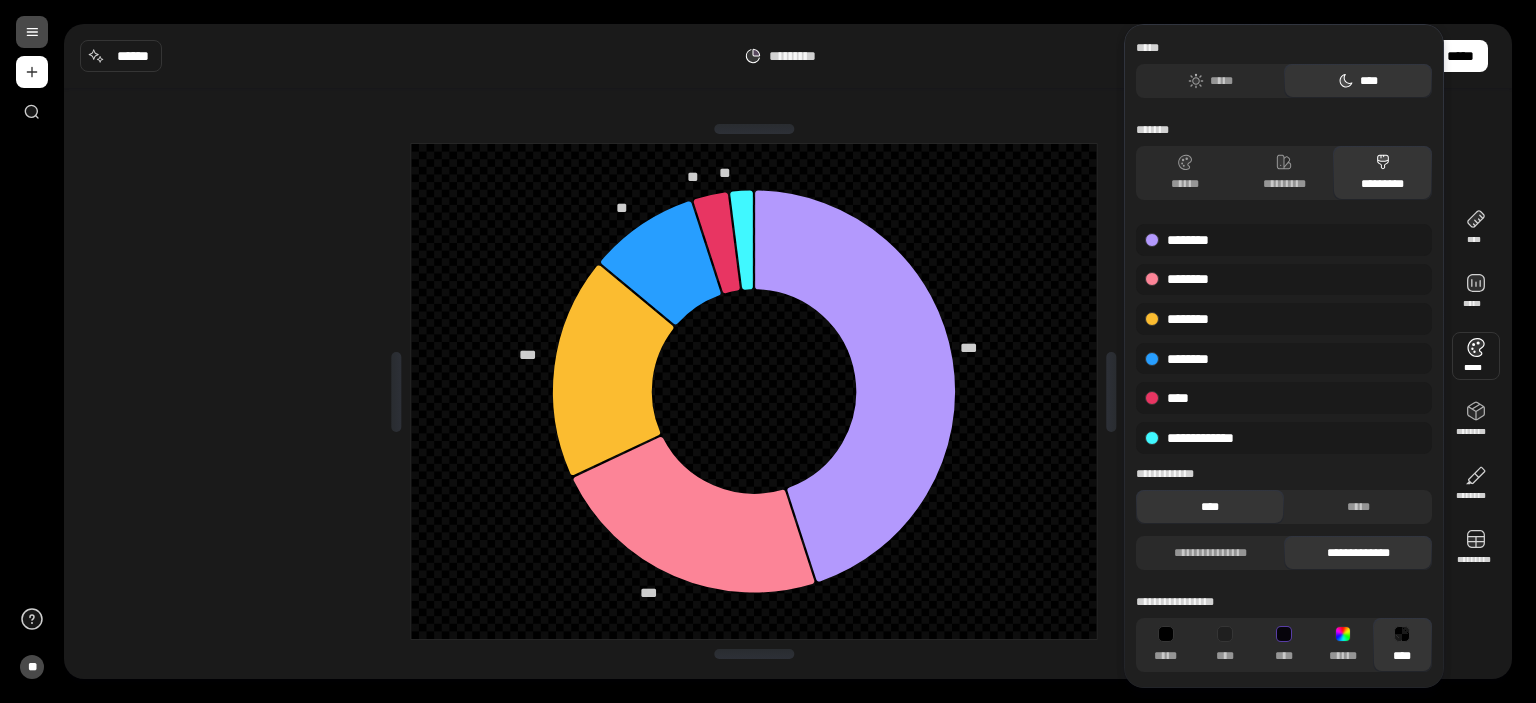 click on "******* ****** ********* *********" at bounding box center [1284, 161] 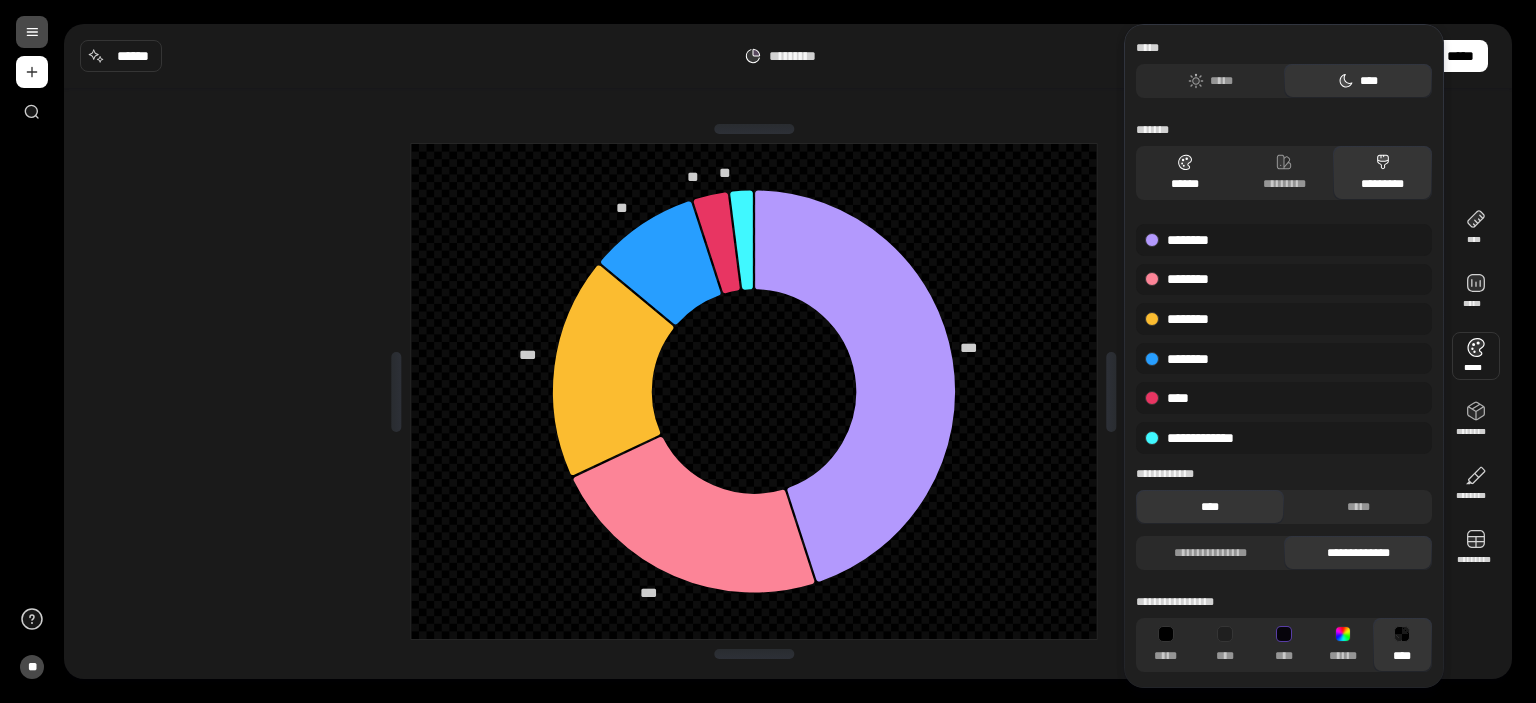 click 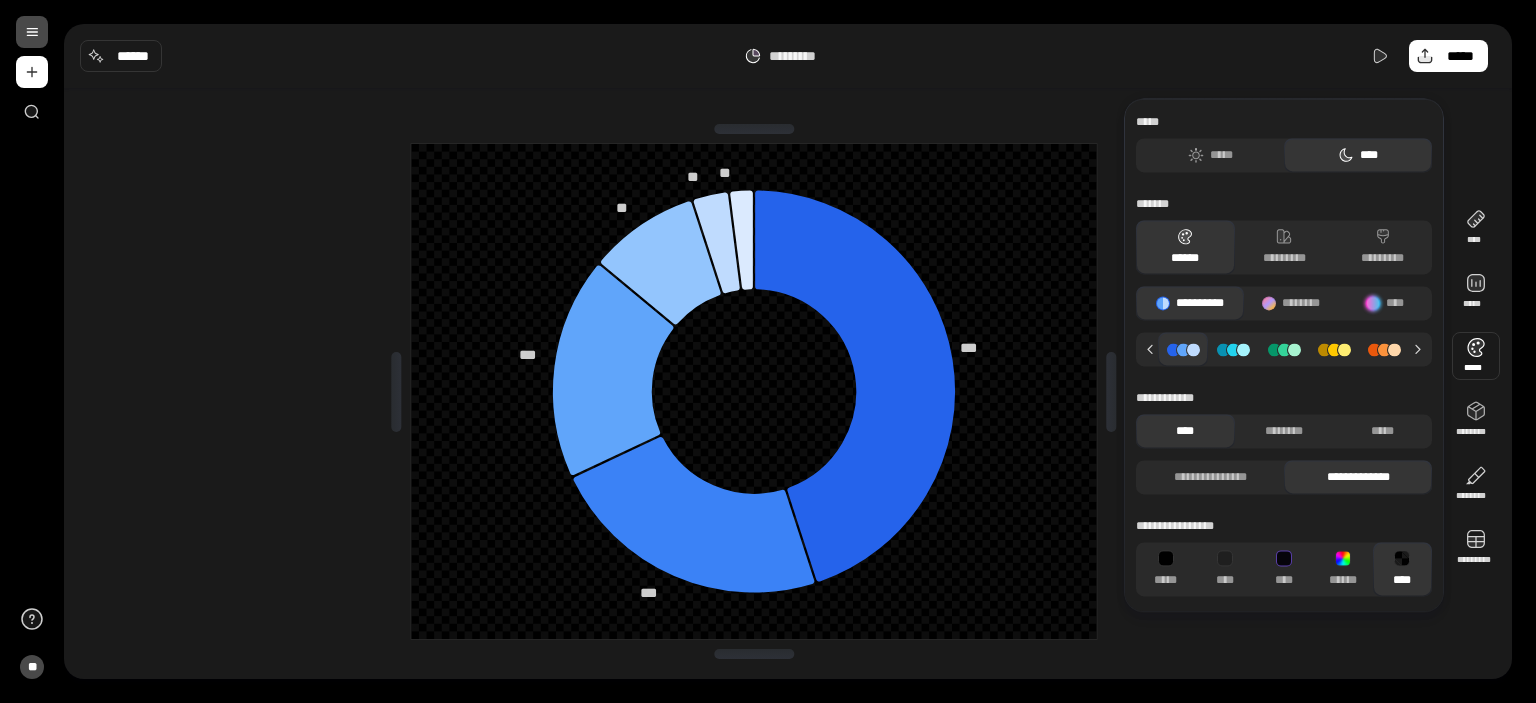 click at bounding box center [1385, 349] 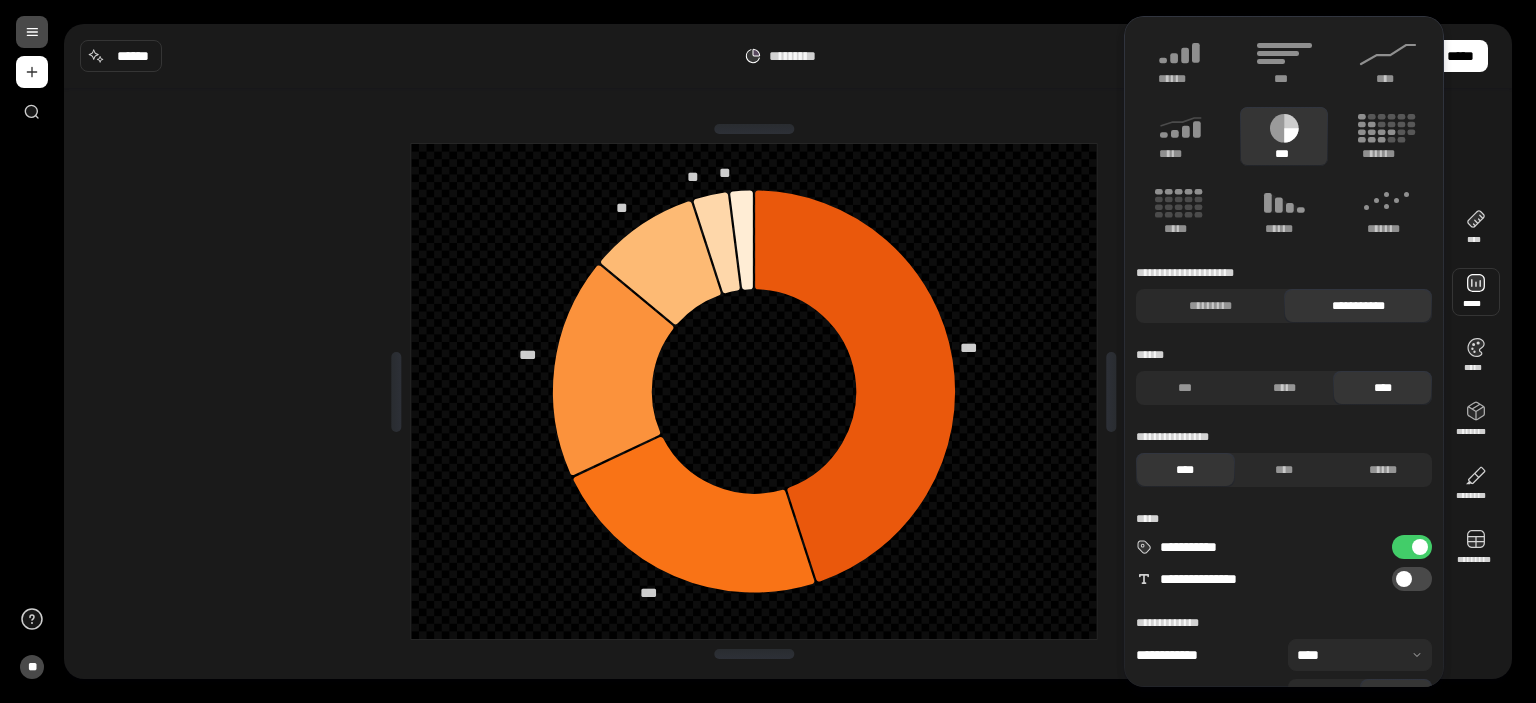 click on "**********" at bounding box center (1412, 547) 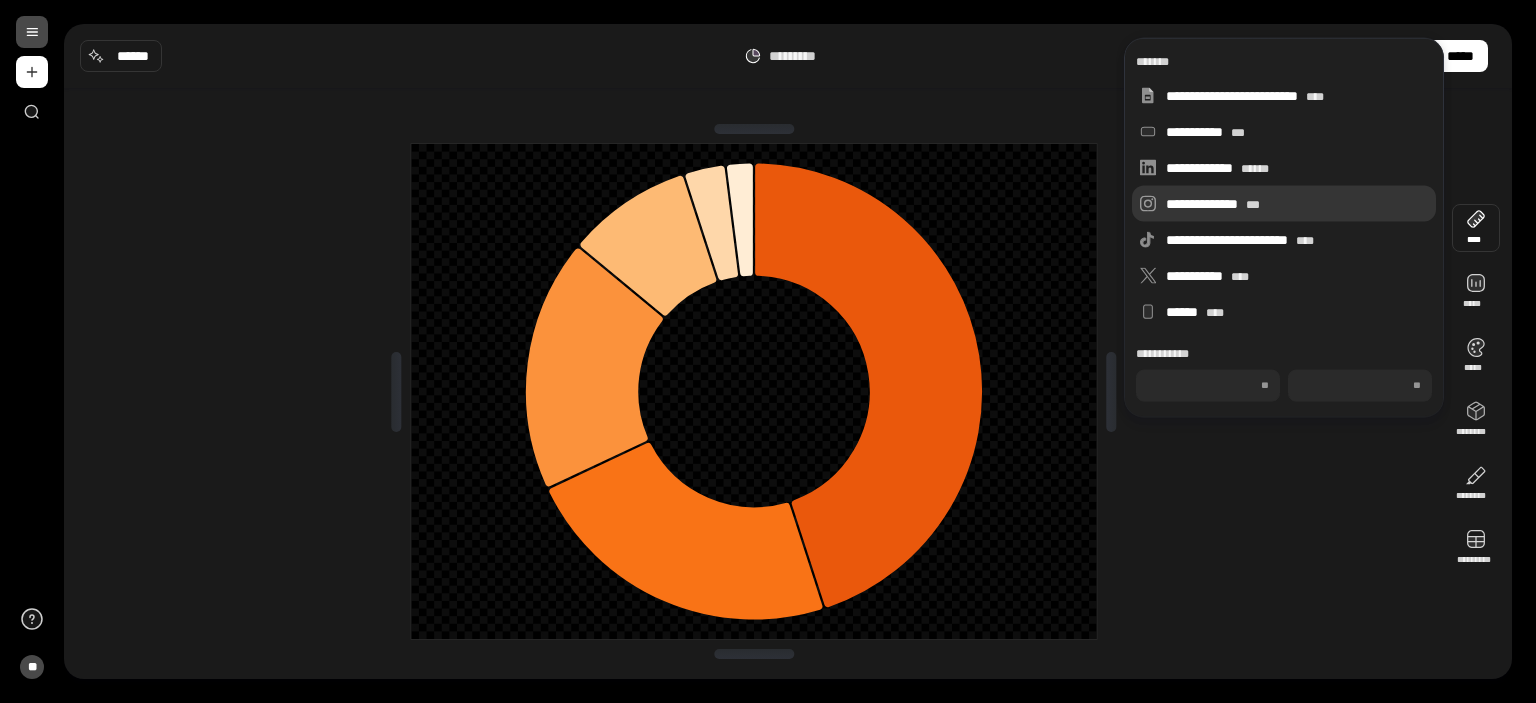 click on "**********" at bounding box center [1284, 204] 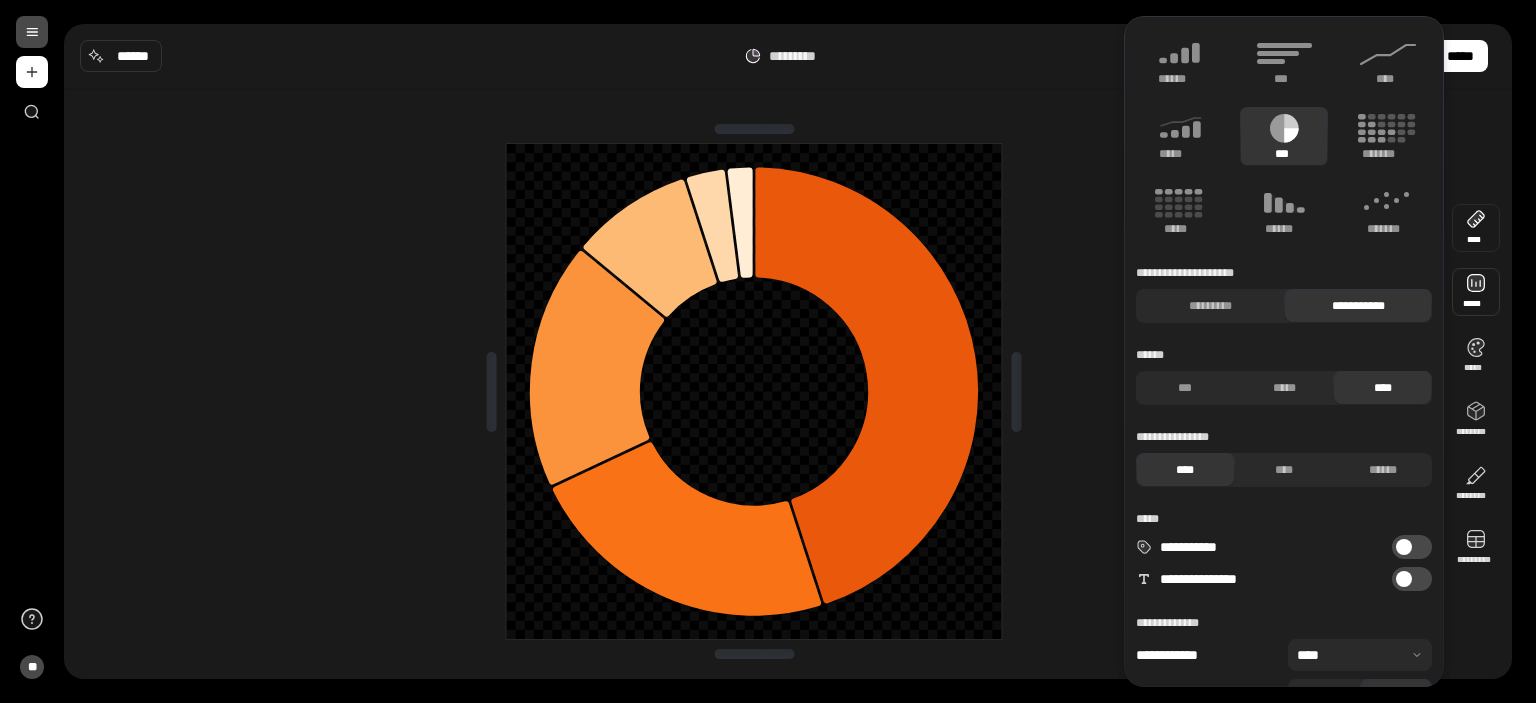 scroll, scrollTop: 84, scrollLeft: 0, axis: vertical 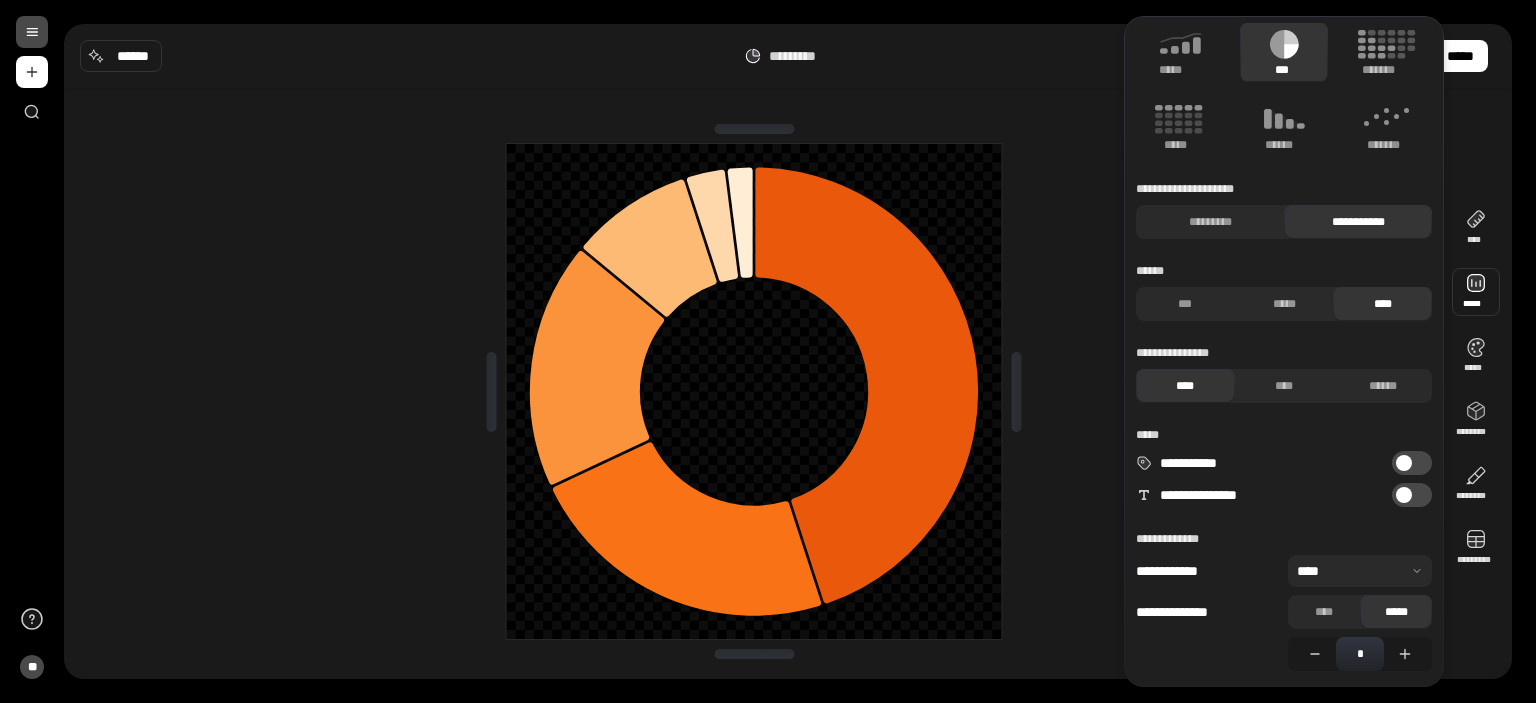 click at bounding box center (1404, 495) 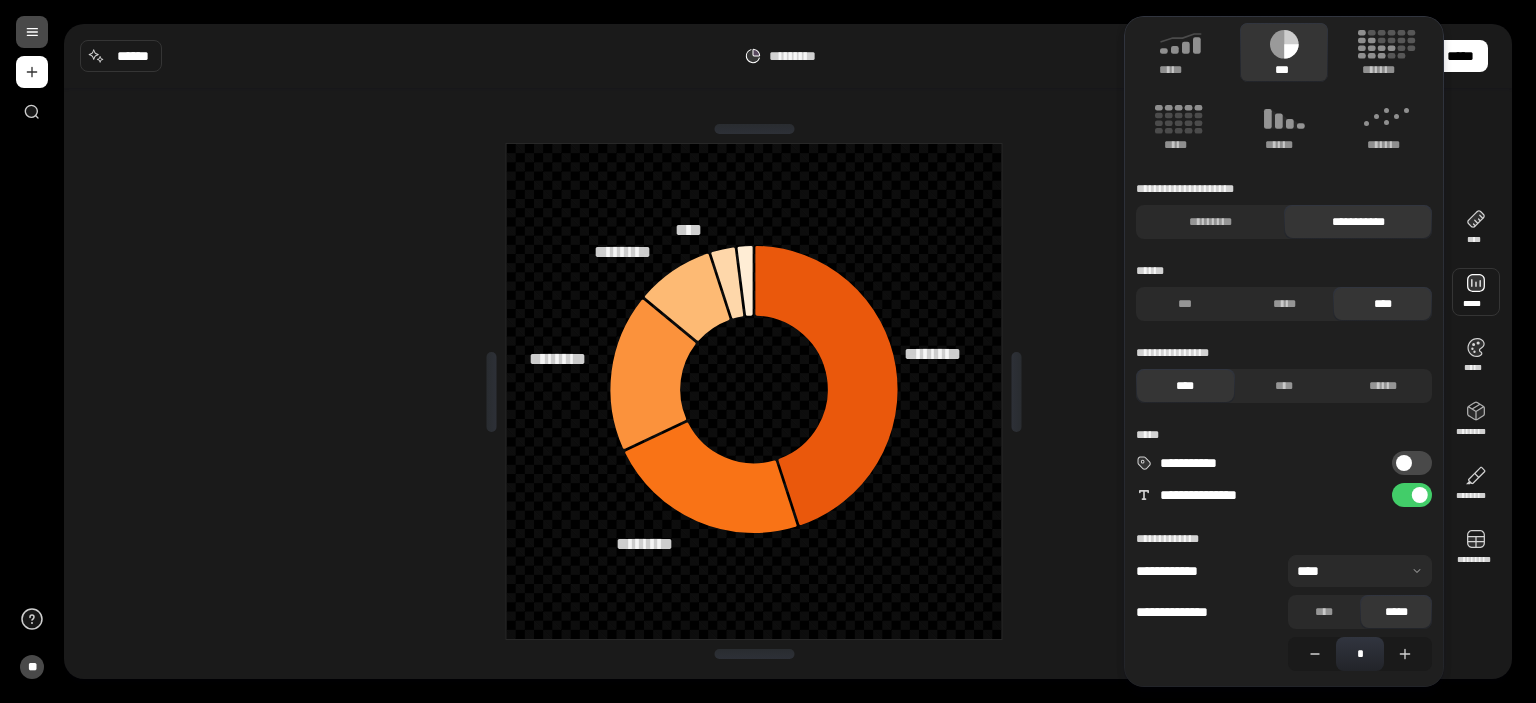 click on "**********" at bounding box center (1412, 495) 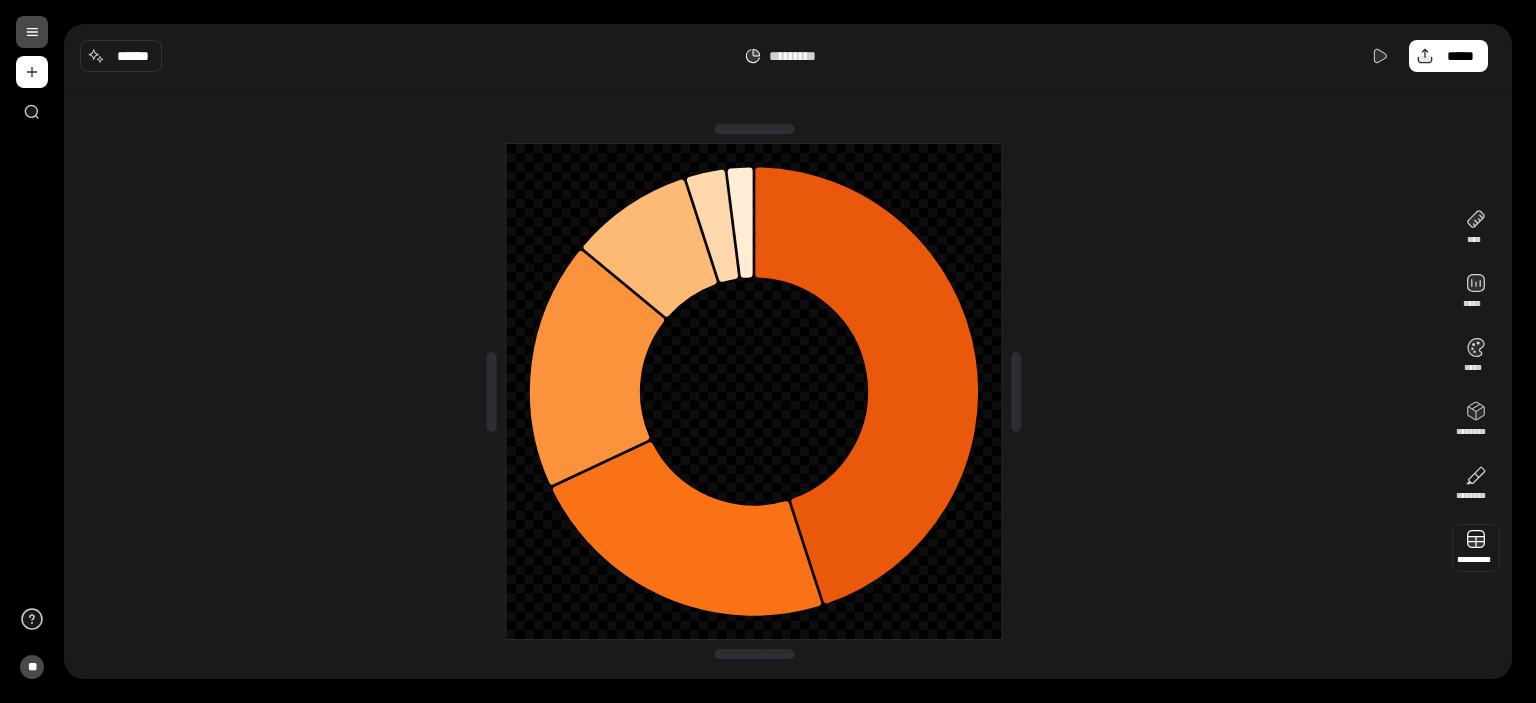 click at bounding box center [1476, 548] 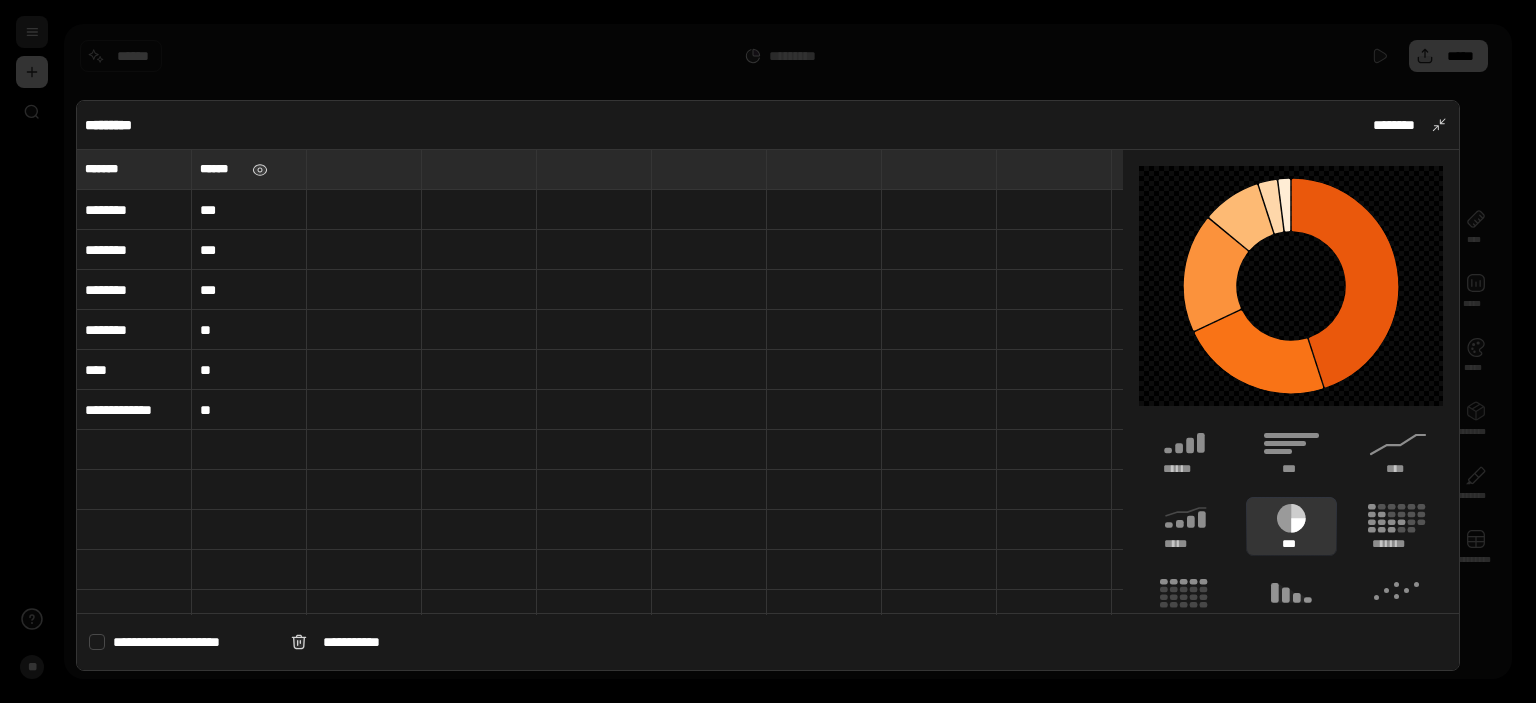 click on "******" at bounding box center [222, 169] 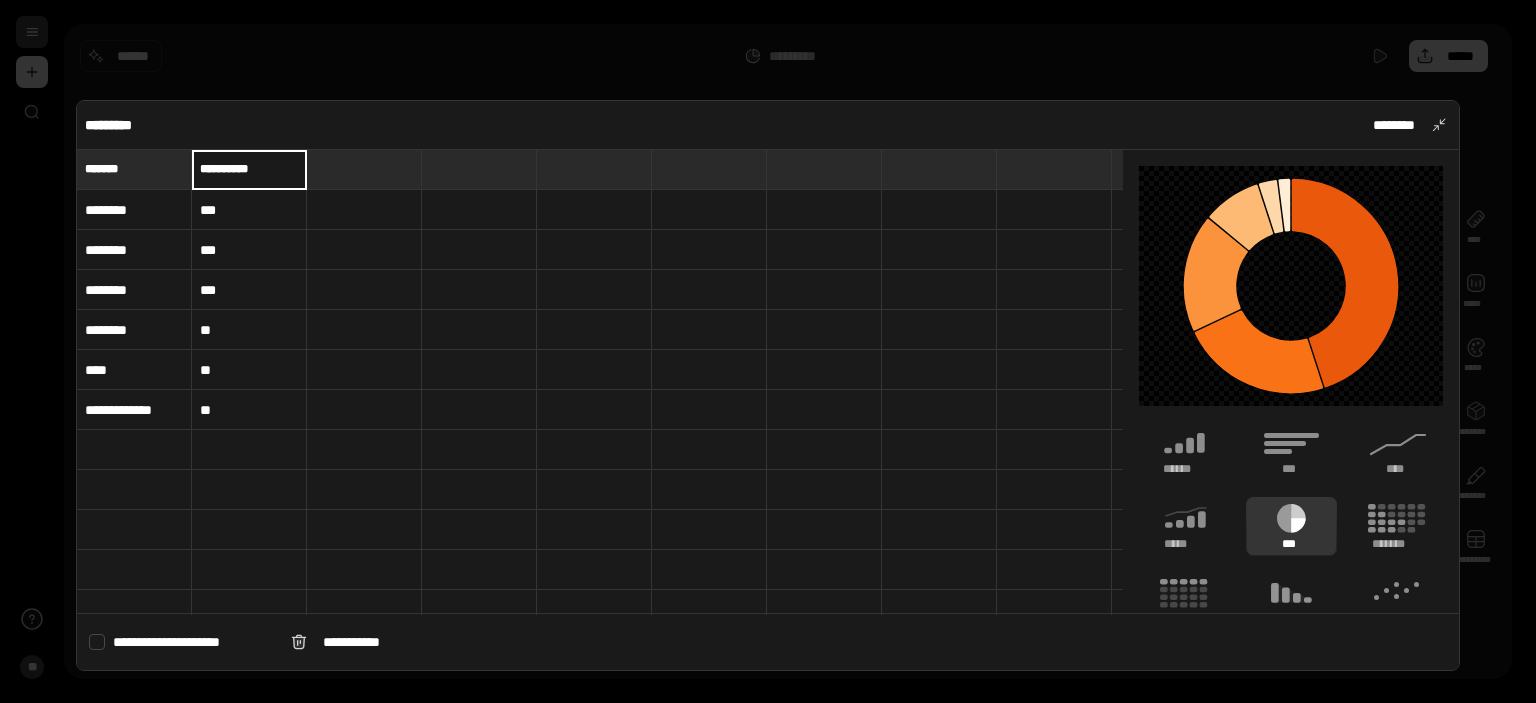 type on "**********" 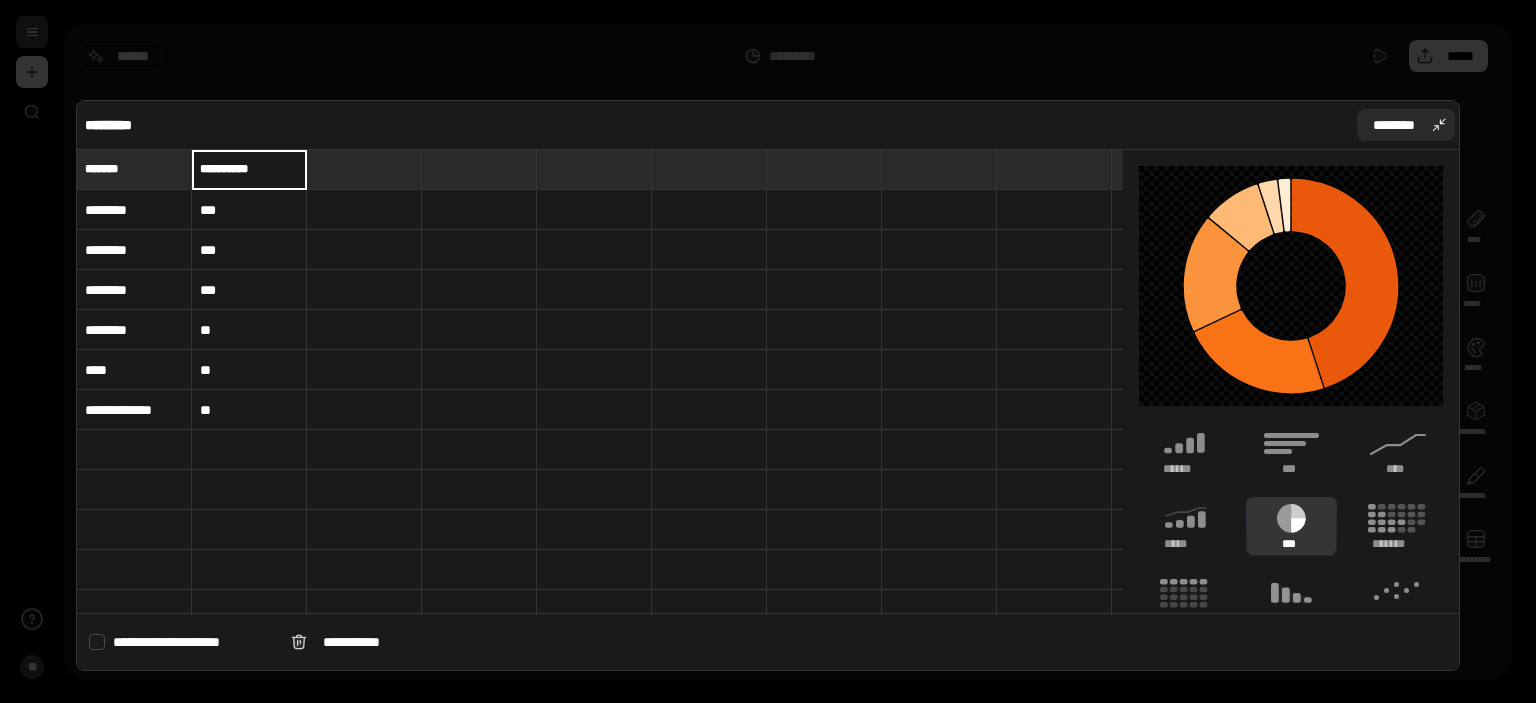 click on "********" at bounding box center [1406, 125] 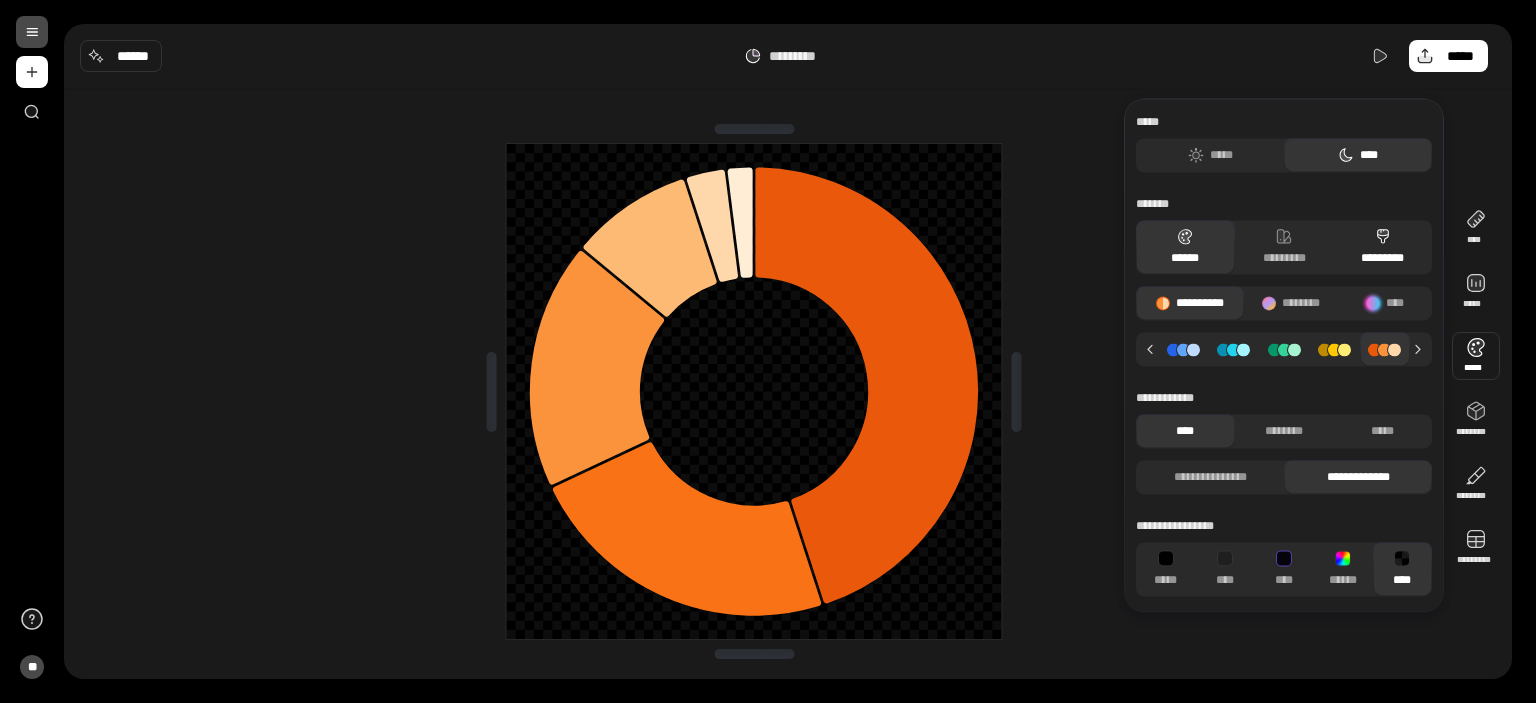 click on "*********" at bounding box center [1382, 247] 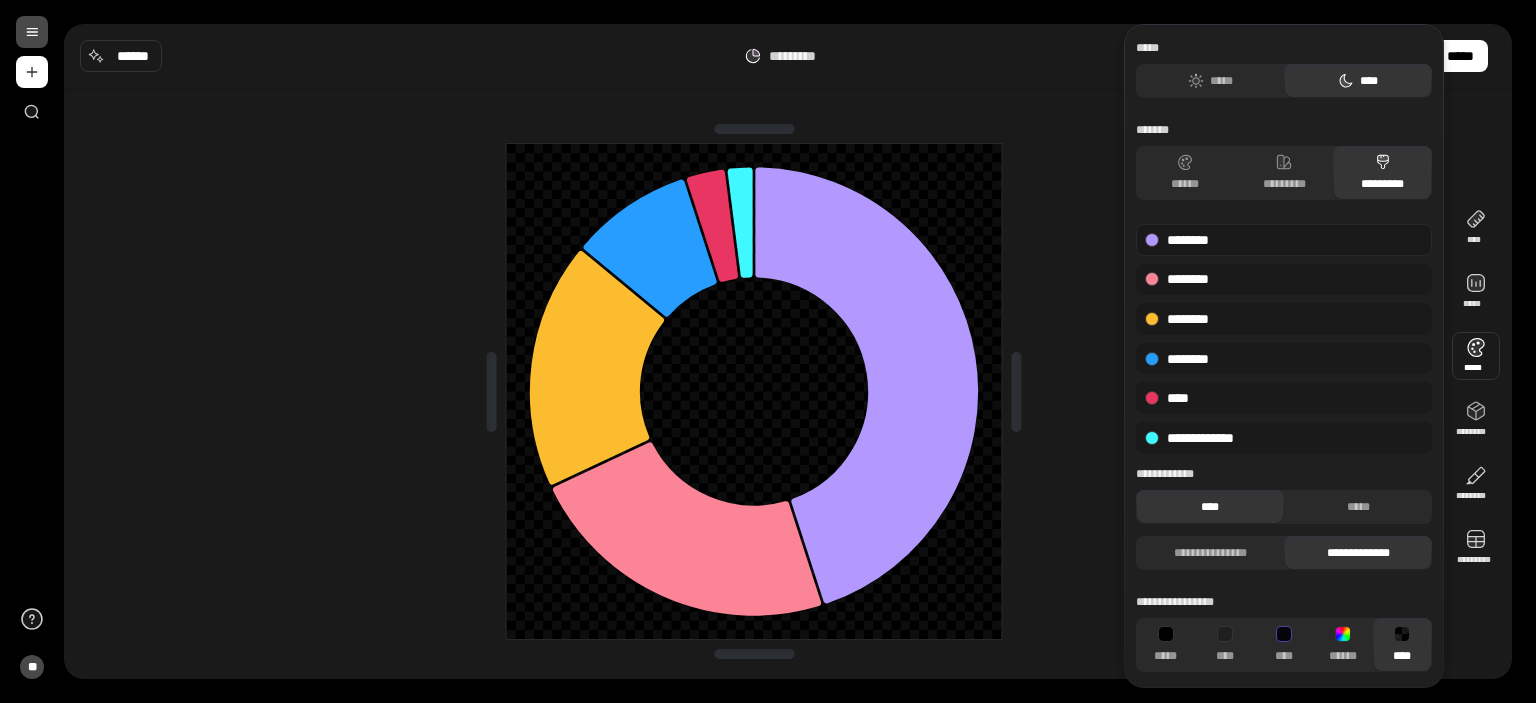 click at bounding box center [1152, 240] 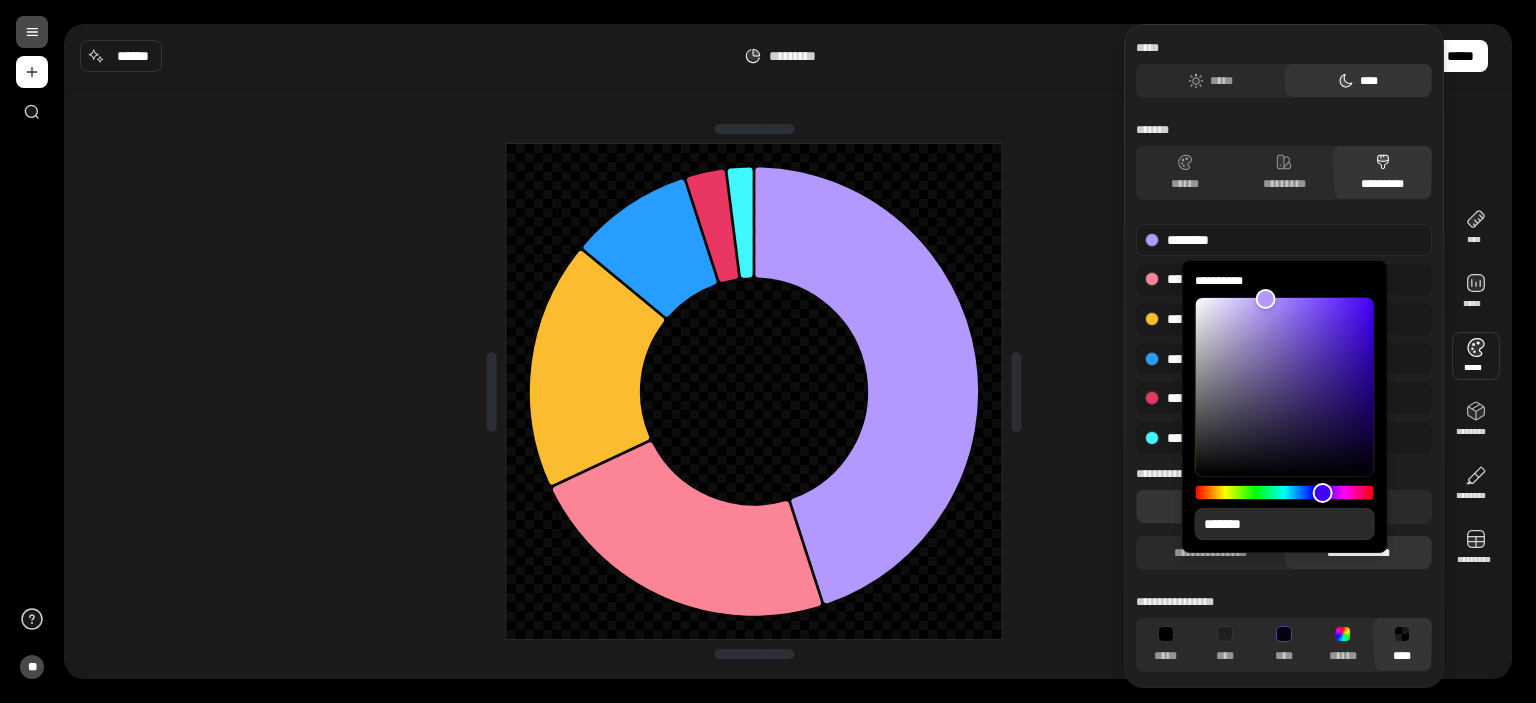 click on "*******" at bounding box center (1285, 524) 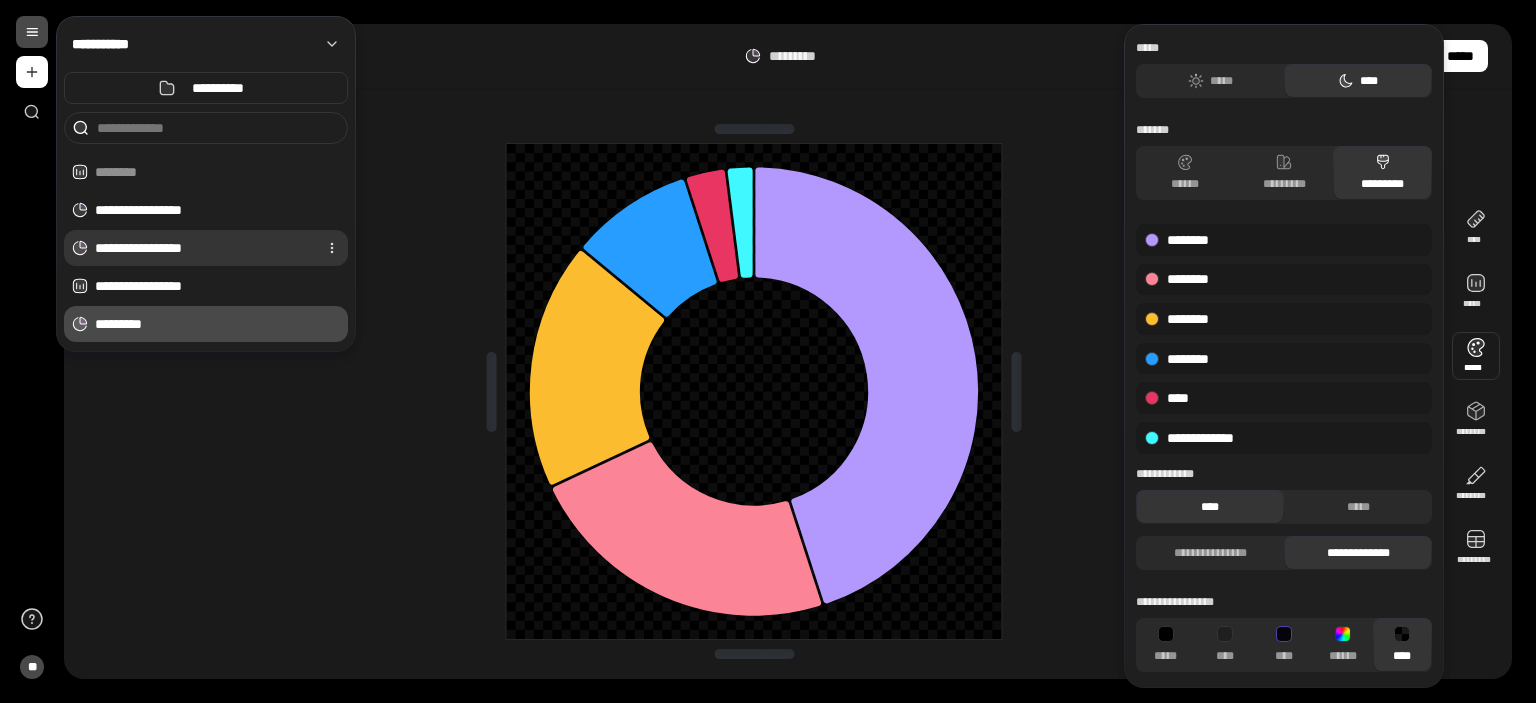 click on "**********" at bounding box center (202, 248) 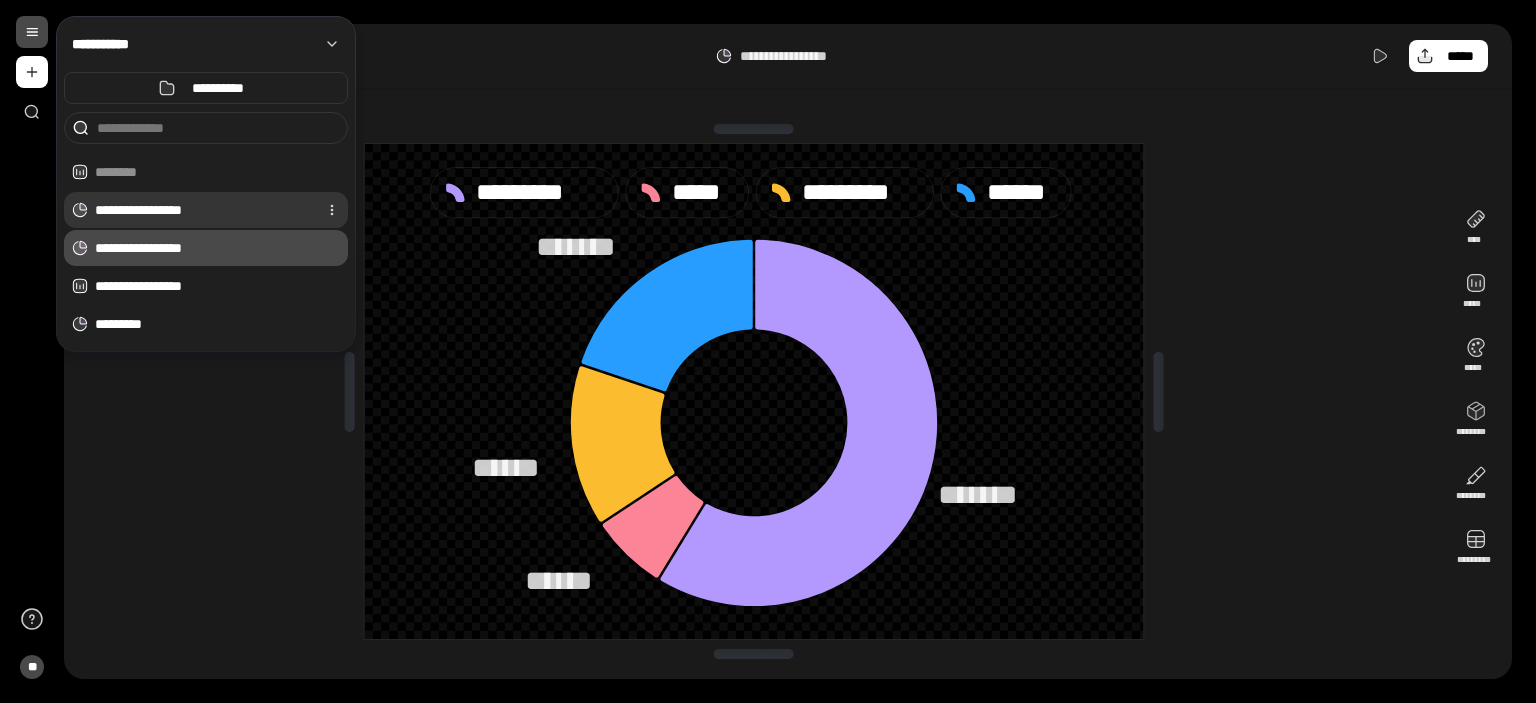 click on "**********" at bounding box center [202, 210] 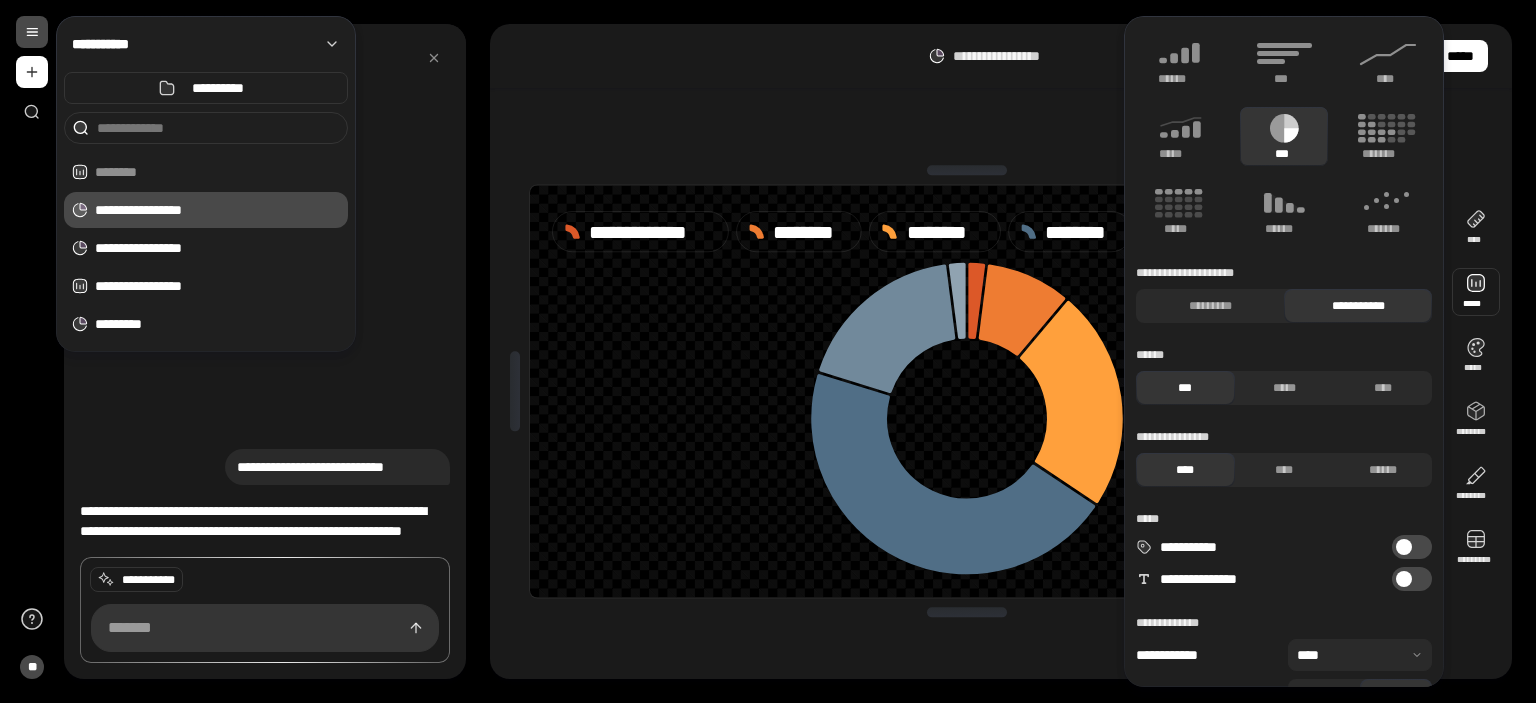 click at bounding box center (1476, 292) 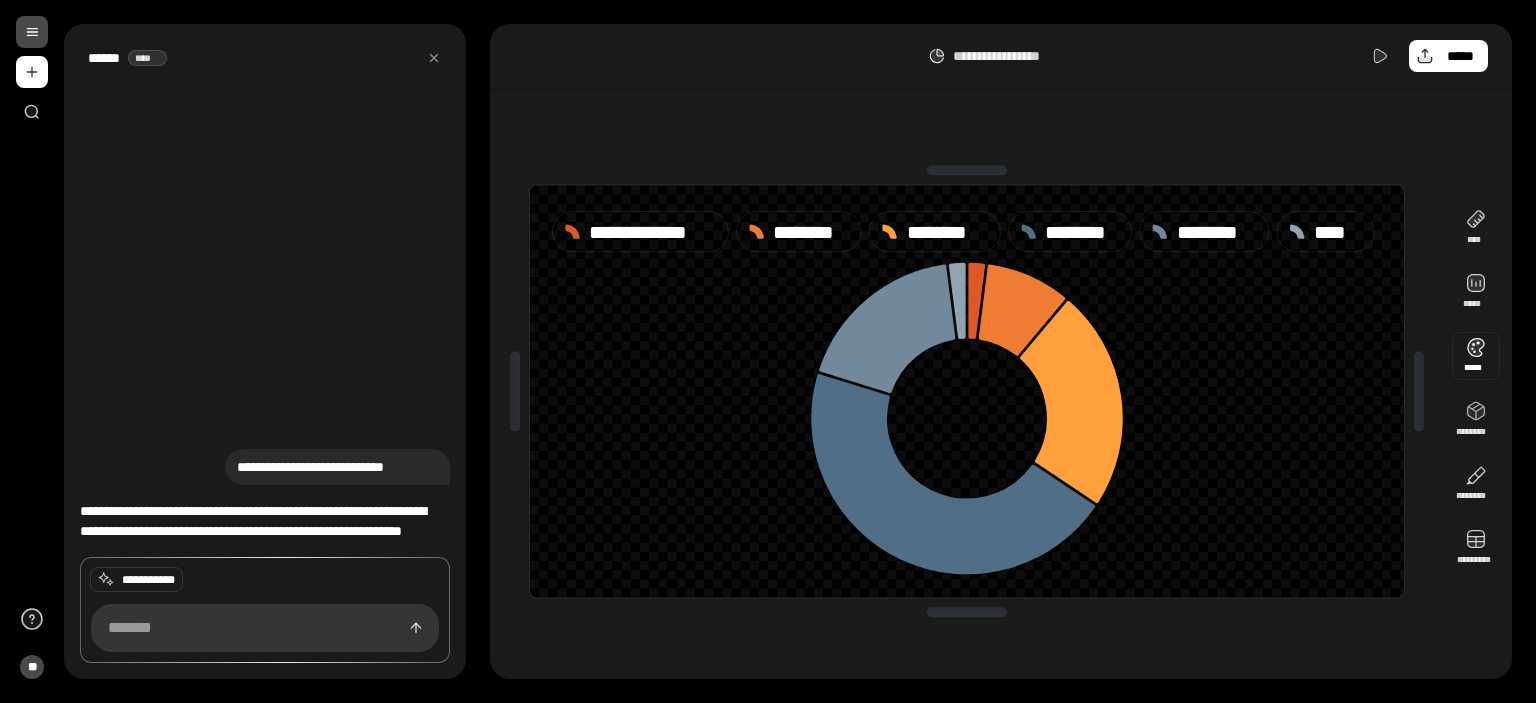 click at bounding box center [1476, 356] 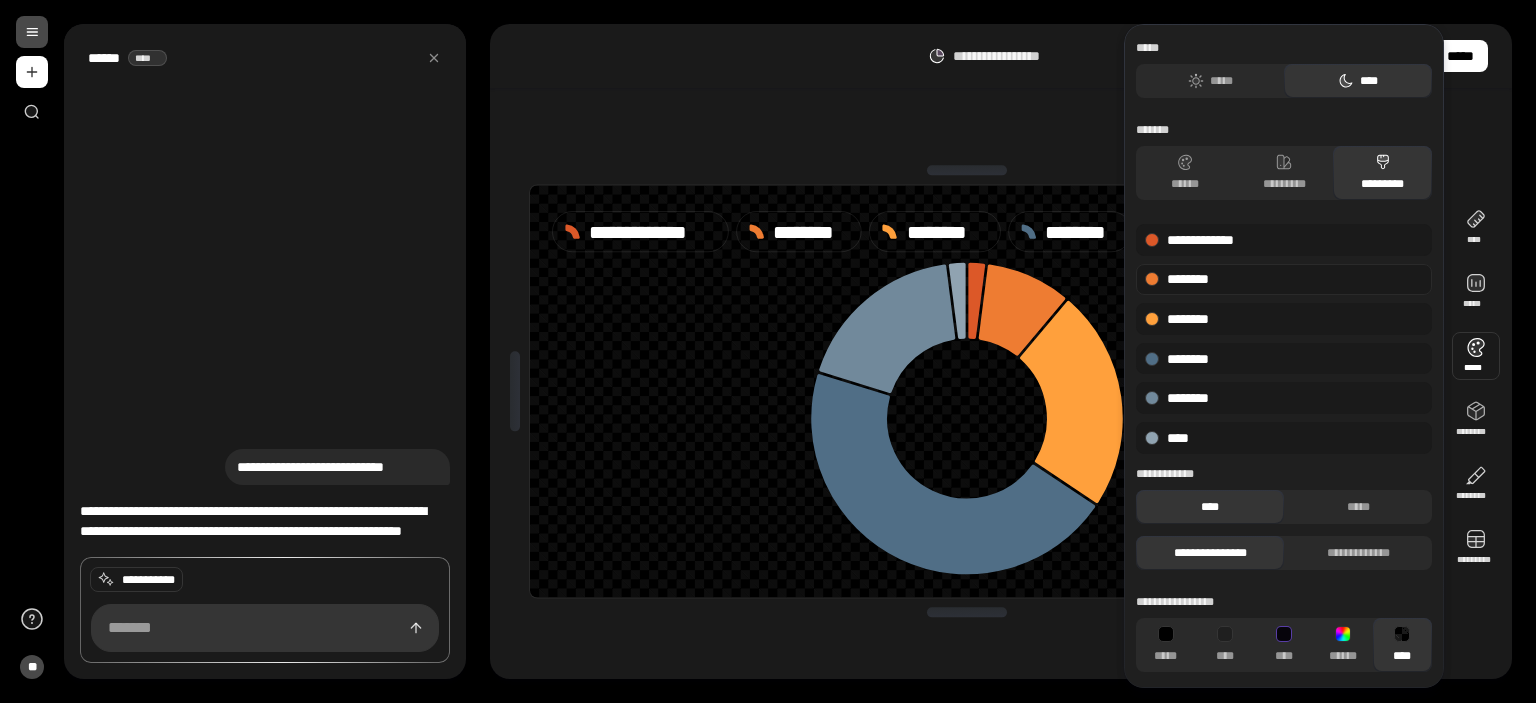 click at bounding box center (1152, 279) 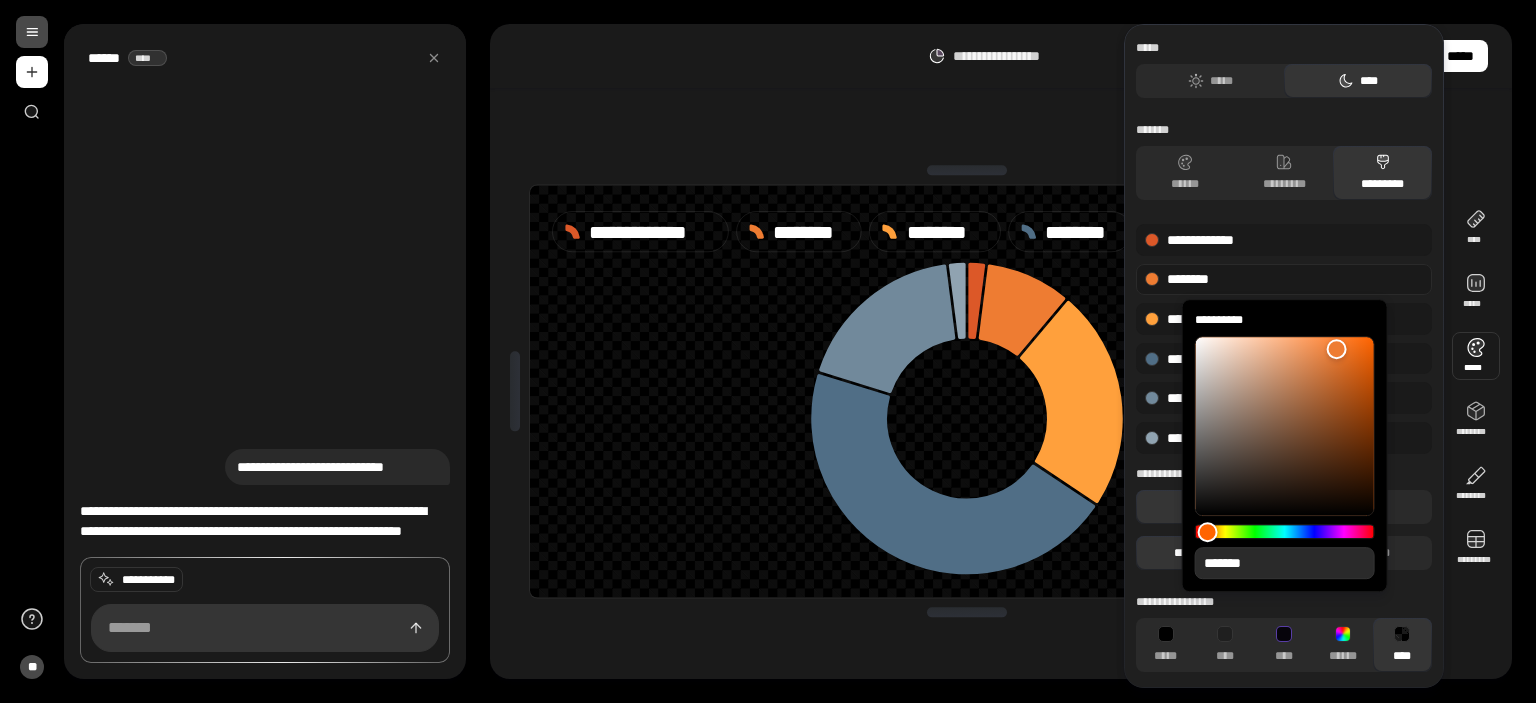click on "*******" at bounding box center [1285, 563] 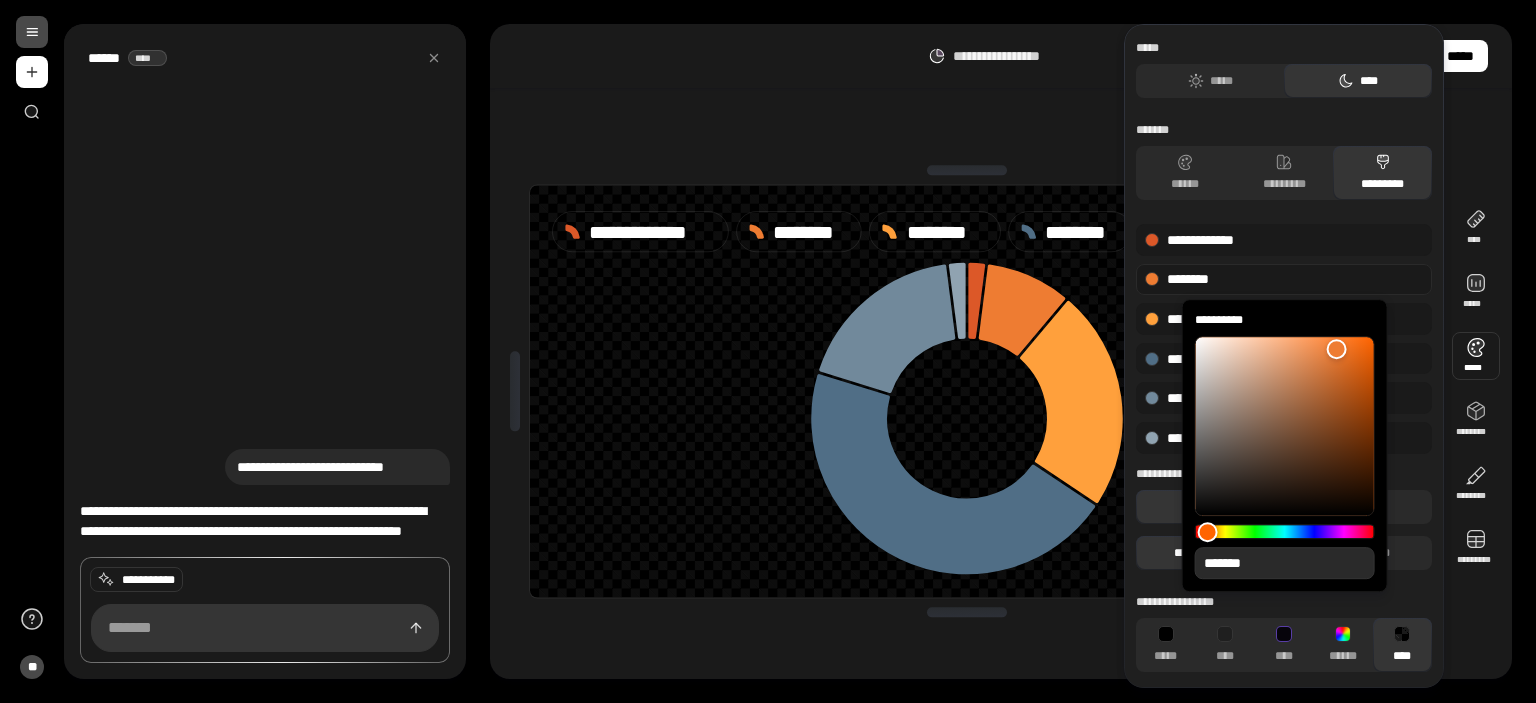 click on "**********" at bounding box center [967, 391] 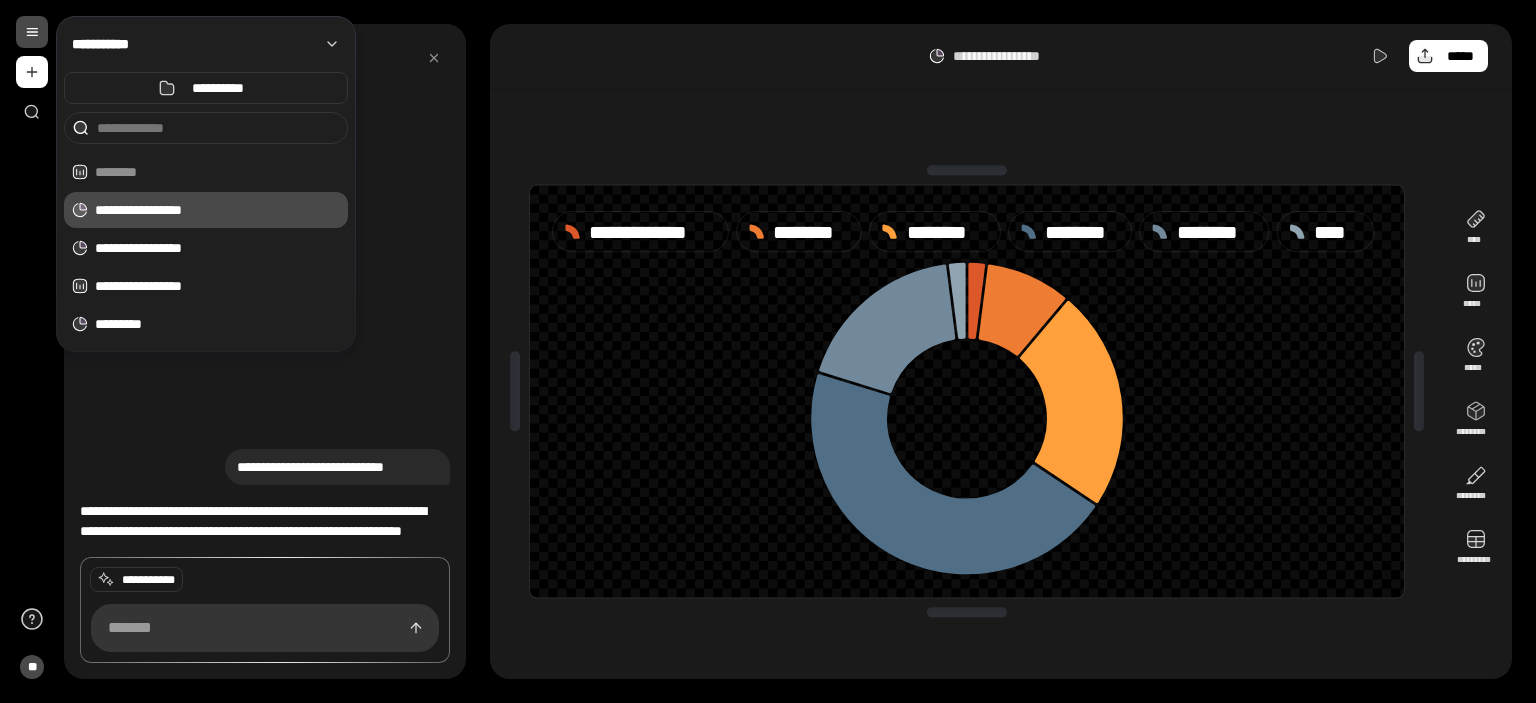 click at bounding box center [32, 32] 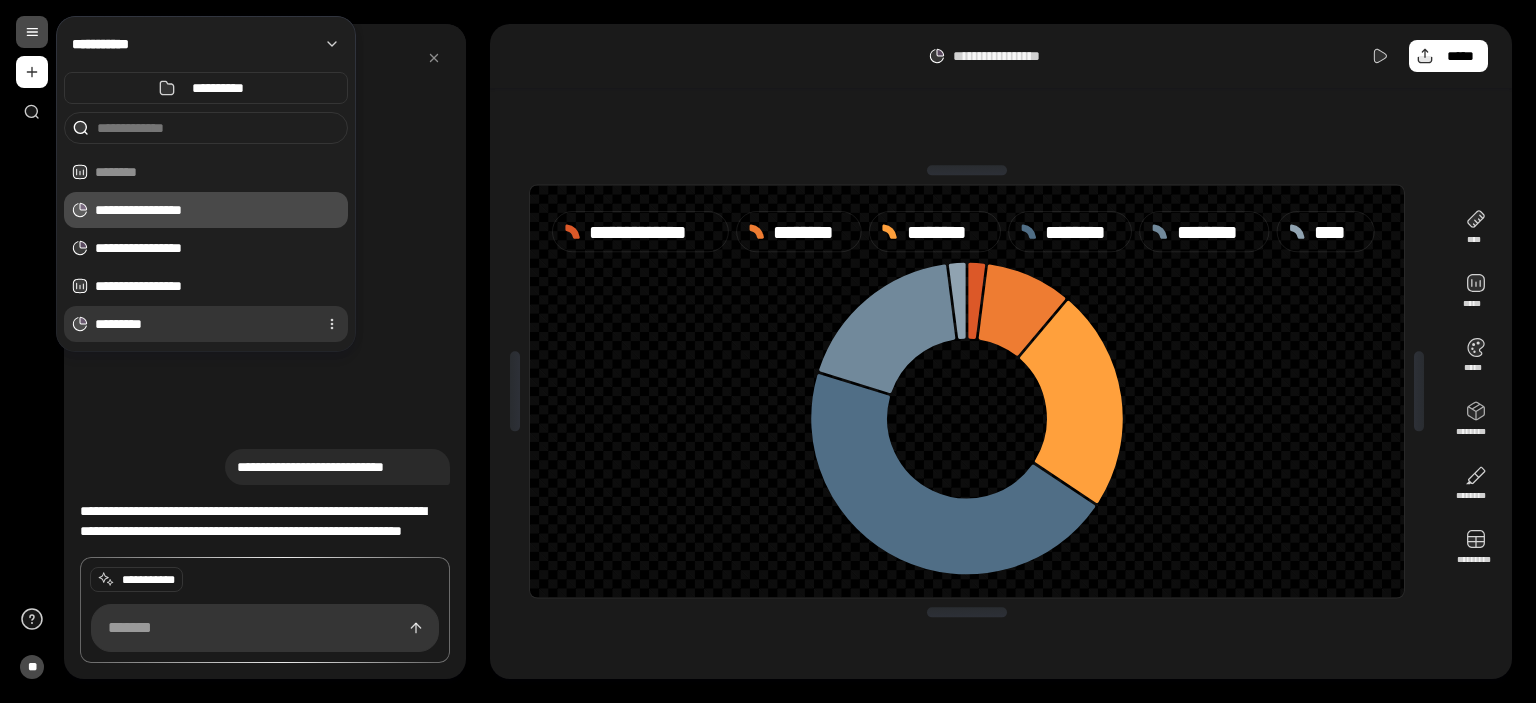 click on "*********" at bounding box center (202, 324) 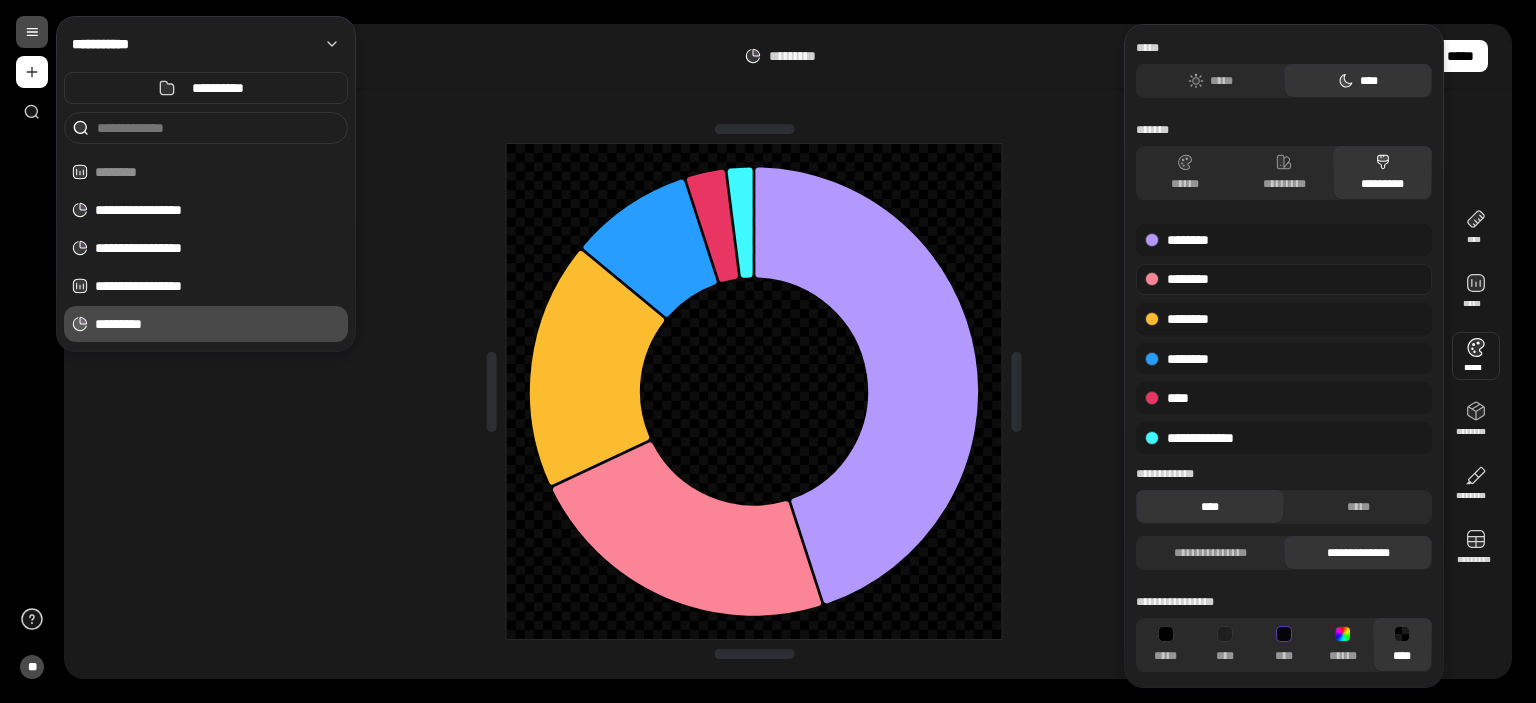 click on "********" at bounding box center [1284, 280] 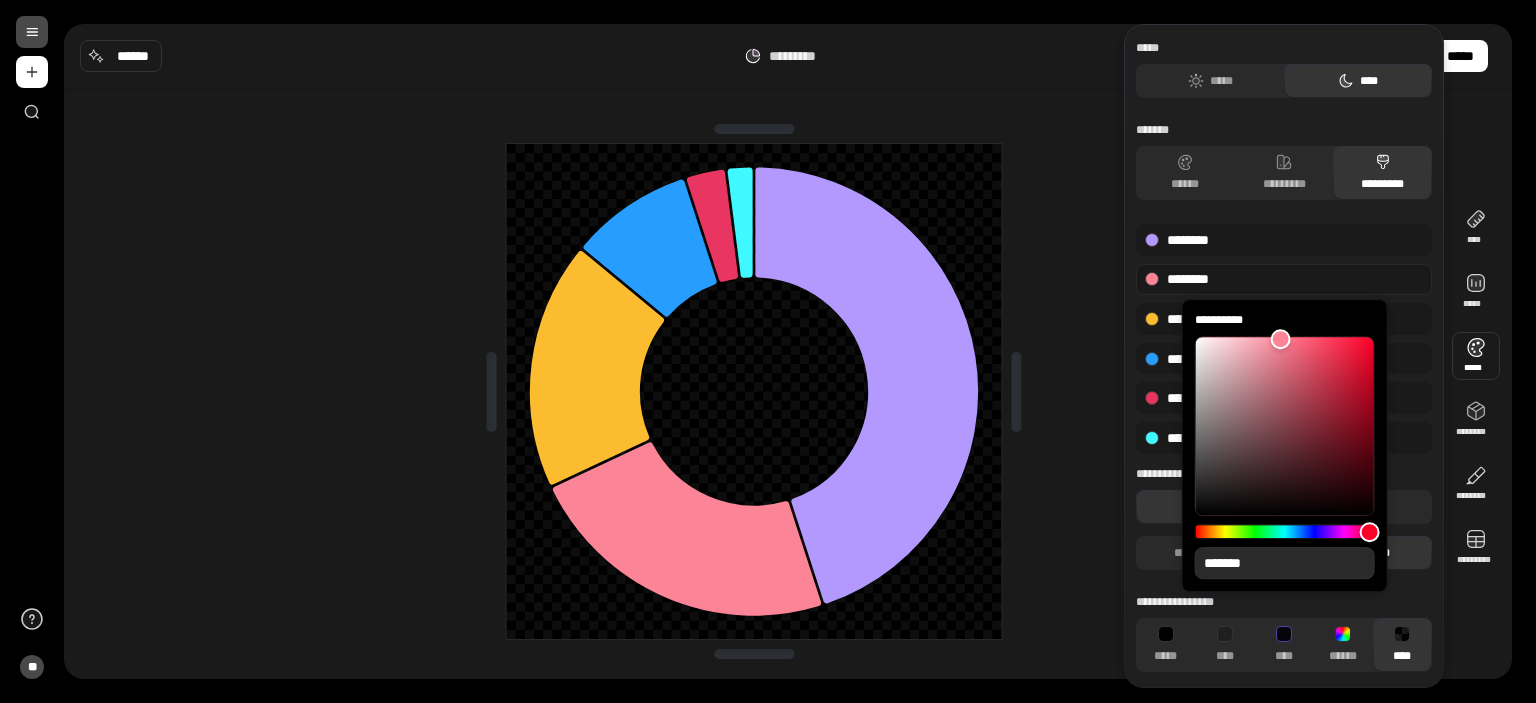 click on "*******" at bounding box center (1285, 563) 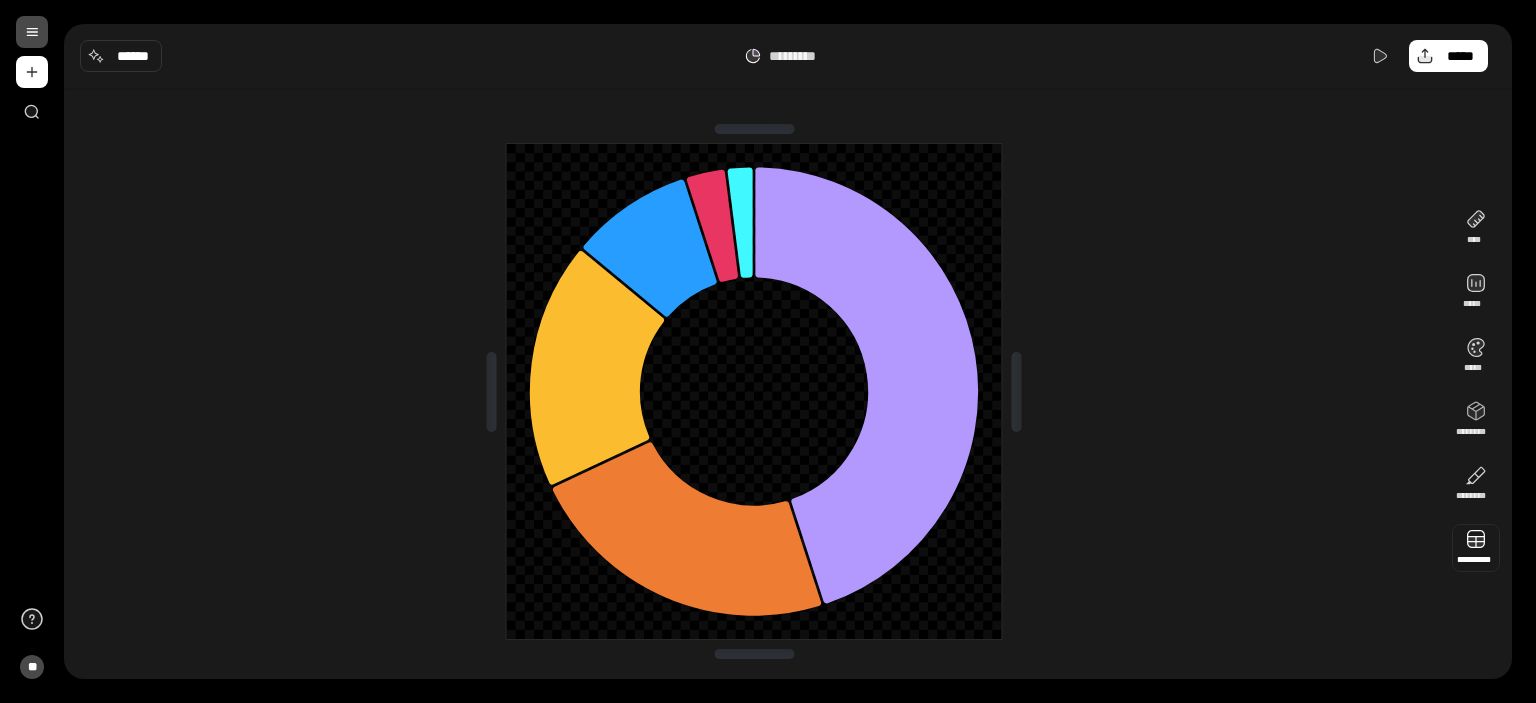 click at bounding box center (1476, 548) 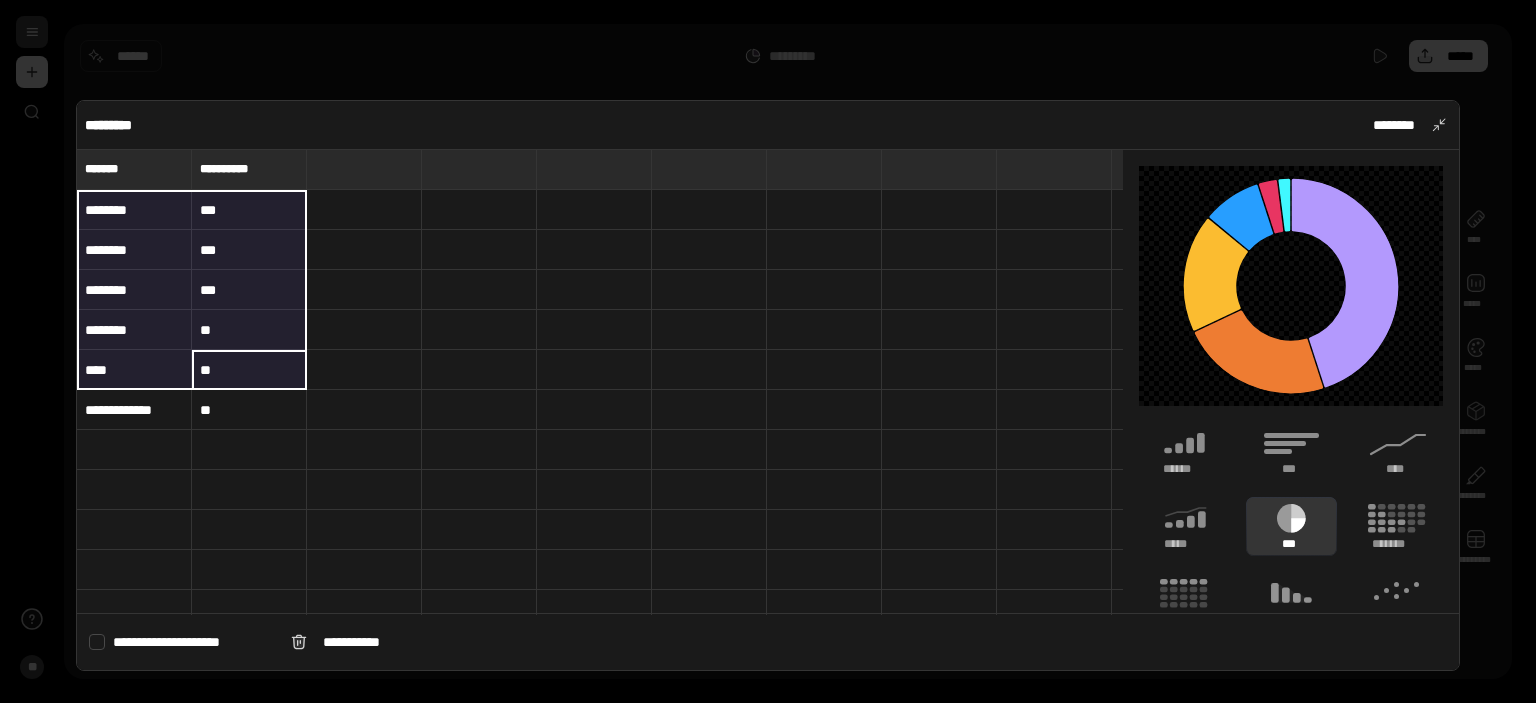 drag, startPoint x: 220, startPoint y: 399, endPoint x: 112, endPoint y: 208, distance: 219.4197 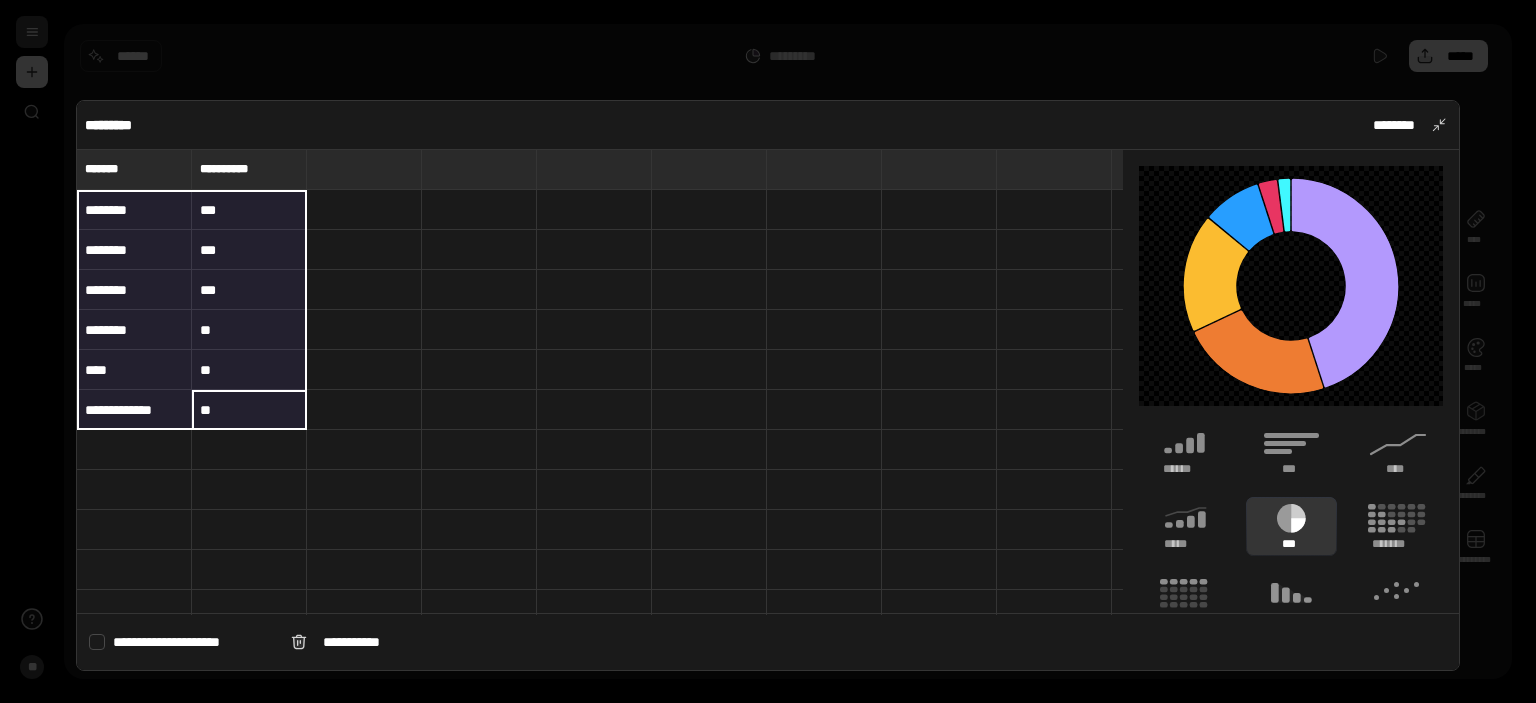 drag, startPoint x: 242, startPoint y: 406, endPoint x: 111, endPoint y: 215, distance: 231.60742 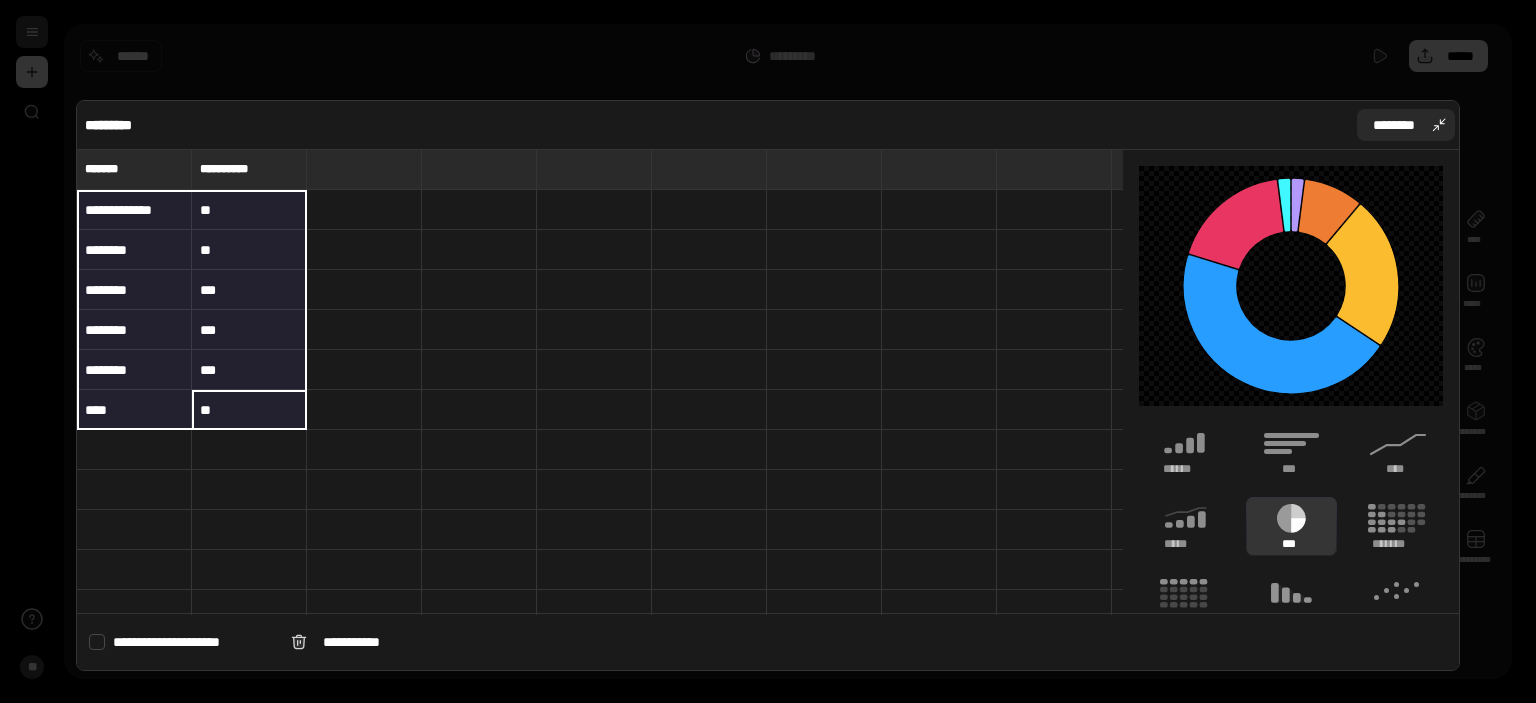 click on "********" at bounding box center (1394, 125) 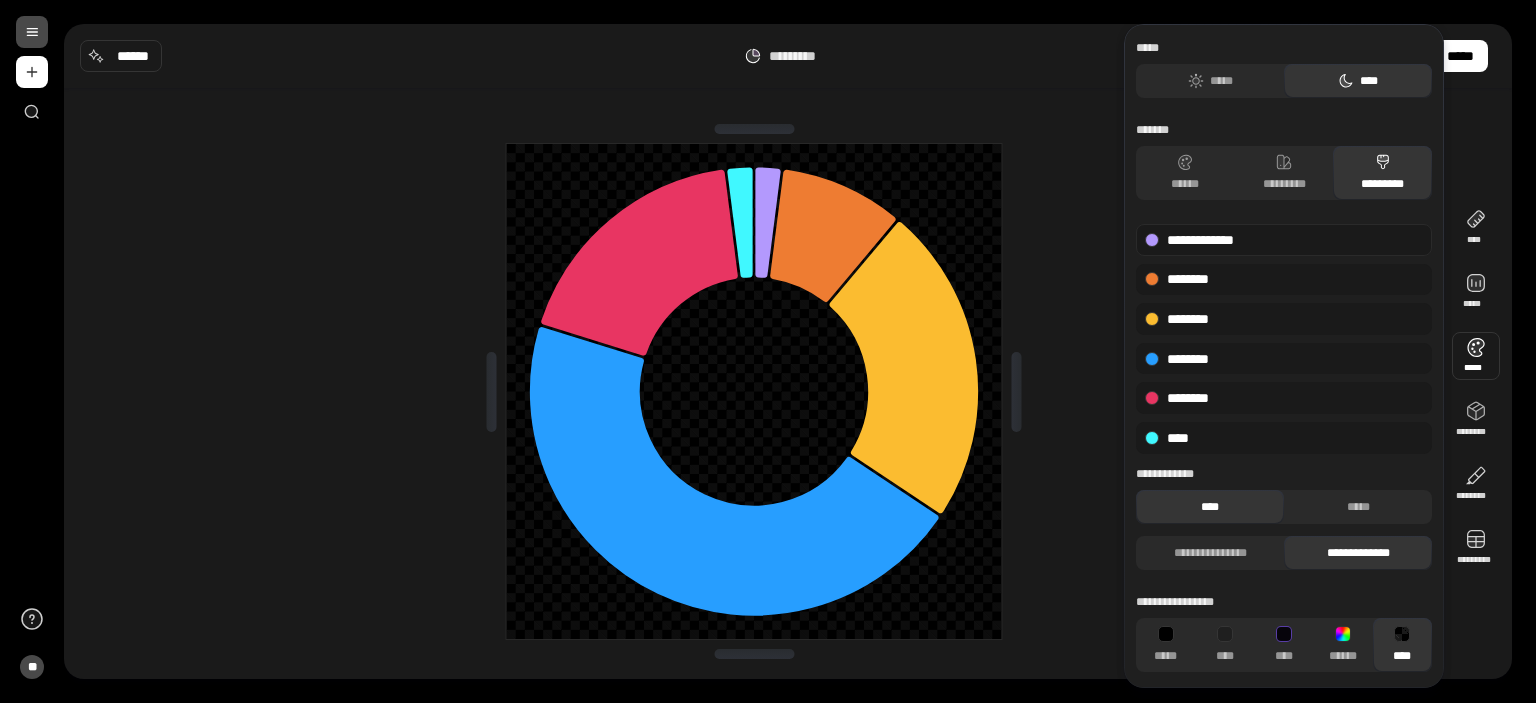 click on "**********" at bounding box center (1284, 240) 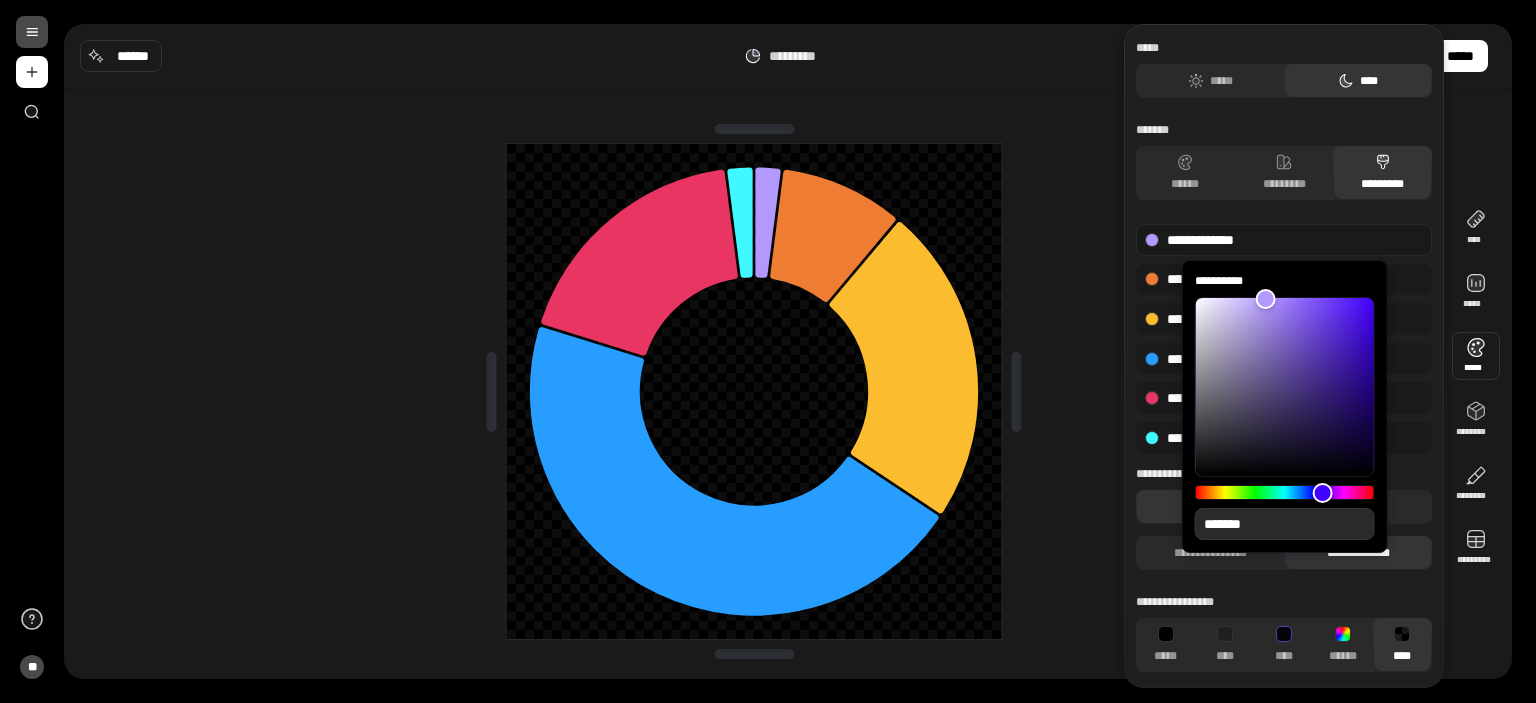 click on "*******" at bounding box center [1285, 524] 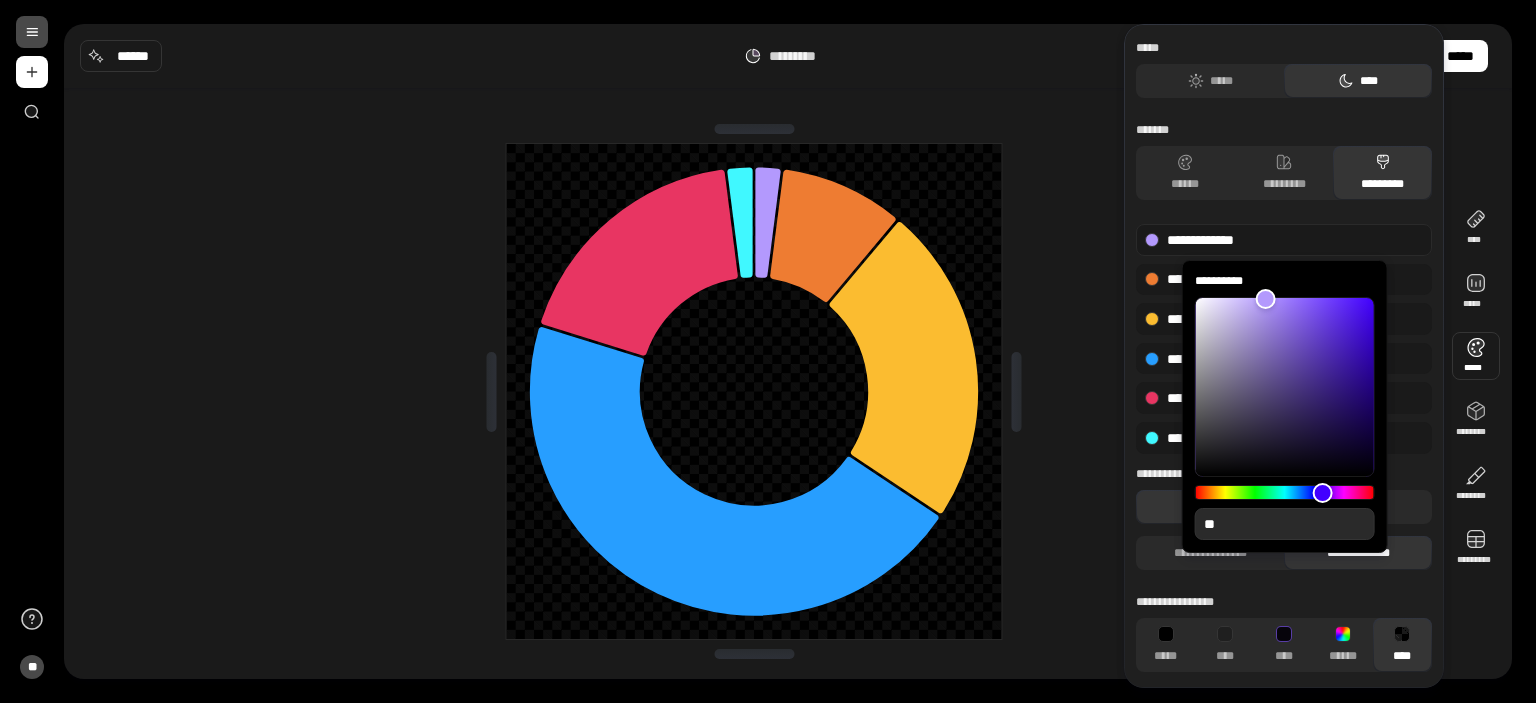 type on "**" 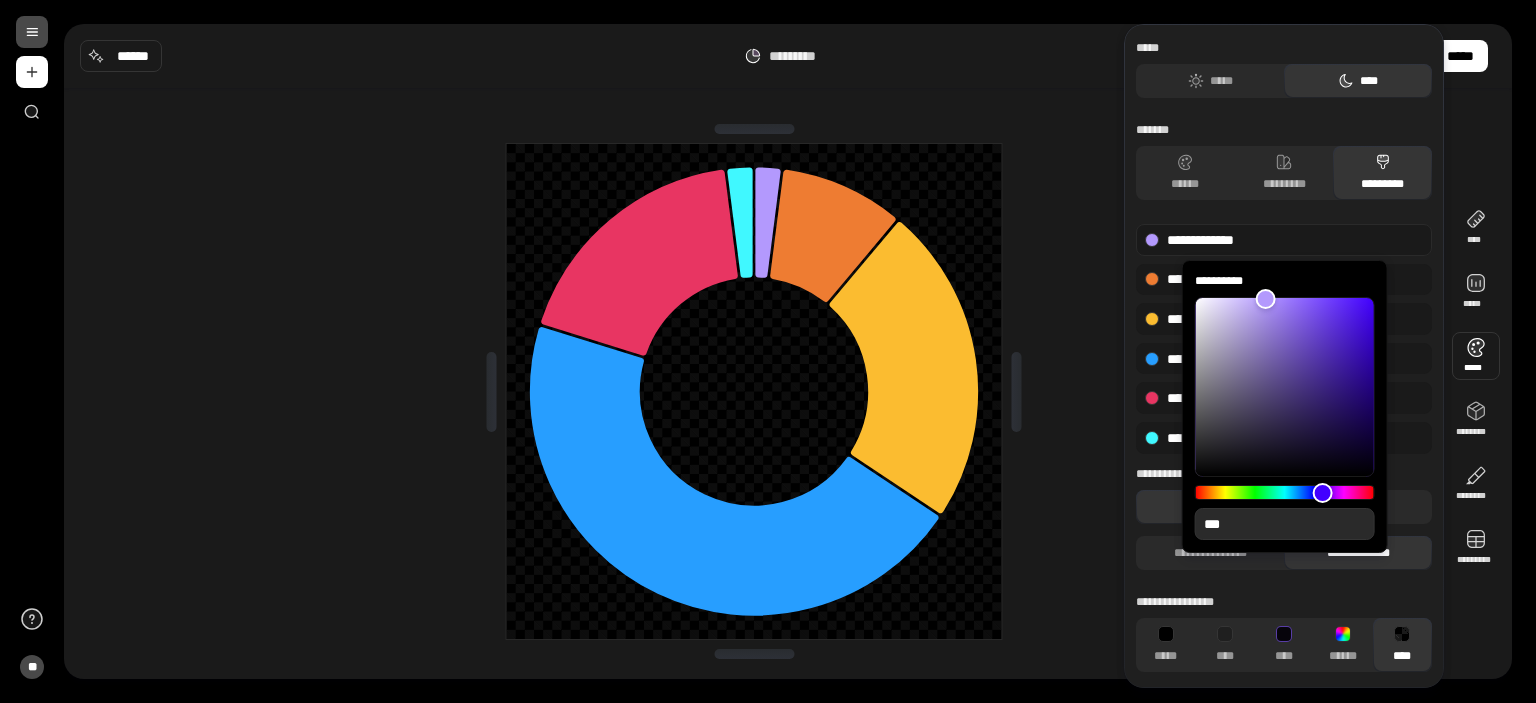 type on "**" 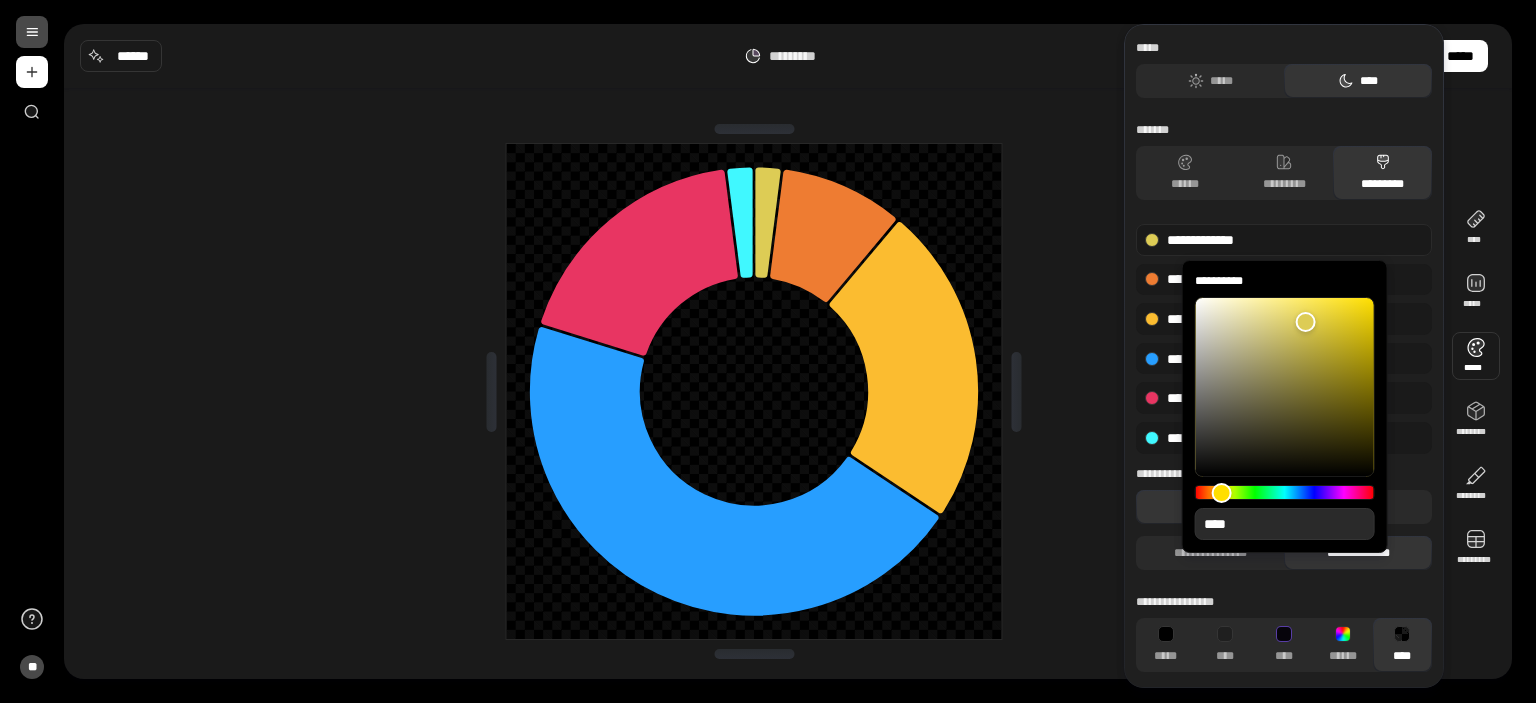 type on "**" 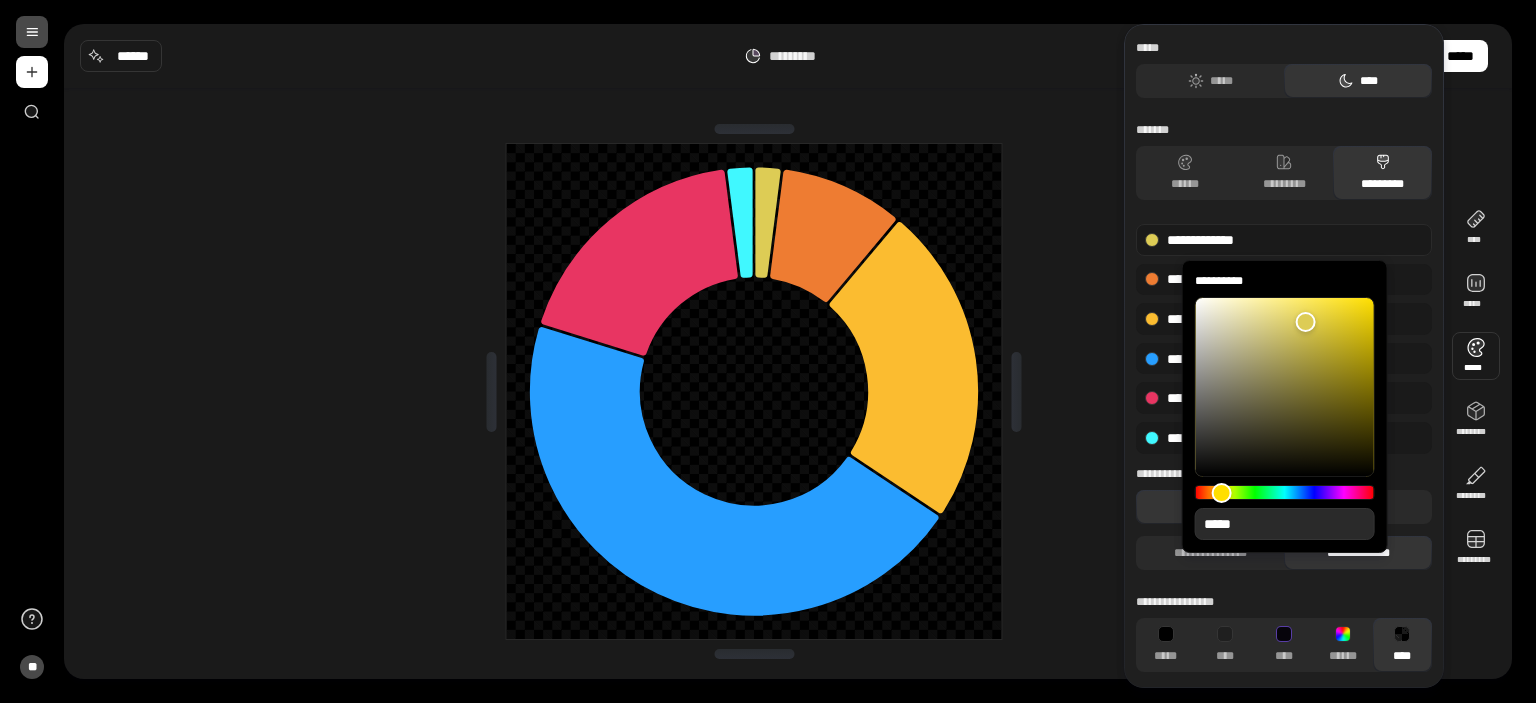 type on "**" 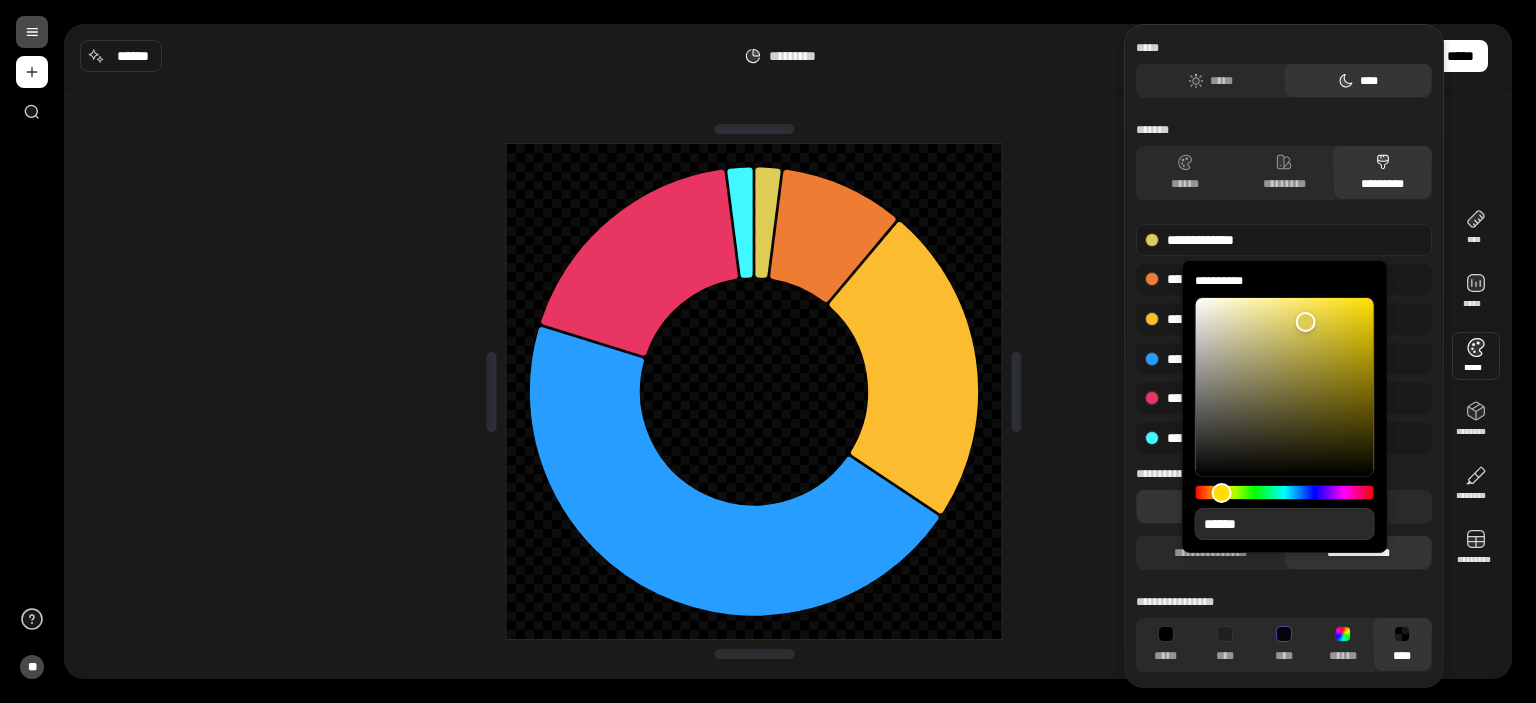 type on "**" 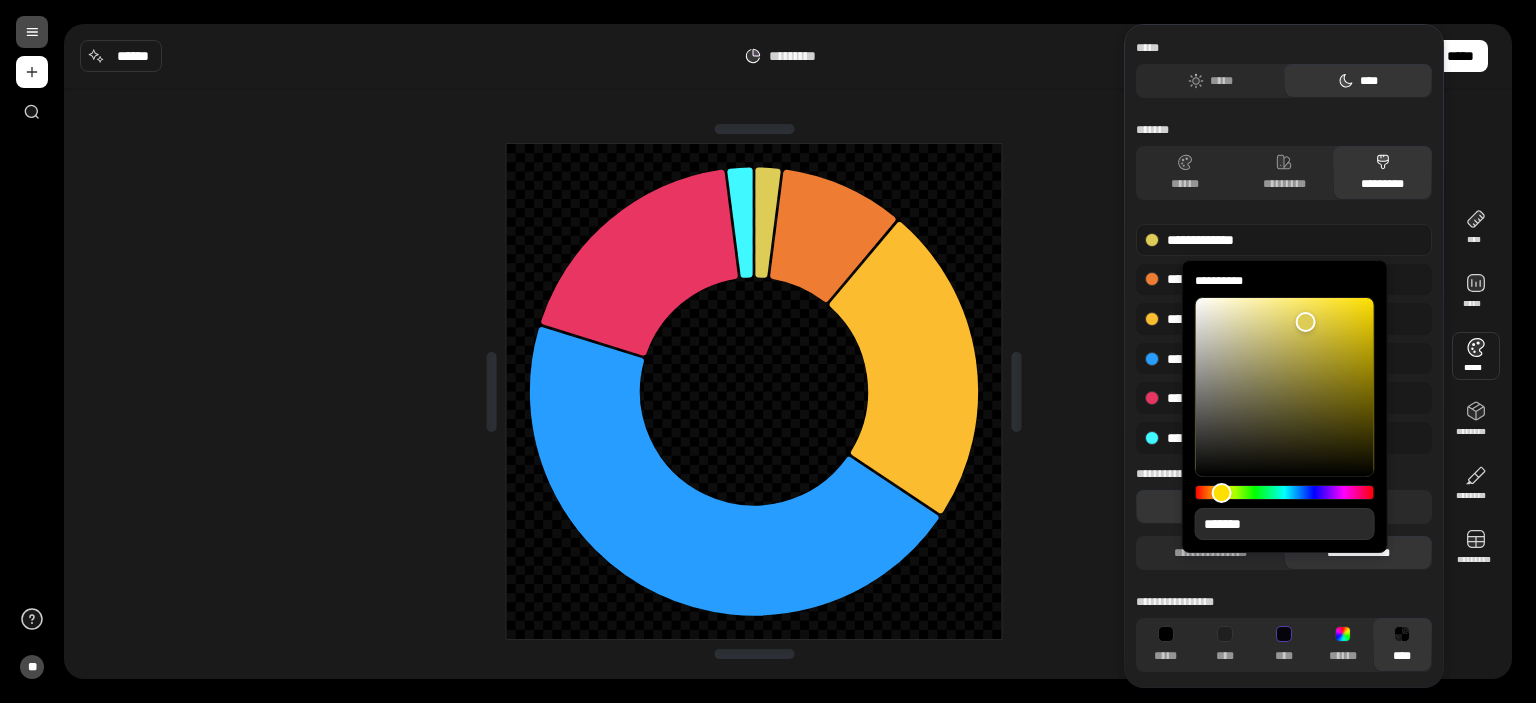 type on "**" 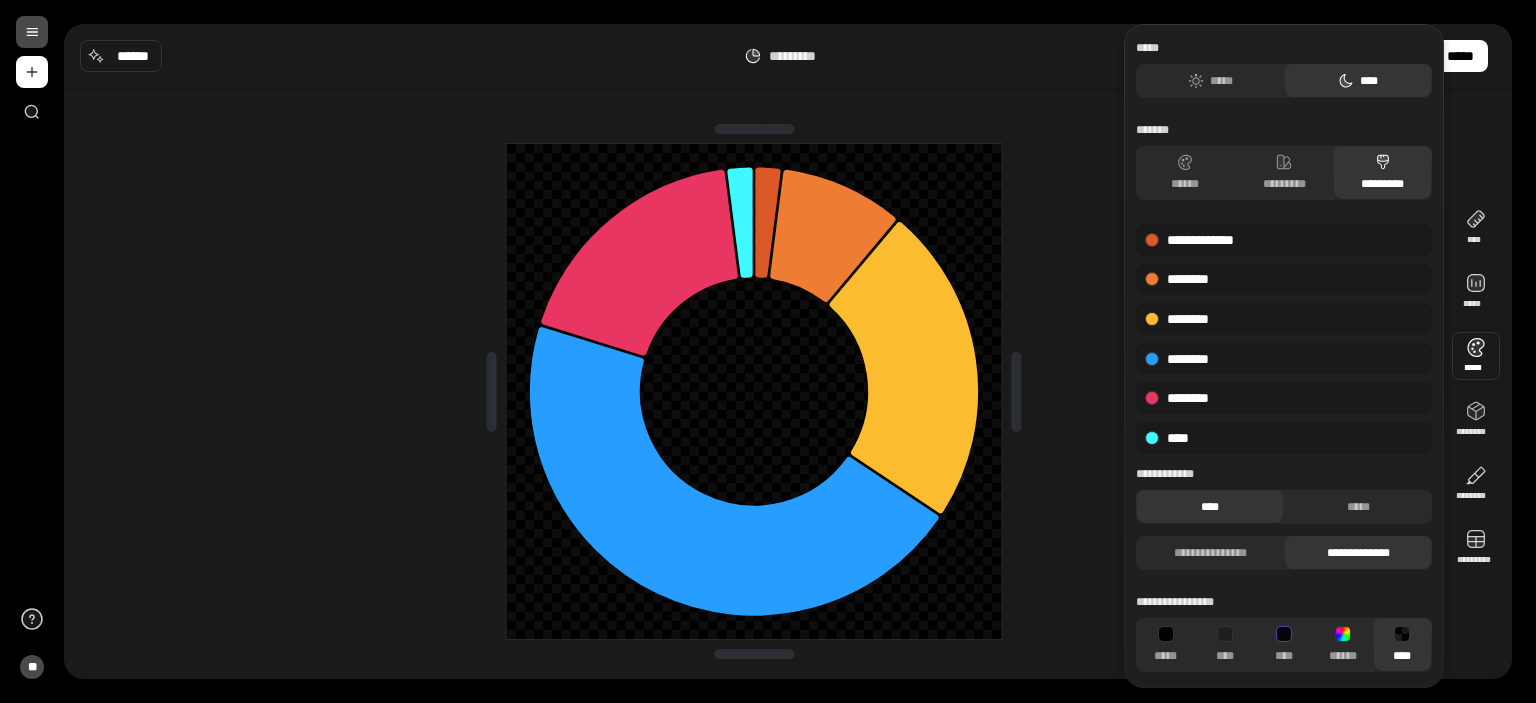 click at bounding box center [32, 32] 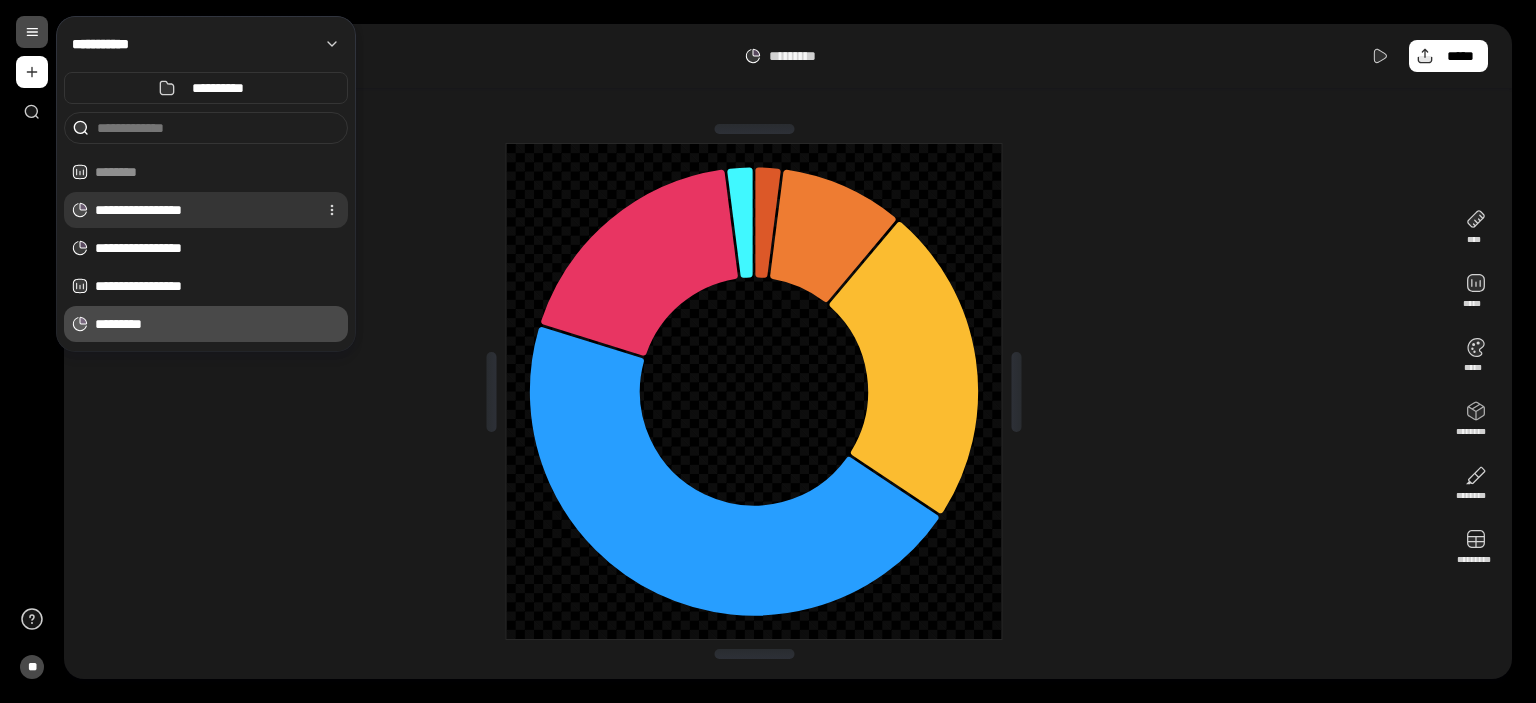 click on "**********" at bounding box center (202, 210) 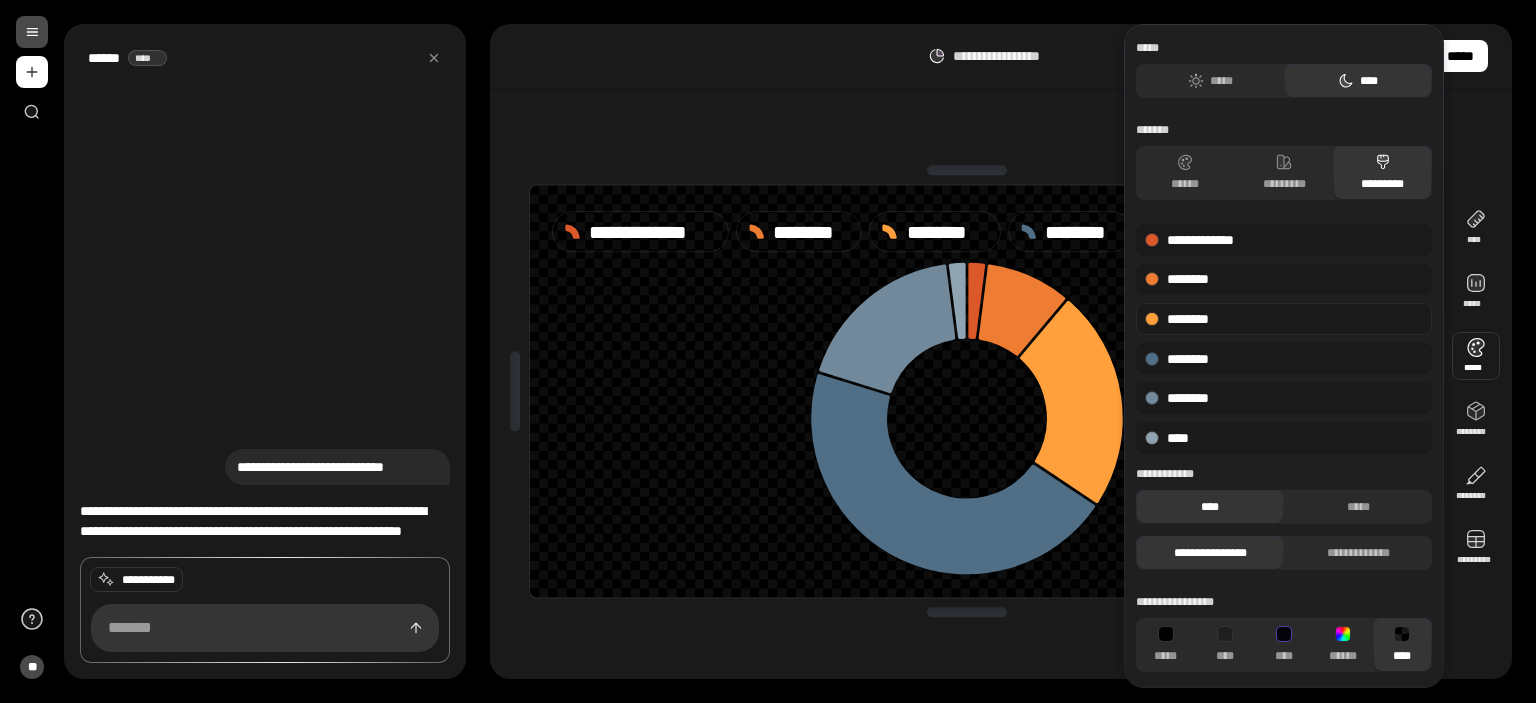 click on "********" at bounding box center [1284, 319] 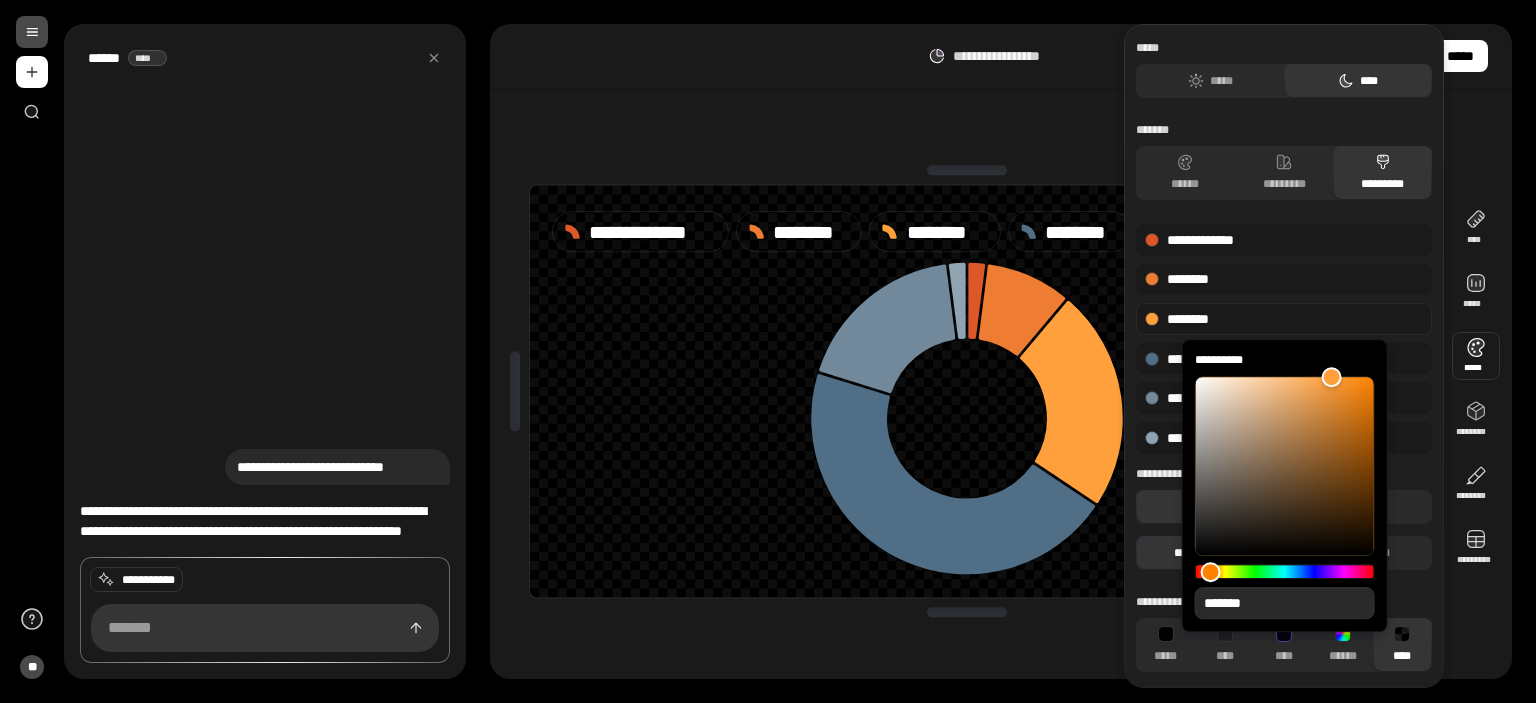click on "*******" at bounding box center [1285, 603] 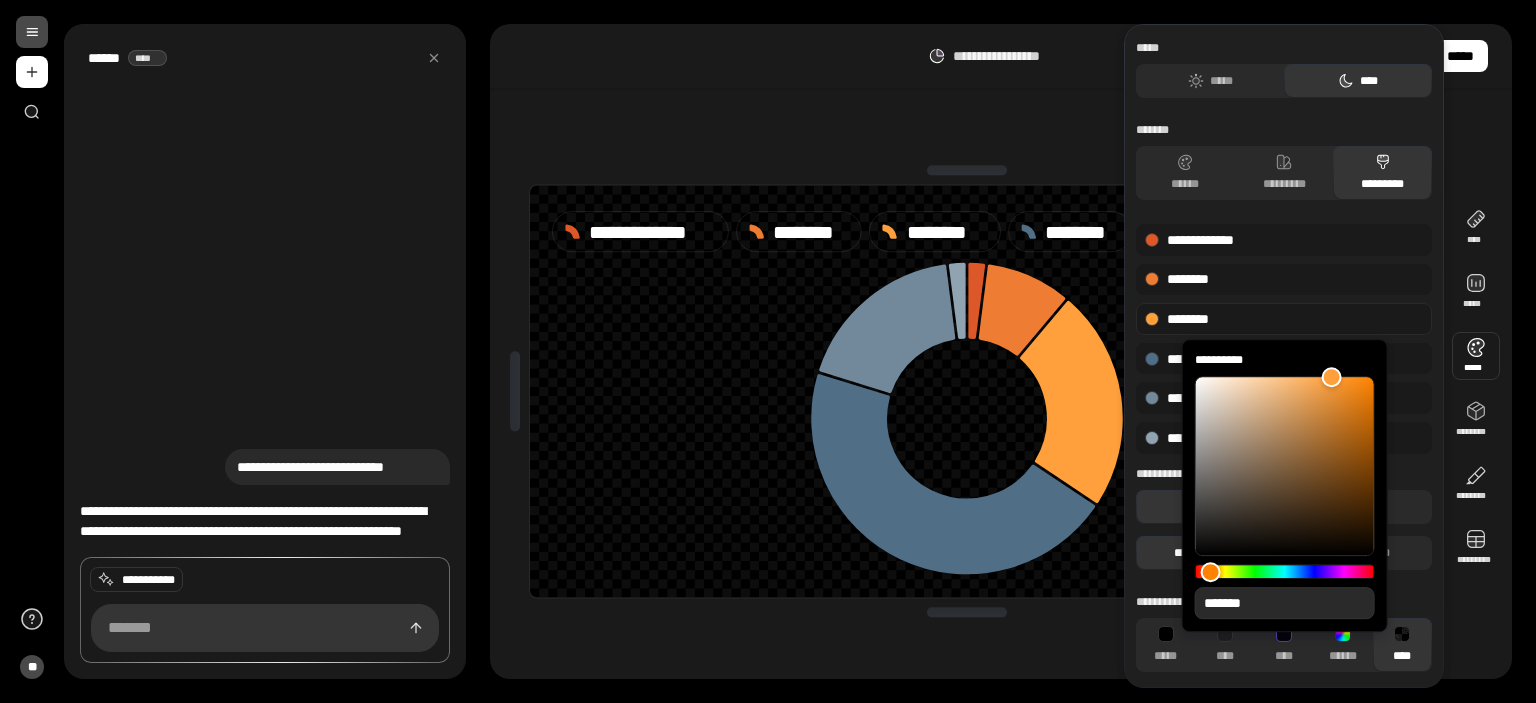 click at bounding box center [32, 32] 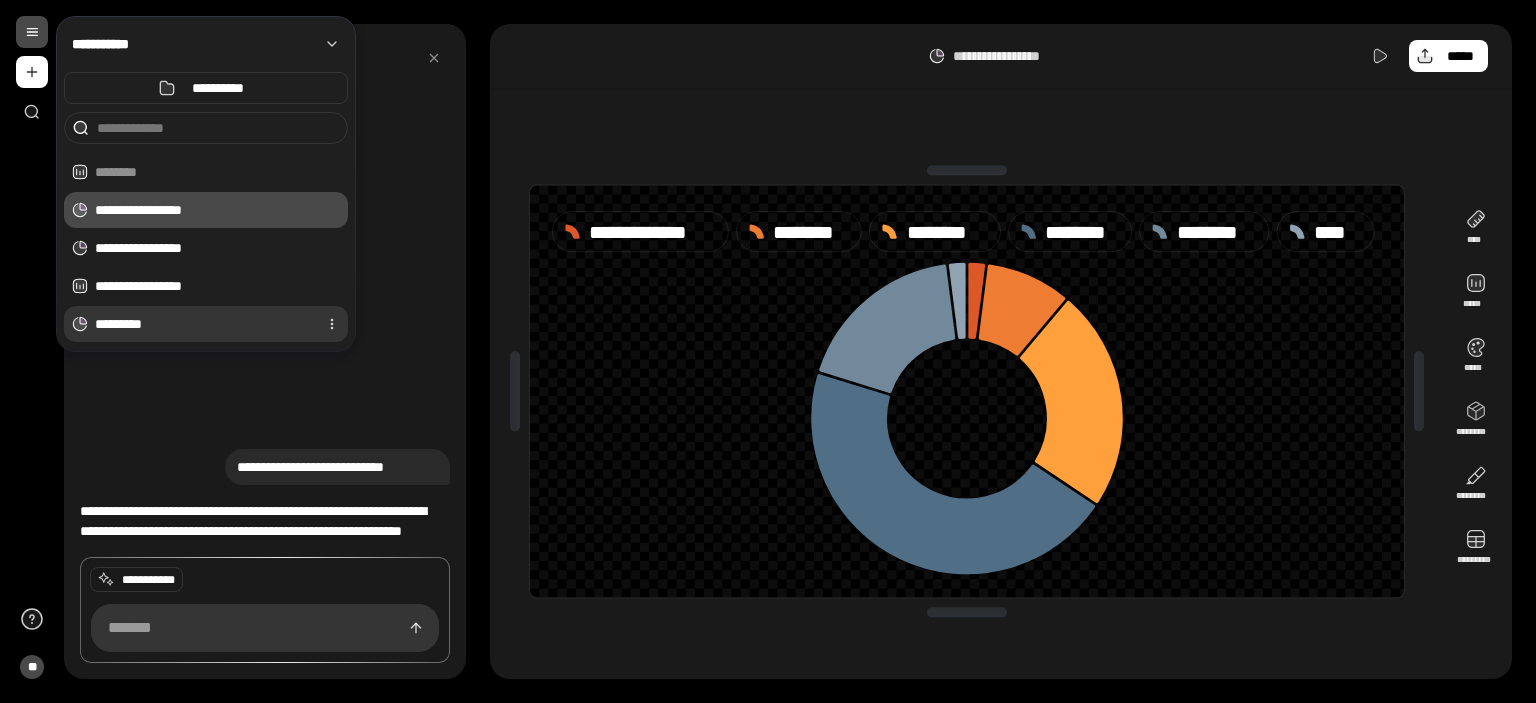 click on "*********" at bounding box center (202, 324) 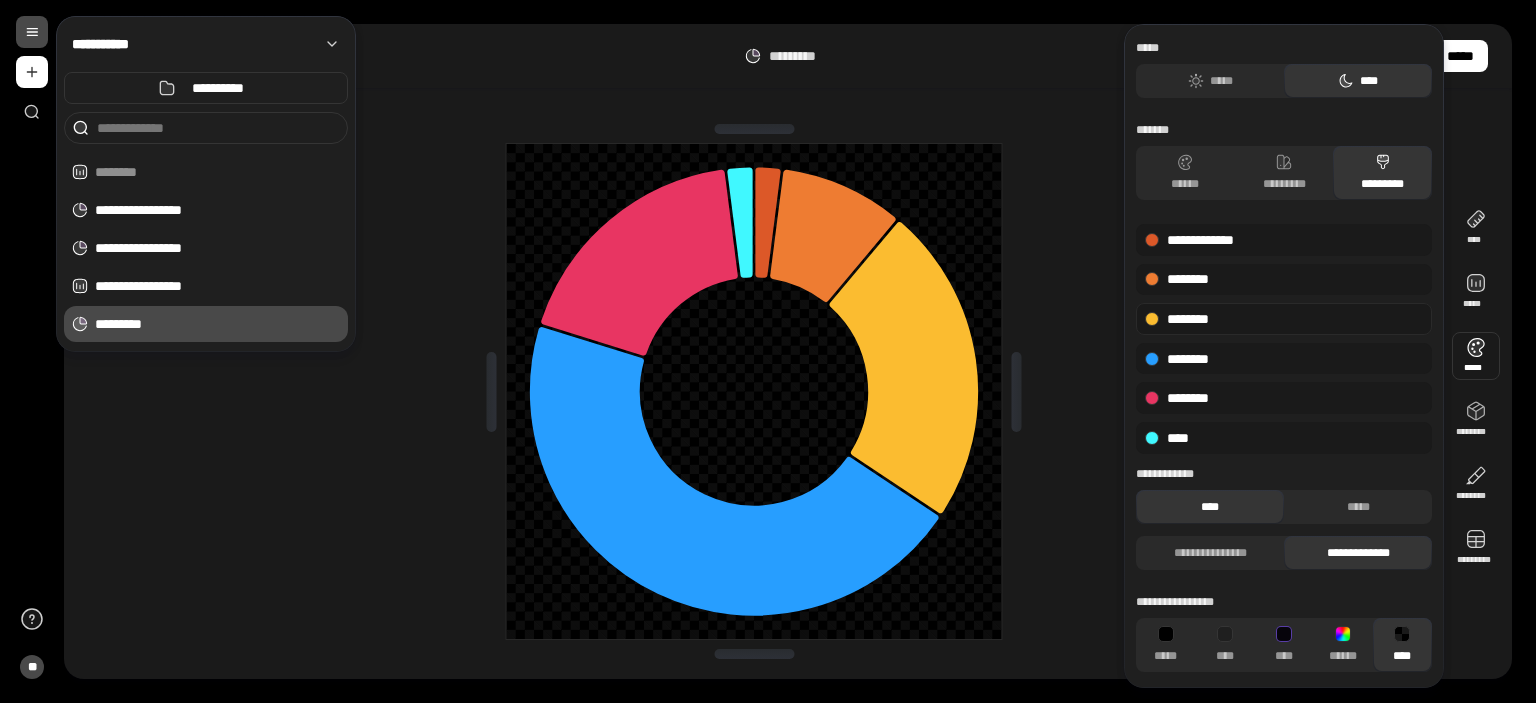 click on "********" at bounding box center (1284, 319) 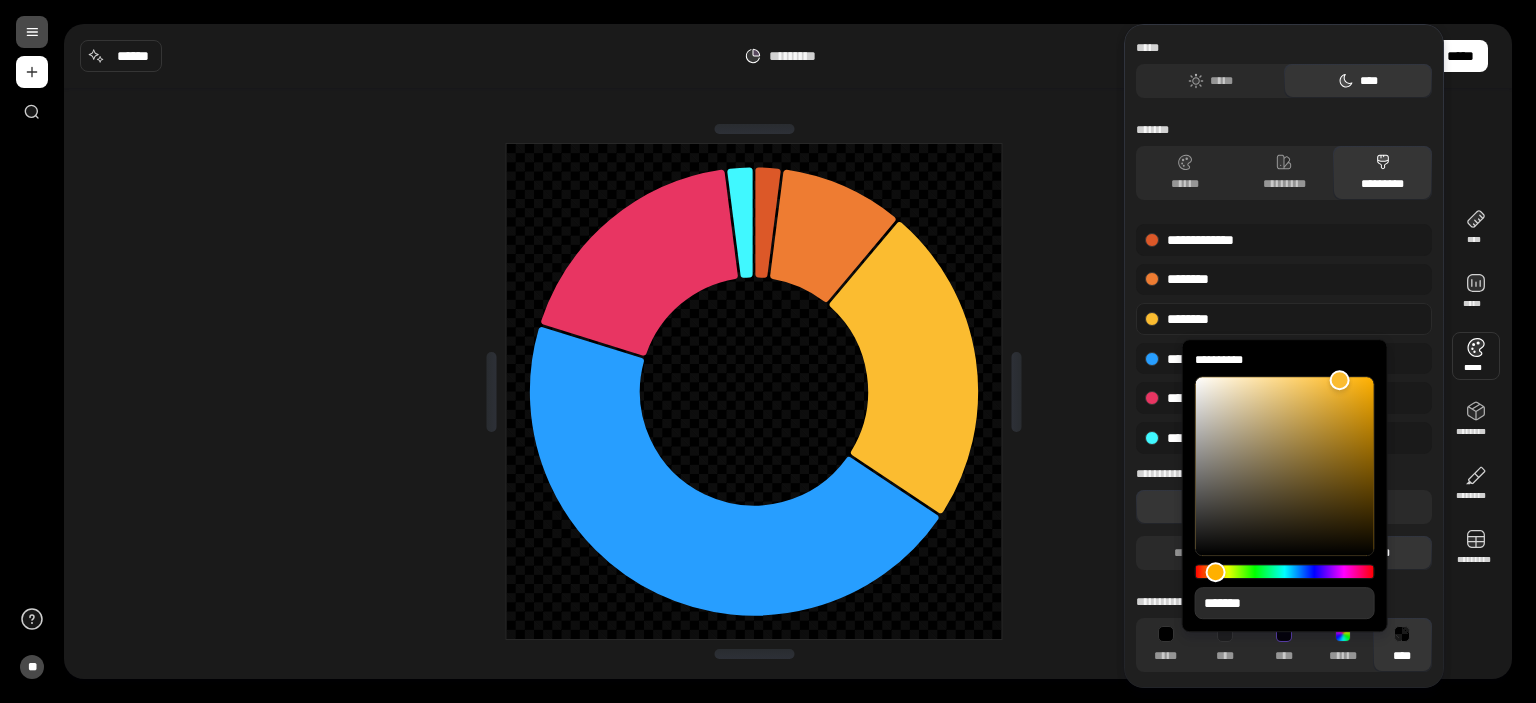 click on "*******" at bounding box center [1285, 603] 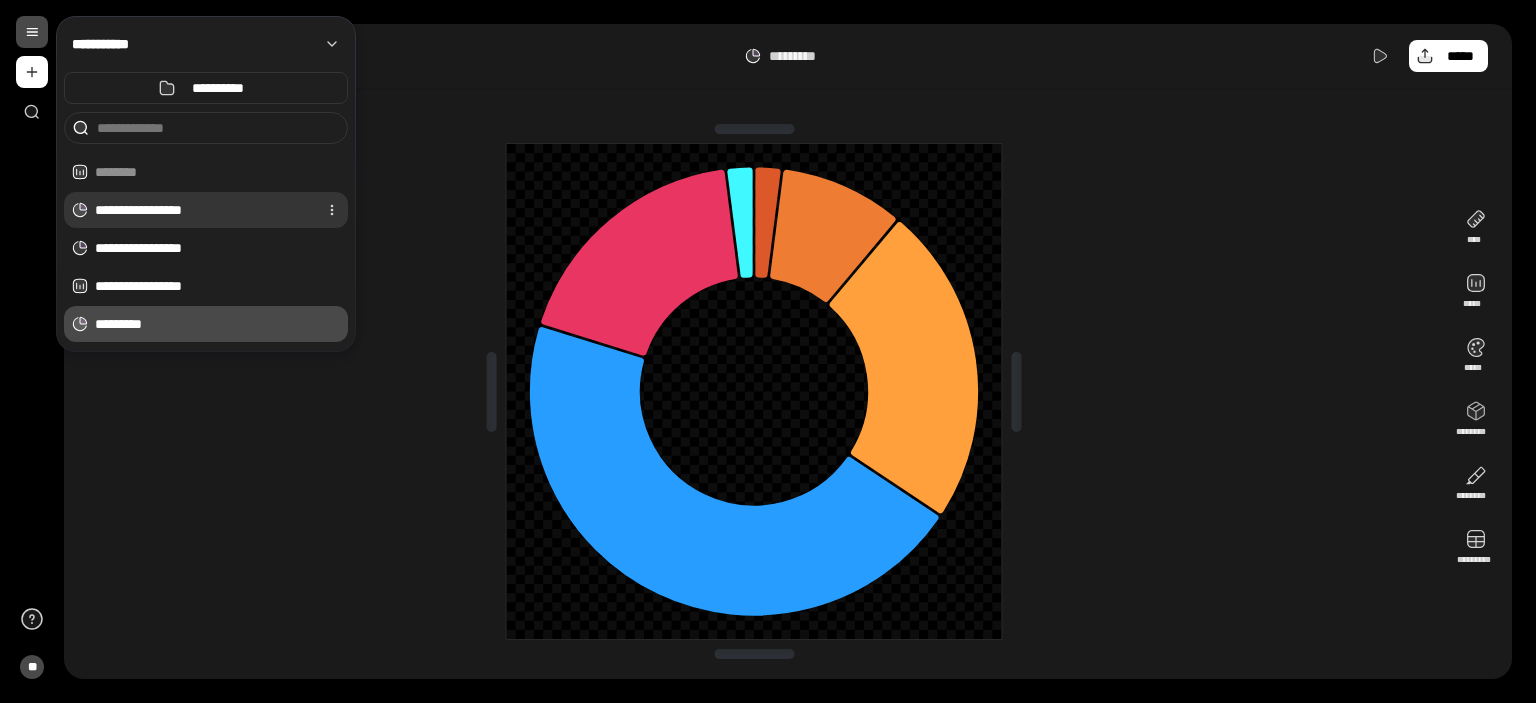 click on "**********" at bounding box center [202, 210] 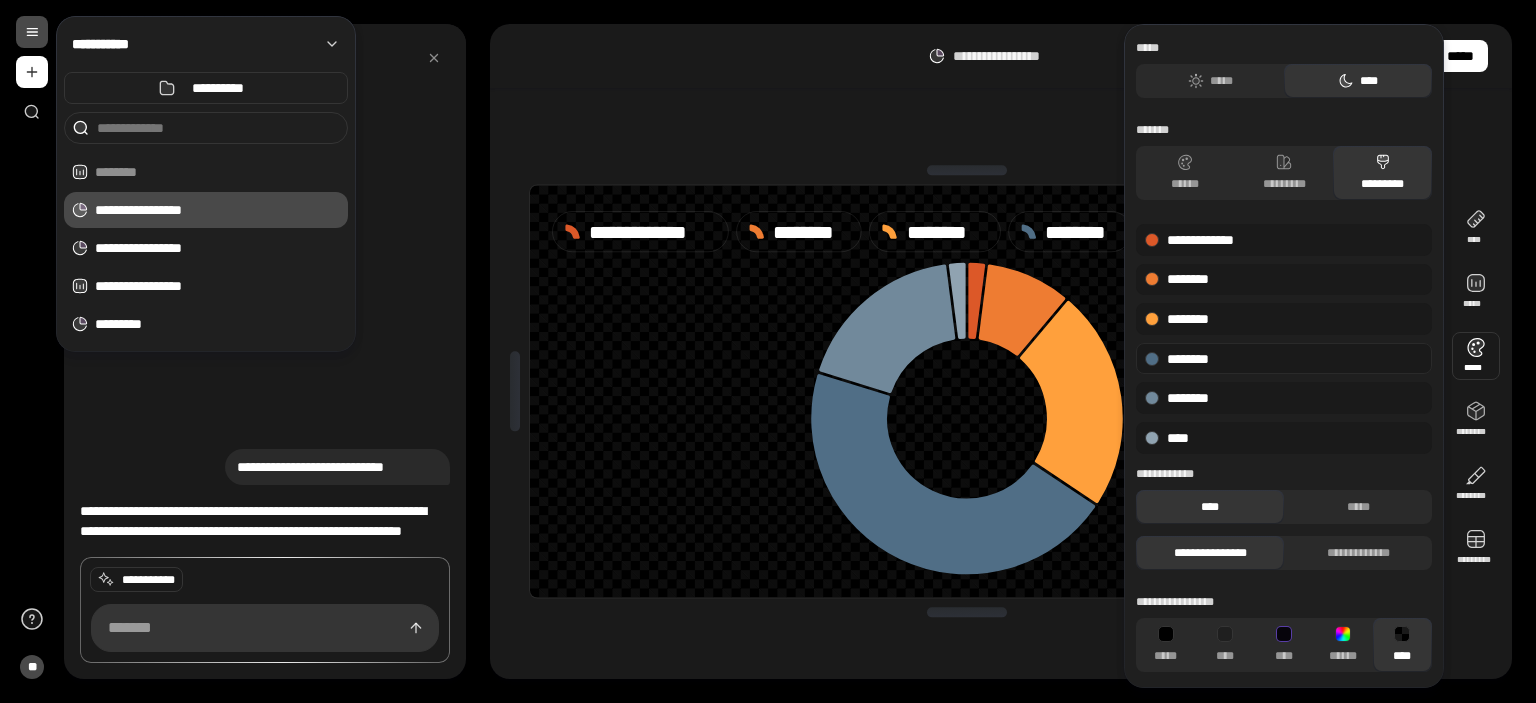 click on "********" at bounding box center (1284, 359) 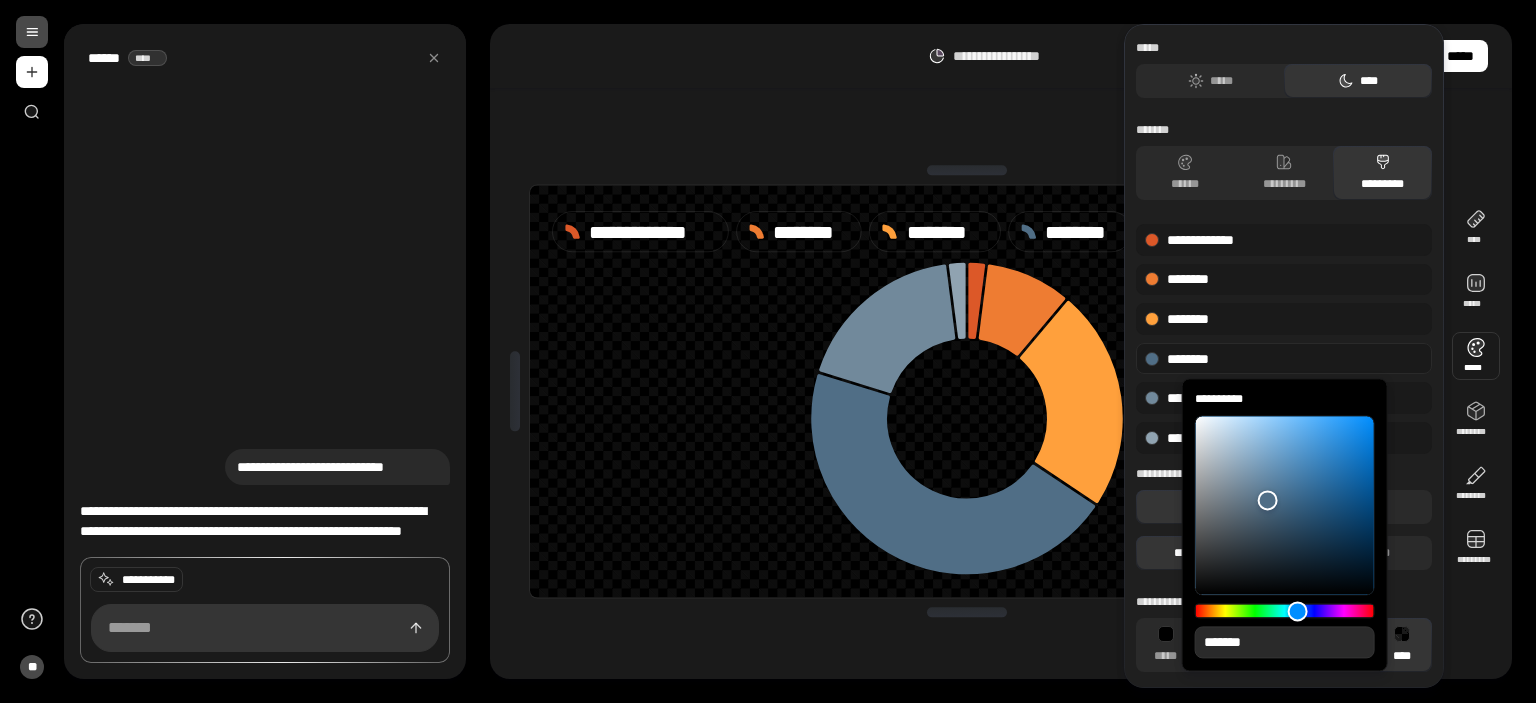 click on "*******" at bounding box center (1285, 642) 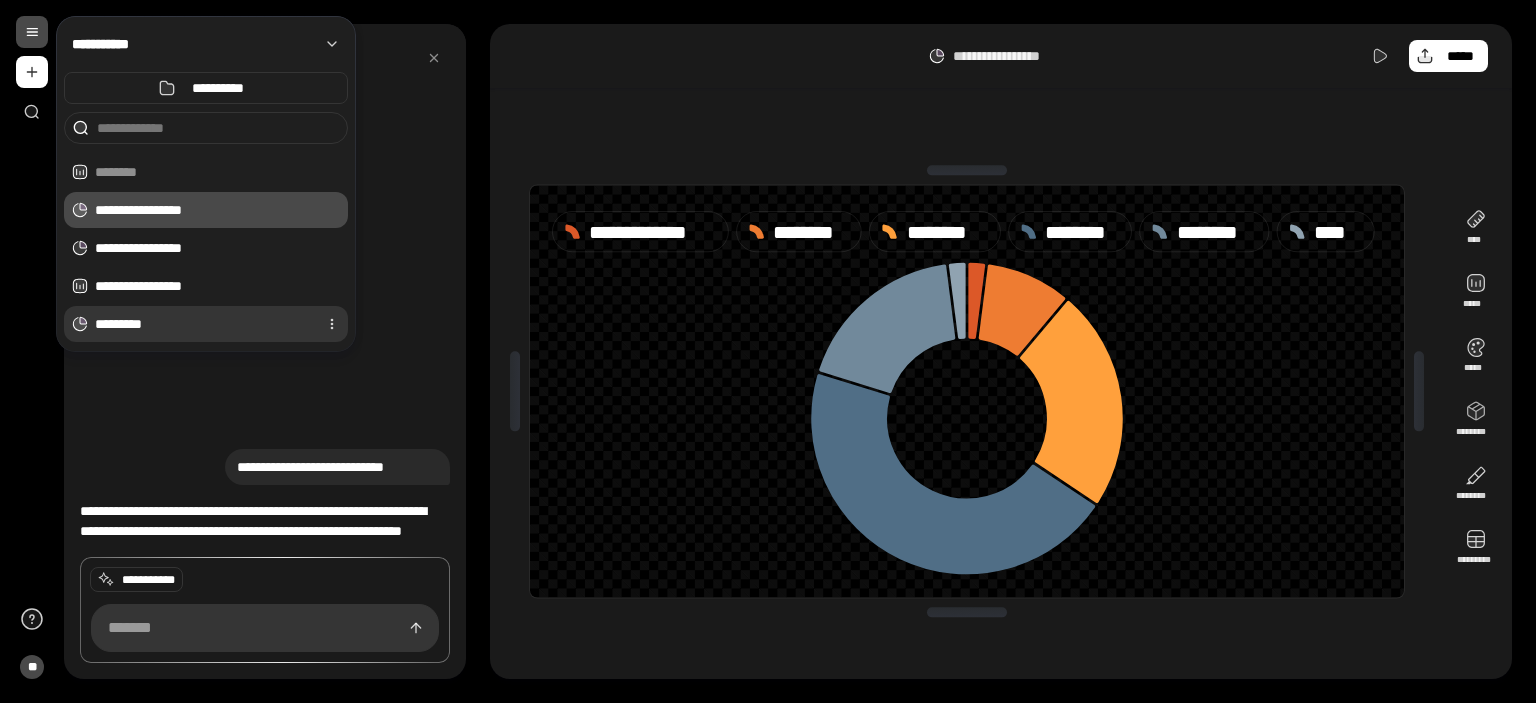 click on "*********" at bounding box center (202, 324) 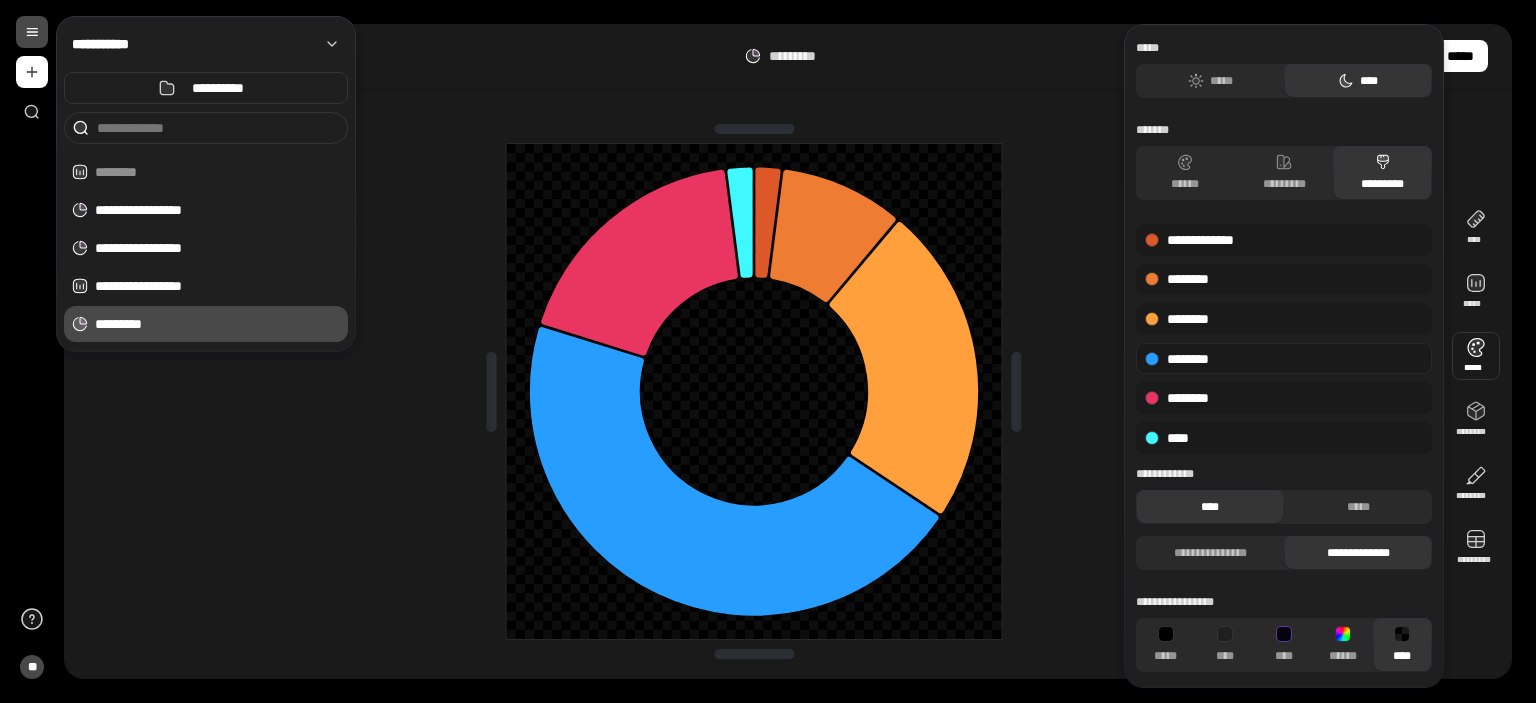 click on "********" at bounding box center (1284, 359) 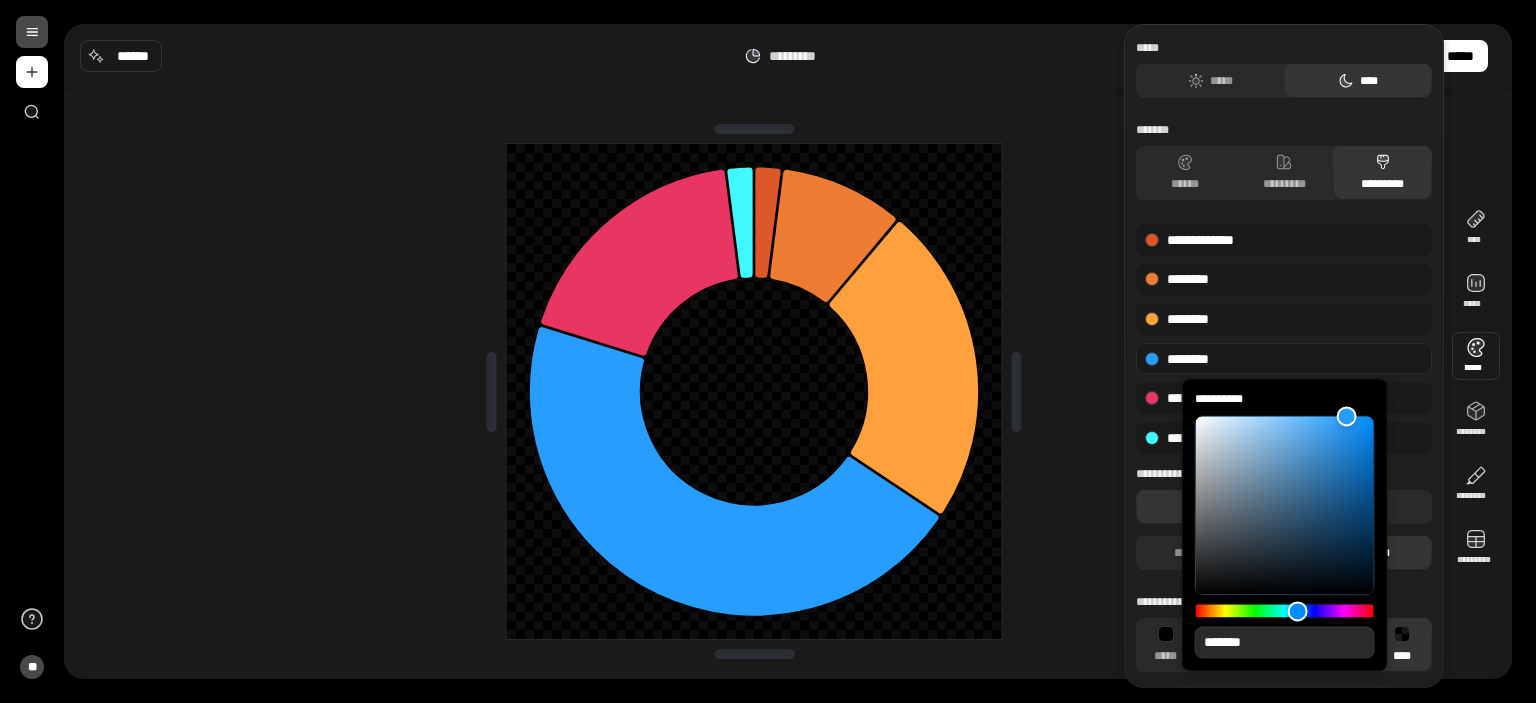 click on "*******" at bounding box center [1285, 642] 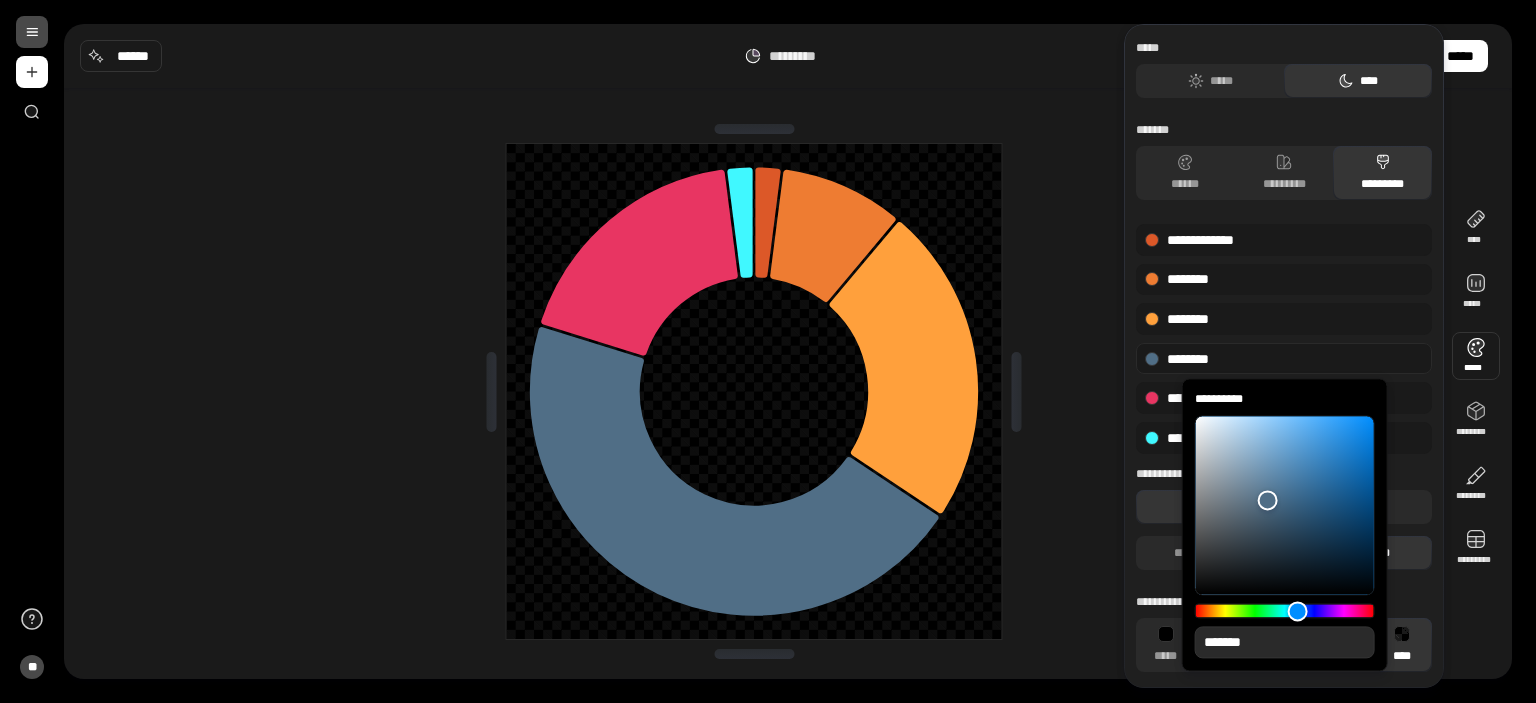 type on "**" 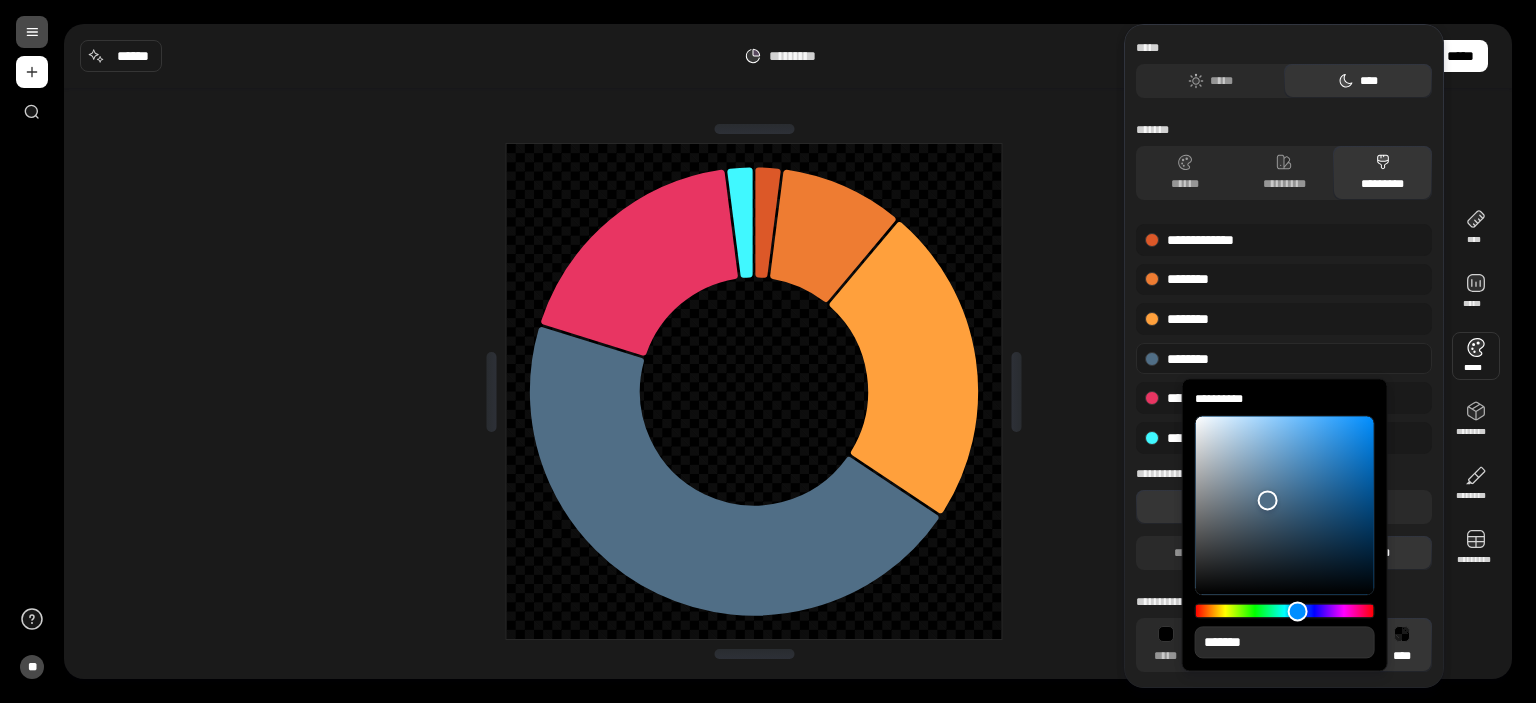 click at bounding box center [32, 32] 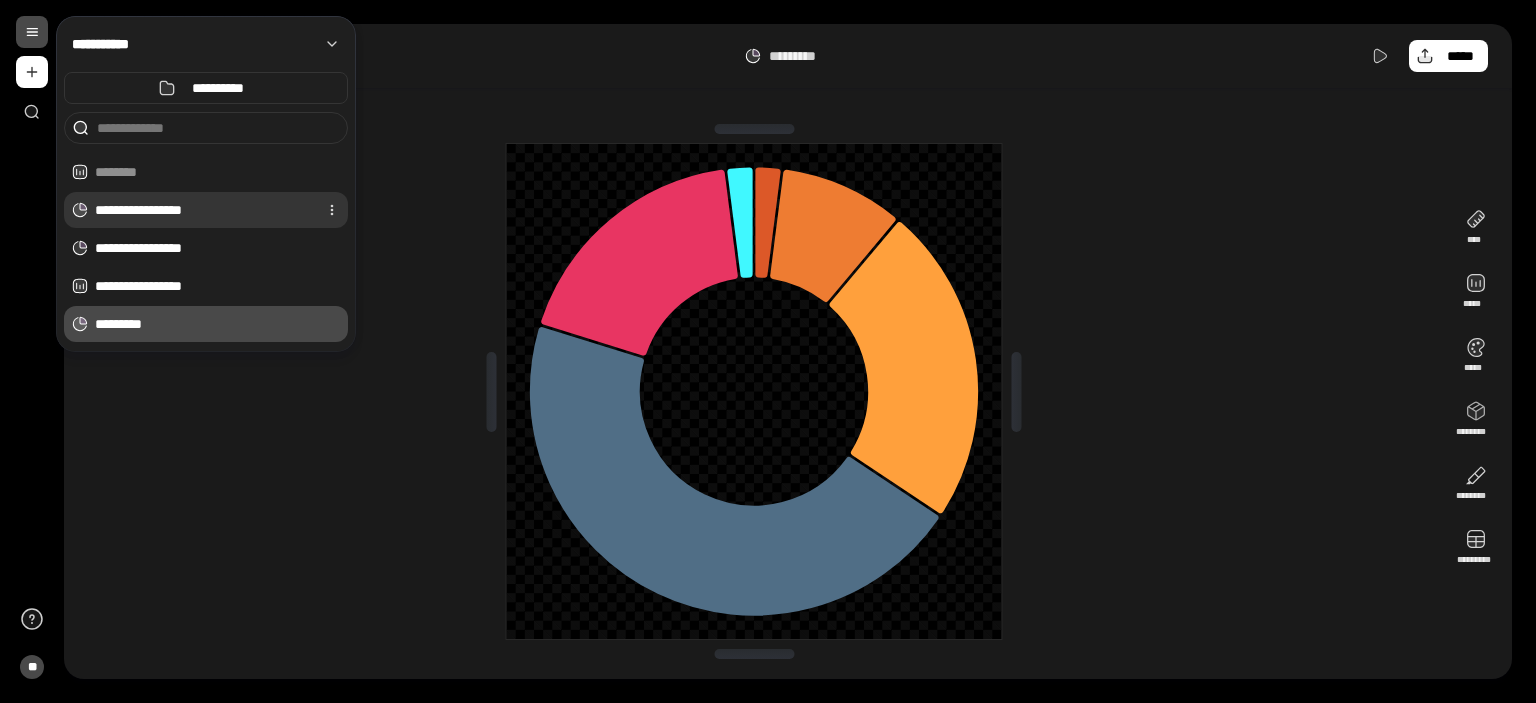 click on "**********" at bounding box center (202, 210) 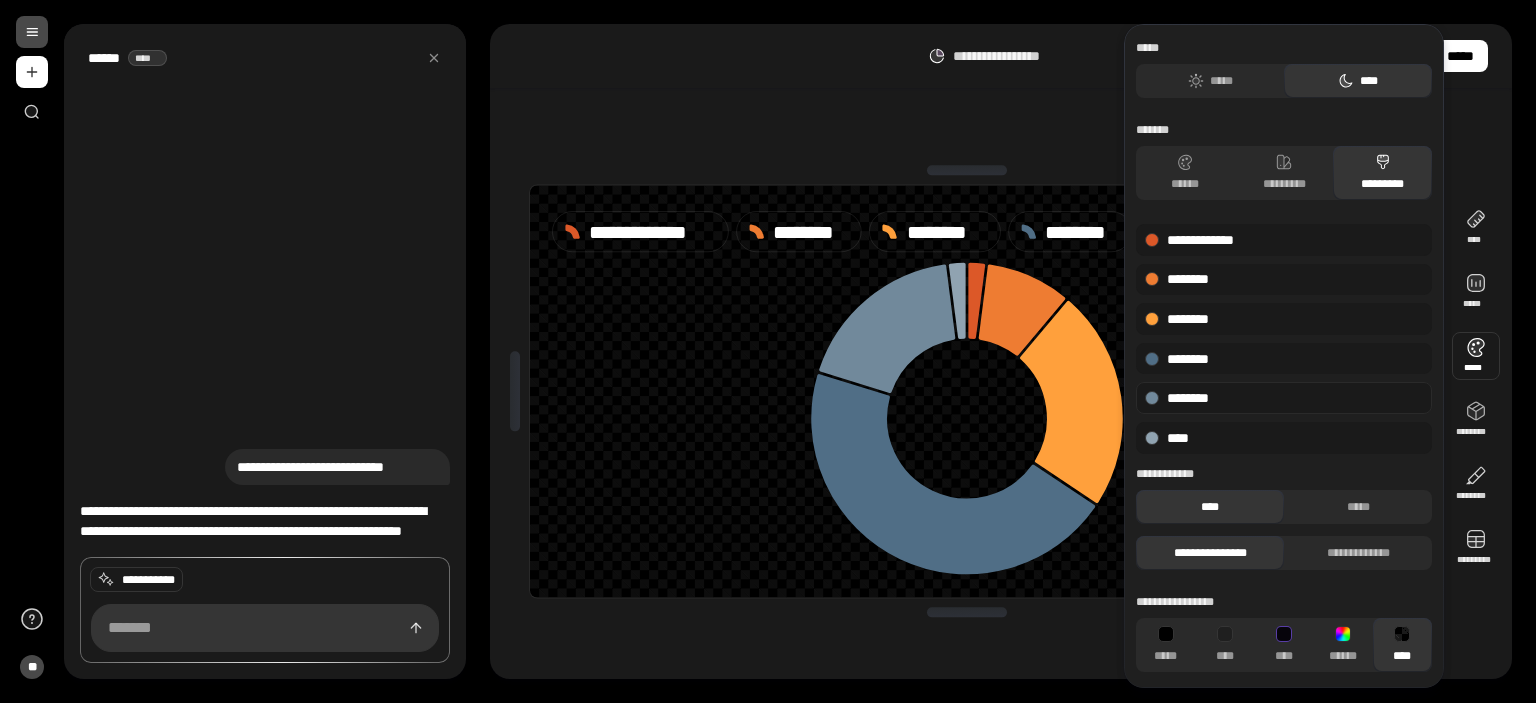 click on "********" at bounding box center [1284, 398] 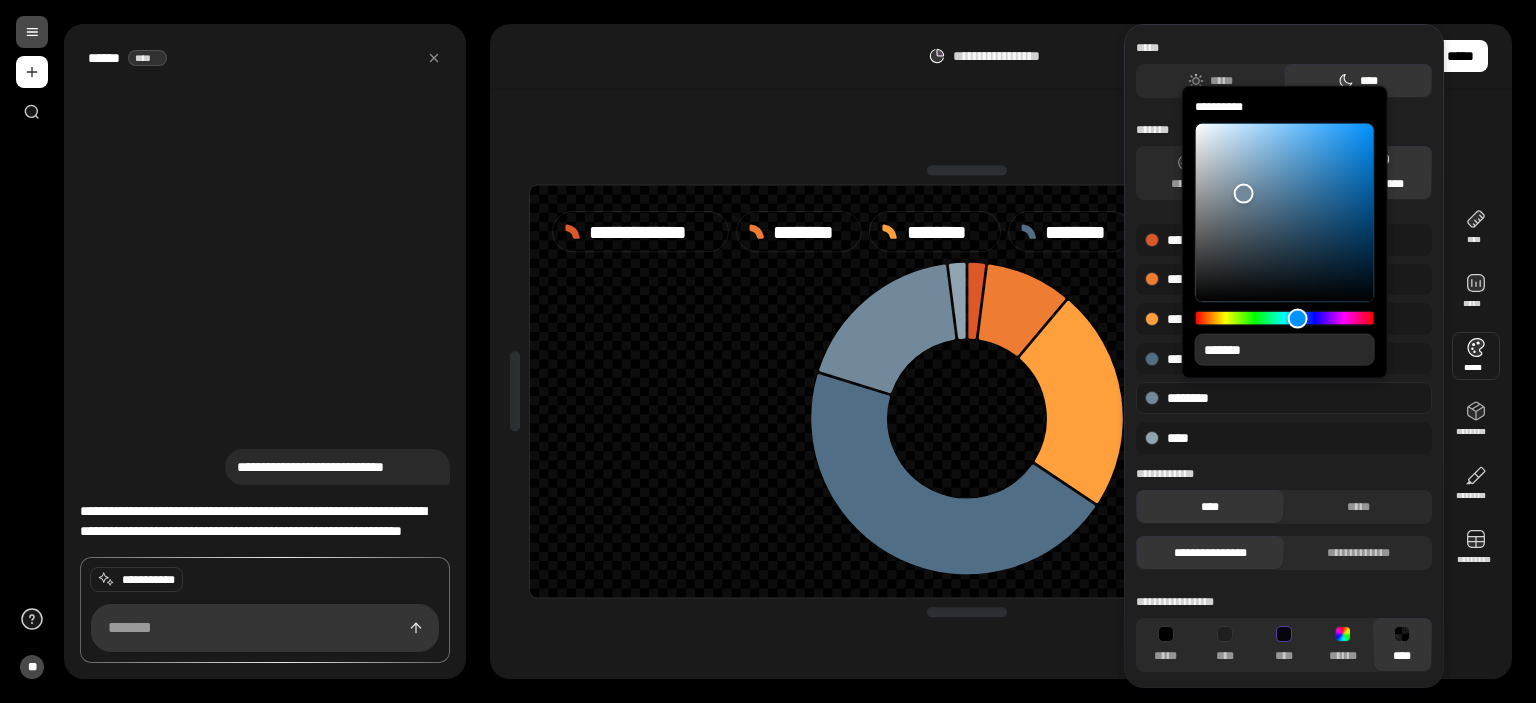 click on "*******" at bounding box center [1285, 350] 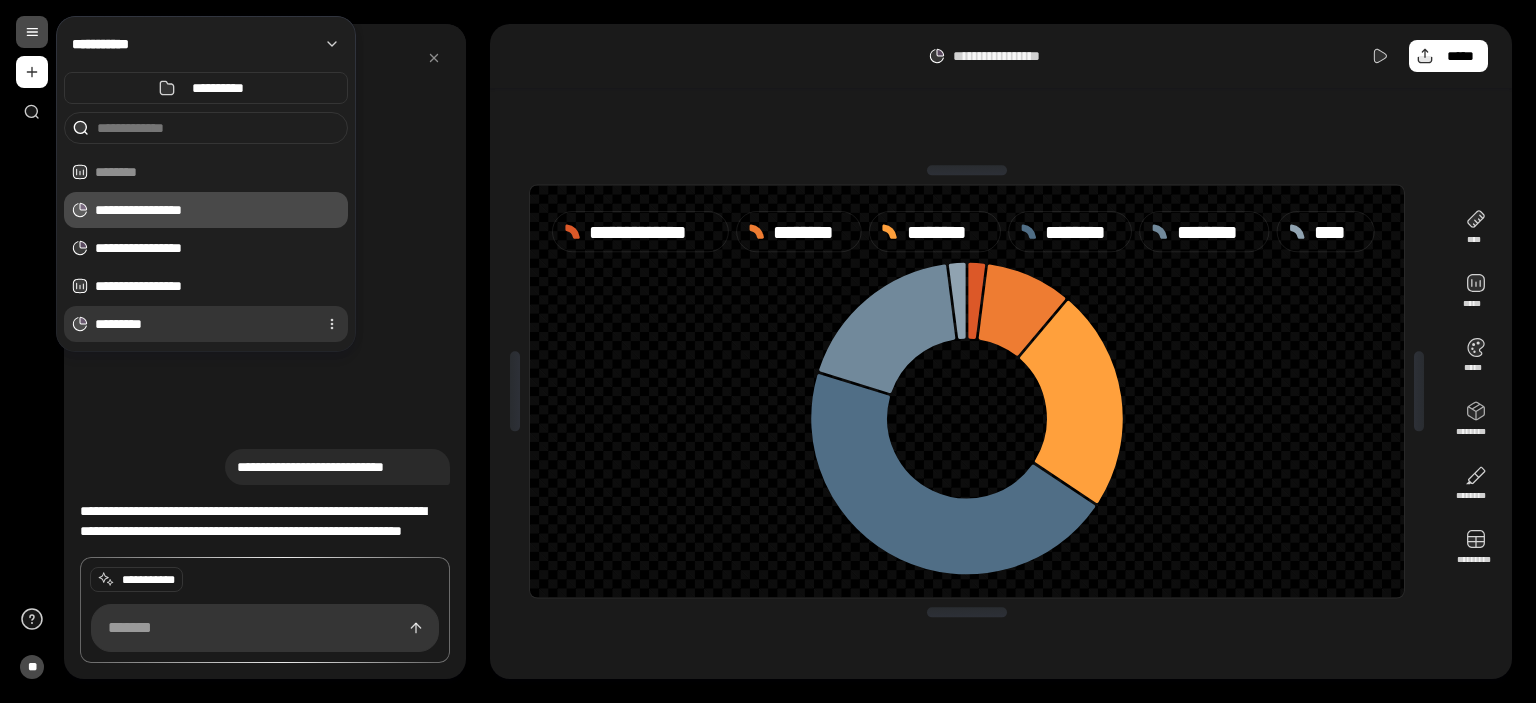 click on "*********" at bounding box center (202, 324) 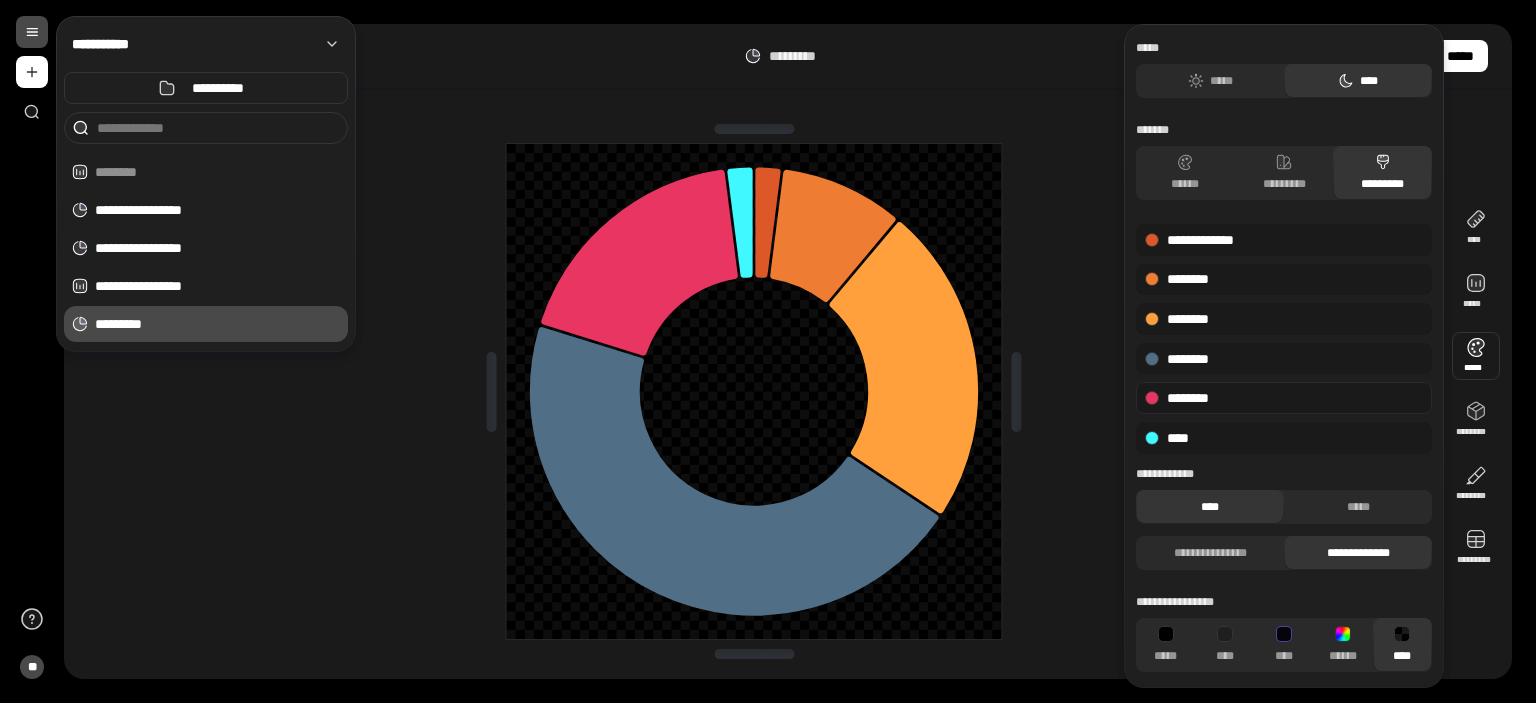 click on "********" at bounding box center [1284, 398] 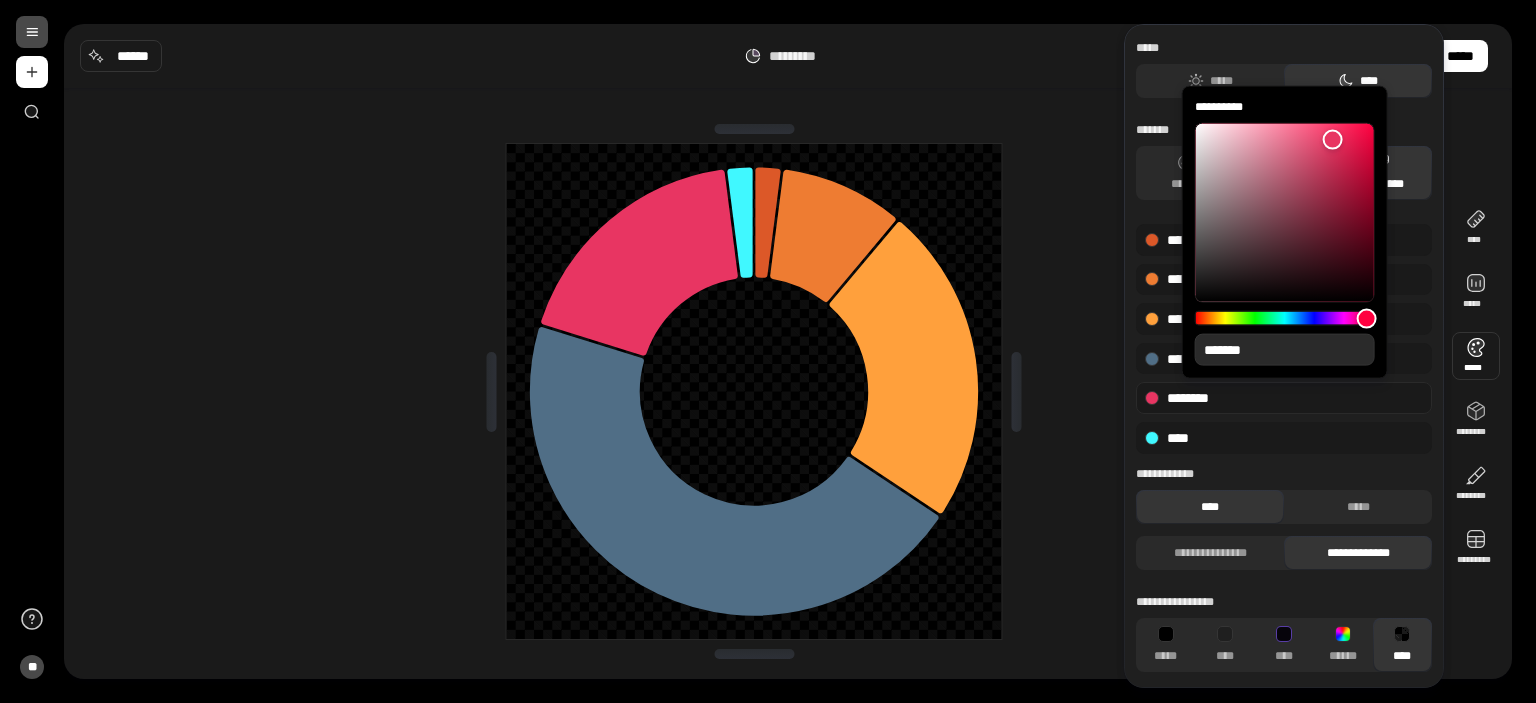 click on "*******" at bounding box center [1285, 350] 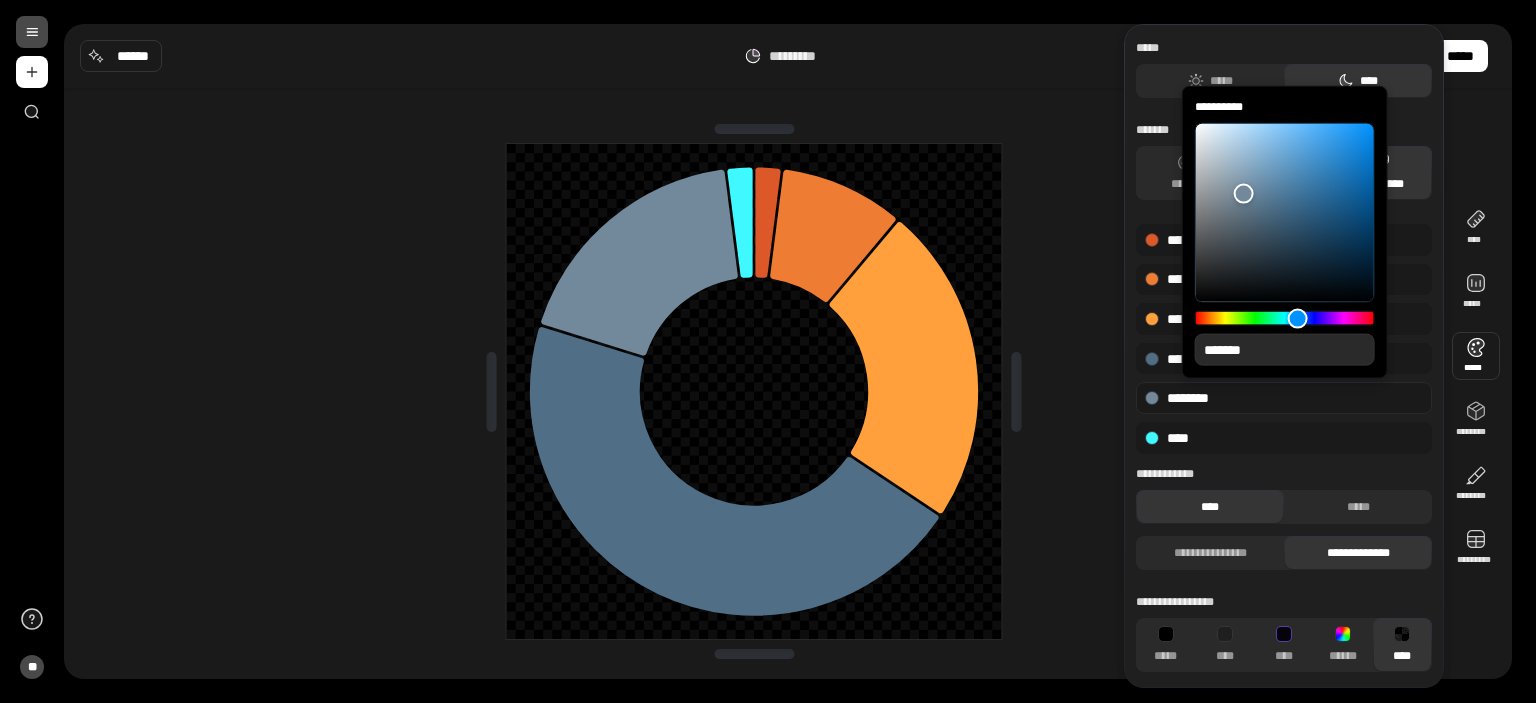 type on "**" 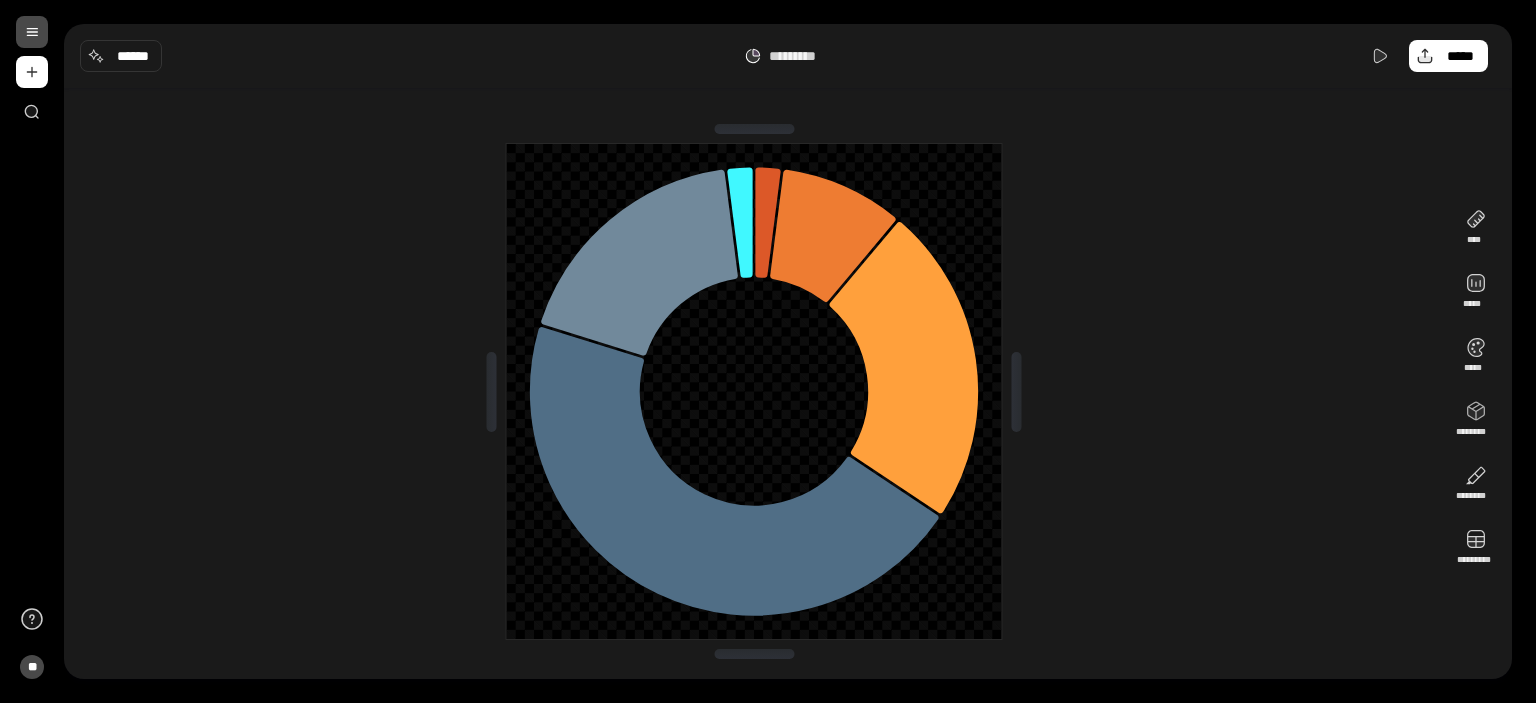click at bounding box center [32, 32] 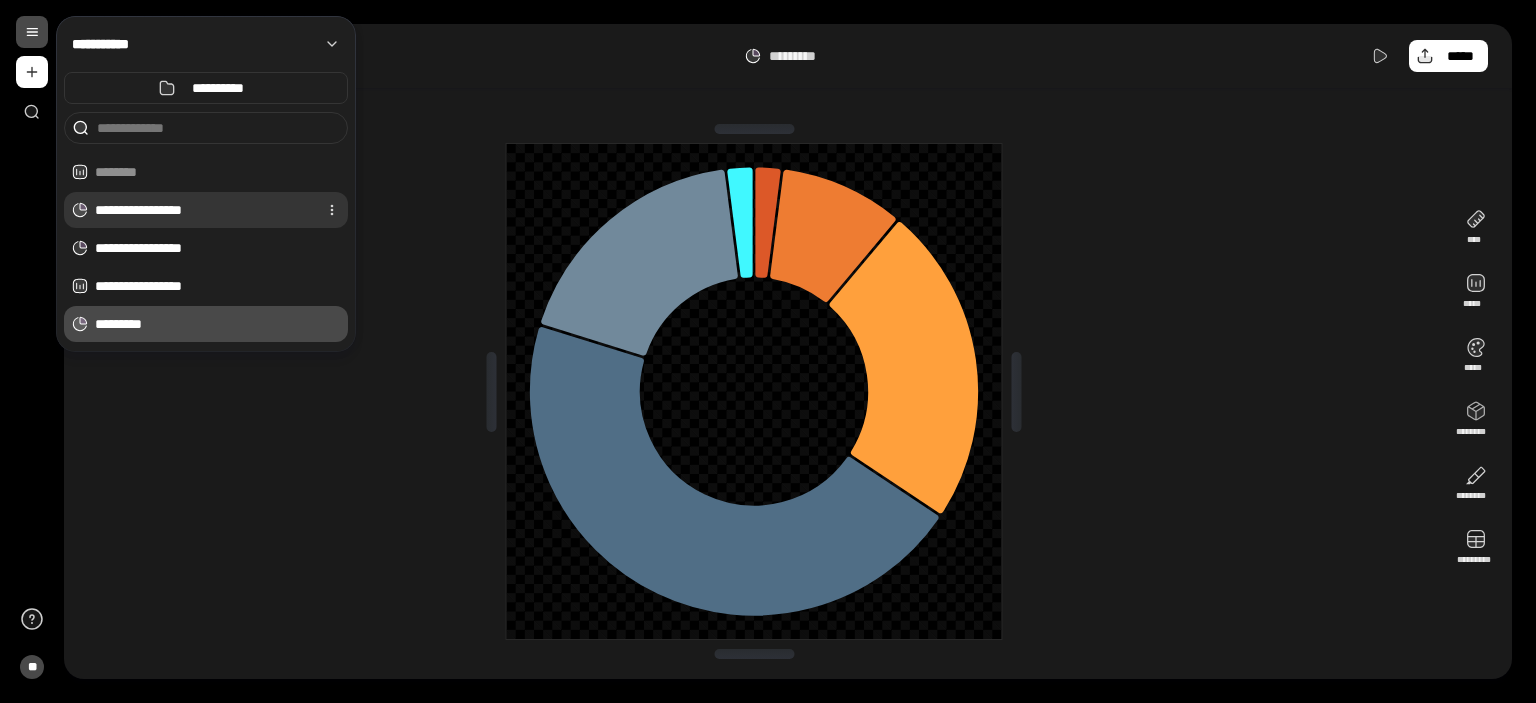 click on "**********" at bounding box center [202, 210] 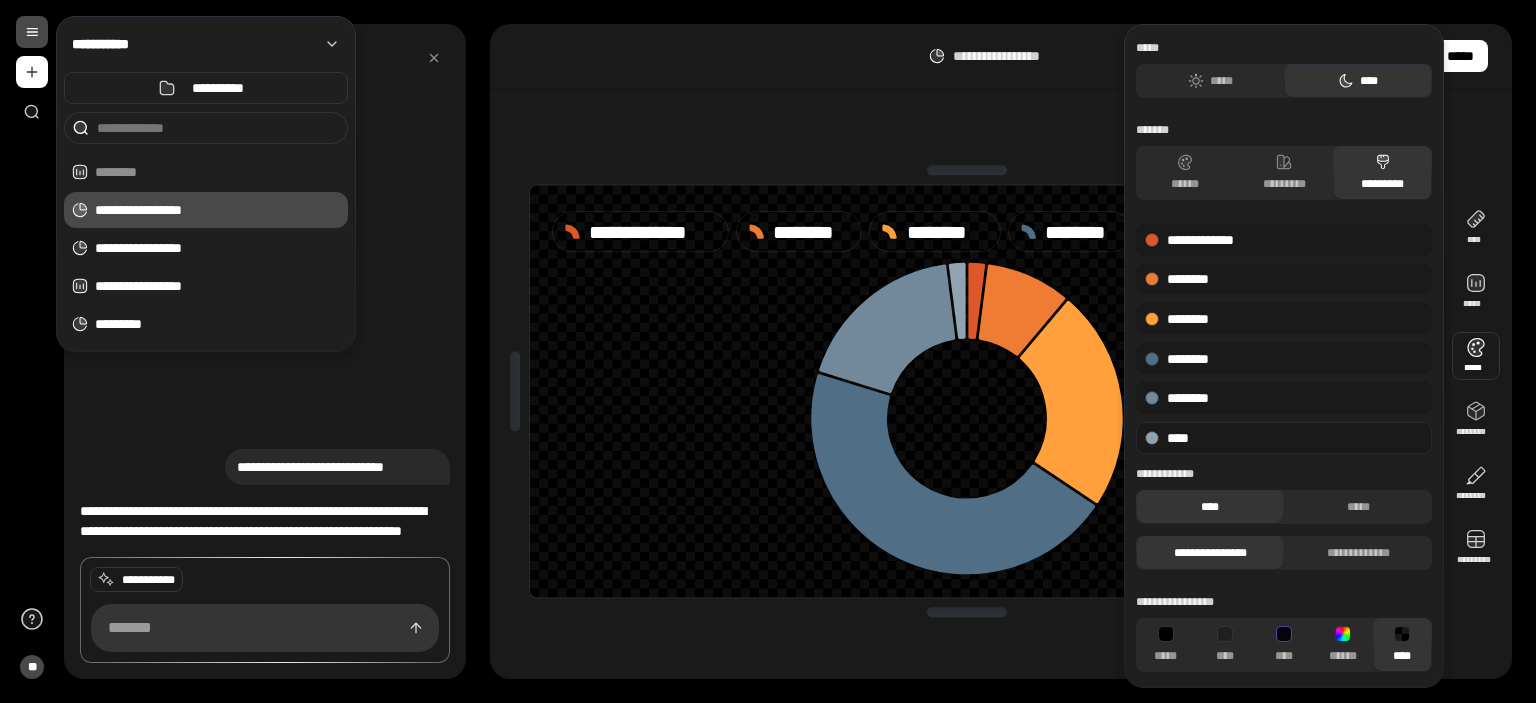 click on "****" at bounding box center (1284, 438) 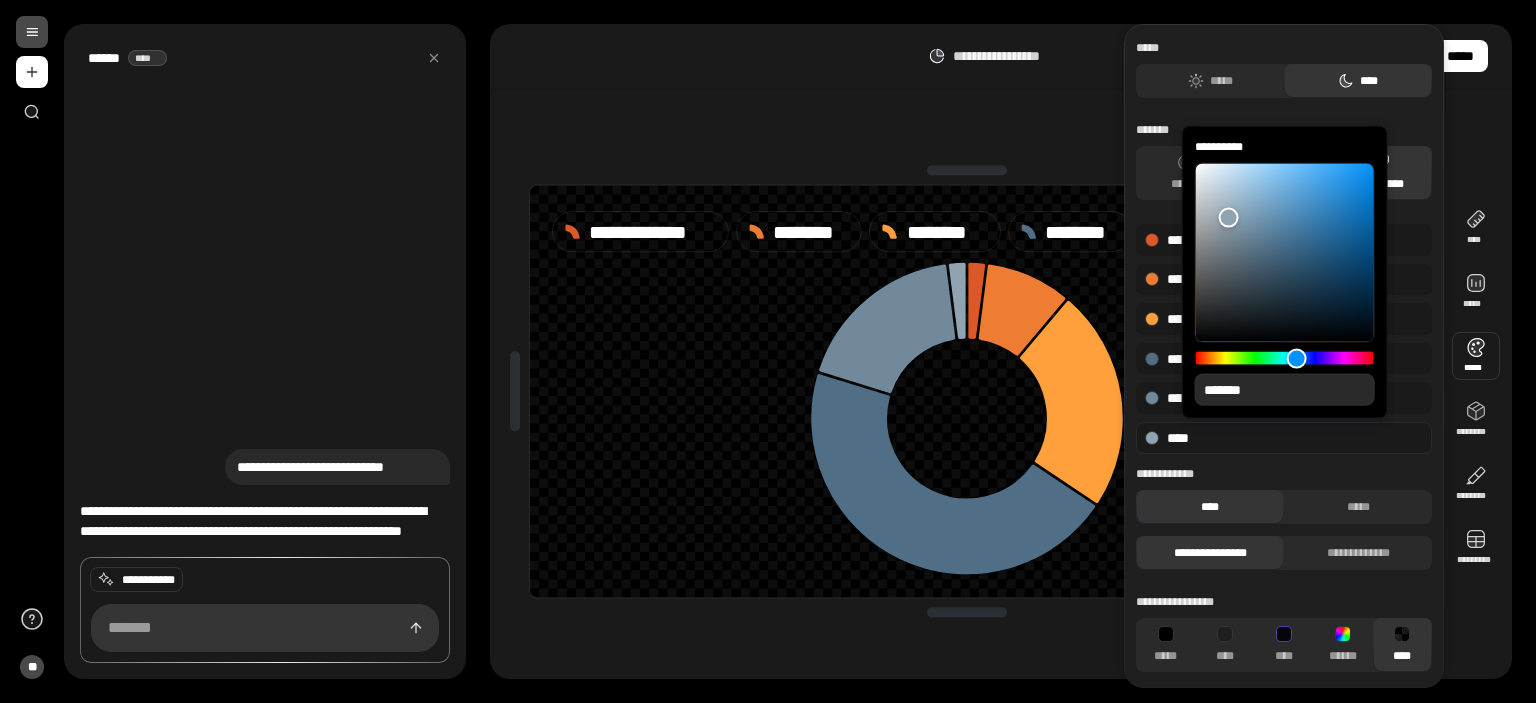 click on "*******" at bounding box center [1285, 390] 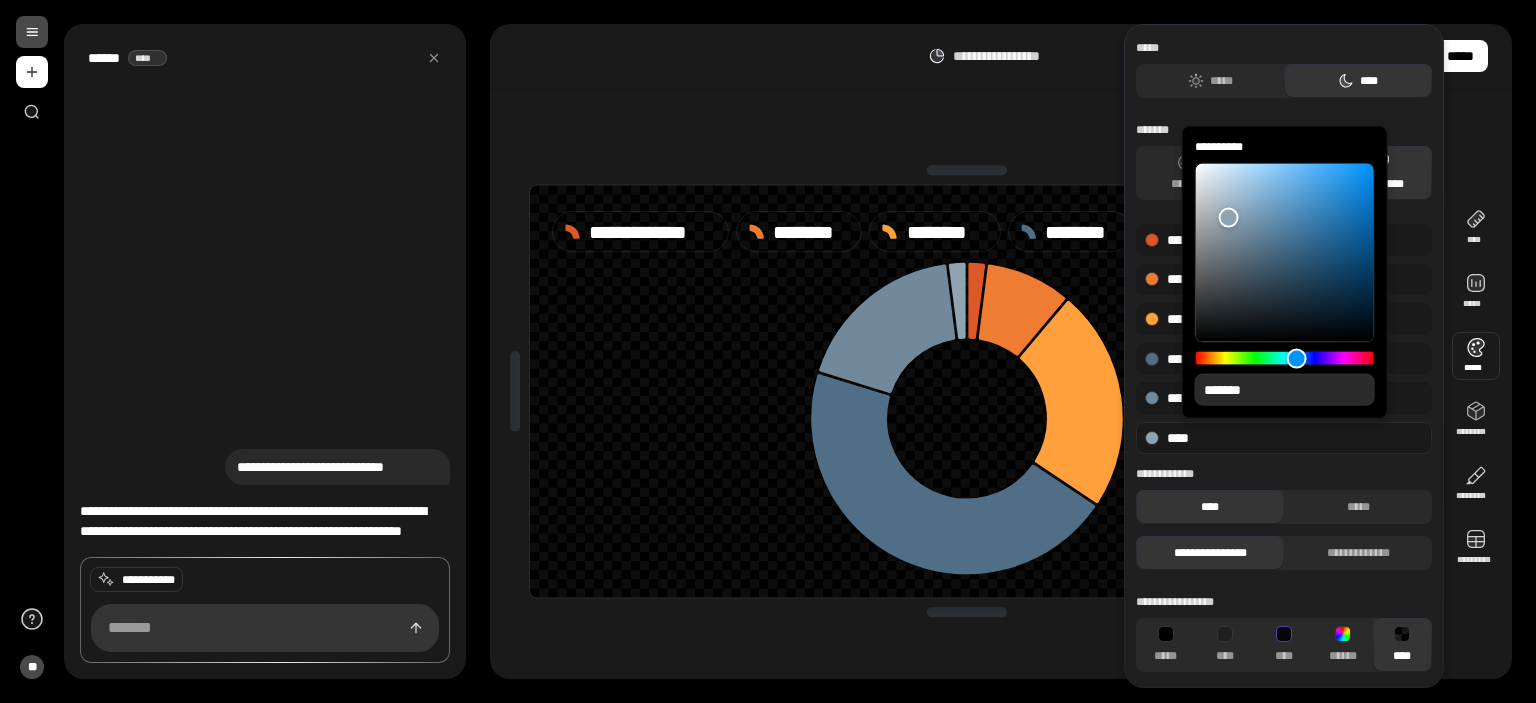click at bounding box center (32, 72) 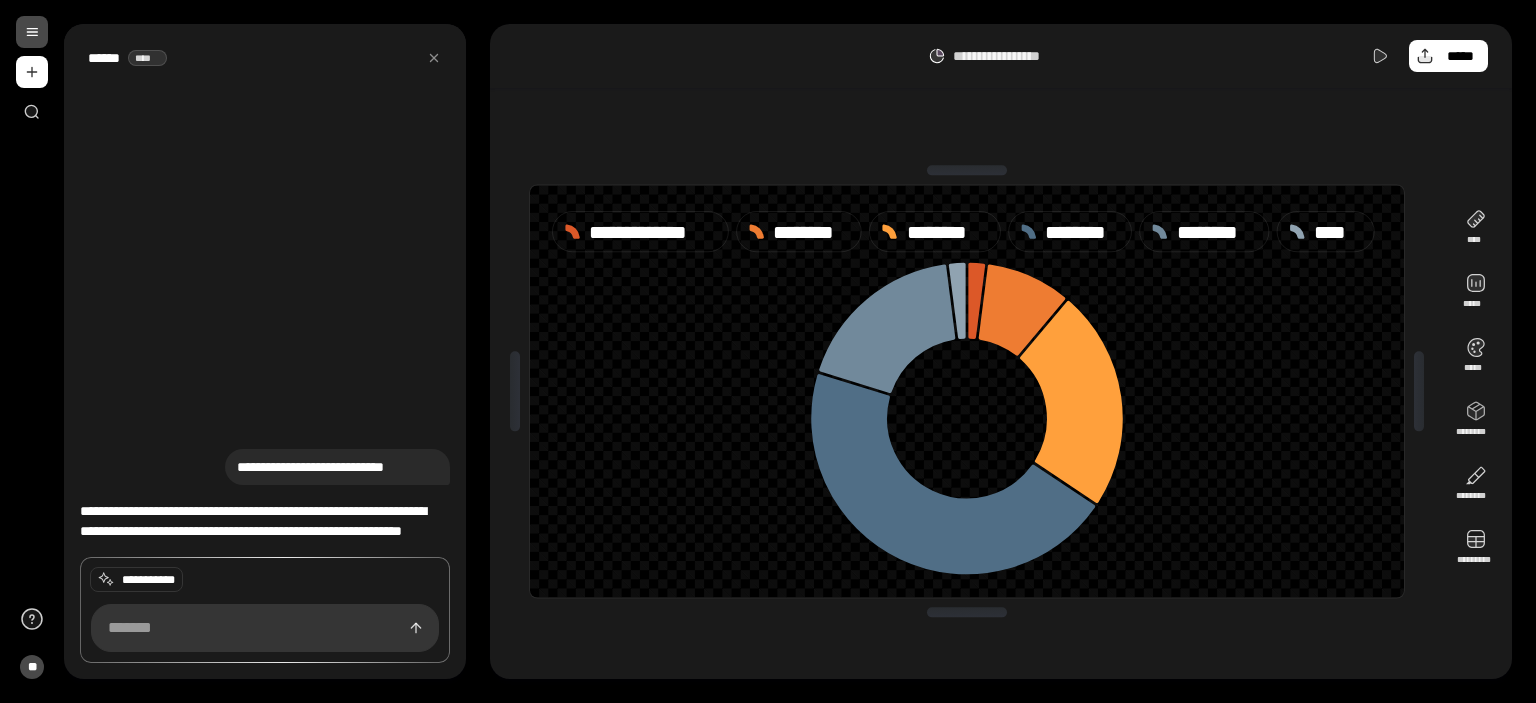 click at bounding box center (32, 32) 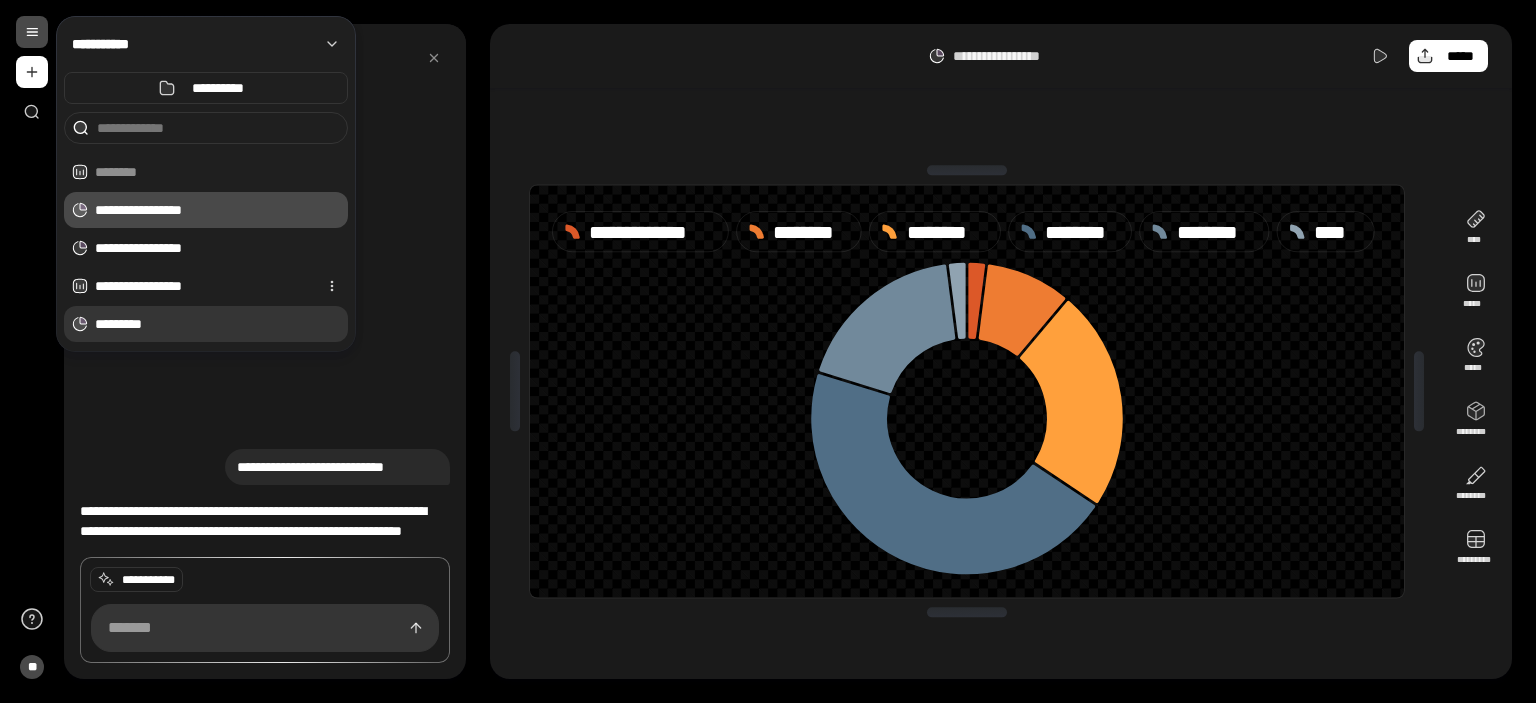click on "*********" at bounding box center [221, 324] 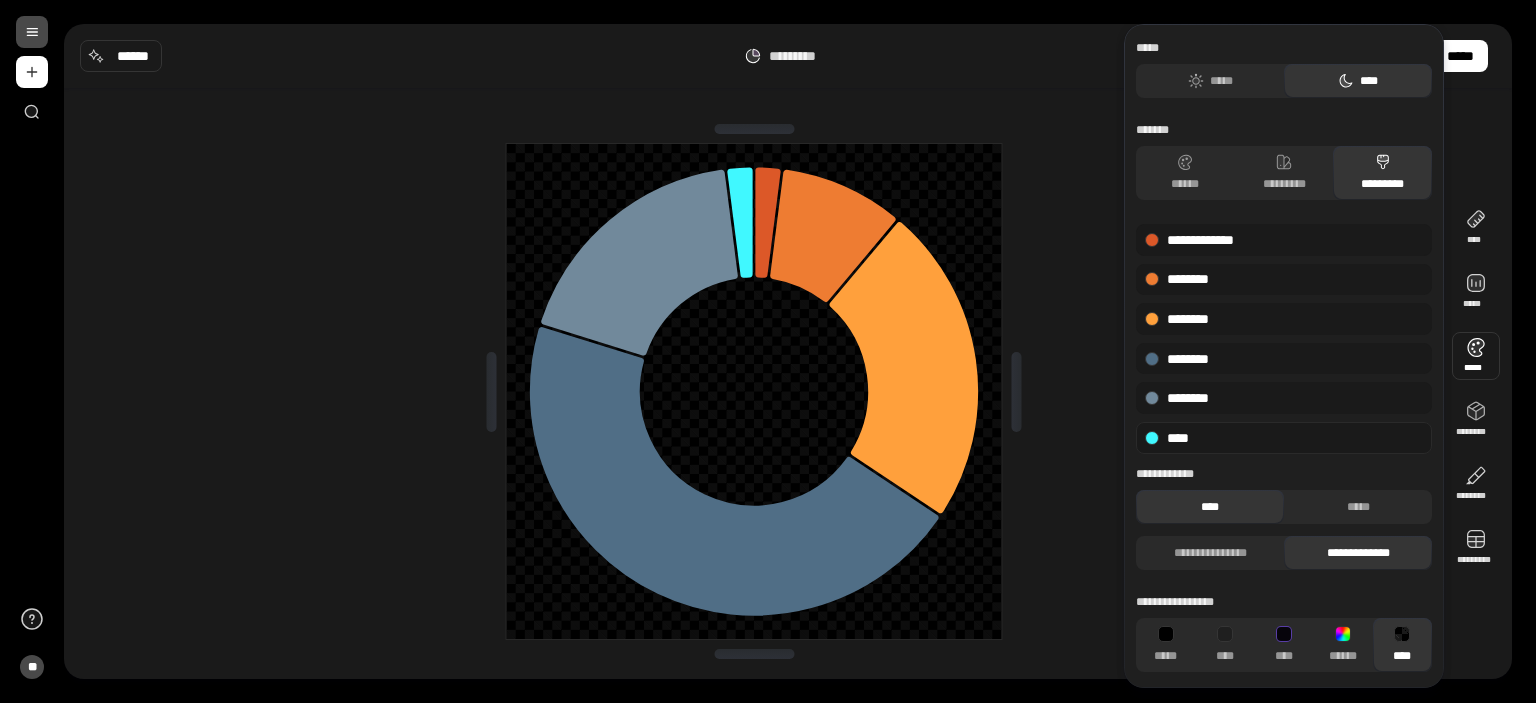 click on "****" at bounding box center (1284, 438) 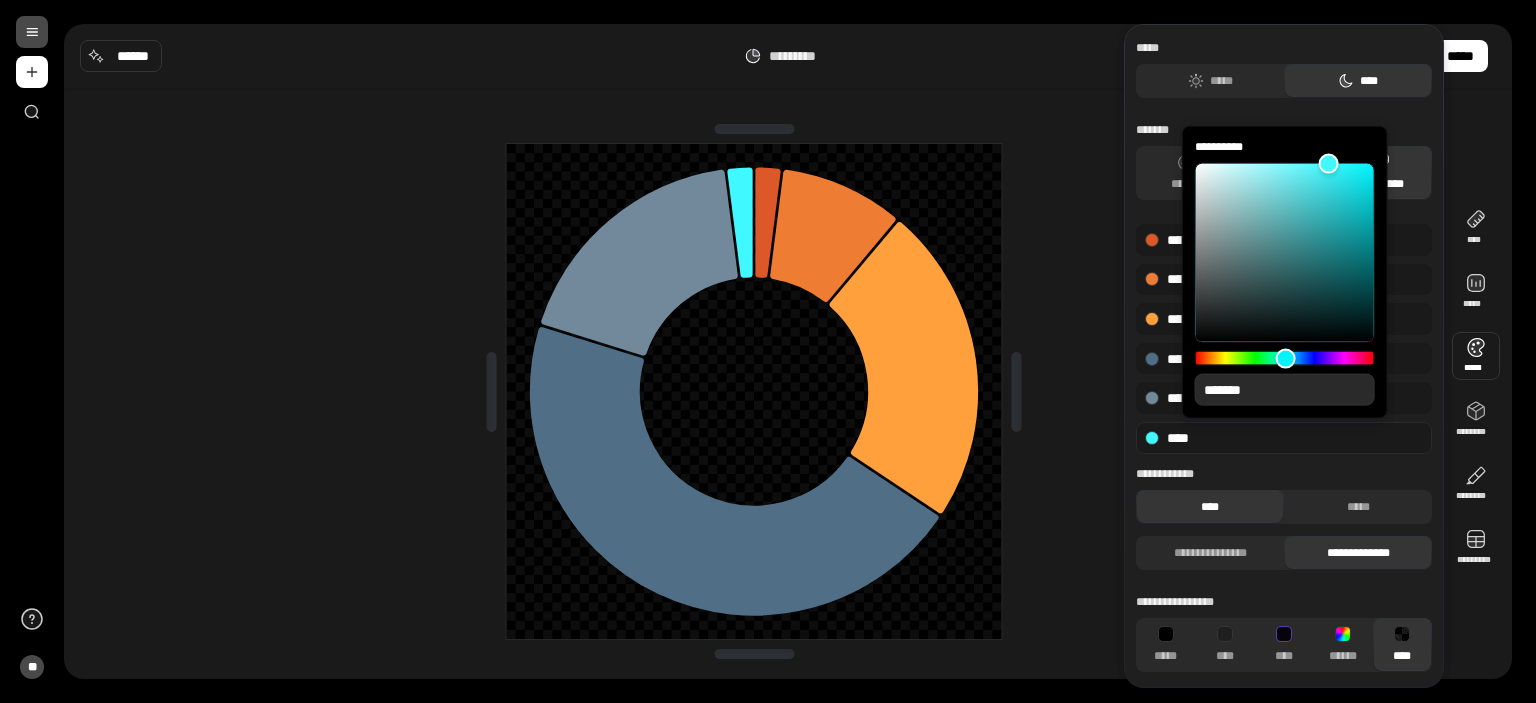 click on "*******" at bounding box center [1285, 390] 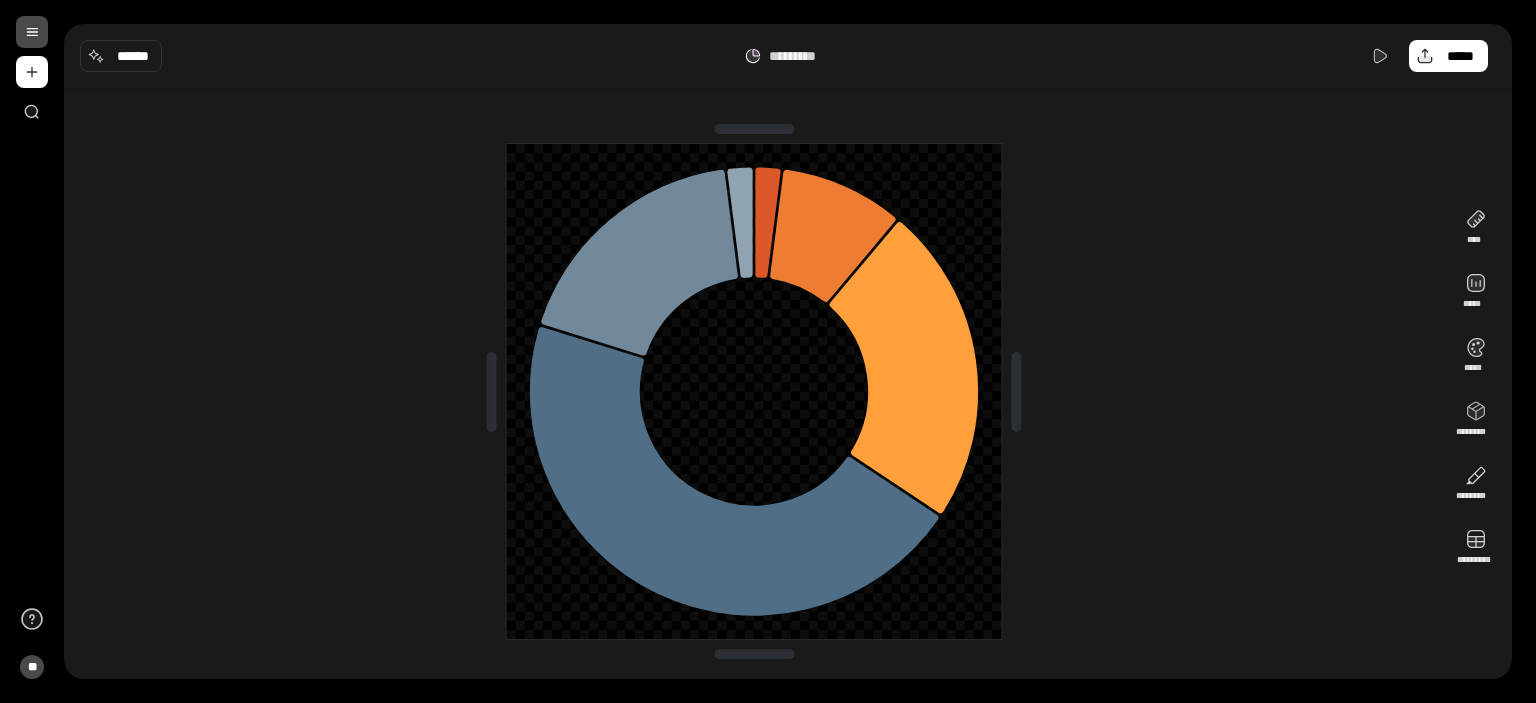 click at bounding box center [754, 391] 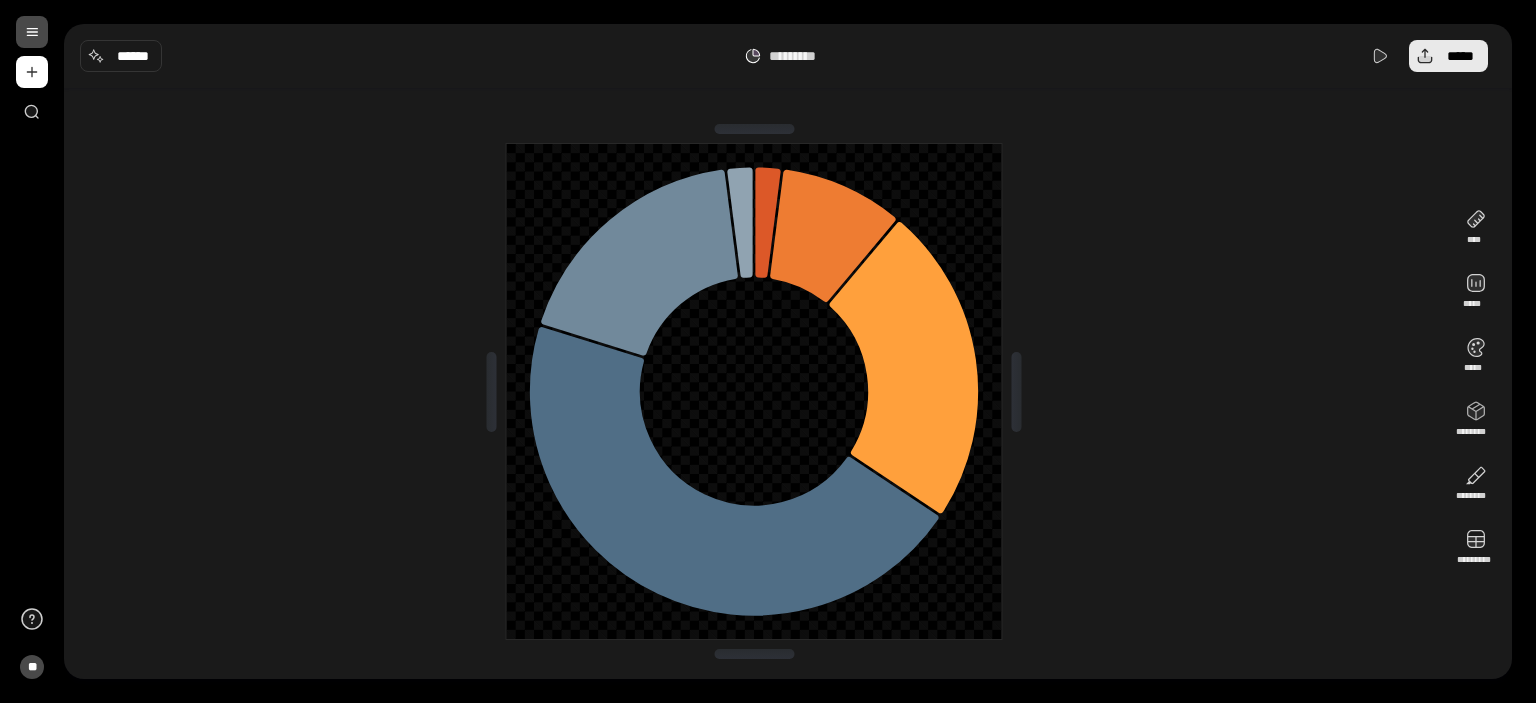 click on "*****" at bounding box center (1460, 56) 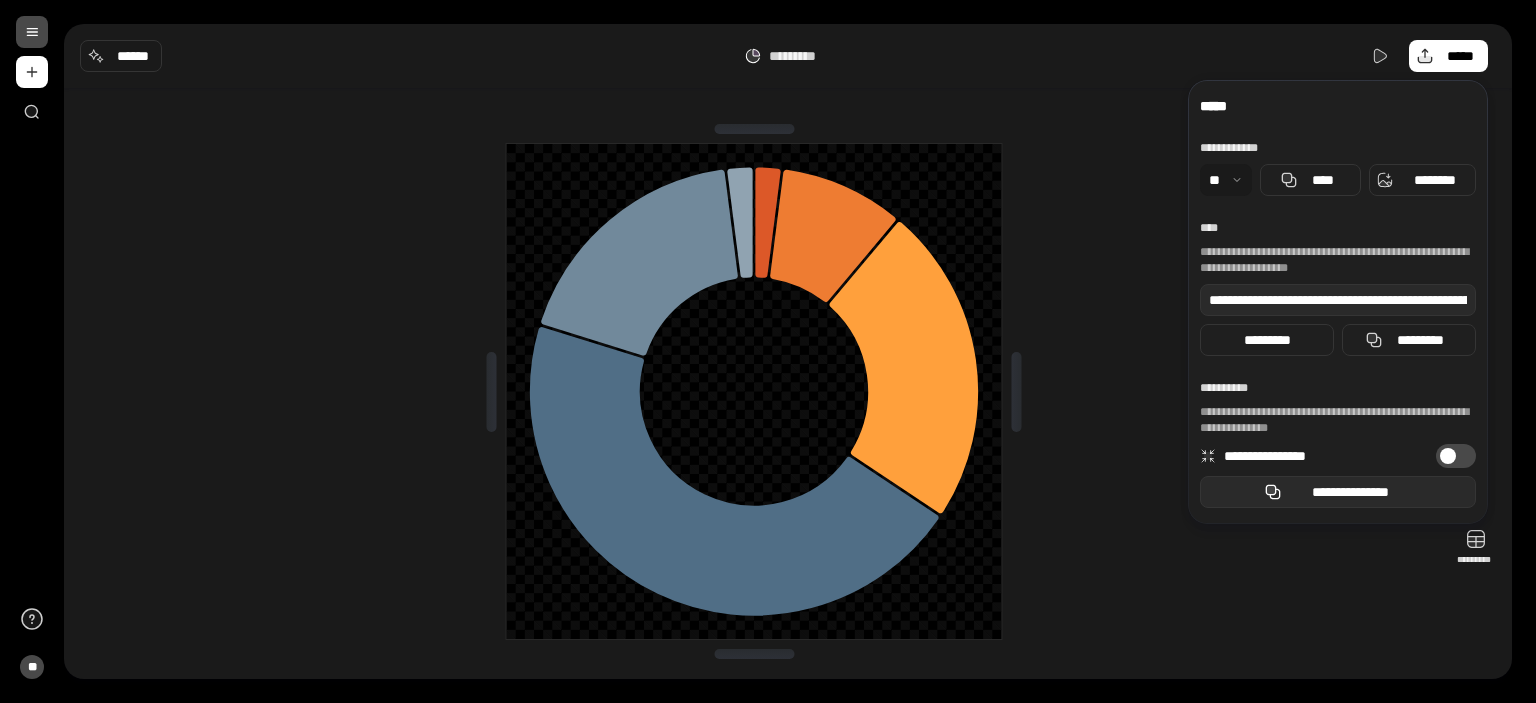 click on "**********" at bounding box center [1350, 492] 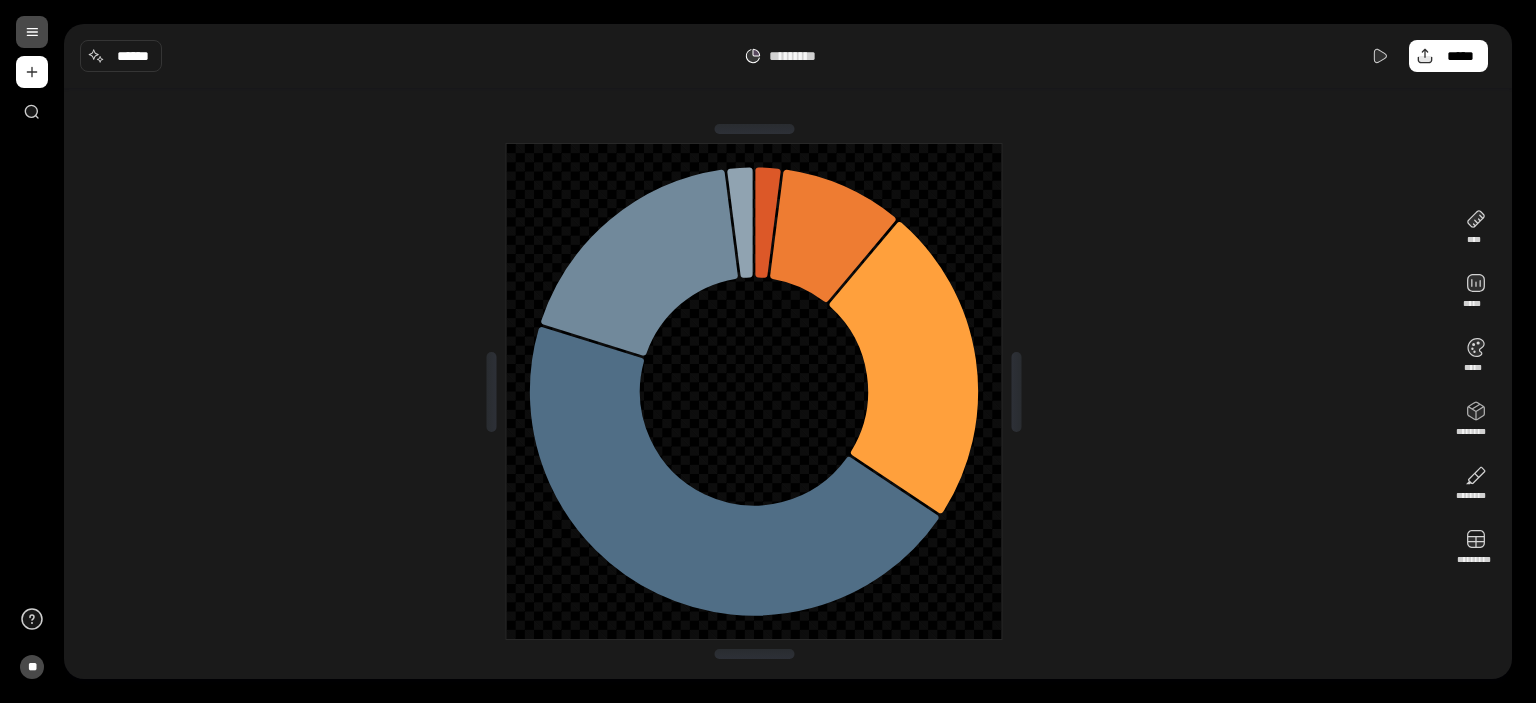 click at bounding box center (754, 391) 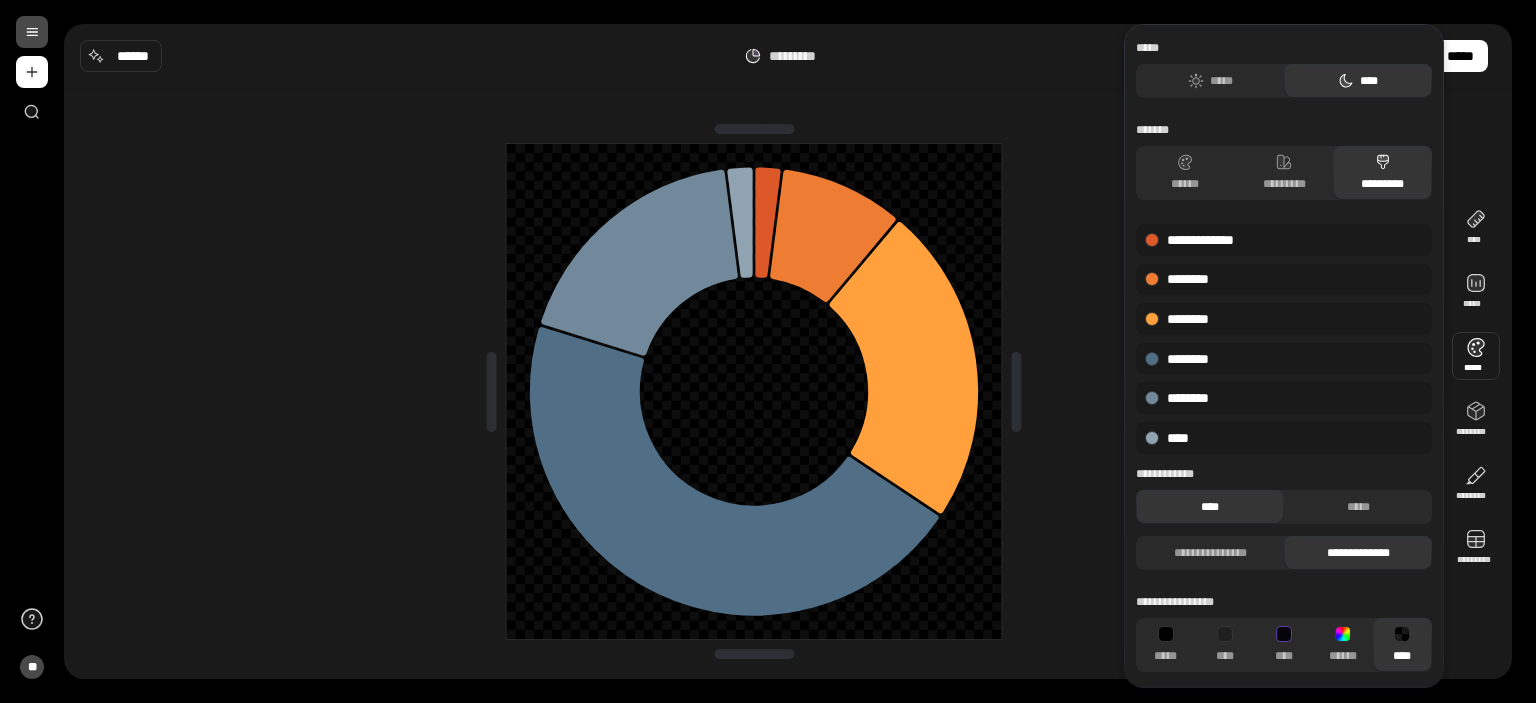 click at bounding box center (1476, 356) 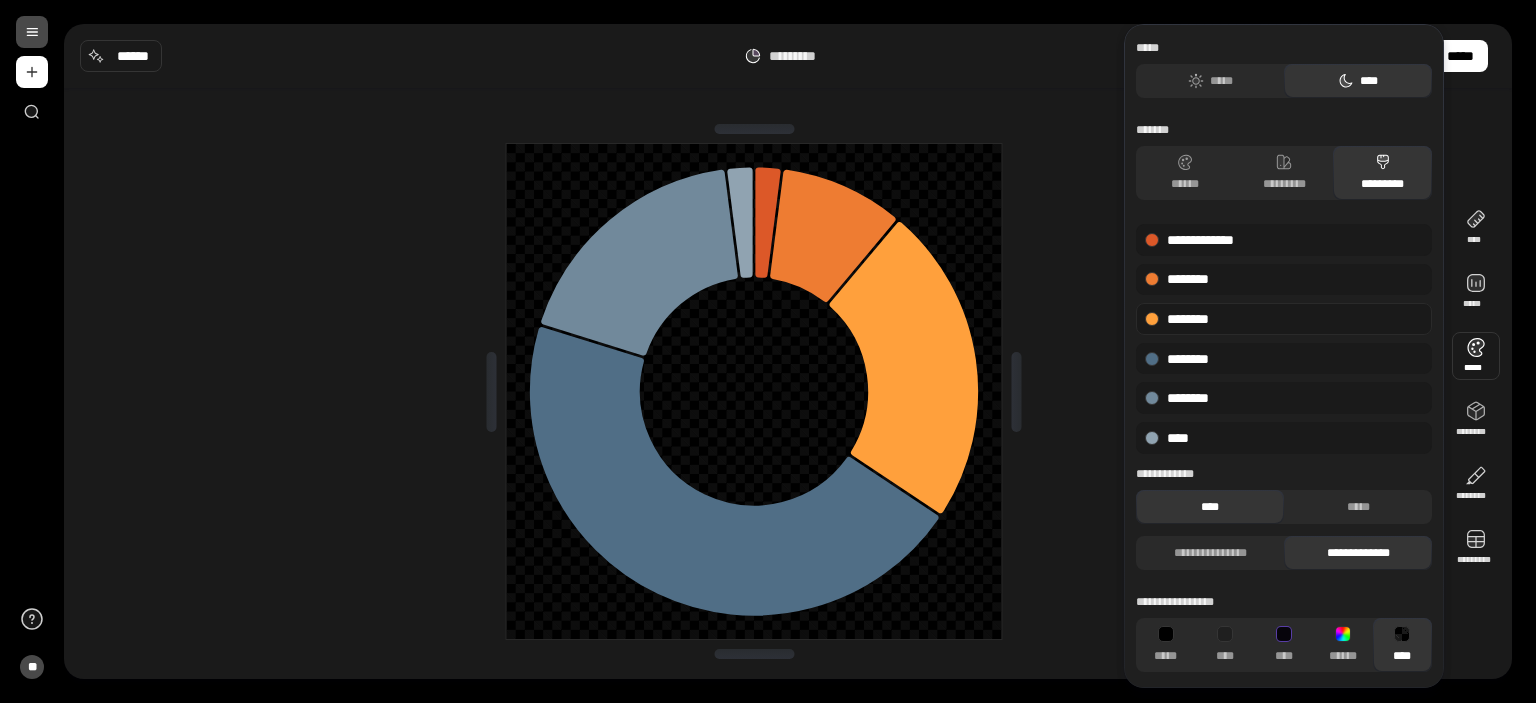 click on "********" at bounding box center [1284, 319] 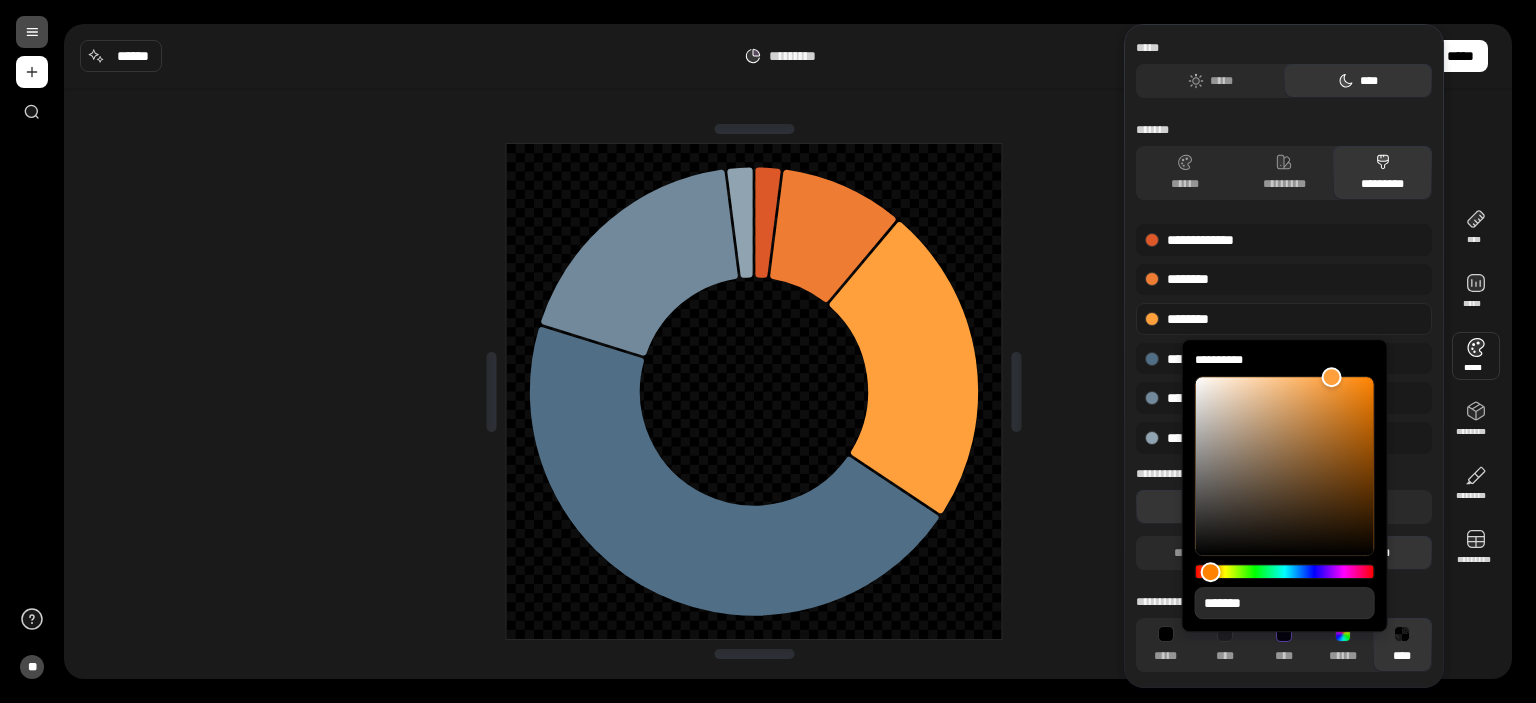click on "*******" at bounding box center (1285, 603) 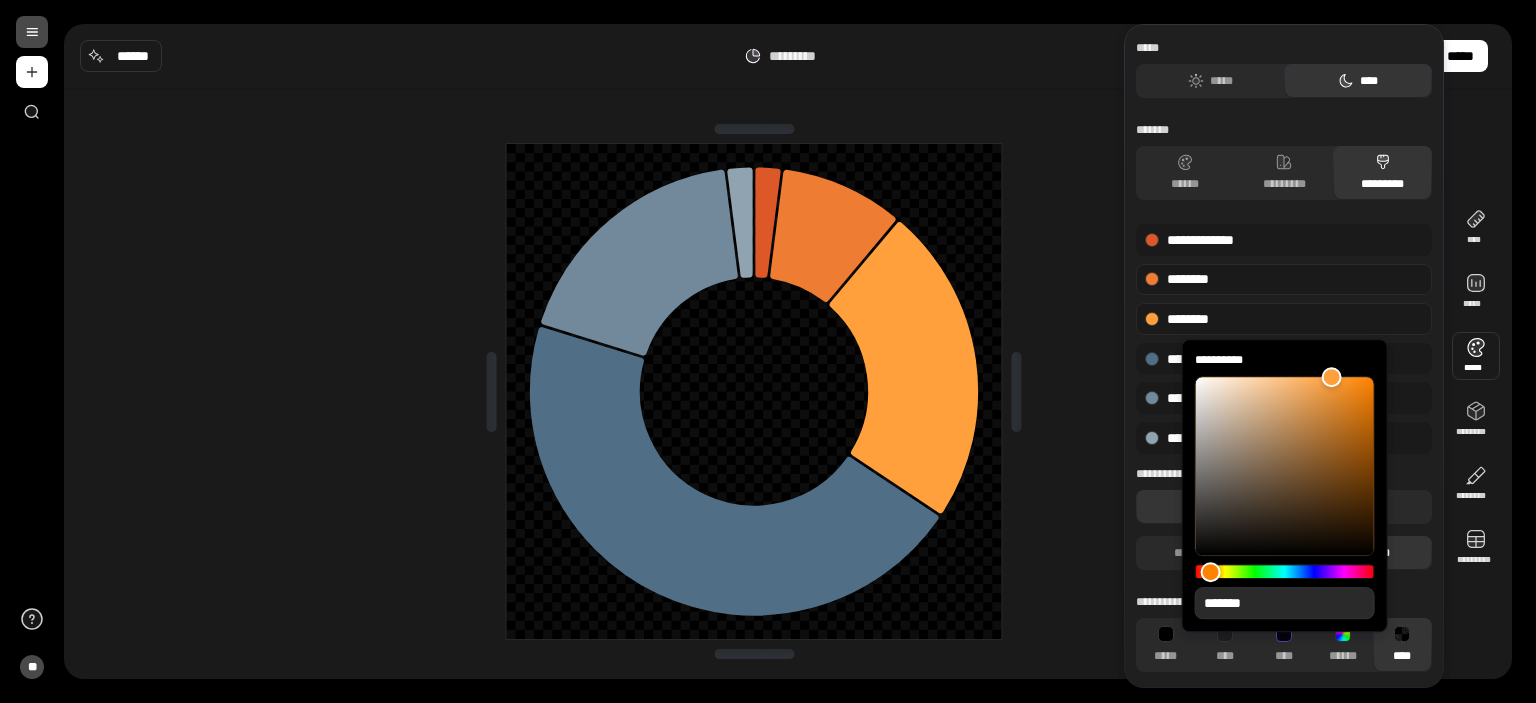 click on "********" at bounding box center [1284, 280] 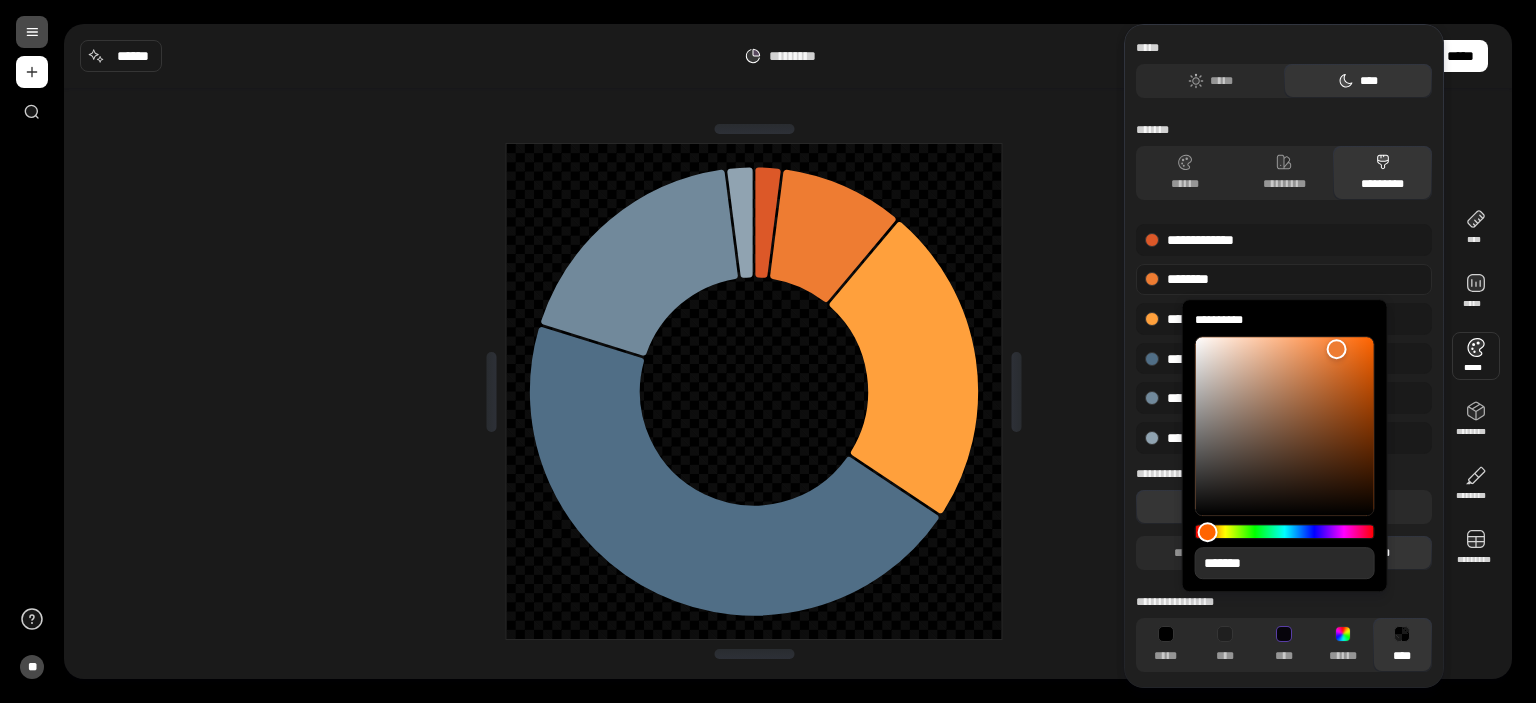 click on "*******" at bounding box center (1285, 563) 